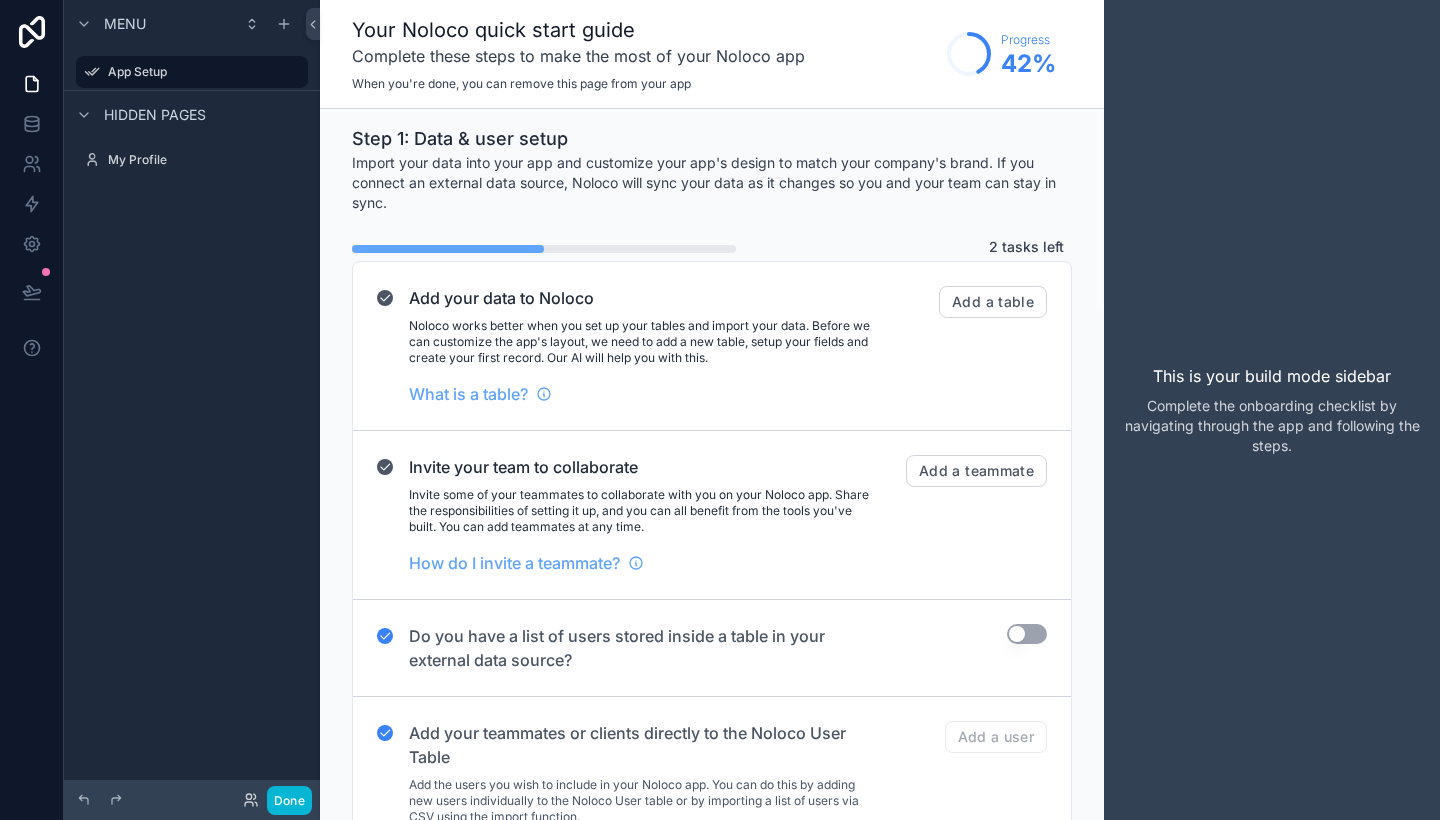 scroll, scrollTop: 0, scrollLeft: 0, axis: both 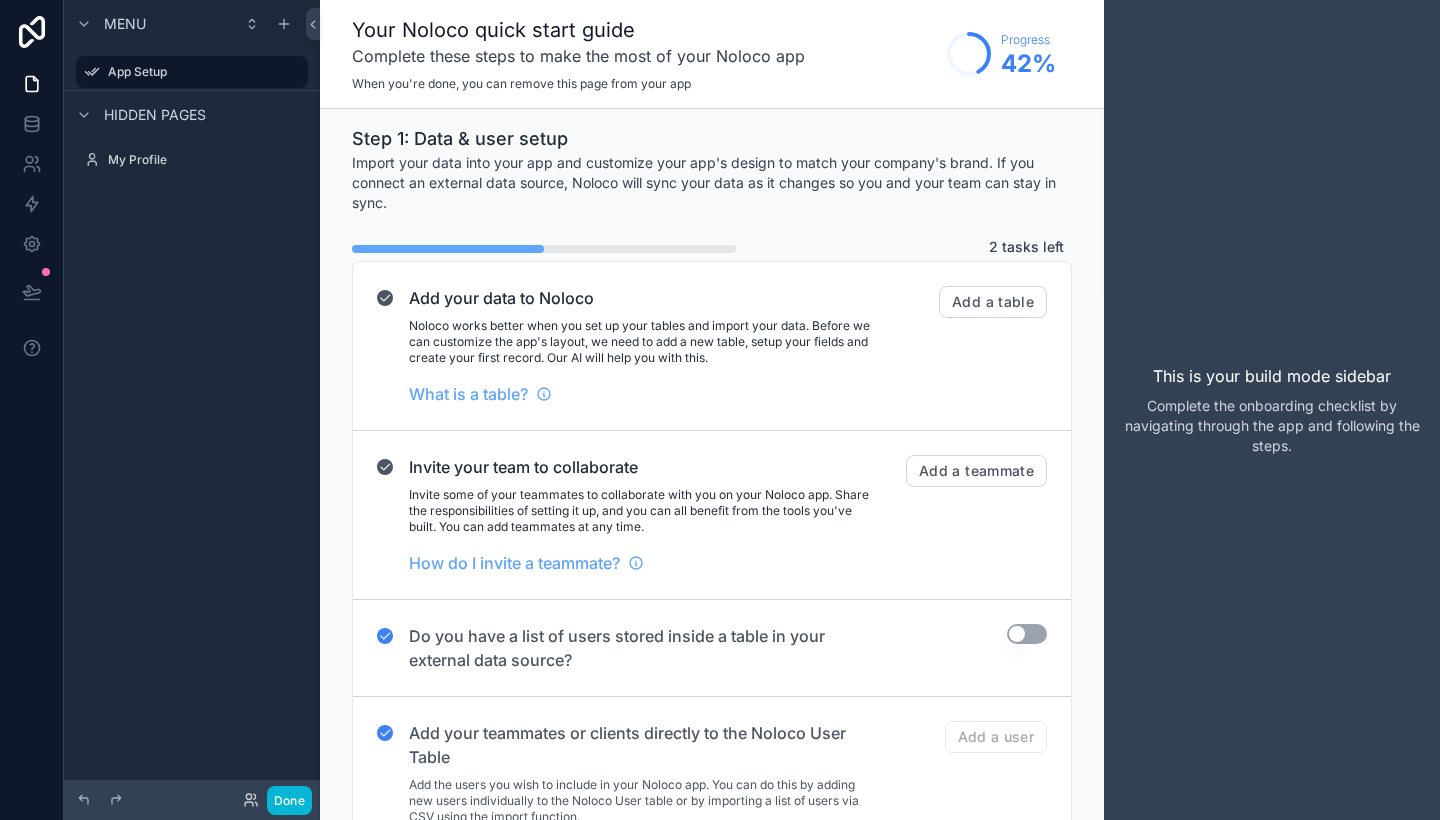 click on "Menu App Setup Hidden pages My Profile" at bounding box center [192, 398] 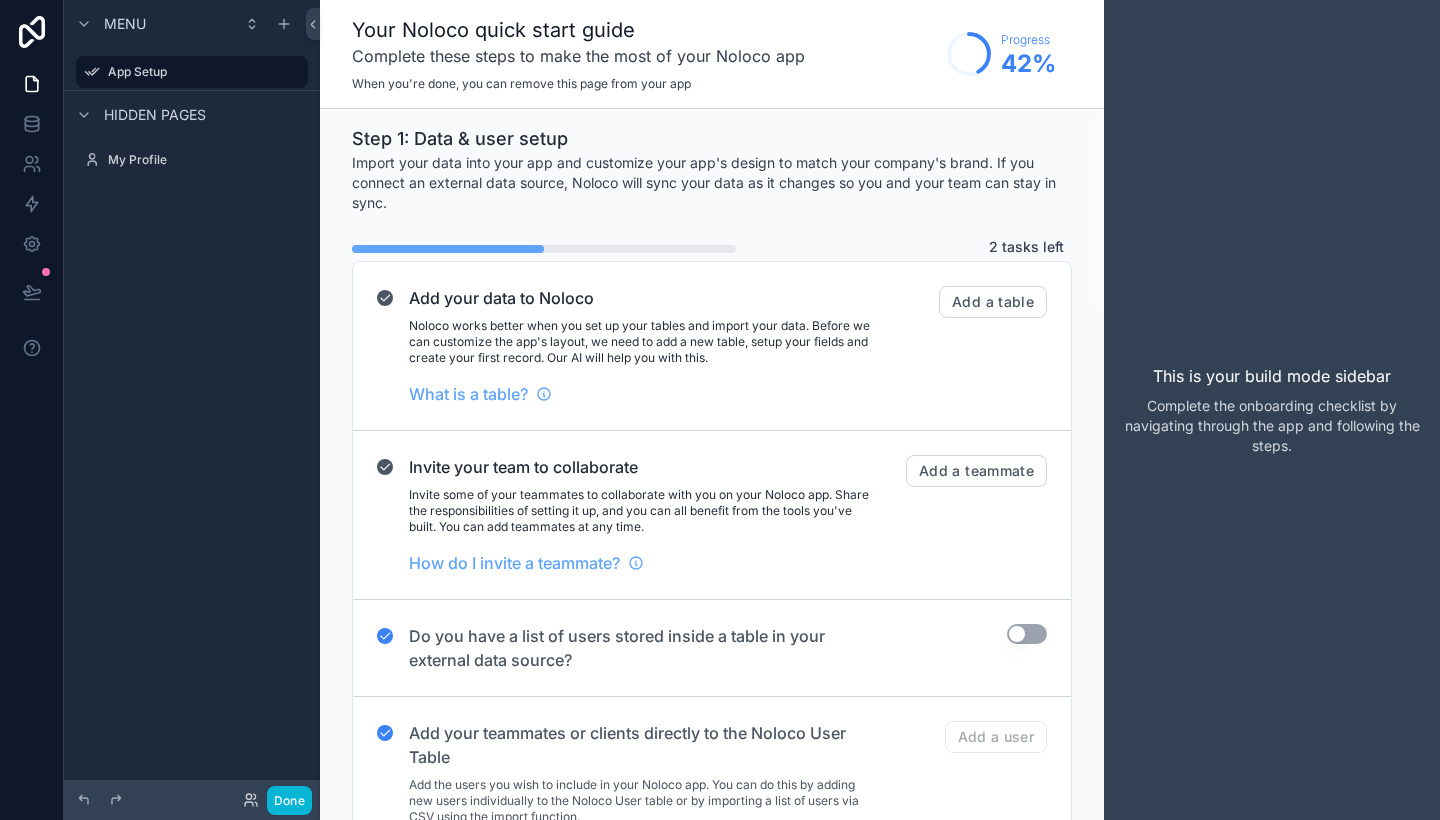 scroll, scrollTop: 0, scrollLeft: 0, axis: both 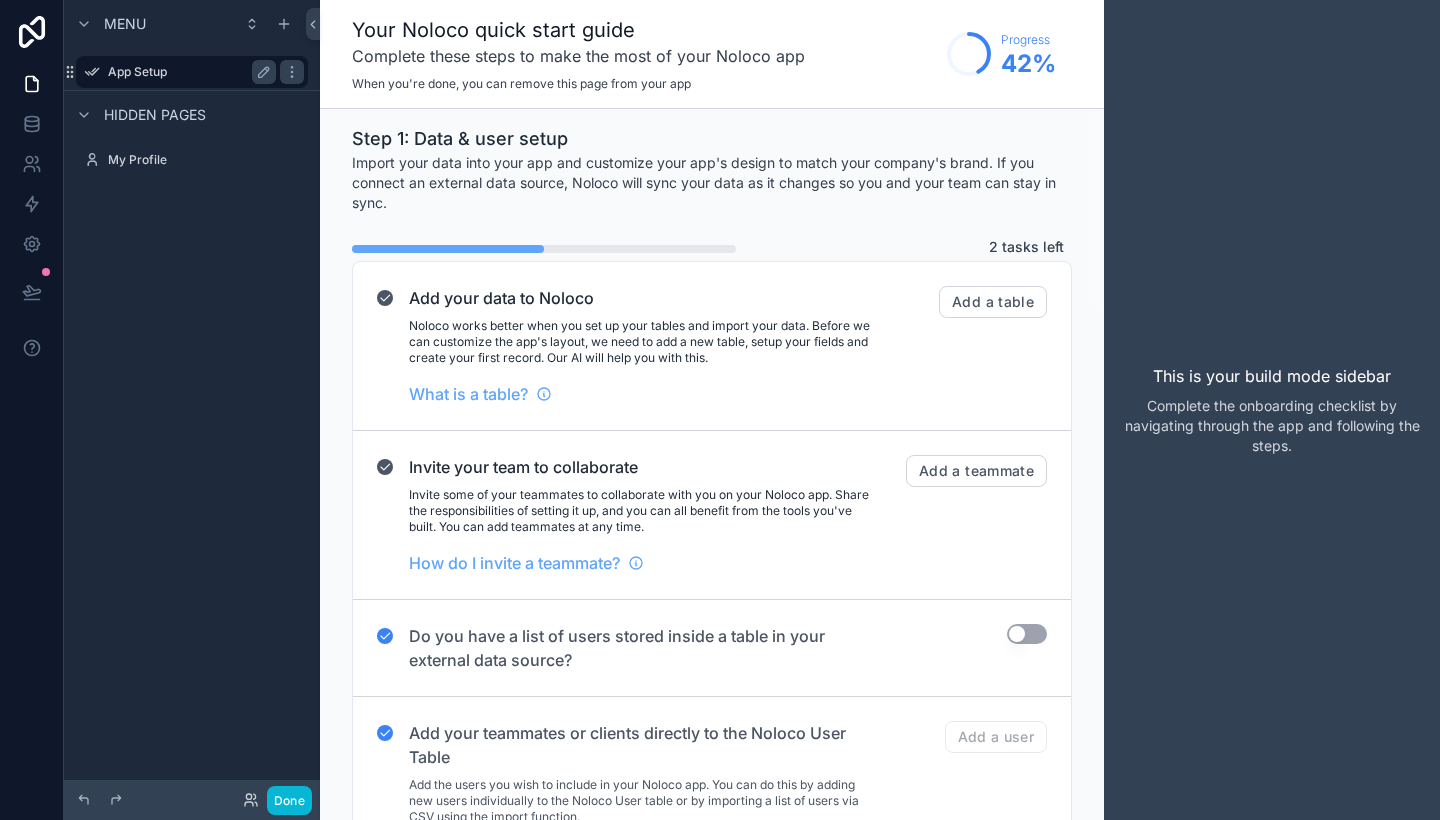 click on "App Setup" at bounding box center [188, 72] 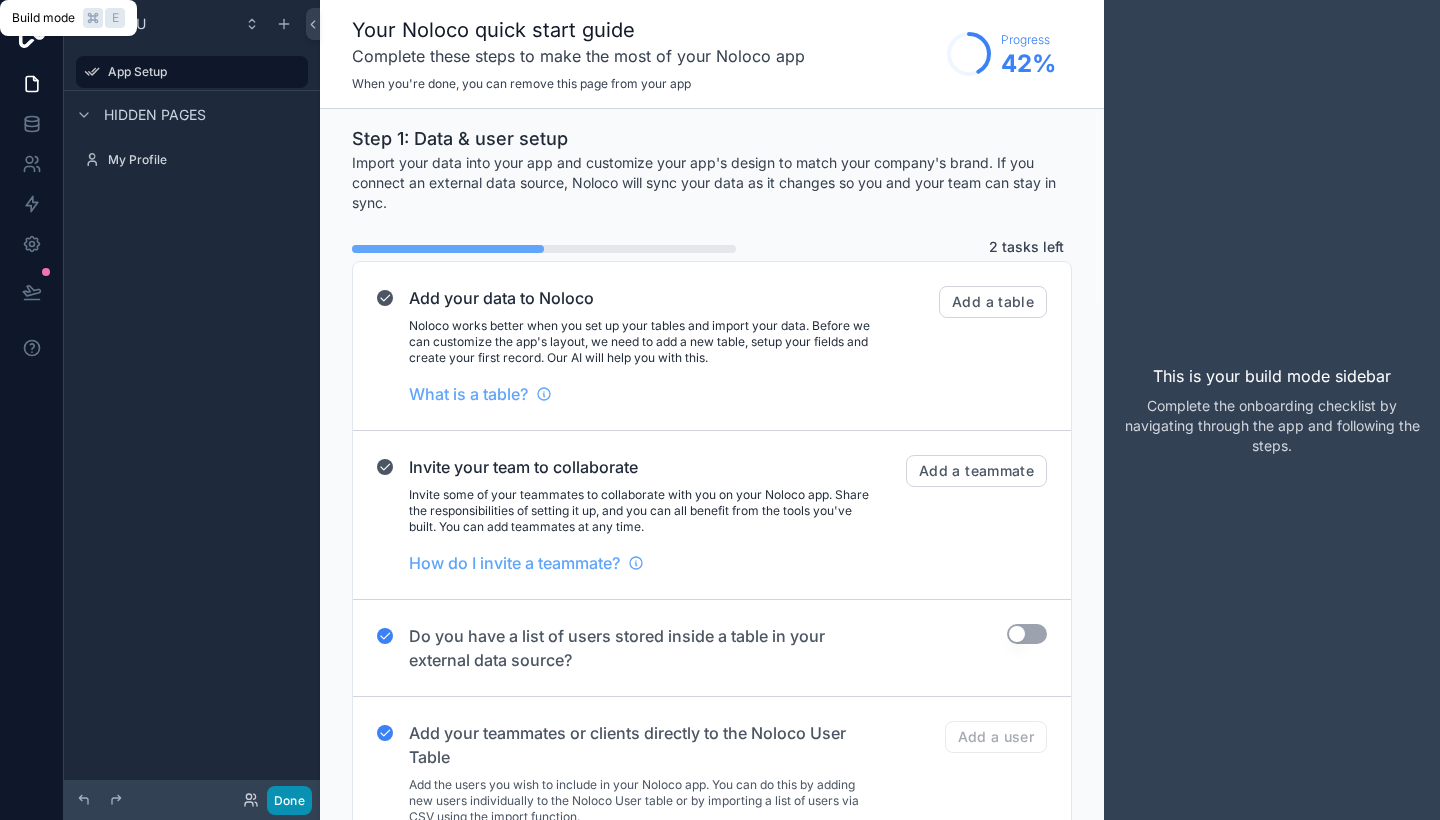 click on "Done" at bounding box center [289, 800] 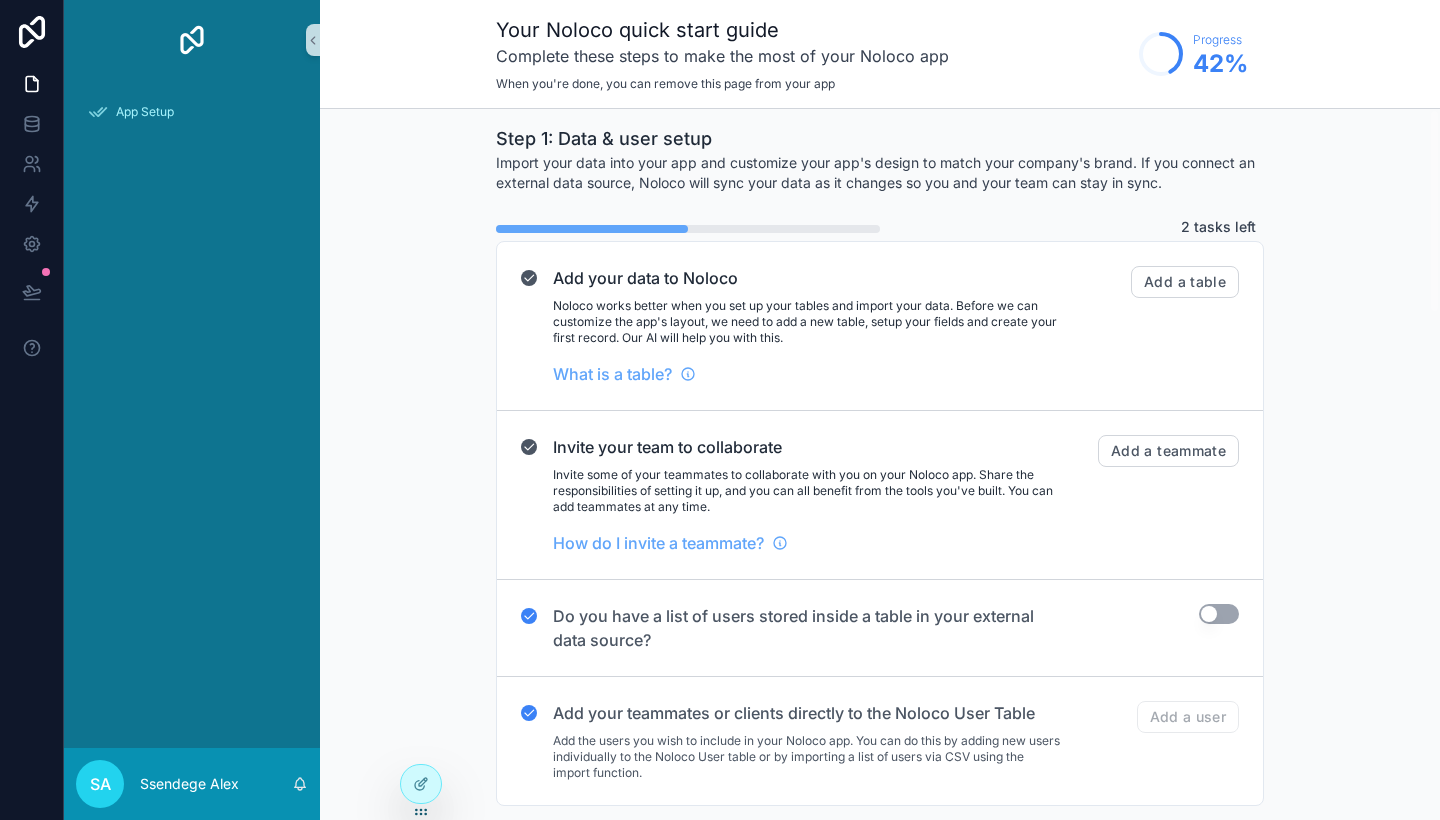 scroll, scrollTop: 0, scrollLeft: 0, axis: both 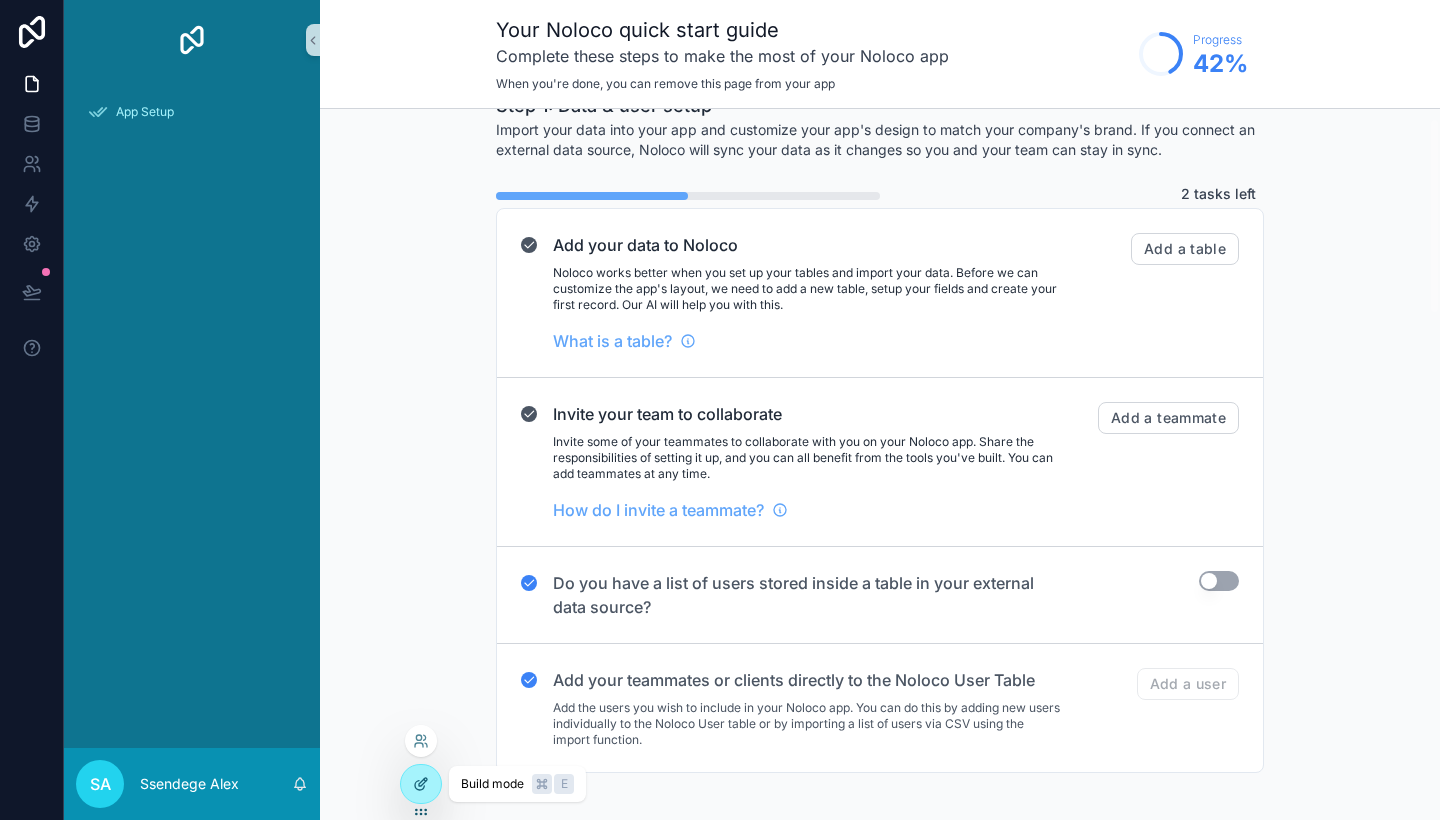 click 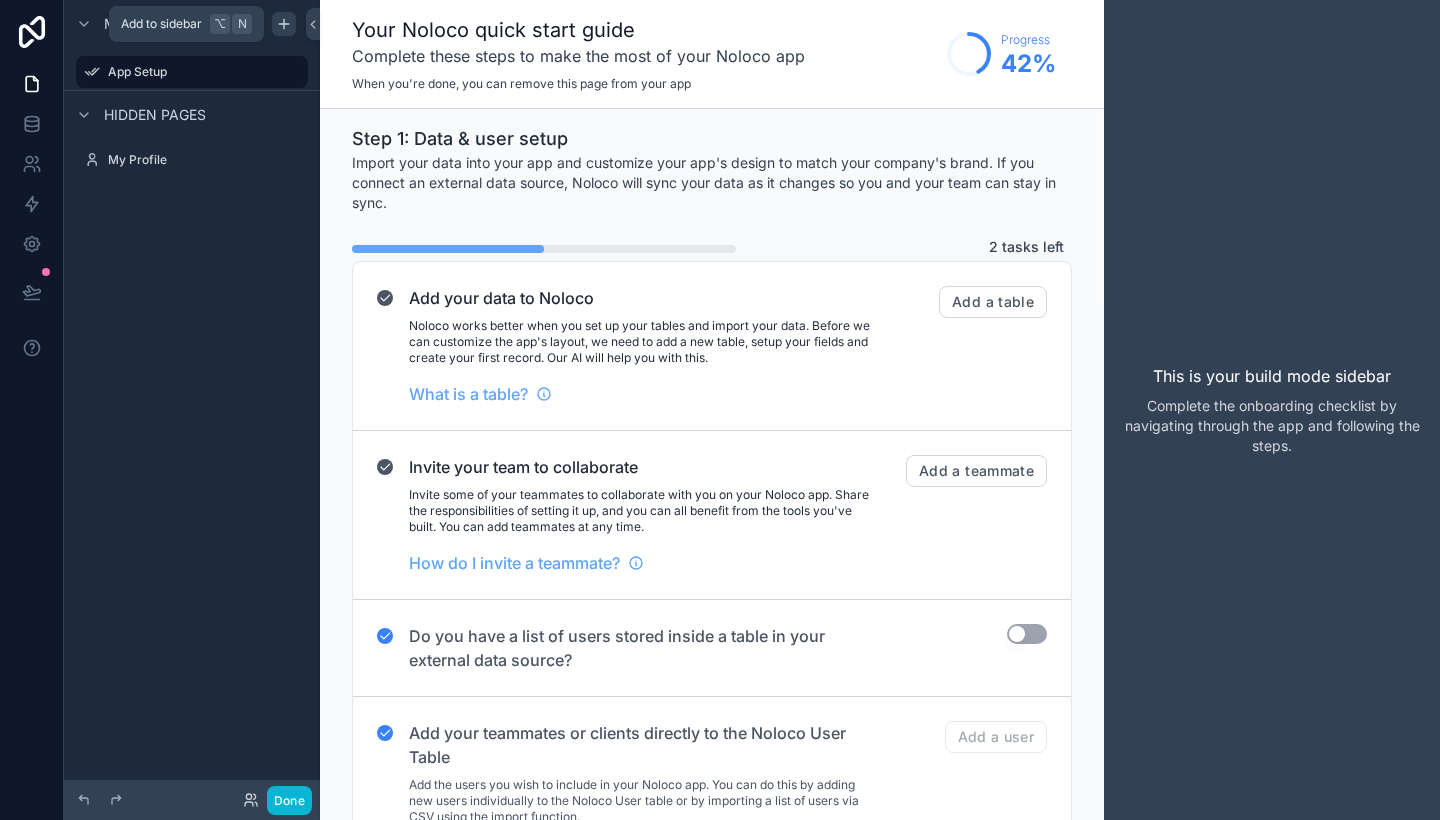 click 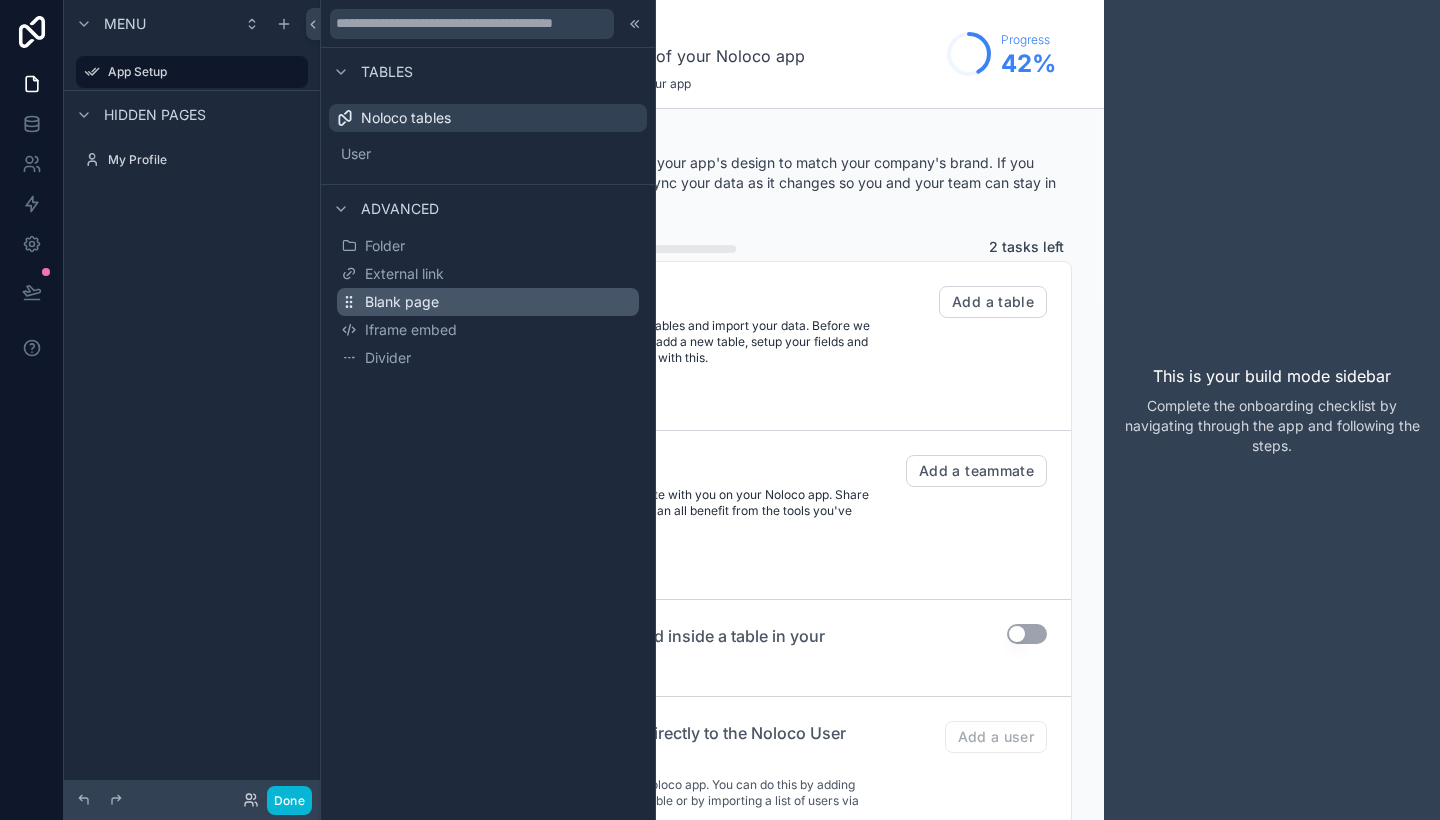 click on "Blank page" at bounding box center [402, 302] 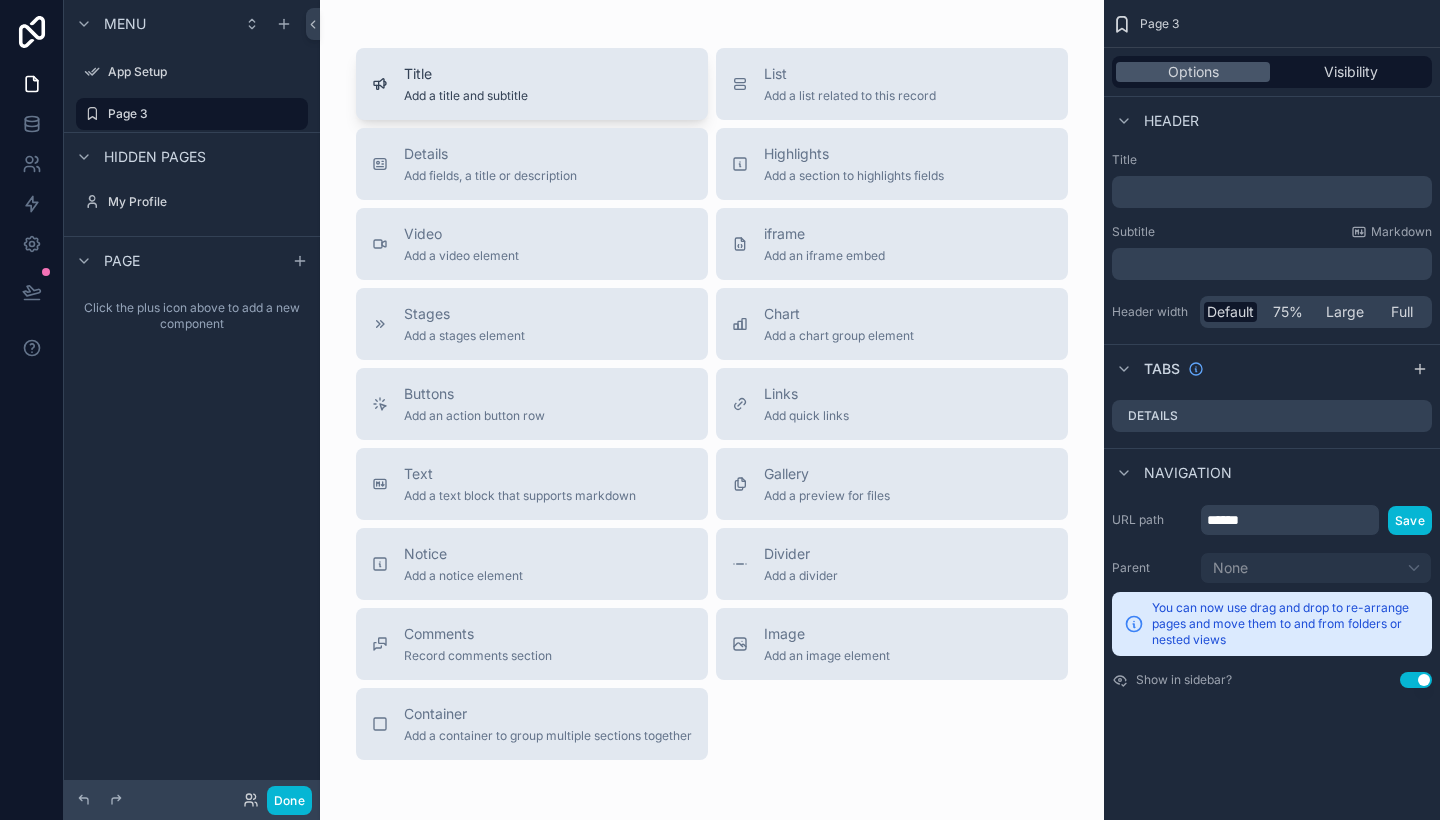 click on "Add a title and subtitle" at bounding box center [466, 96] 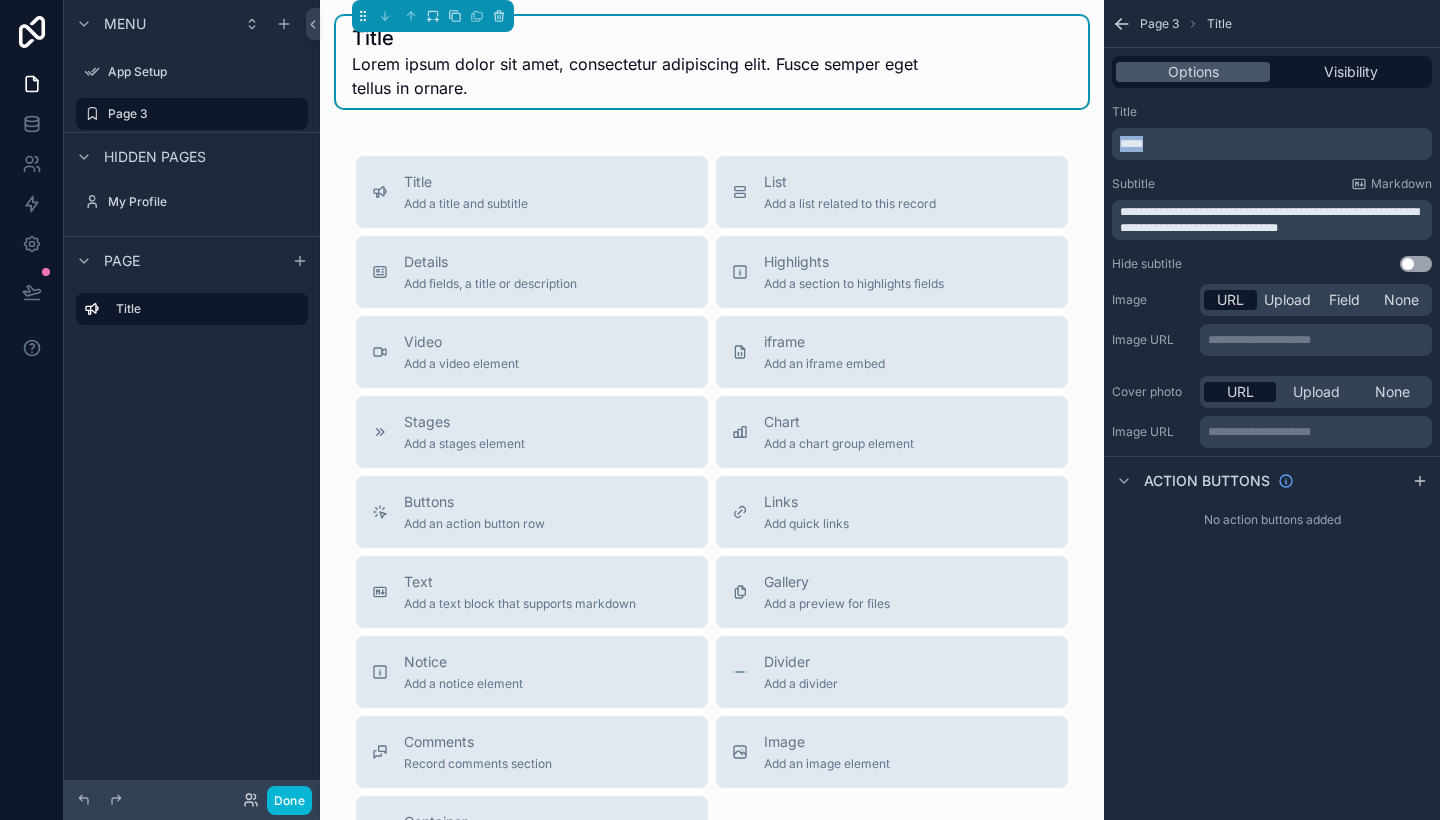 drag, startPoint x: 1173, startPoint y: 143, endPoint x: 1072, endPoint y: 143, distance: 101 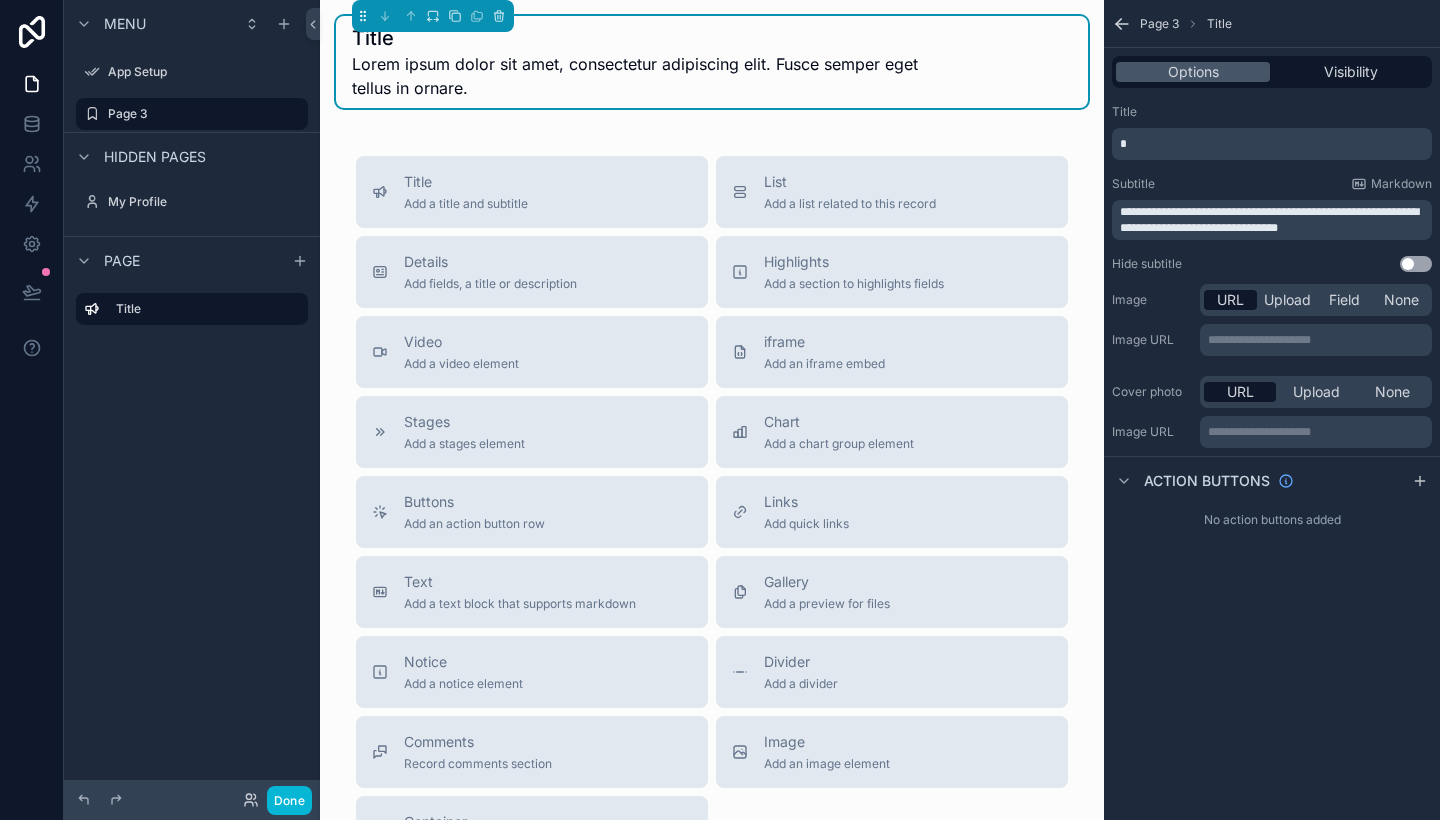 type 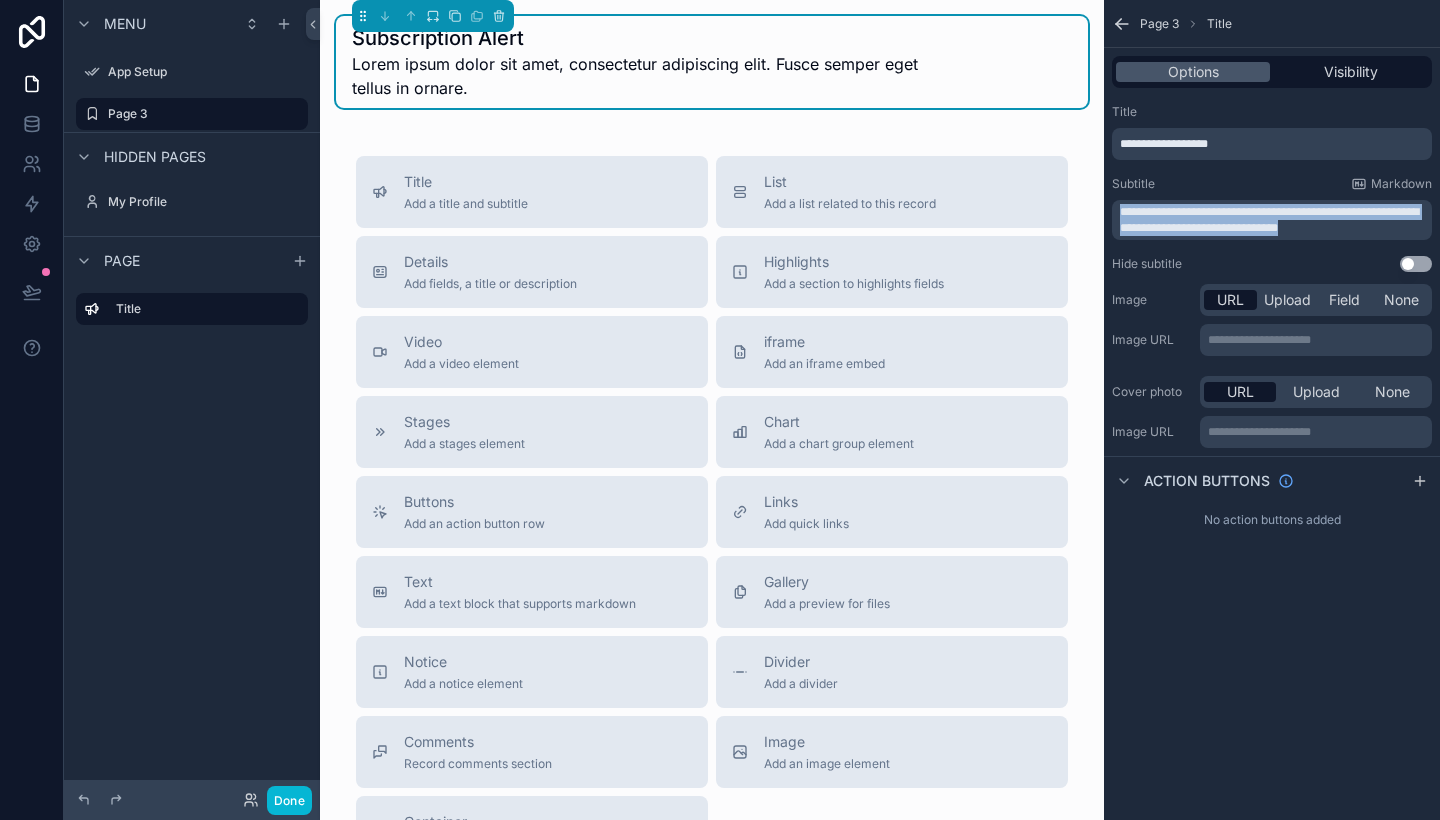 drag, startPoint x: 1352, startPoint y: 229, endPoint x: 1059, endPoint y: 210, distance: 293.6154 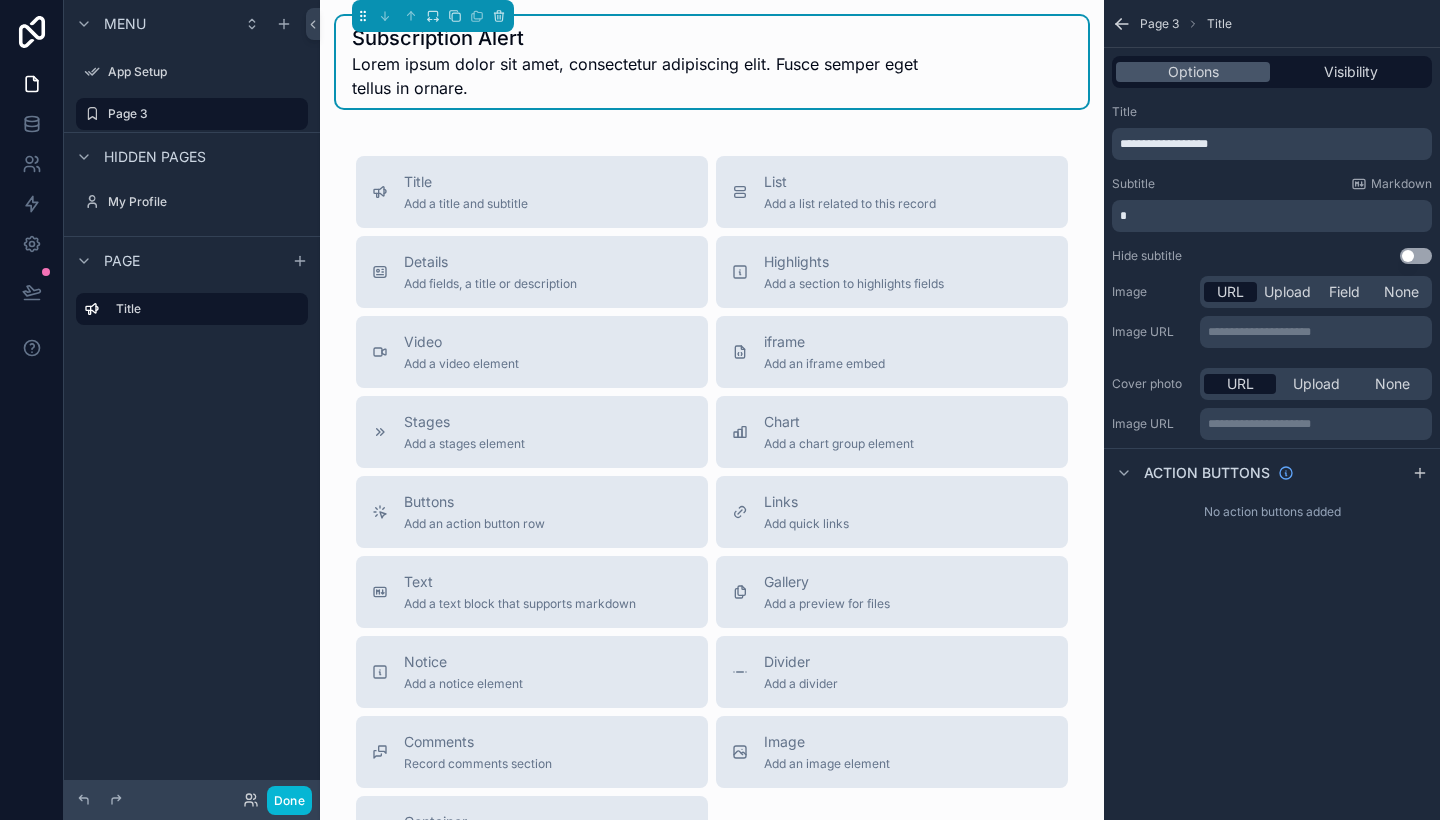 type 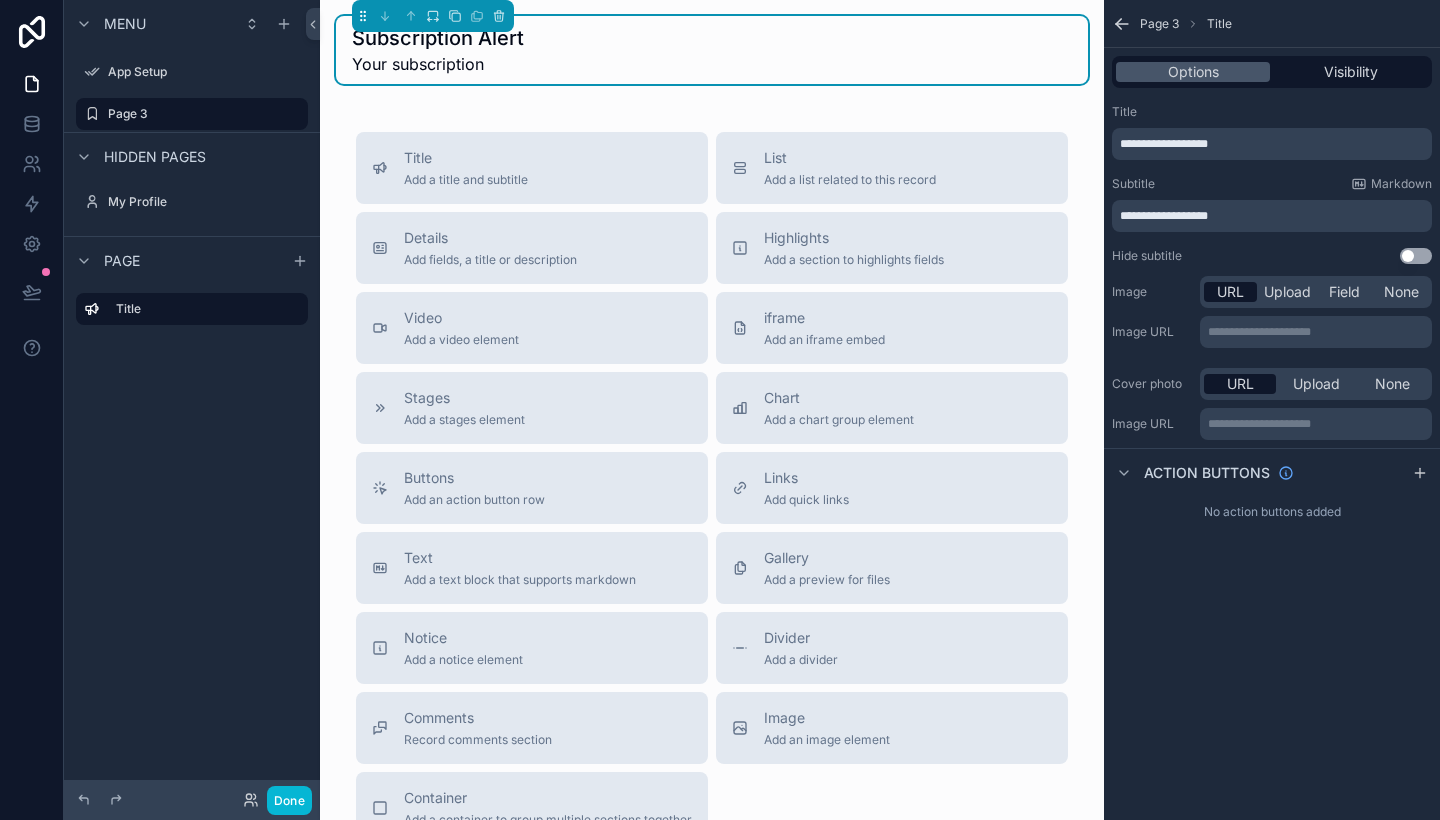 click on "**********" at bounding box center (1272, 216) 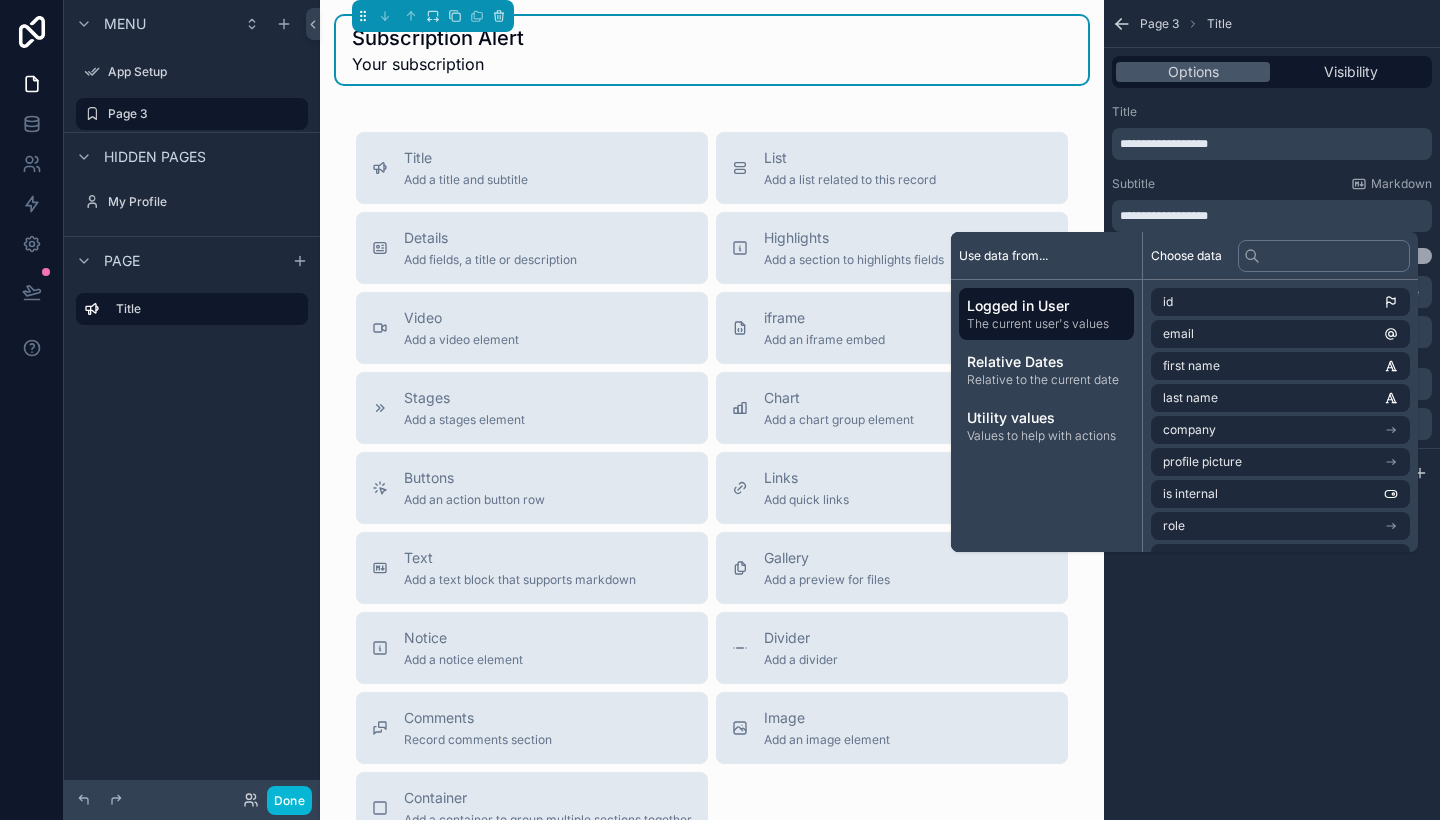 click on "**********" at bounding box center [1274, 216] 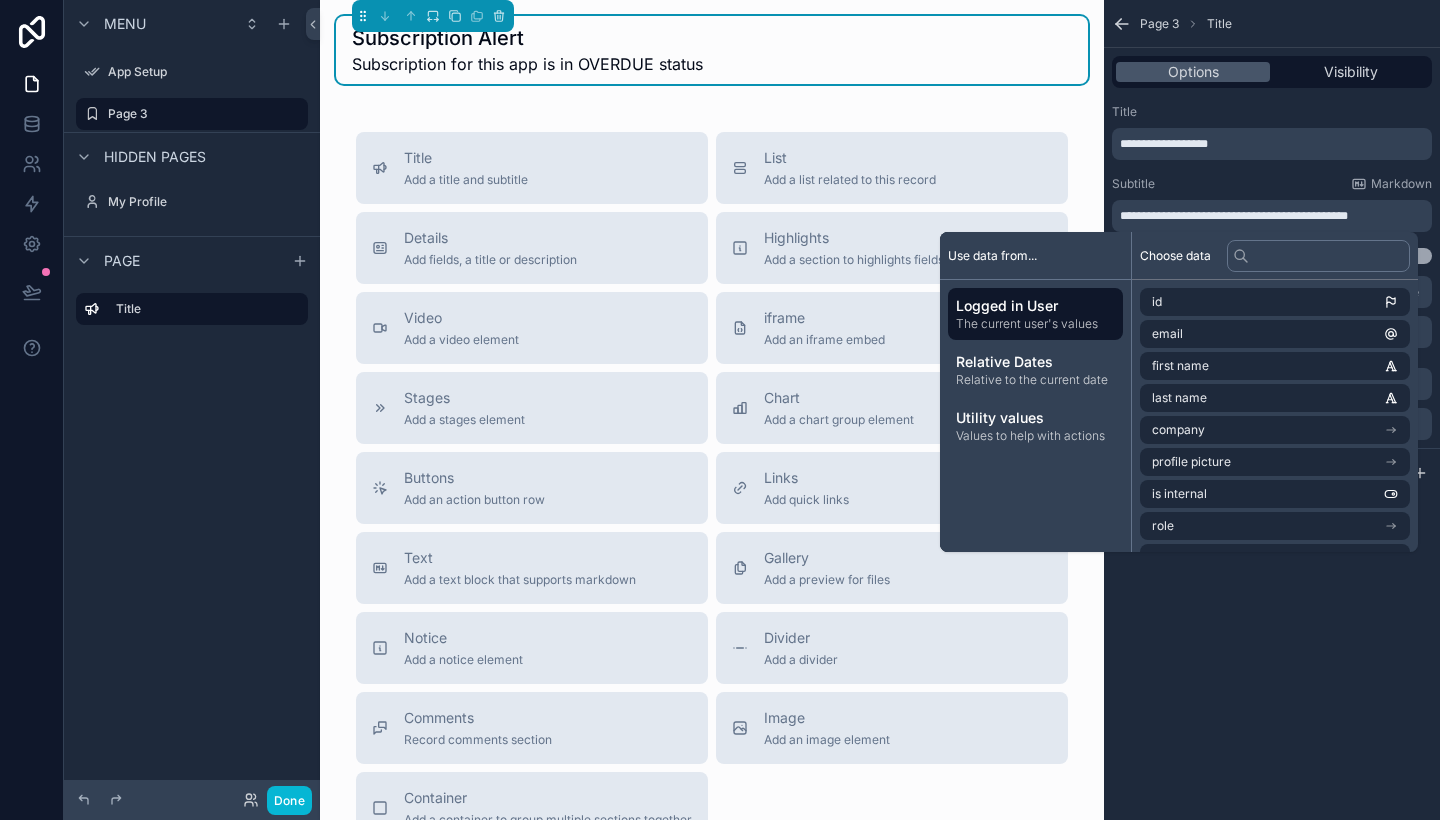 click on "**********" at bounding box center [1234, 216] 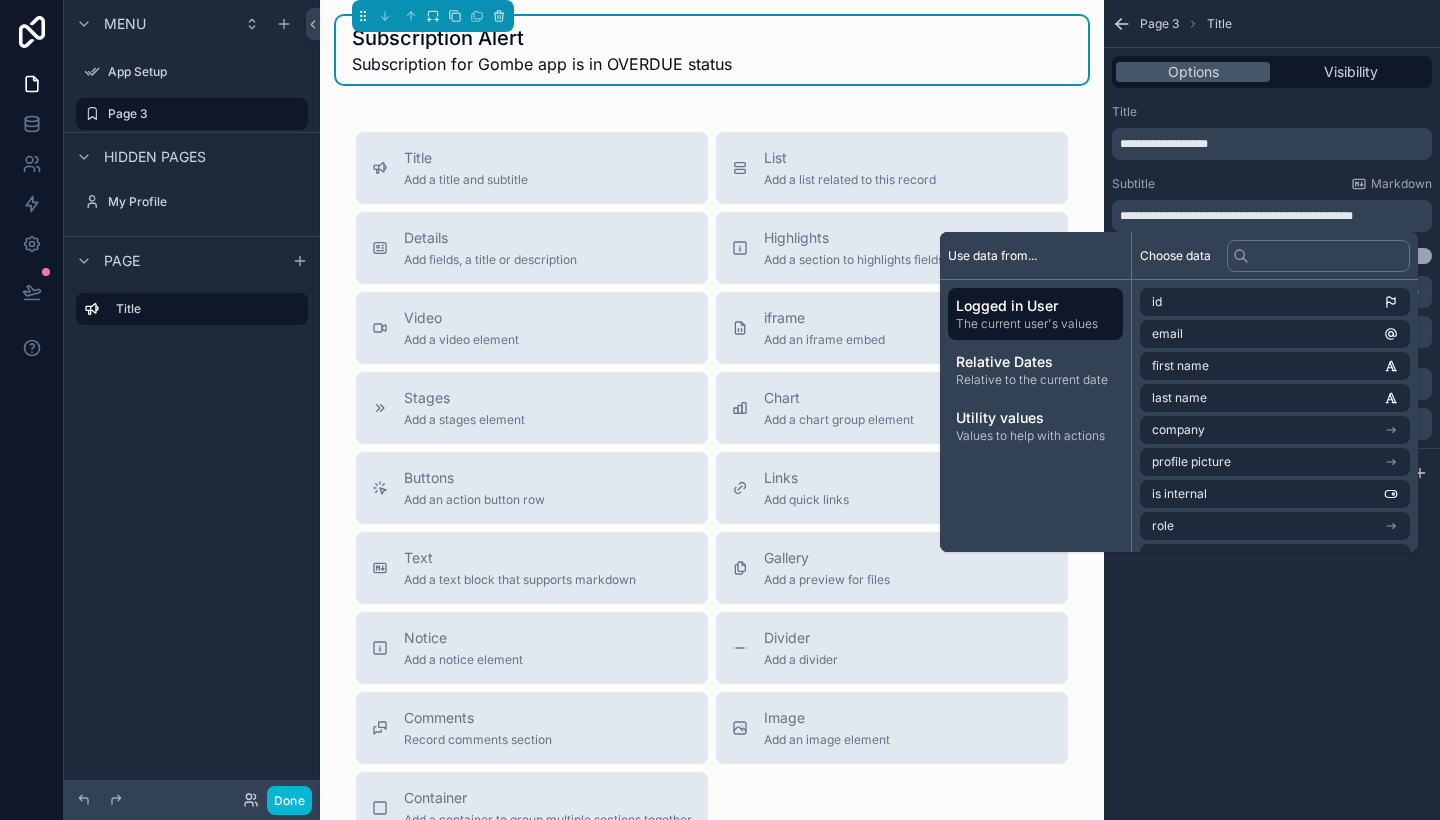 click on "**********" at bounding box center [1274, 216] 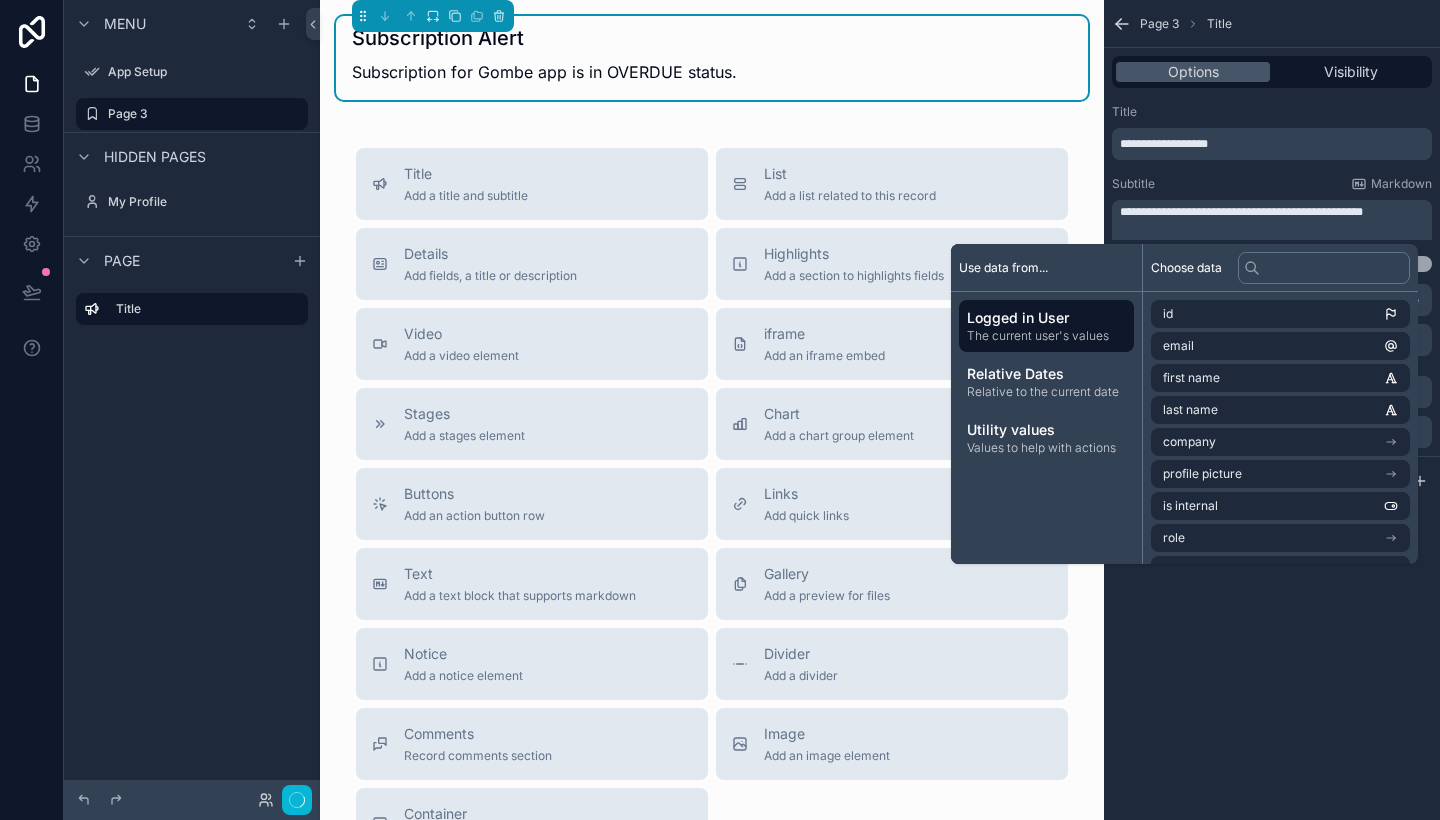 scroll, scrollTop: 0, scrollLeft: 0, axis: both 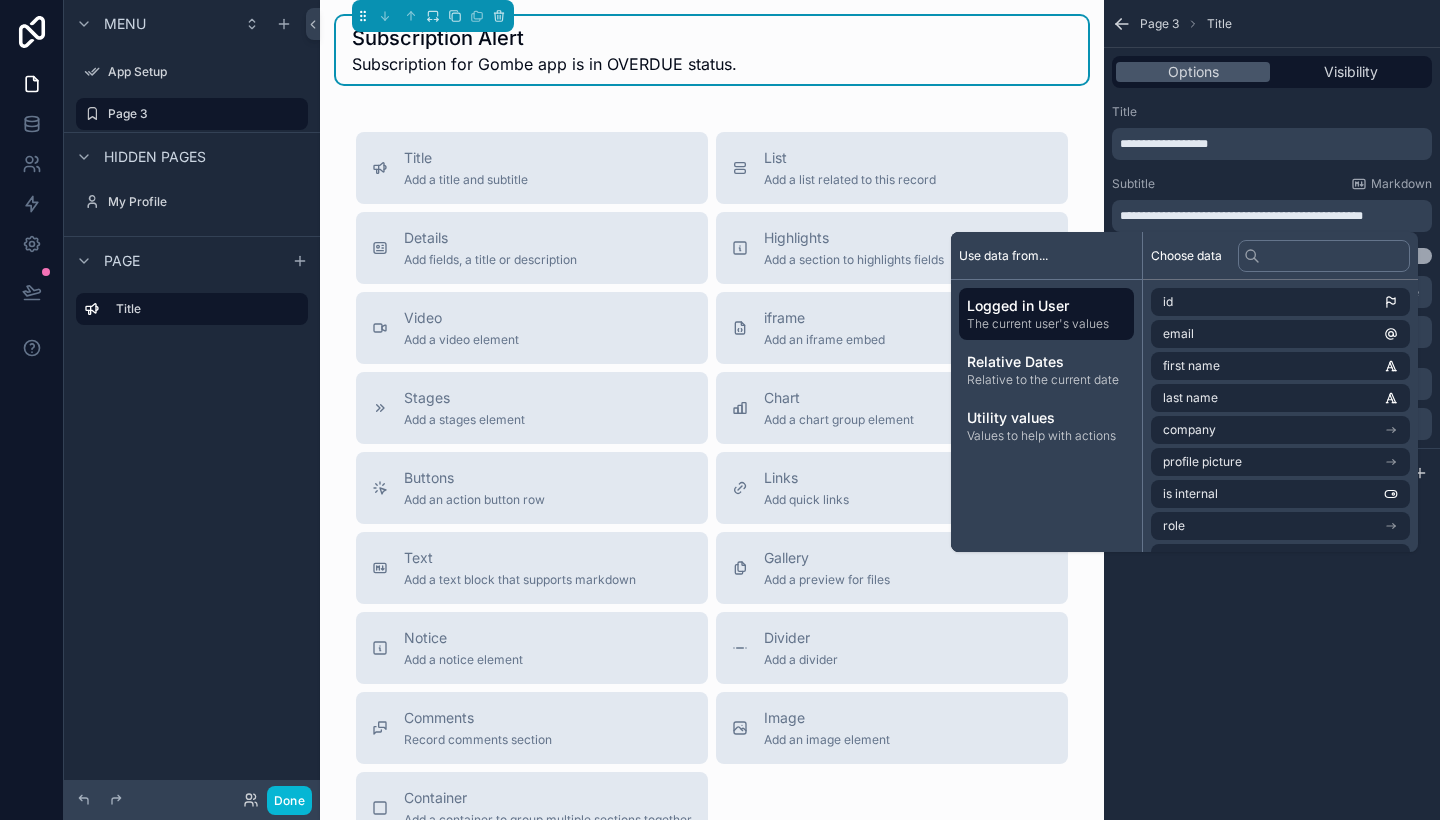 click on "Subscription Alert" at bounding box center (544, 38) 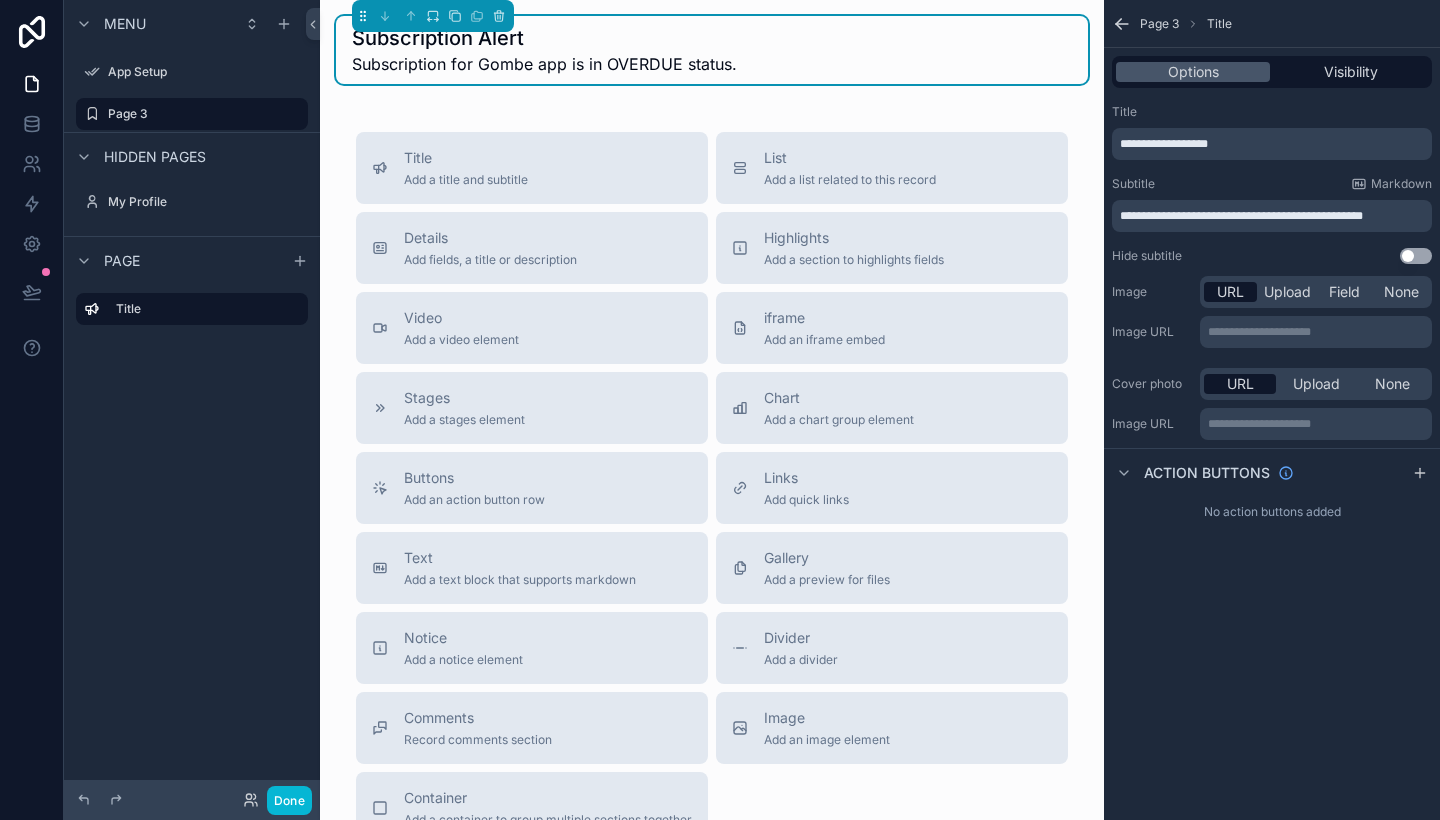 click on "Subscription Alert Subscription for Gombe app is in OVERDUE status." at bounding box center (712, 50) 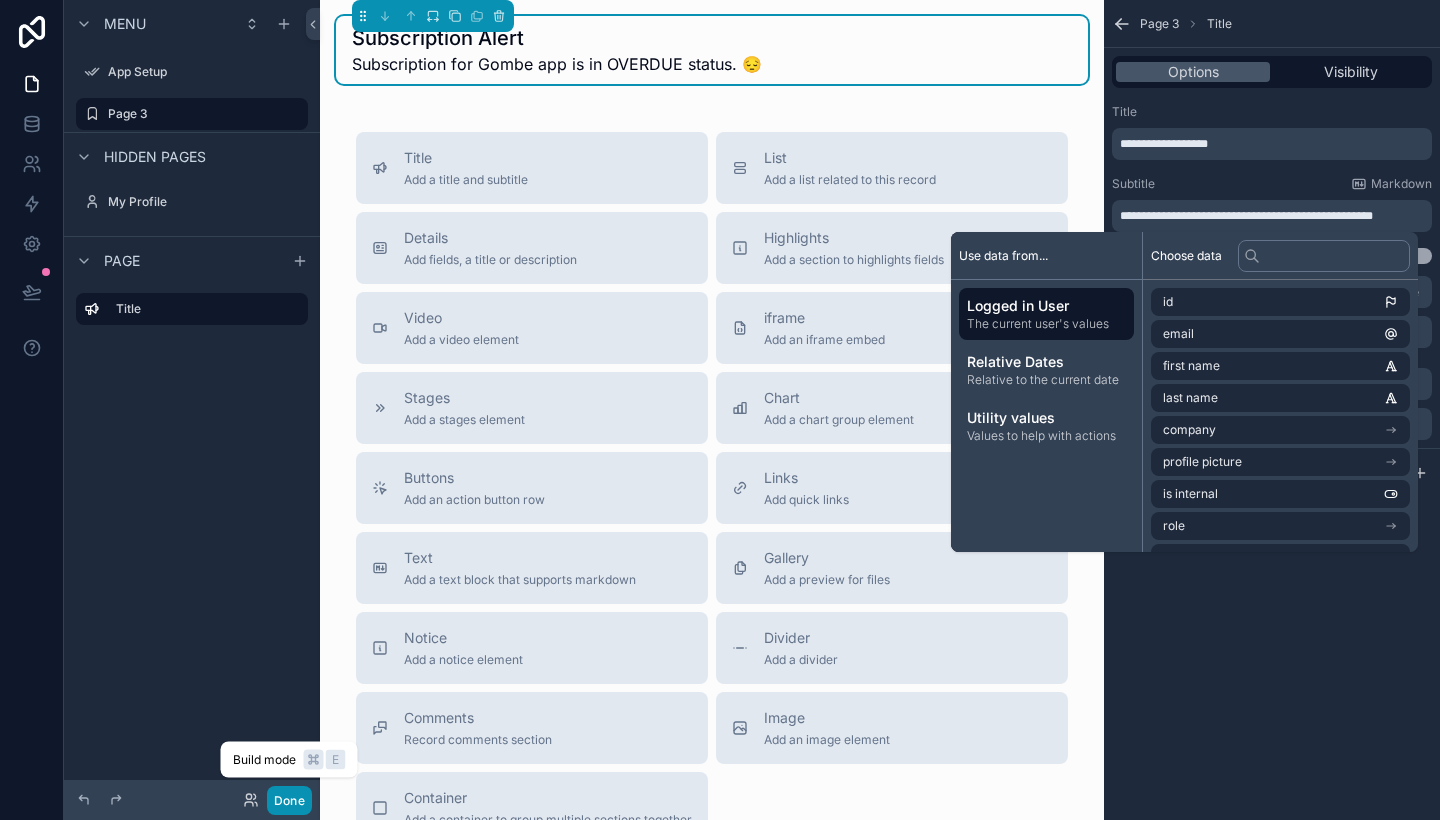 click on "Done" at bounding box center (289, 800) 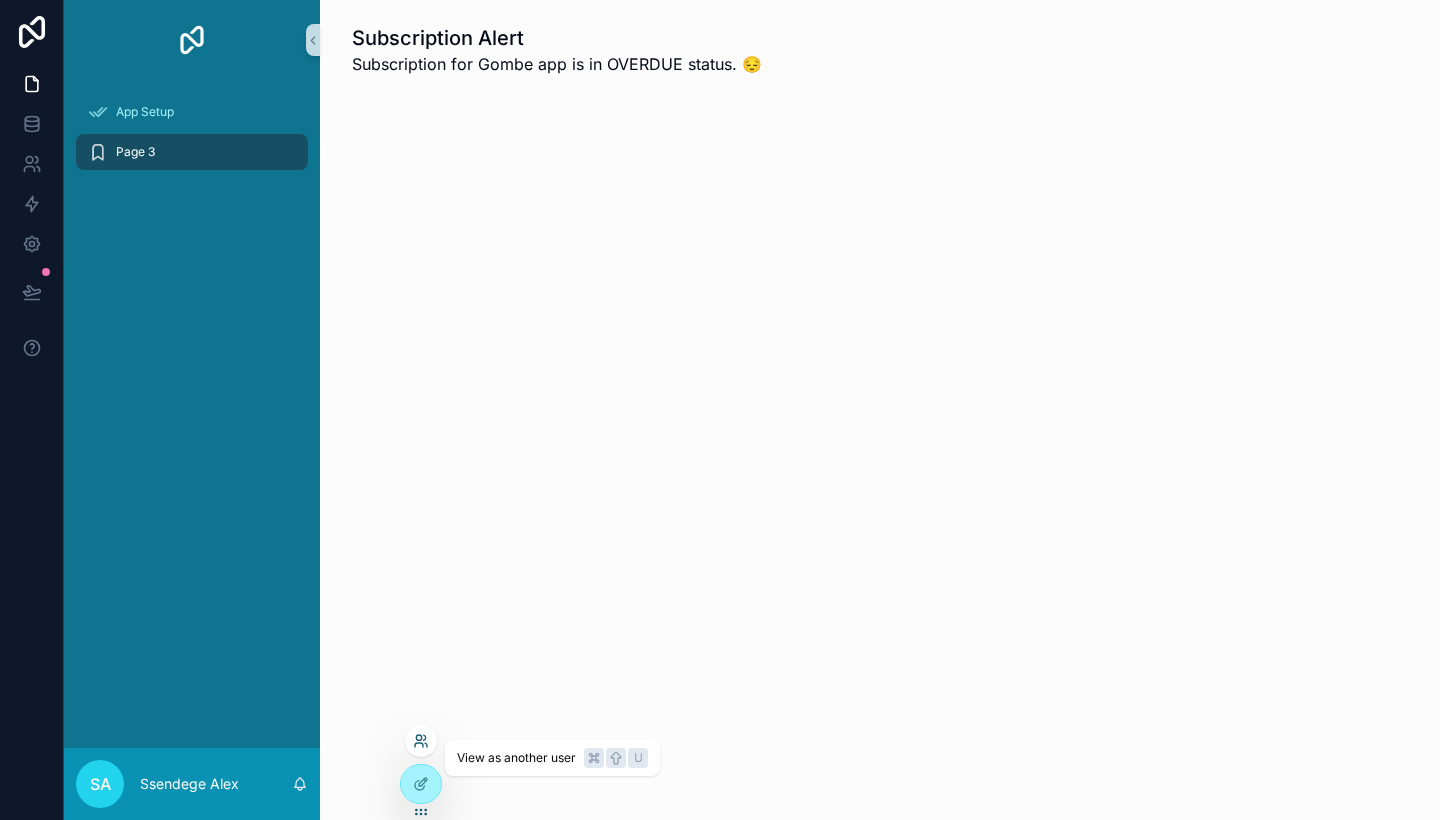 click 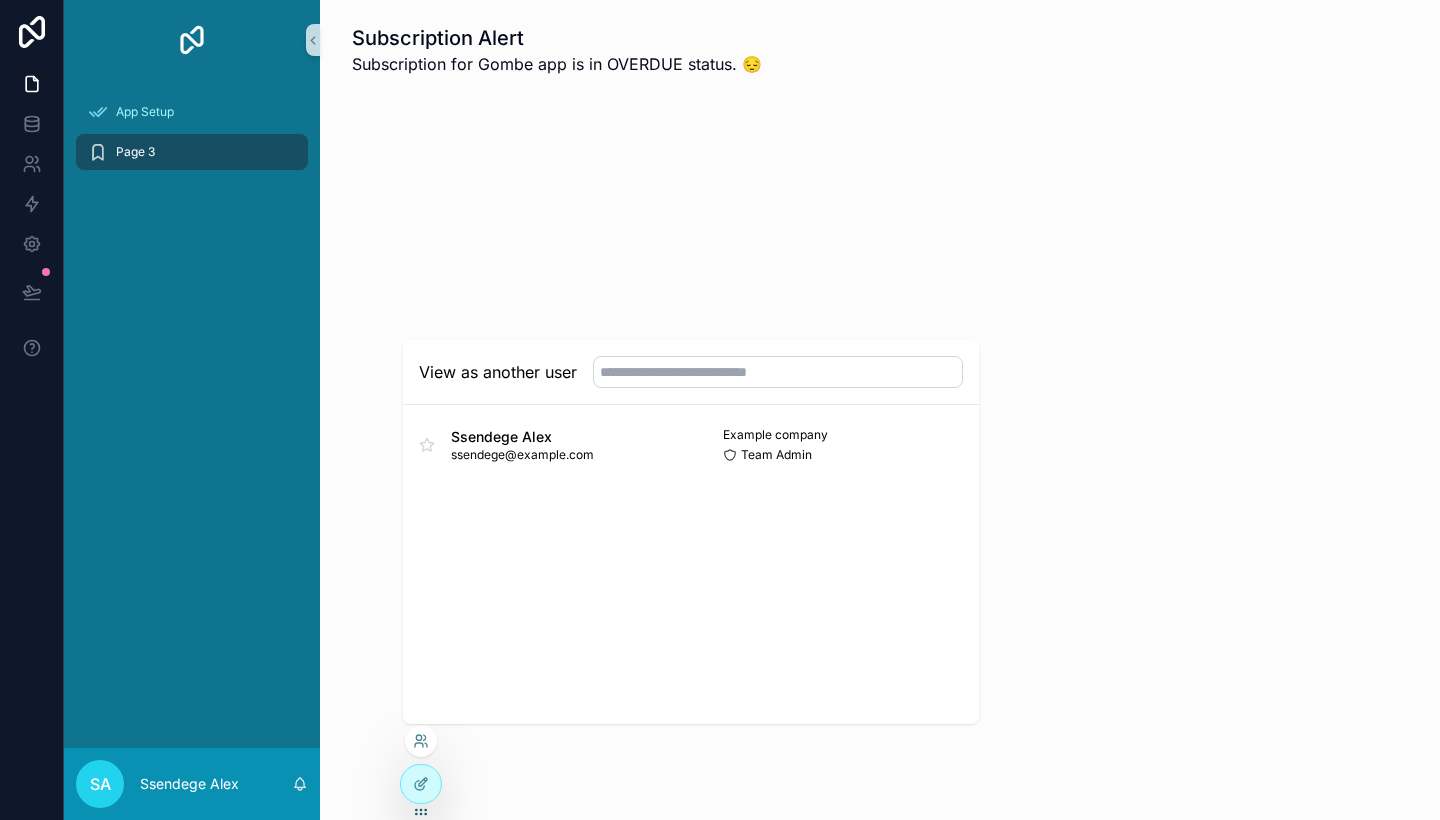 click on "Subscription Alert Subscription for Gombe app is in OVERDUE status. 😔" at bounding box center (880, 122) 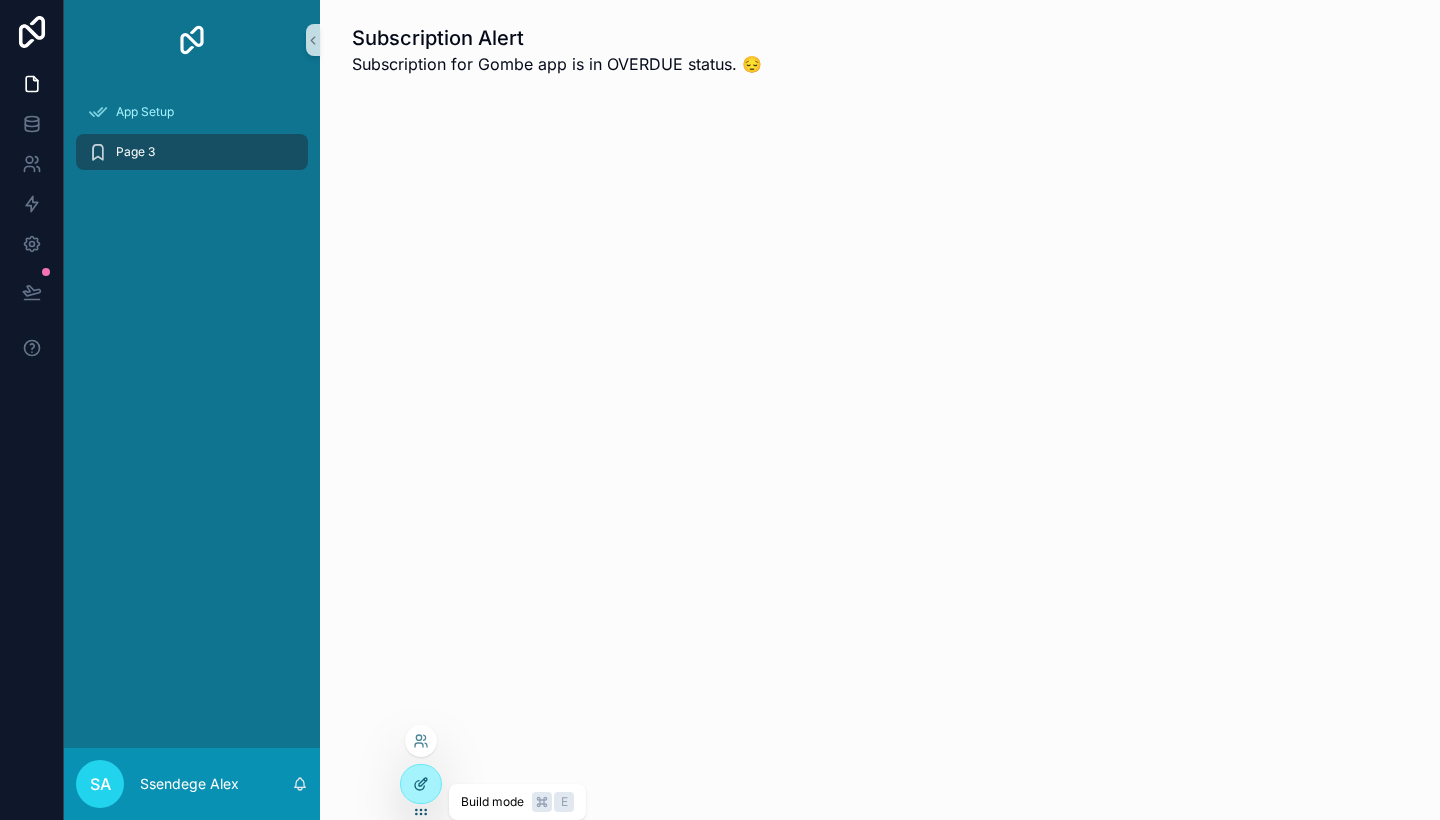 click at bounding box center [421, 784] 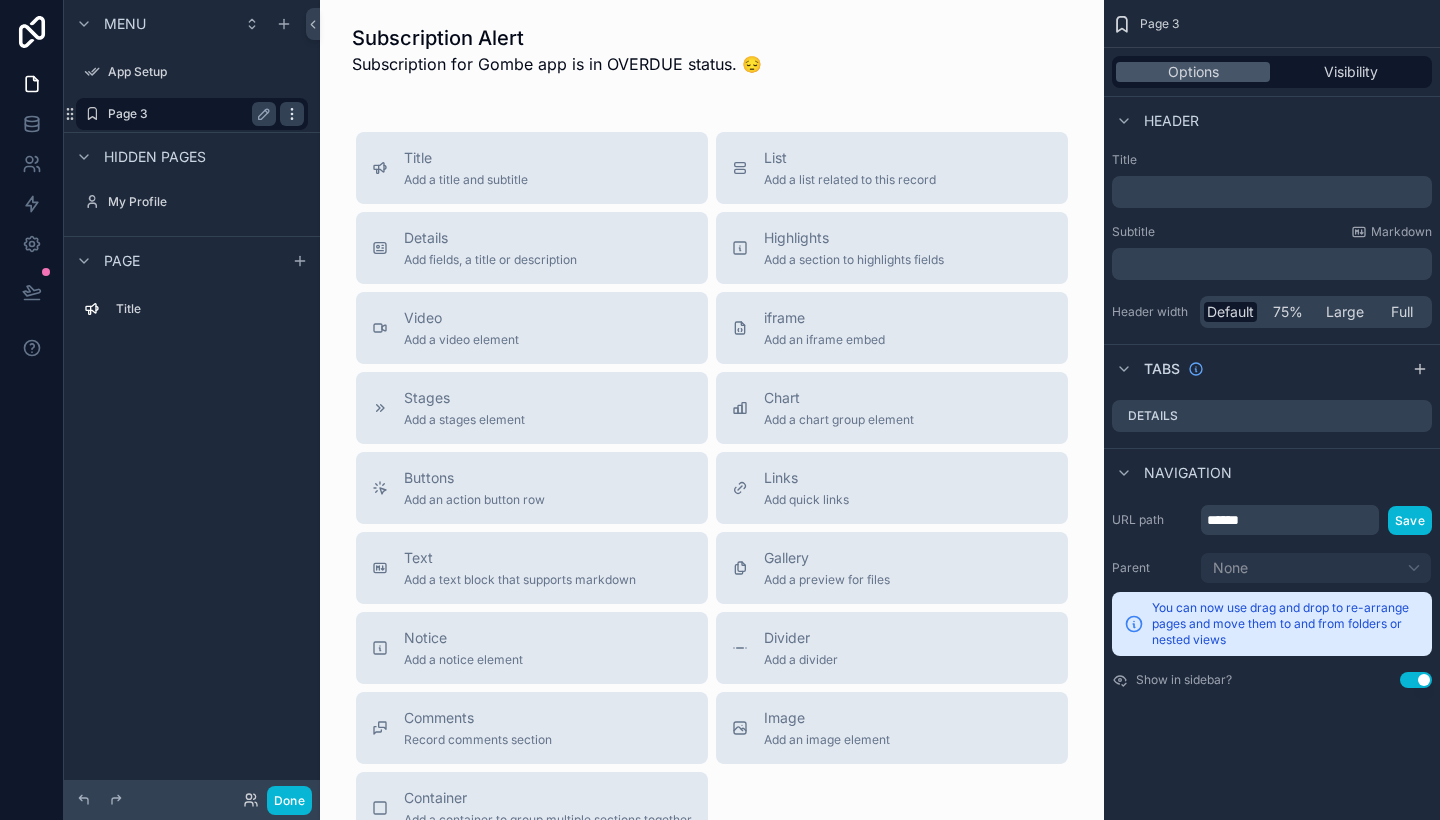 click 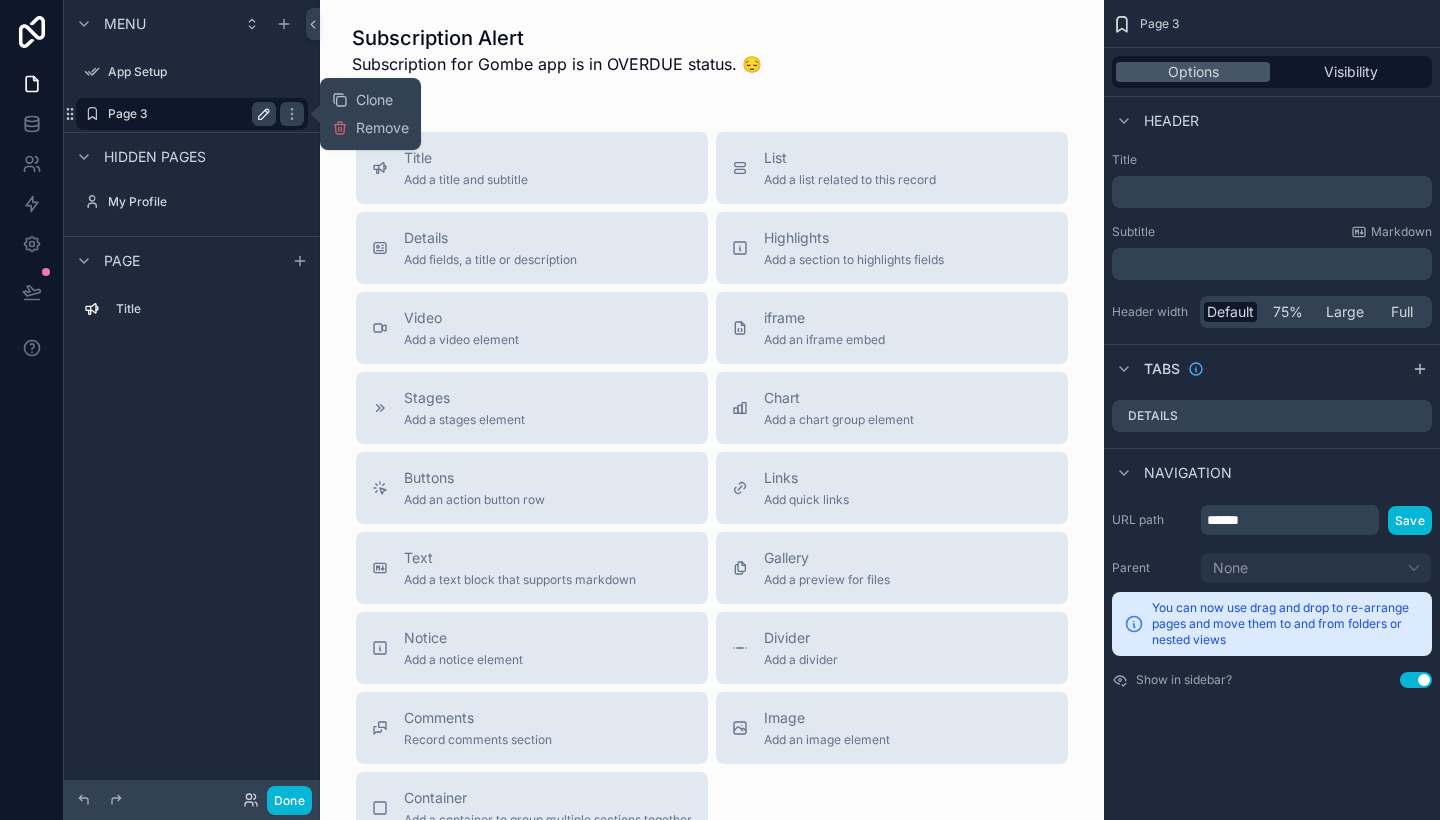 click 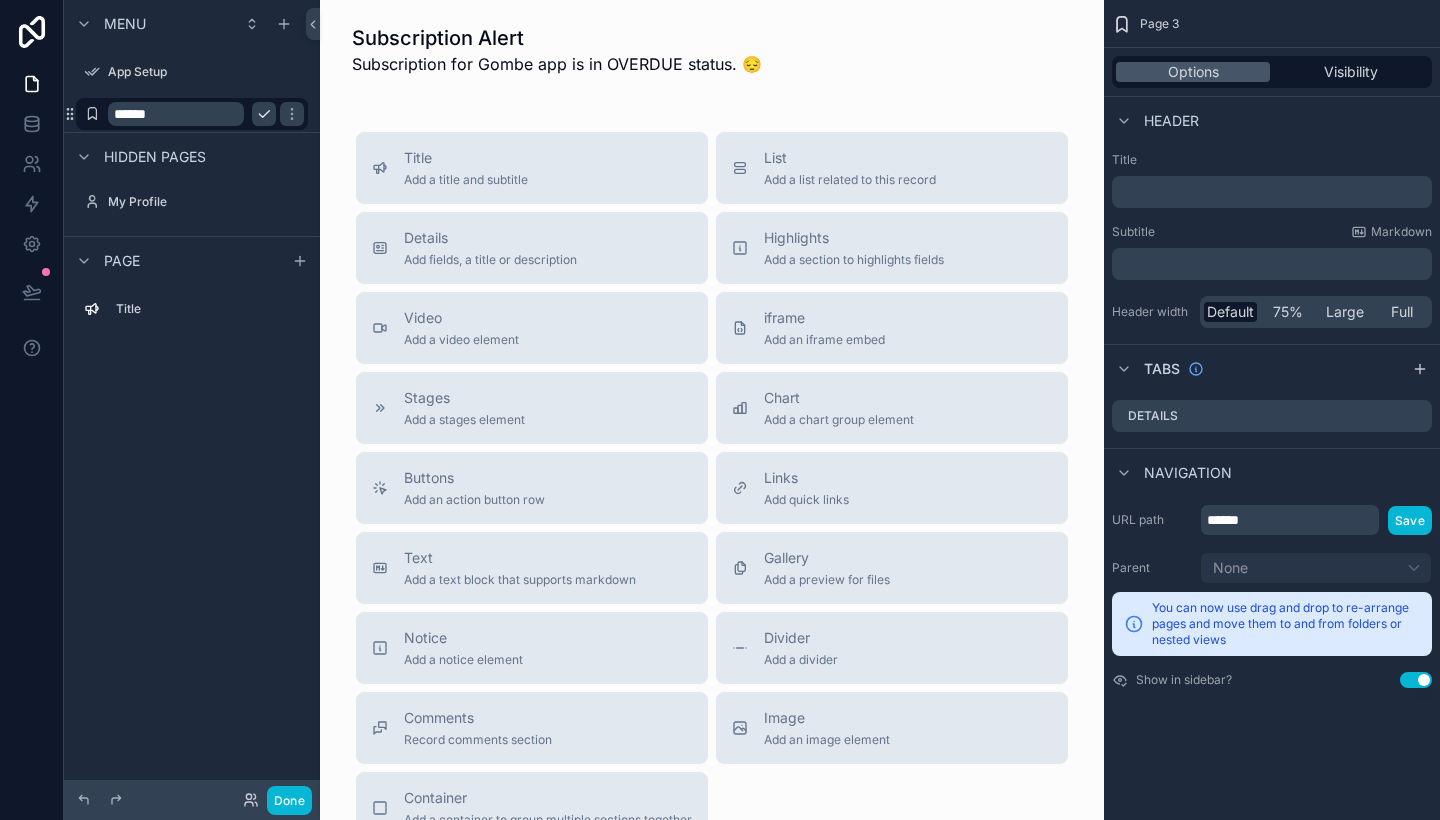 click on "******" at bounding box center (176, 114) 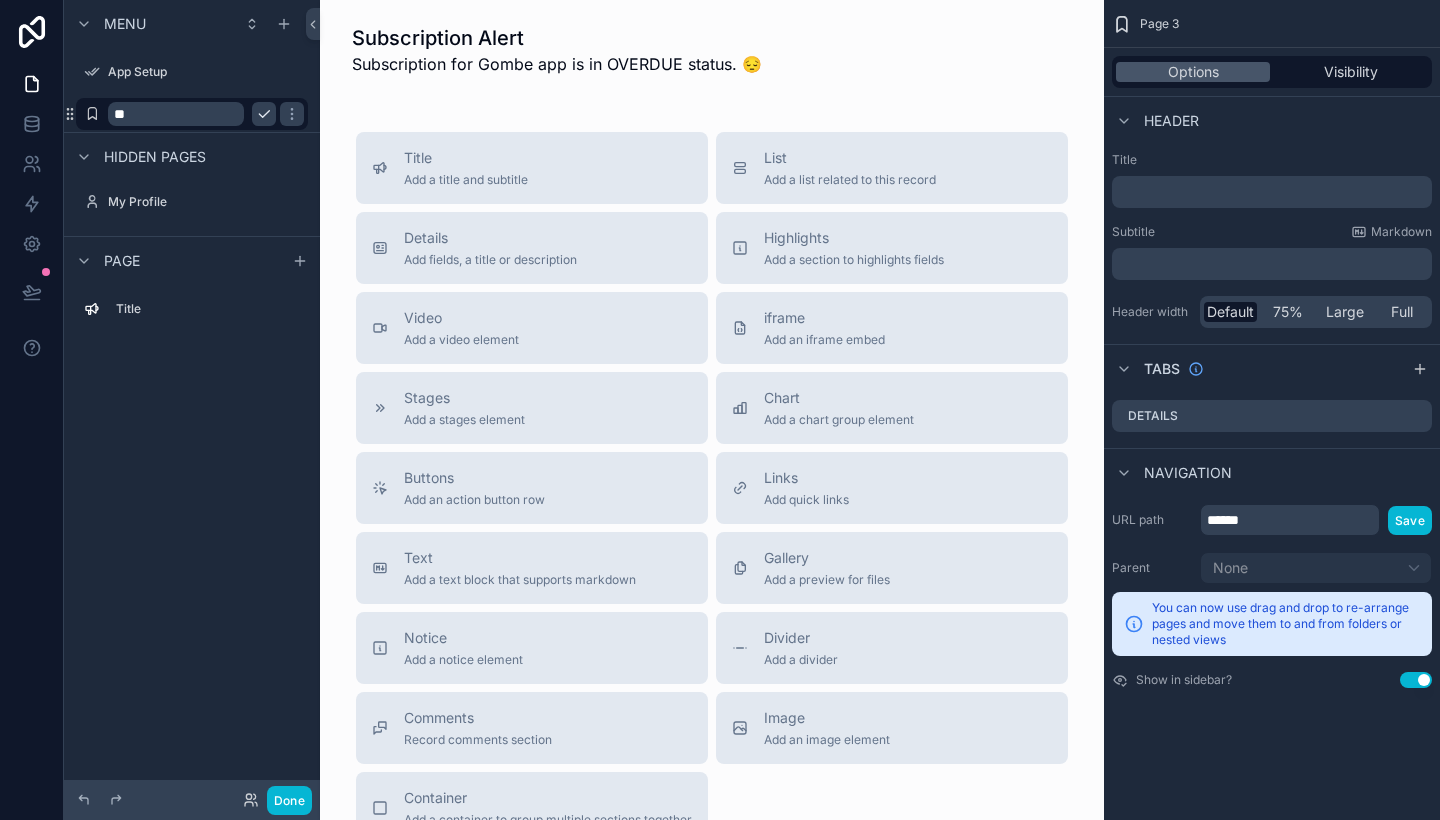 type on "*" 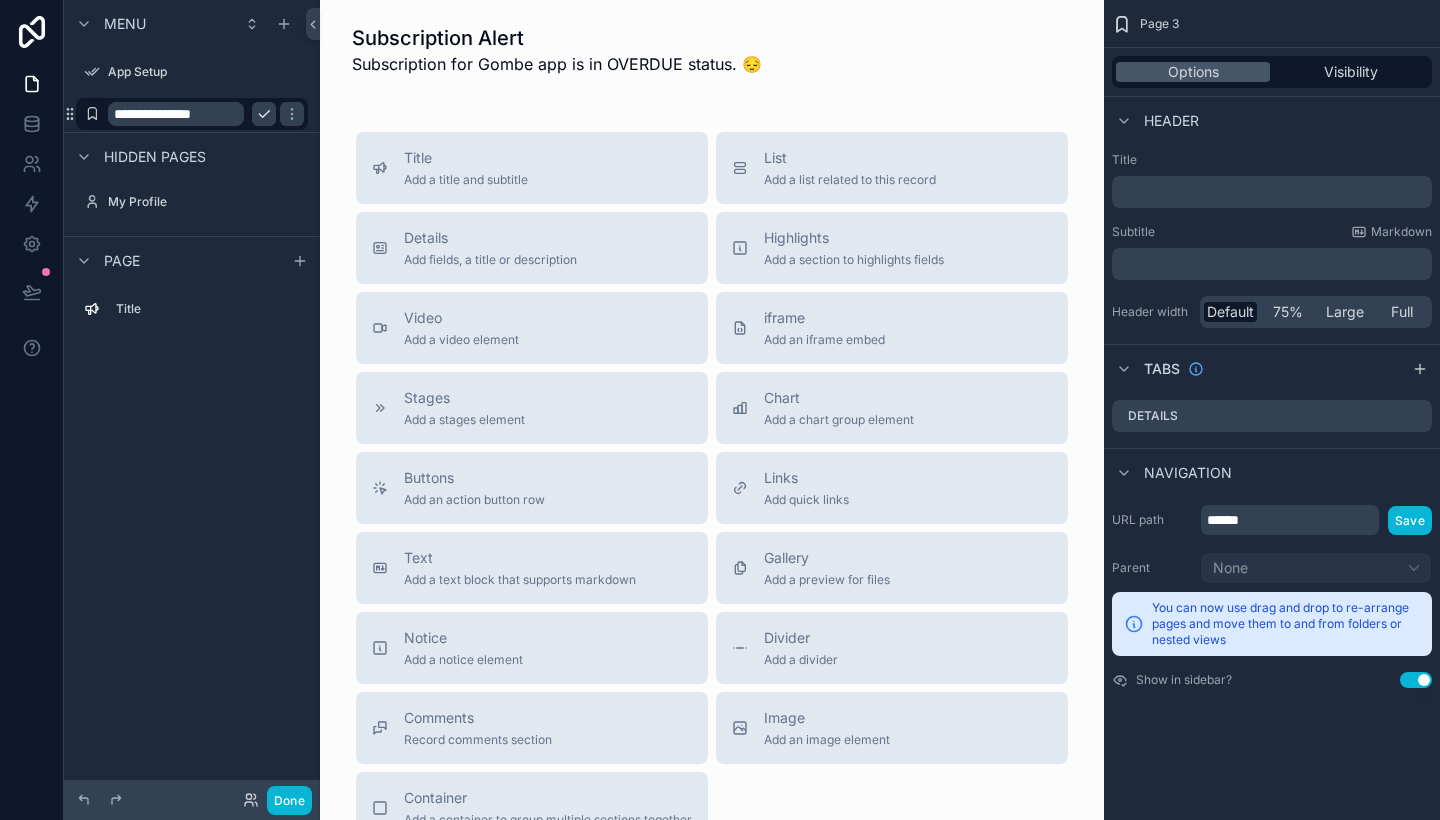 type on "**********" 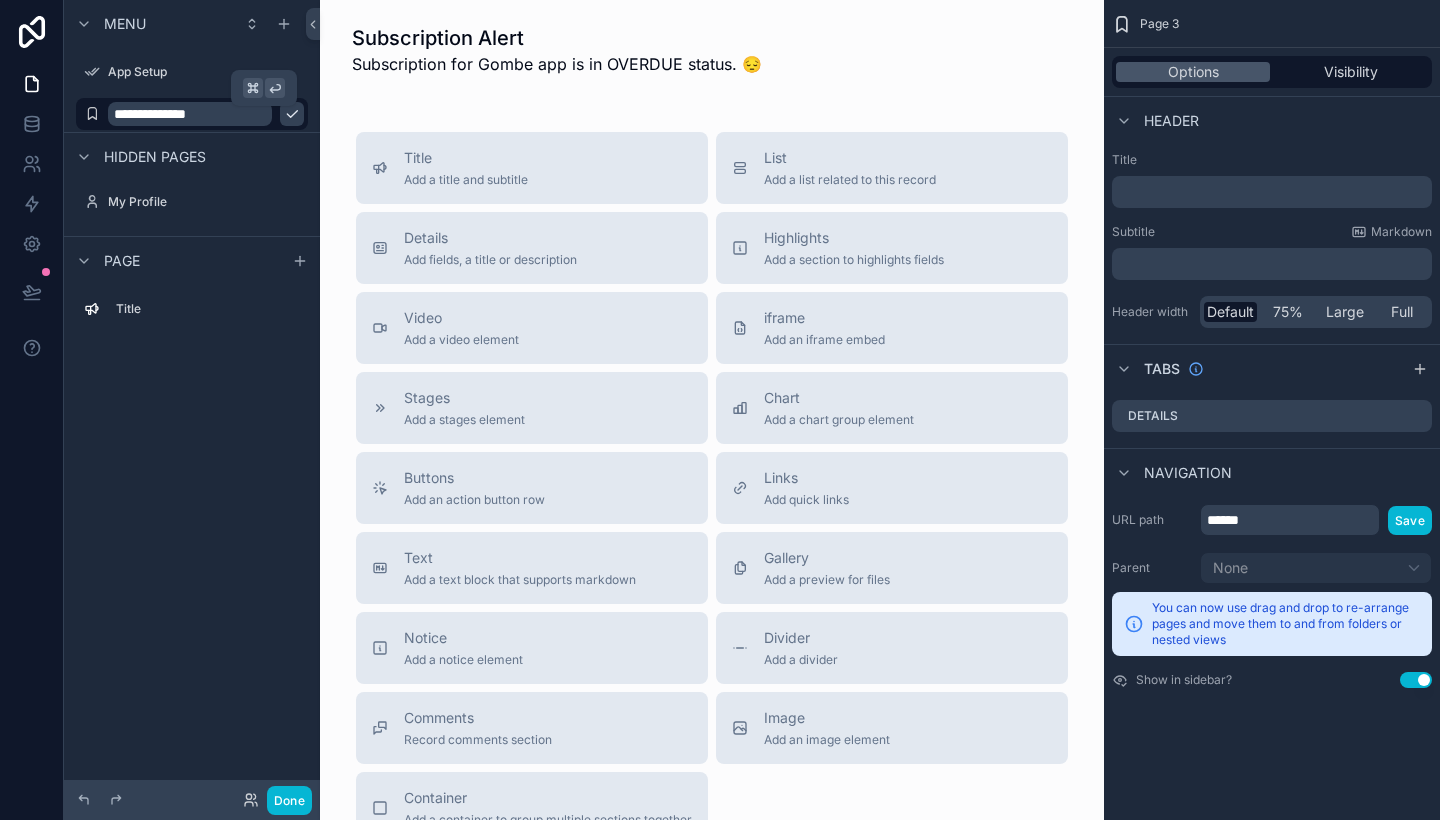 click 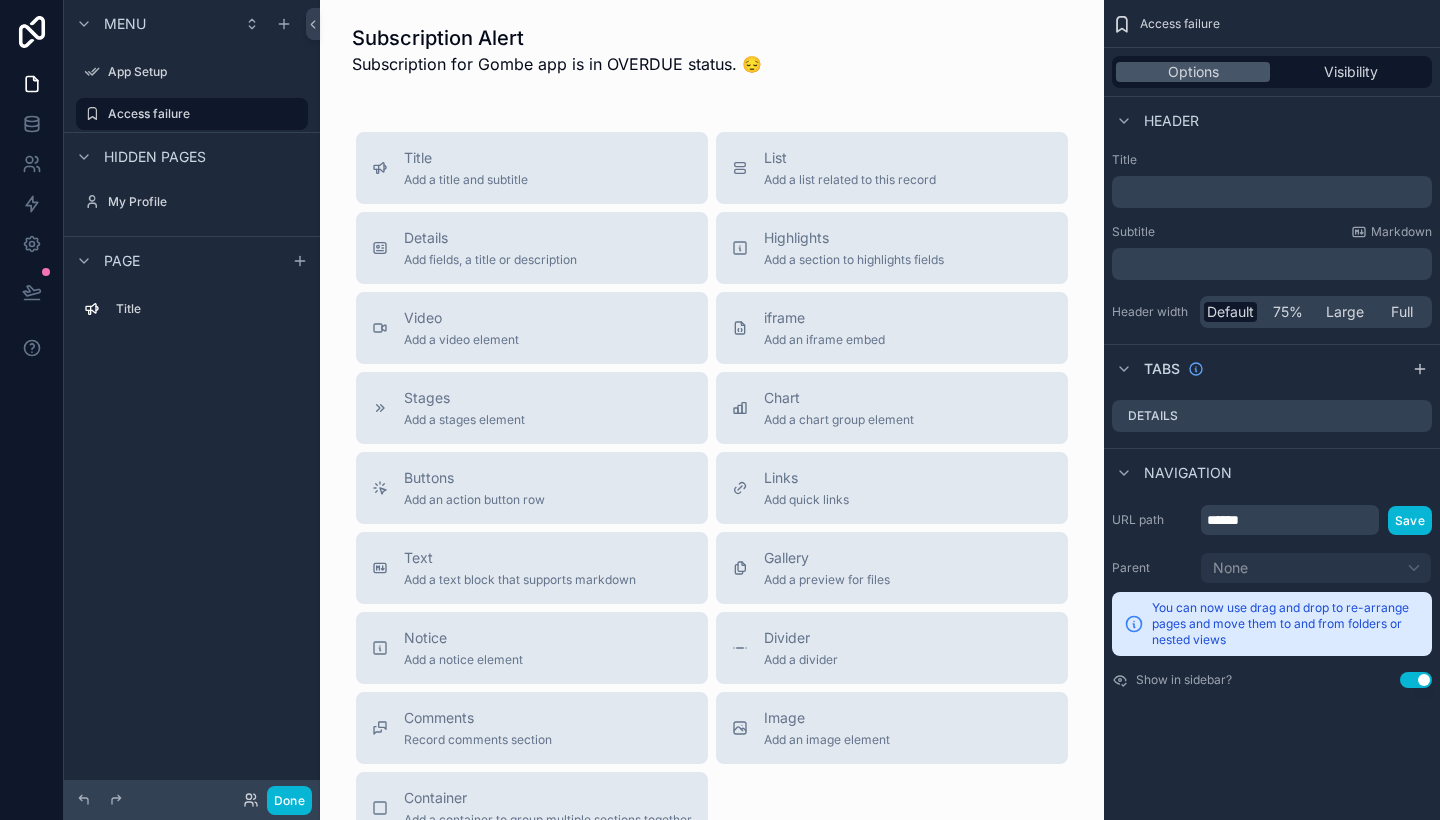 drag, startPoint x: 73, startPoint y: 114, endPoint x: 170, endPoint y: 171, distance: 112.507774 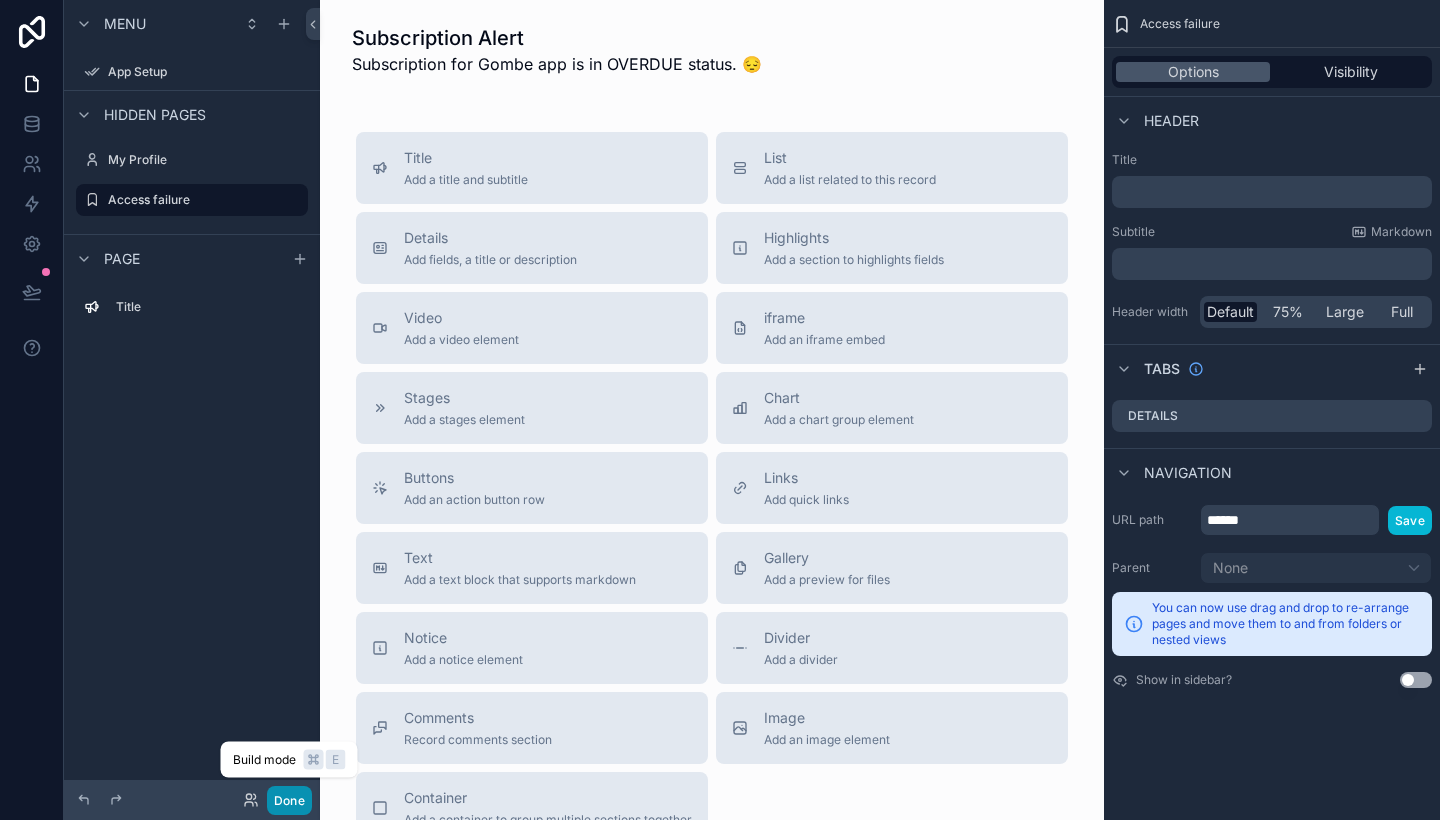 click on "Done" at bounding box center [289, 800] 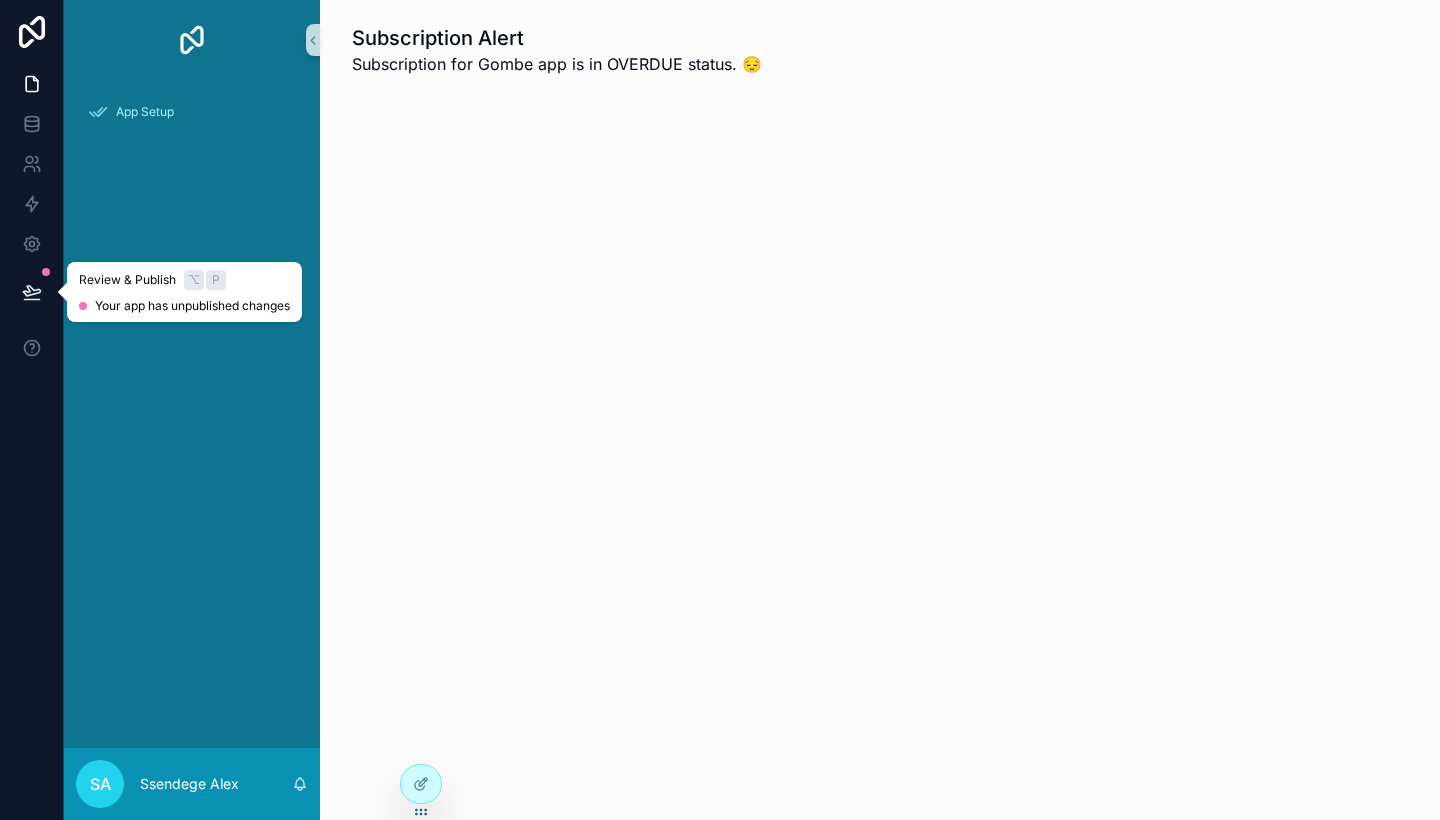 click at bounding box center (32, 292) 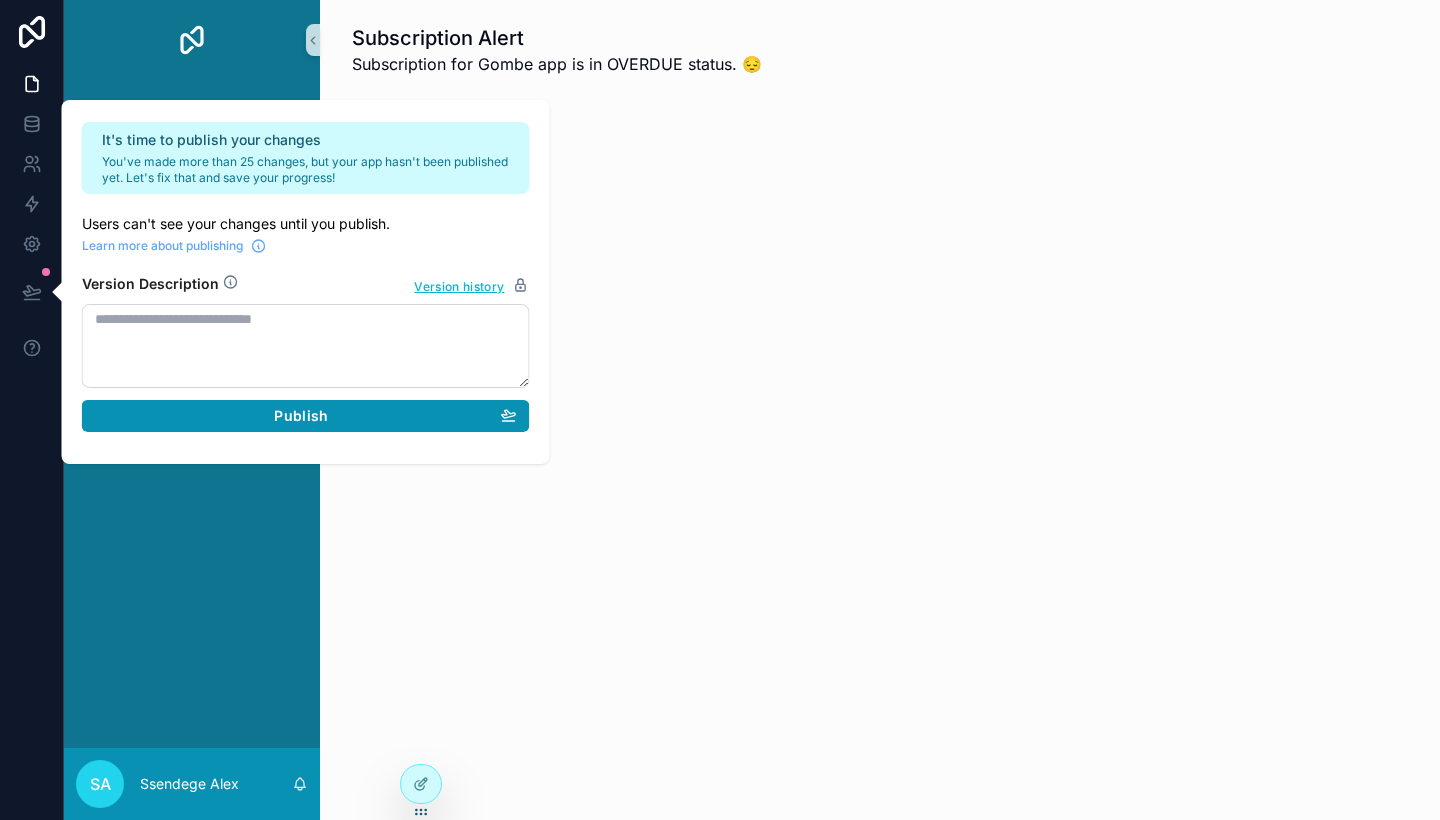 click on "Publish" at bounding box center [306, 416] 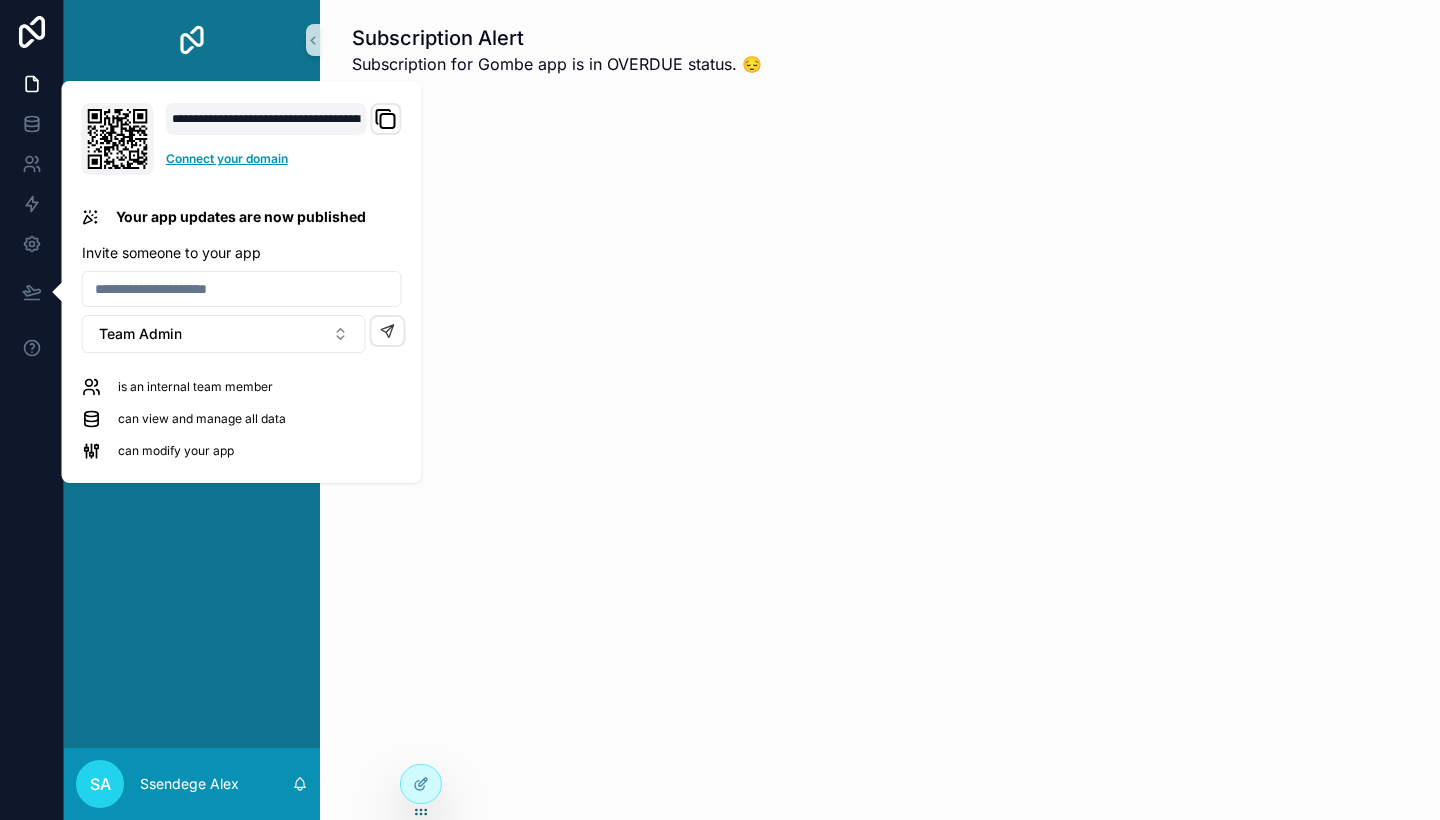 click on "Connect your domain" at bounding box center (284, 159) 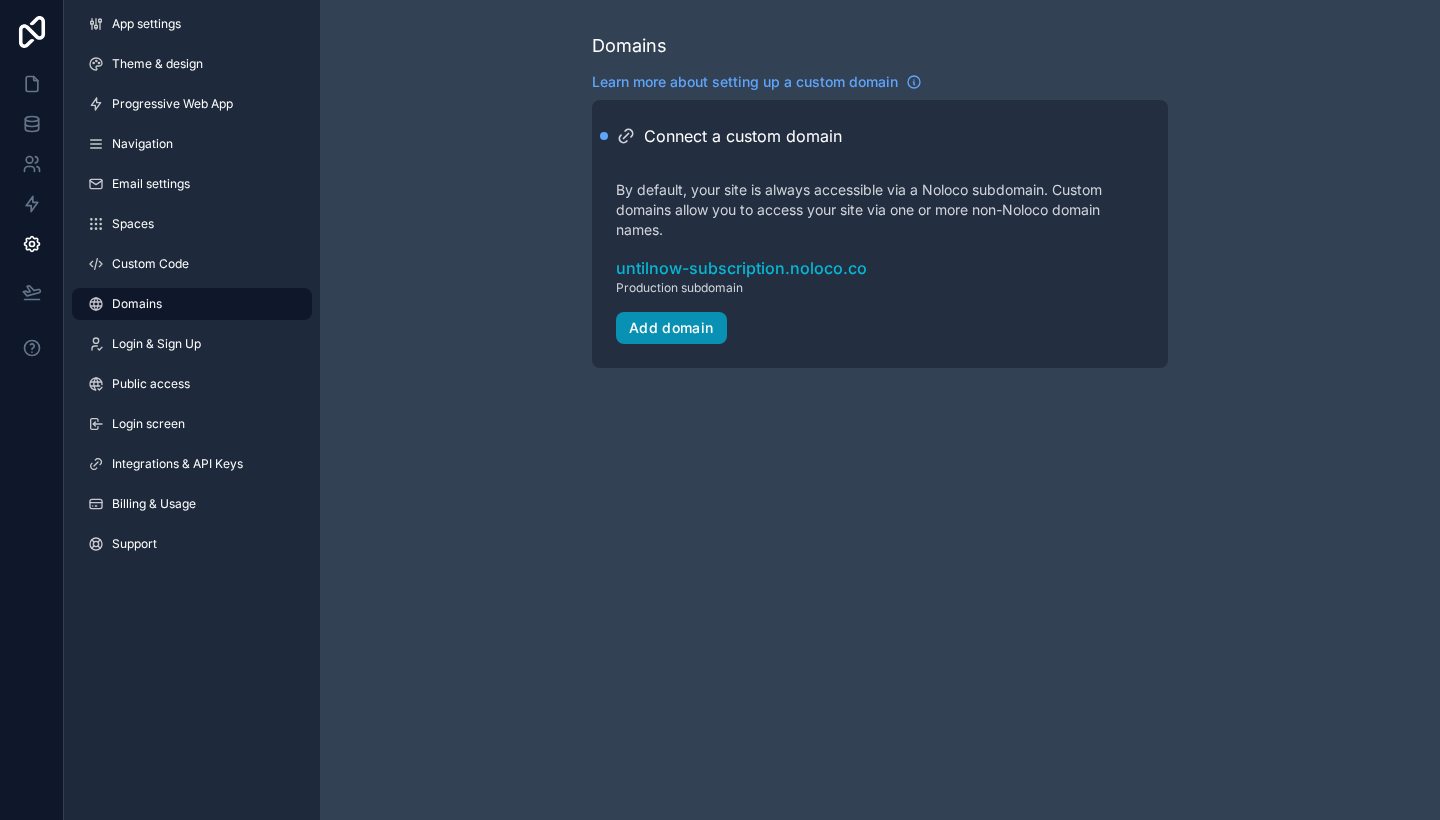 click on "Add domain" at bounding box center [671, 328] 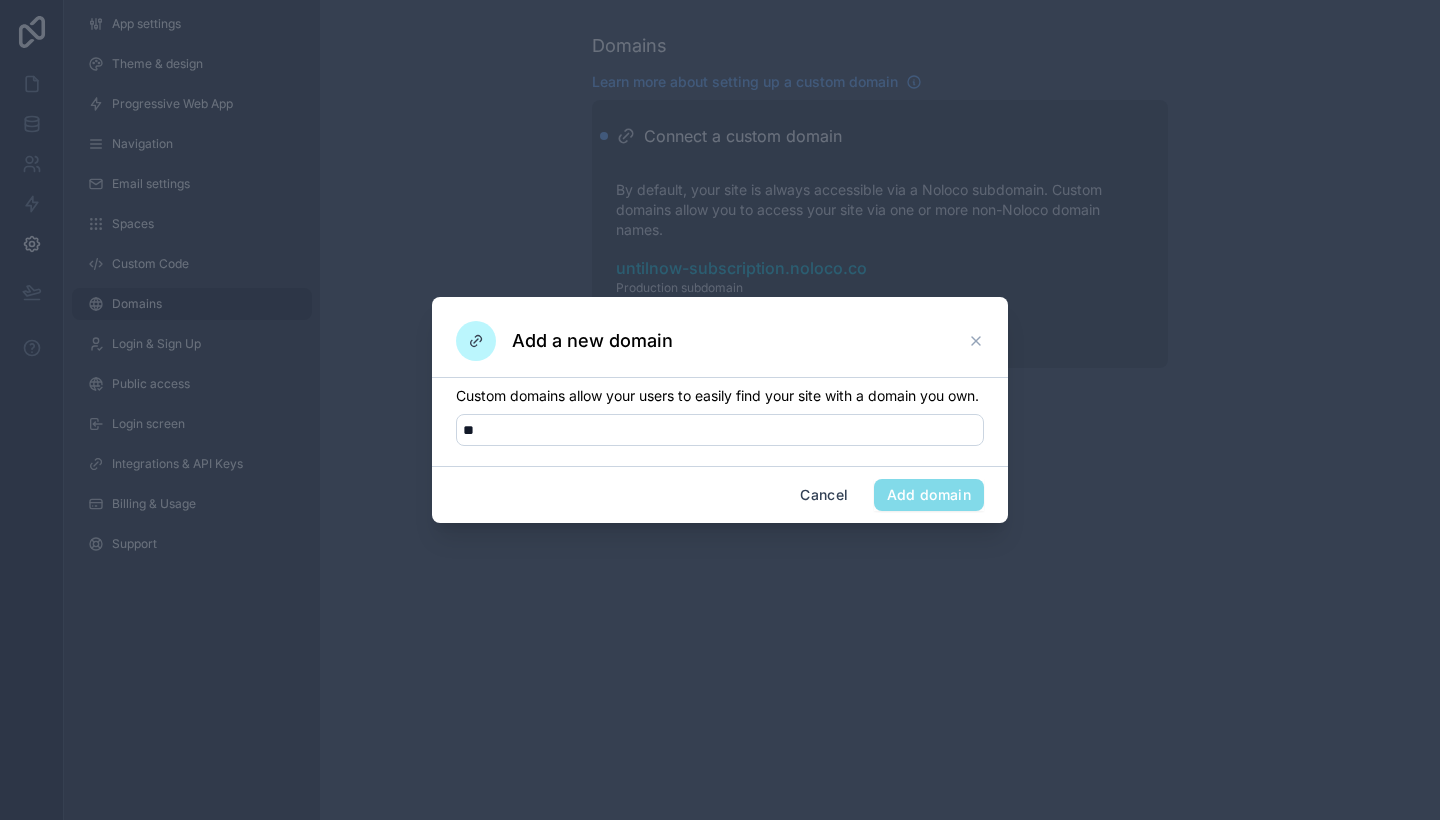 type on "*" 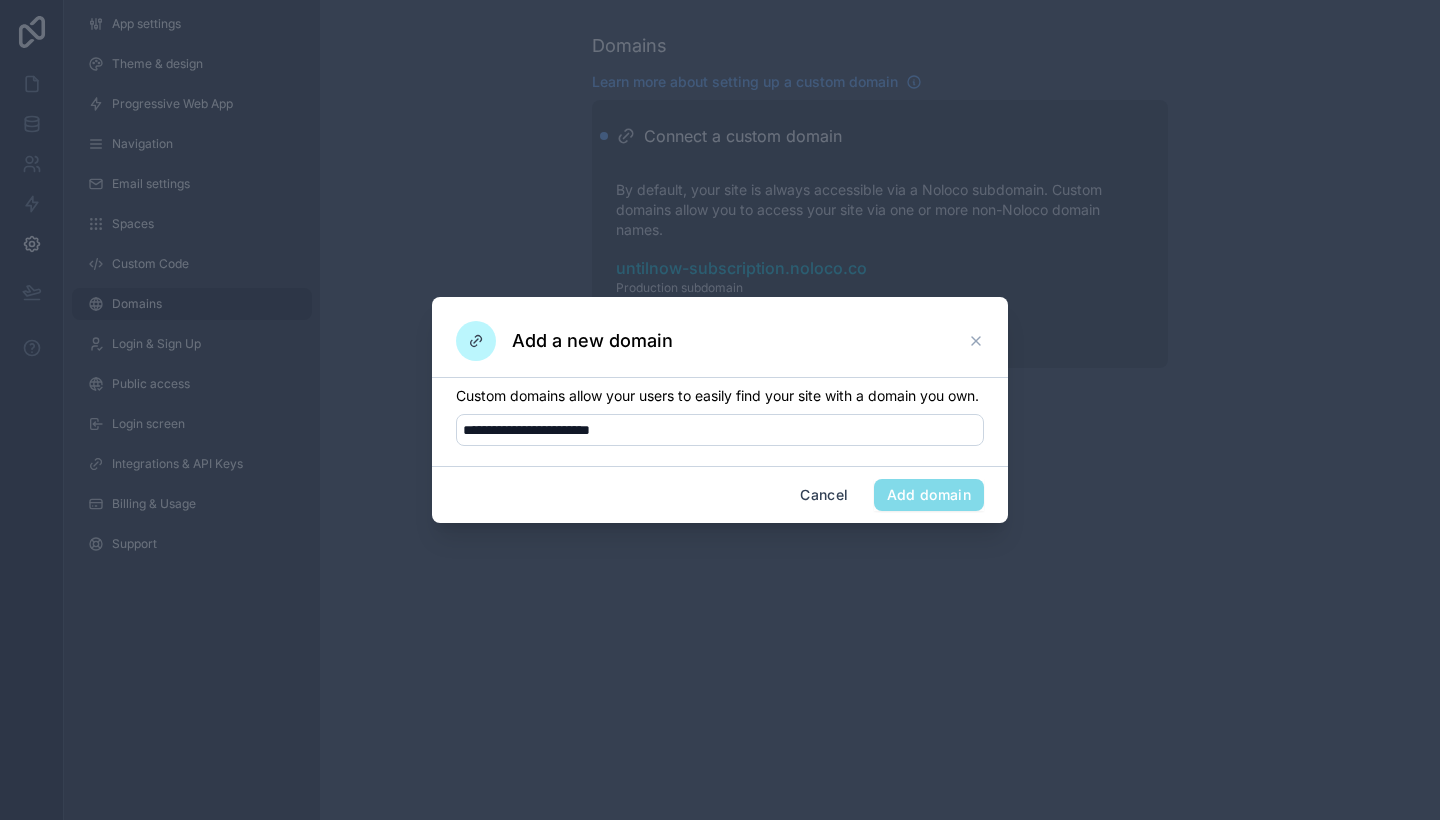 click on "**********" at bounding box center (720, 430) 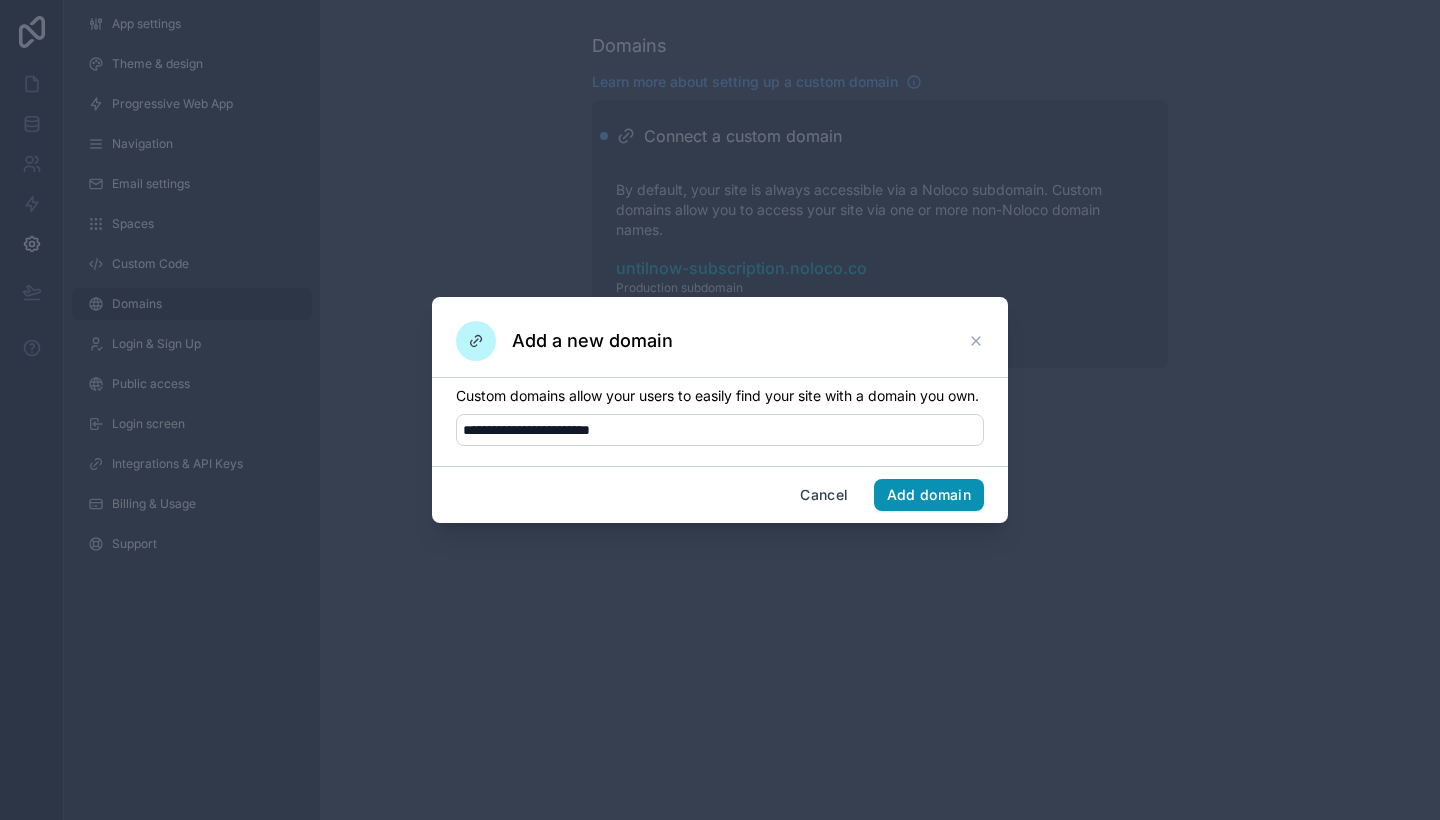 type on "**********" 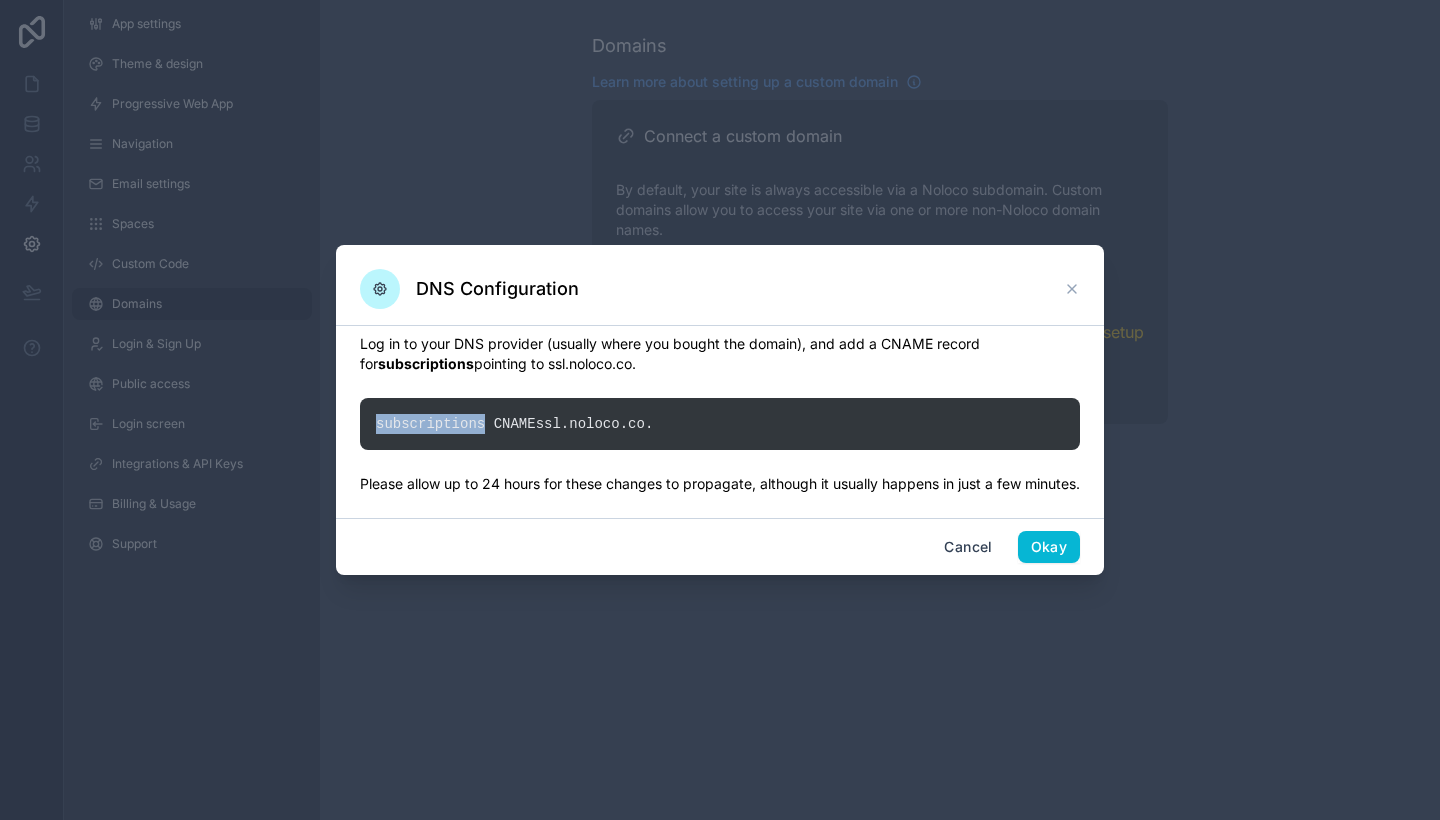 drag, startPoint x: 487, startPoint y: 415, endPoint x: 361, endPoint y: 396, distance: 127.424484 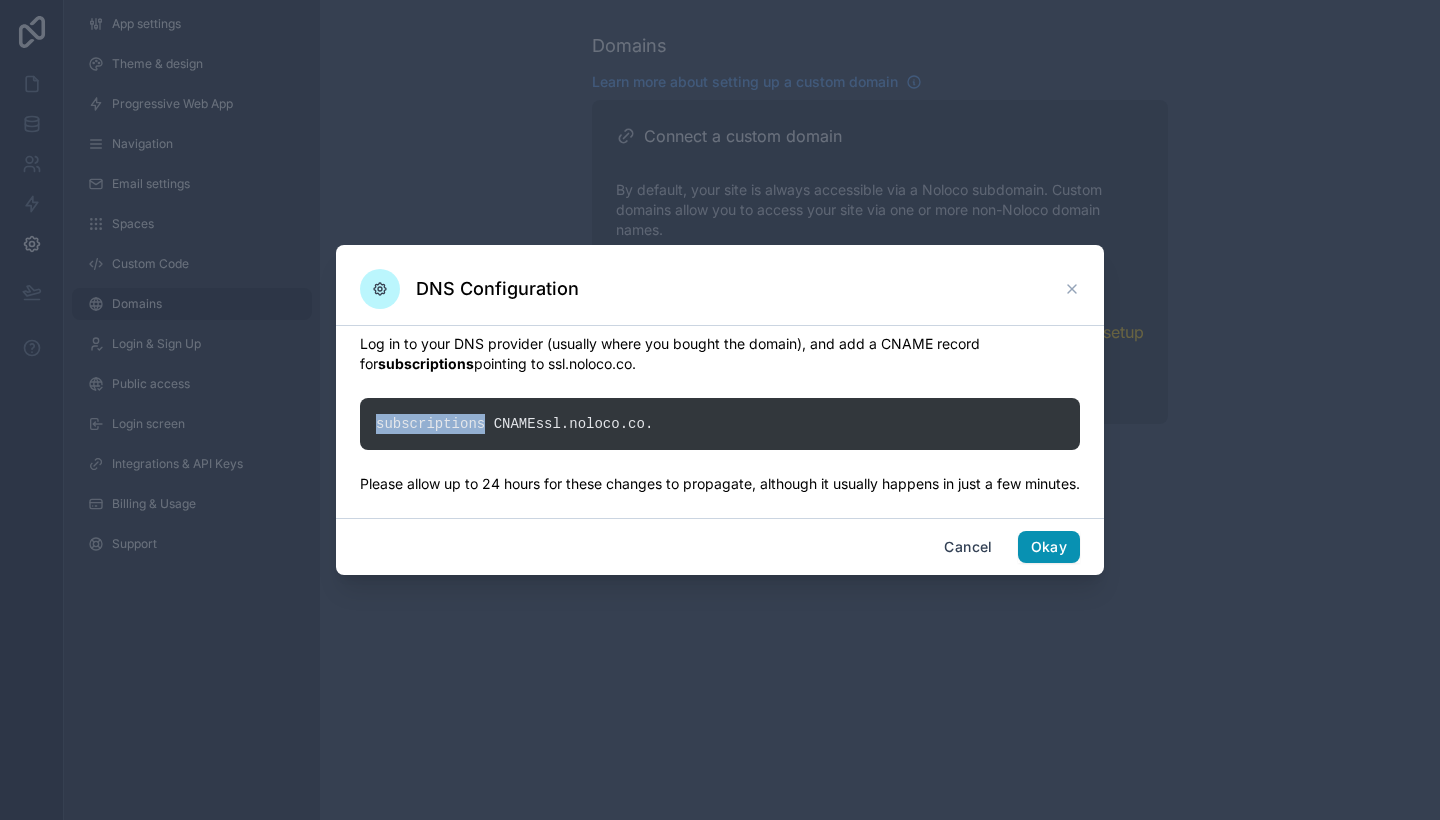 click on "Okay" at bounding box center [1049, 547] 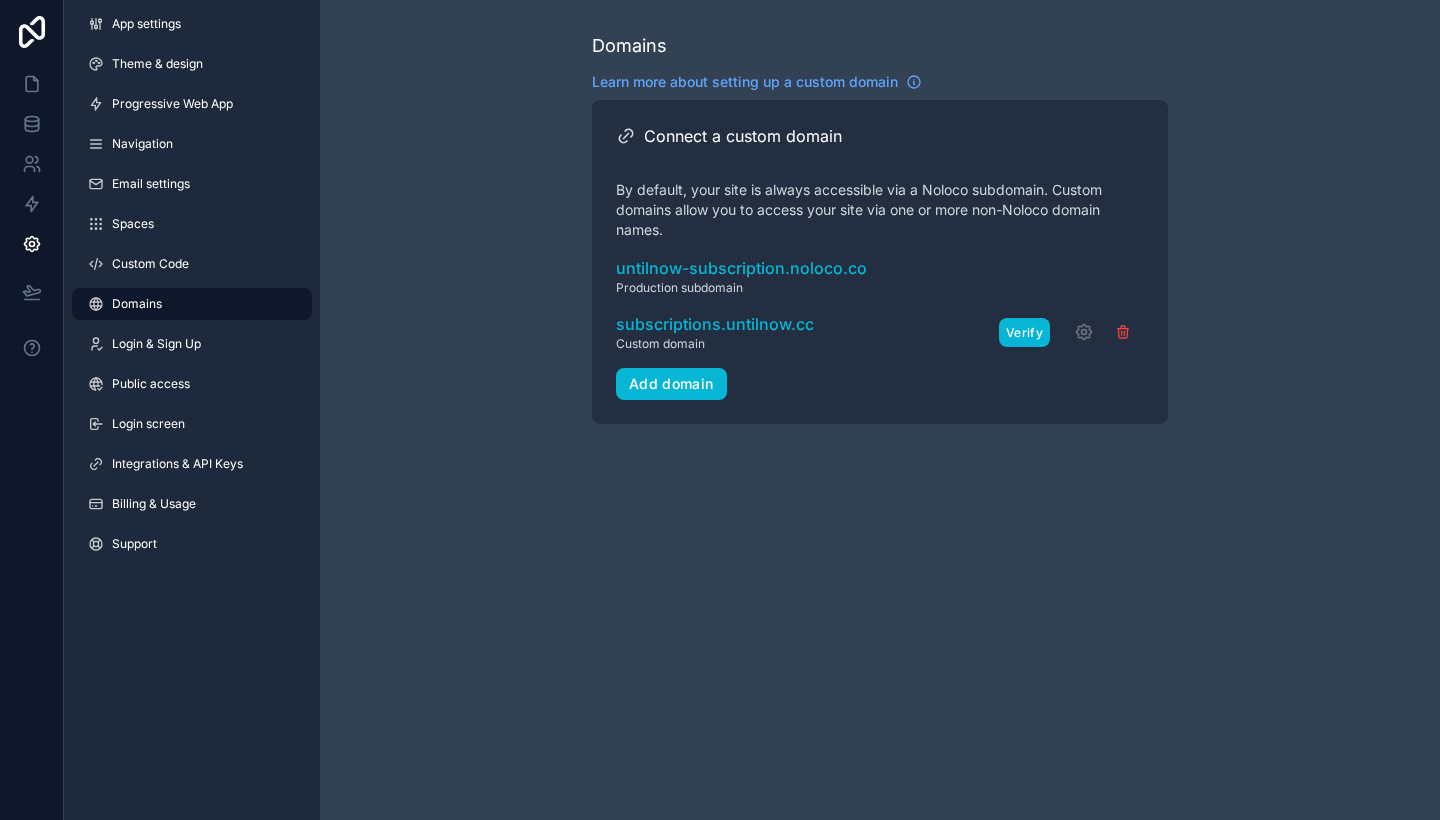 click on "Verify" at bounding box center [1024, 332] 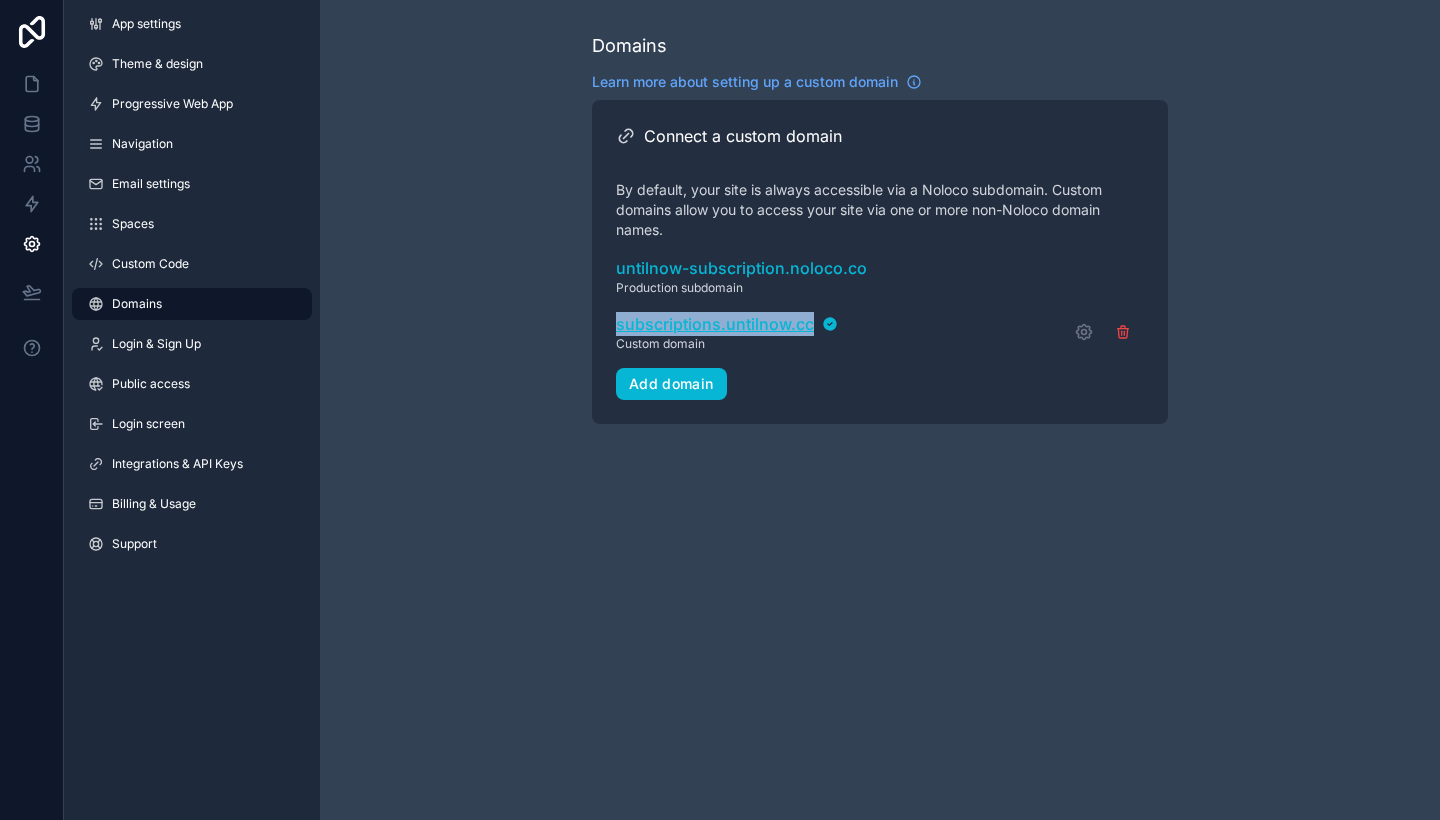 drag, startPoint x: 605, startPoint y: 321, endPoint x: 813, endPoint y: 328, distance: 208.11775 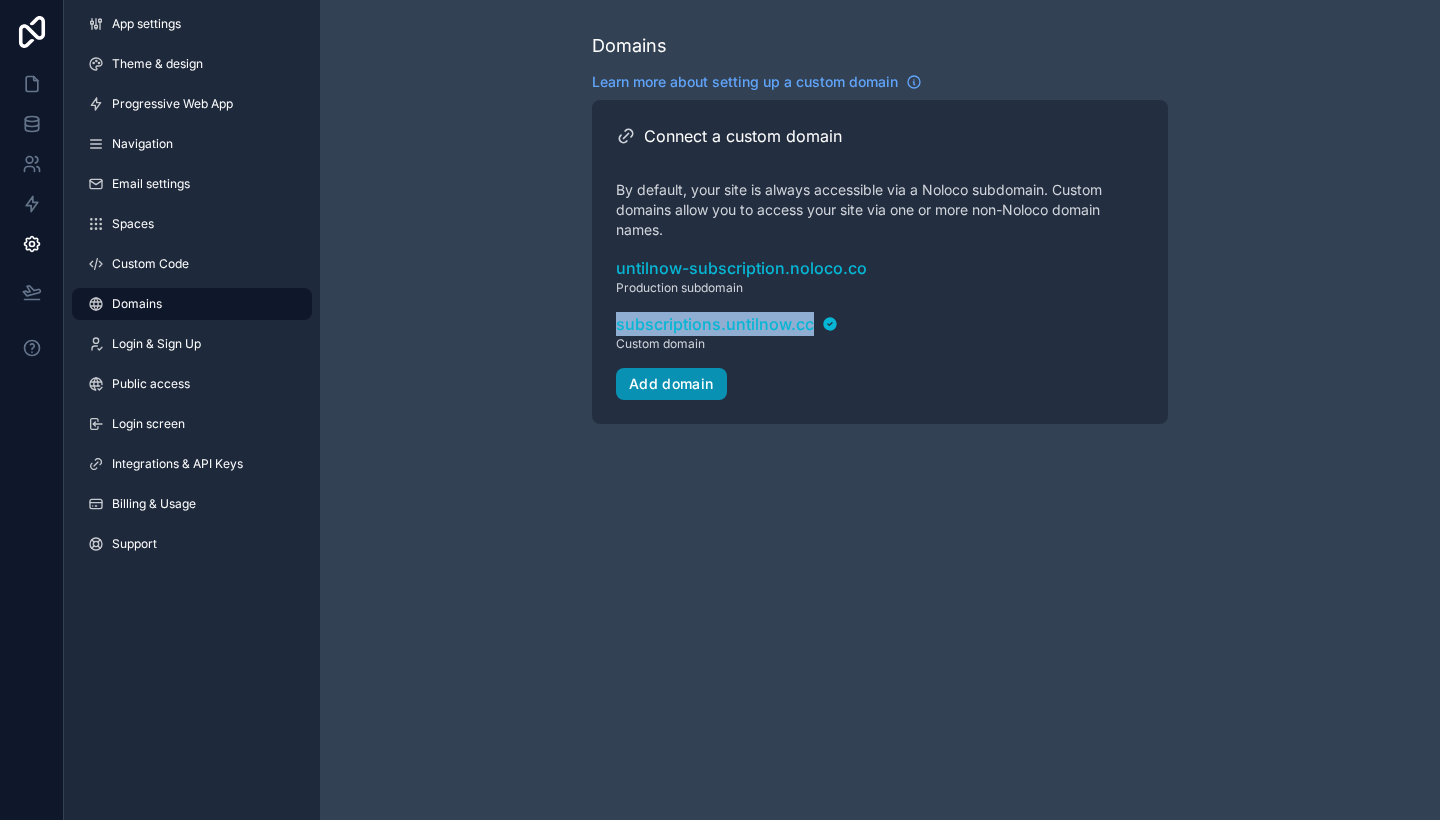 click on "Add domain" at bounding box center [671, 384] 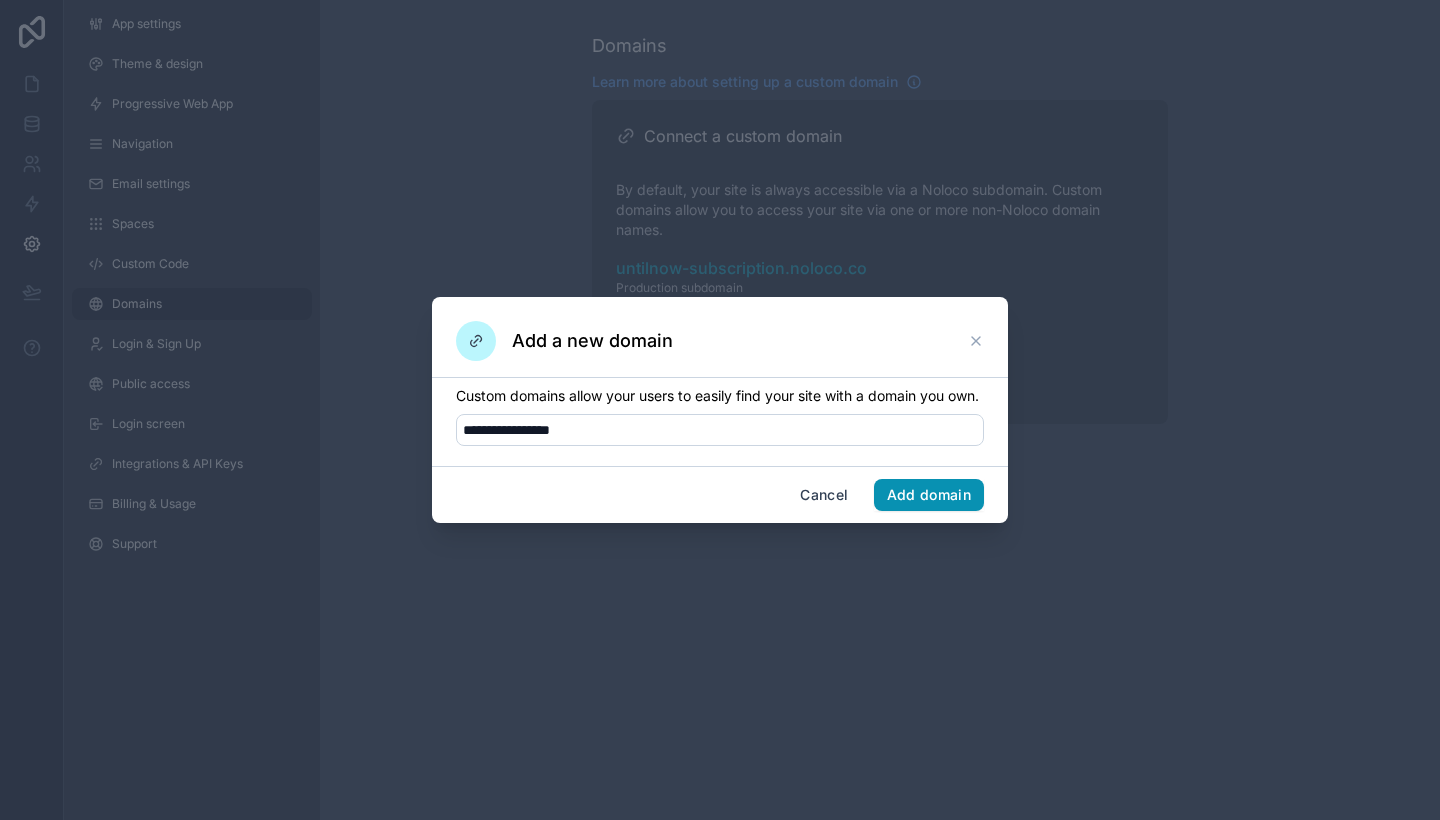 type on "**********" 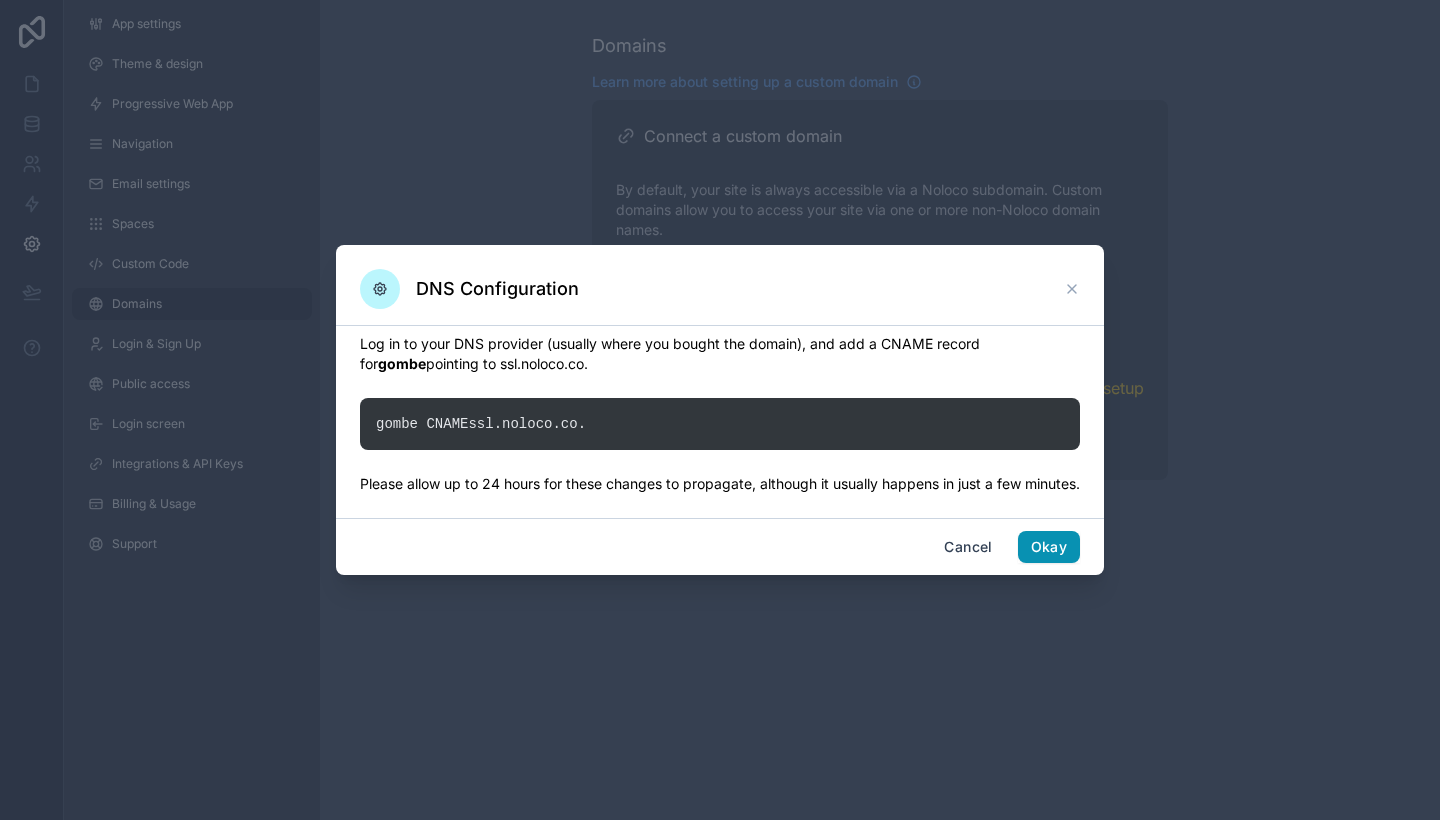 click on "Okay" at bounding box center (1049, 547) 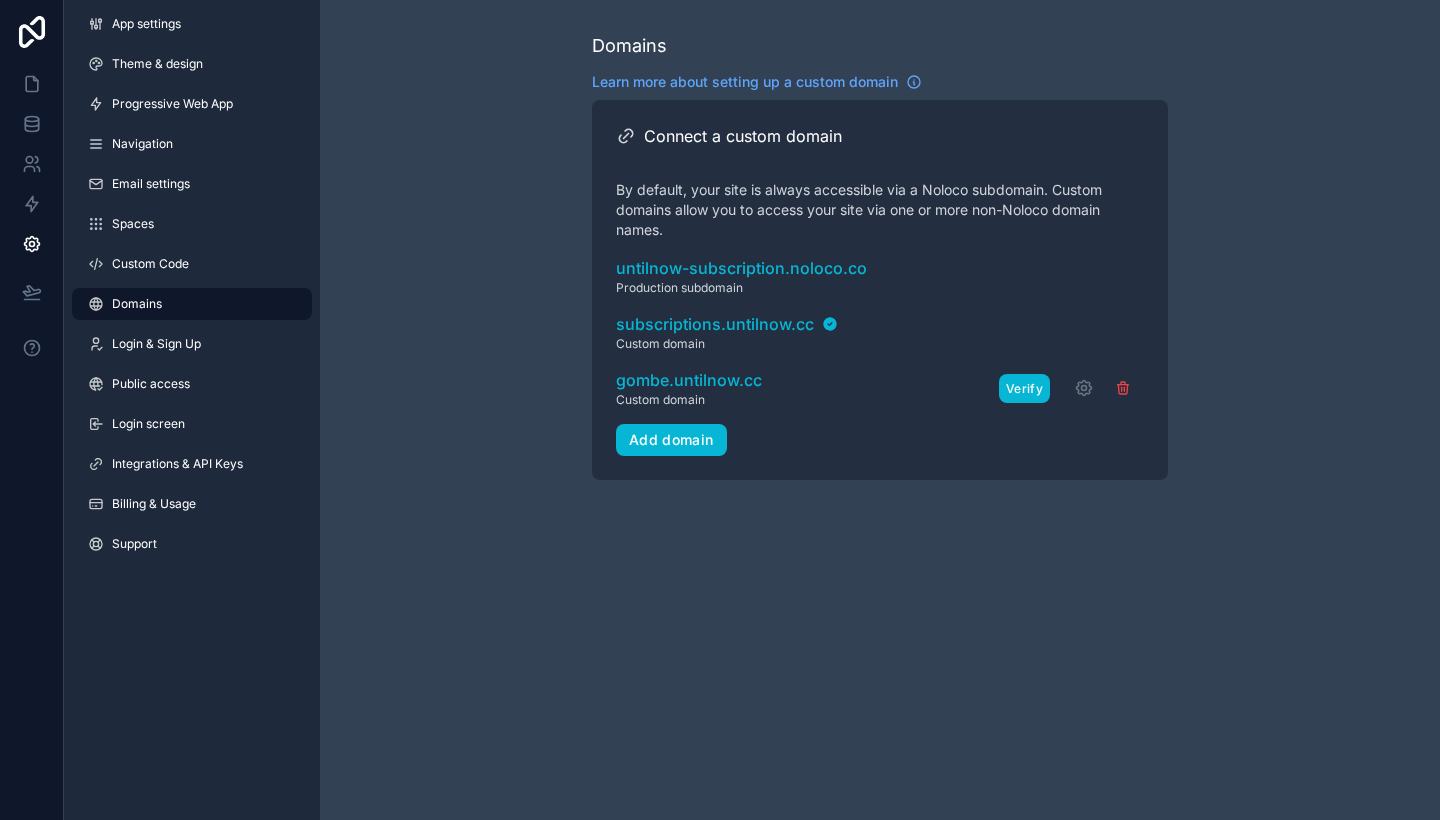 click on "Verify" at bounding box center [1024, 388] 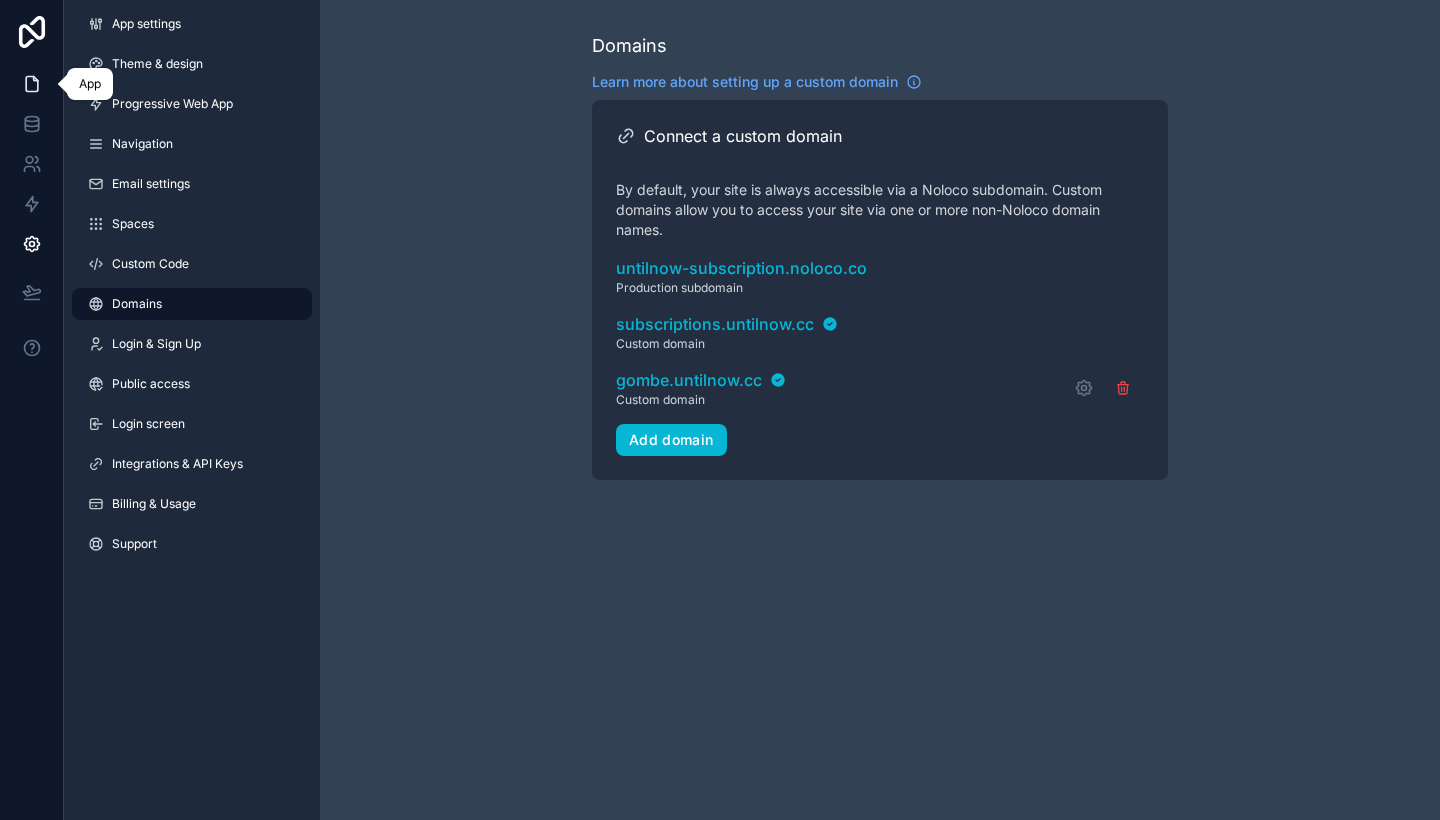 click 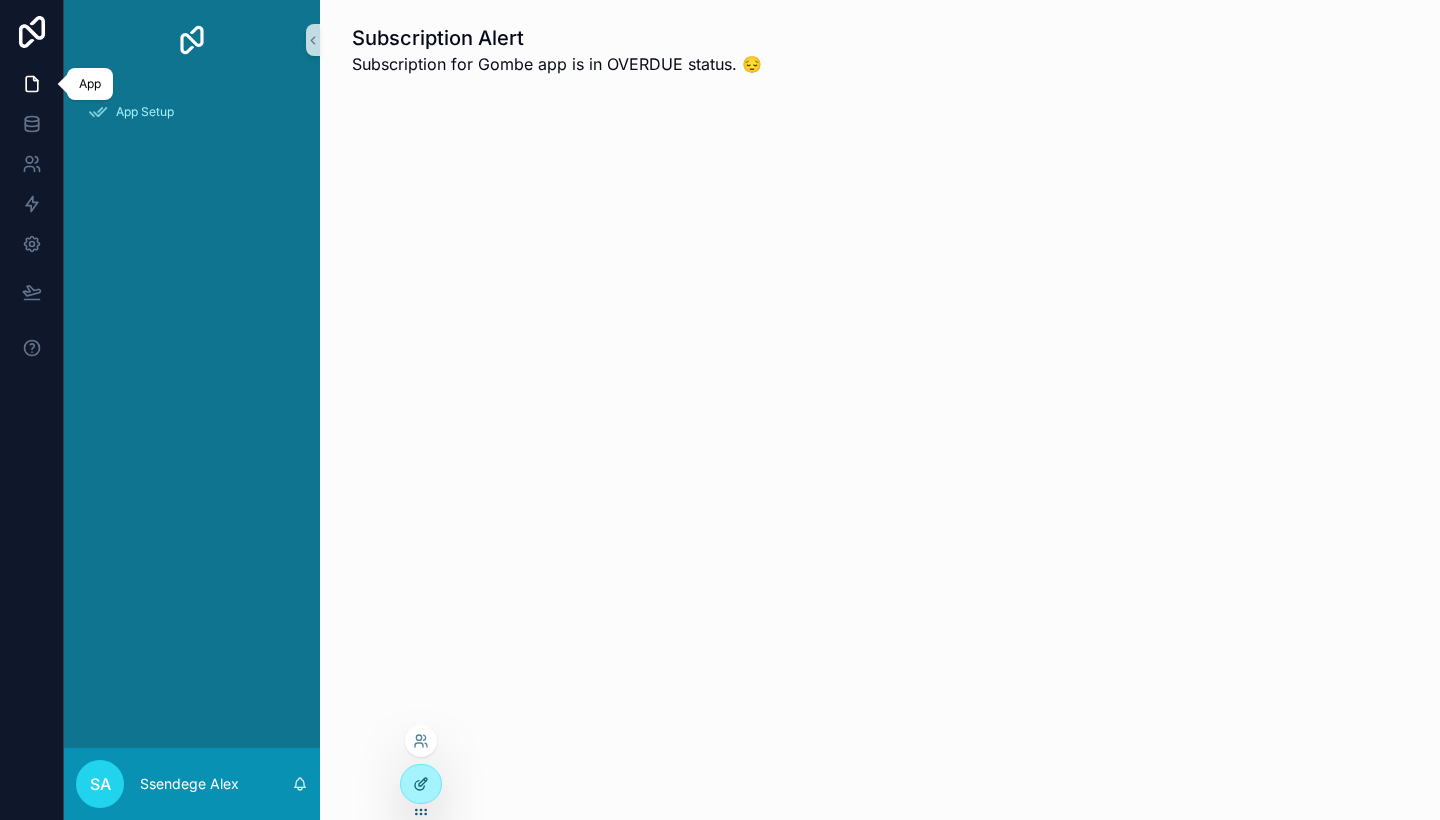 click 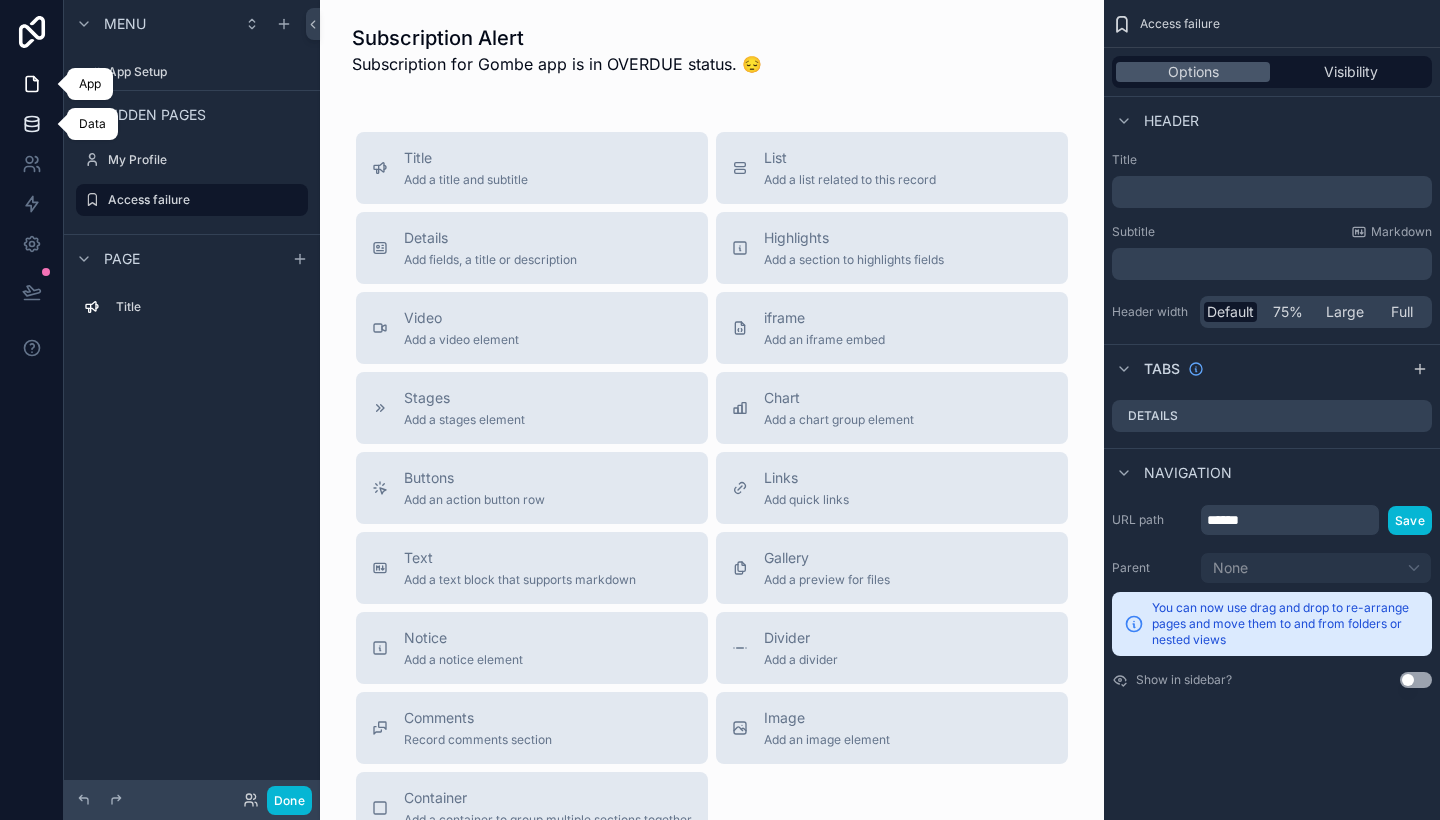 click 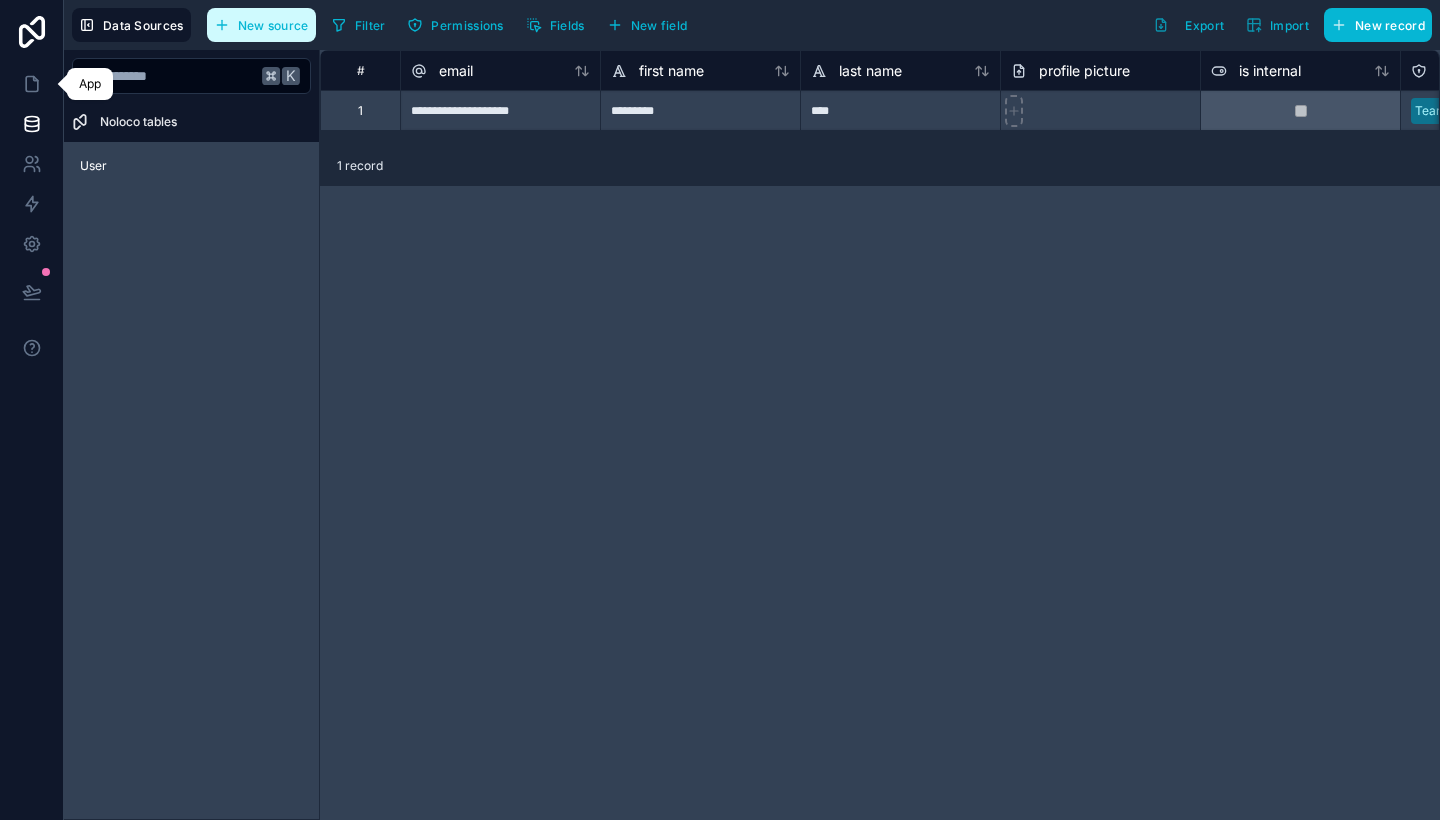 click on "New source" at bounding box center (273, 25) 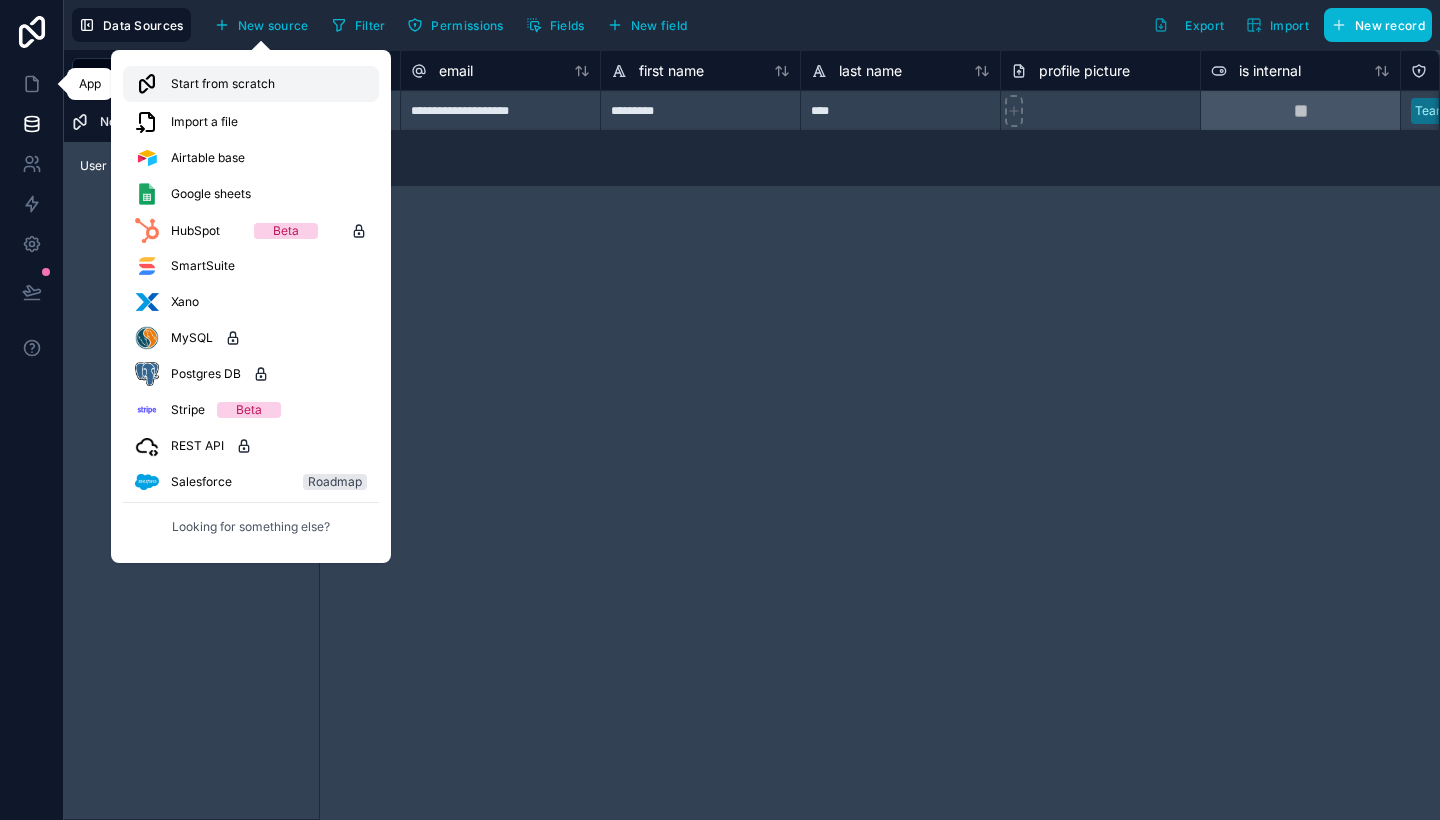 click on "Start from scratch" at bounding box center [223, 84] 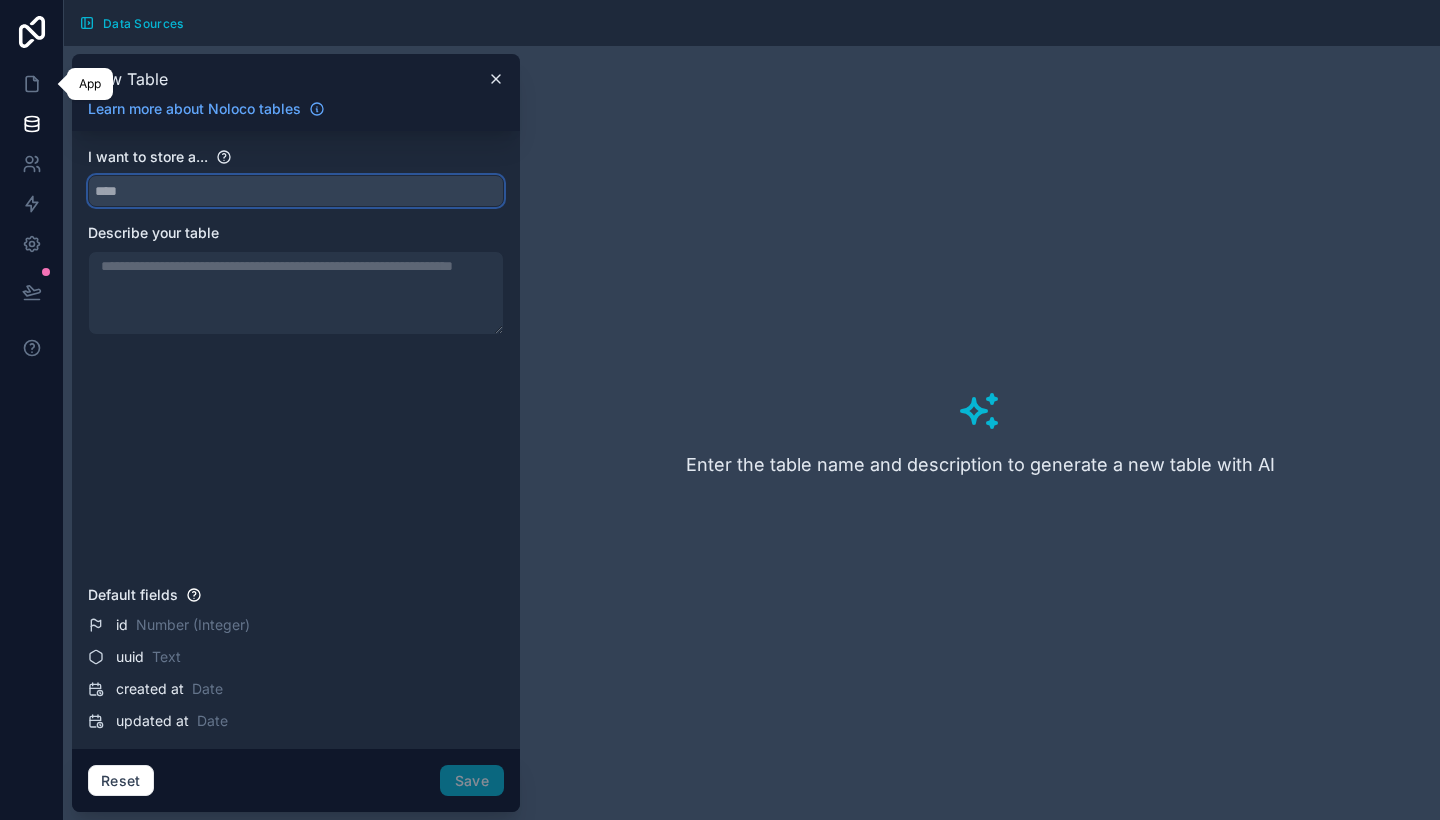click at bounding box center (296, 191) 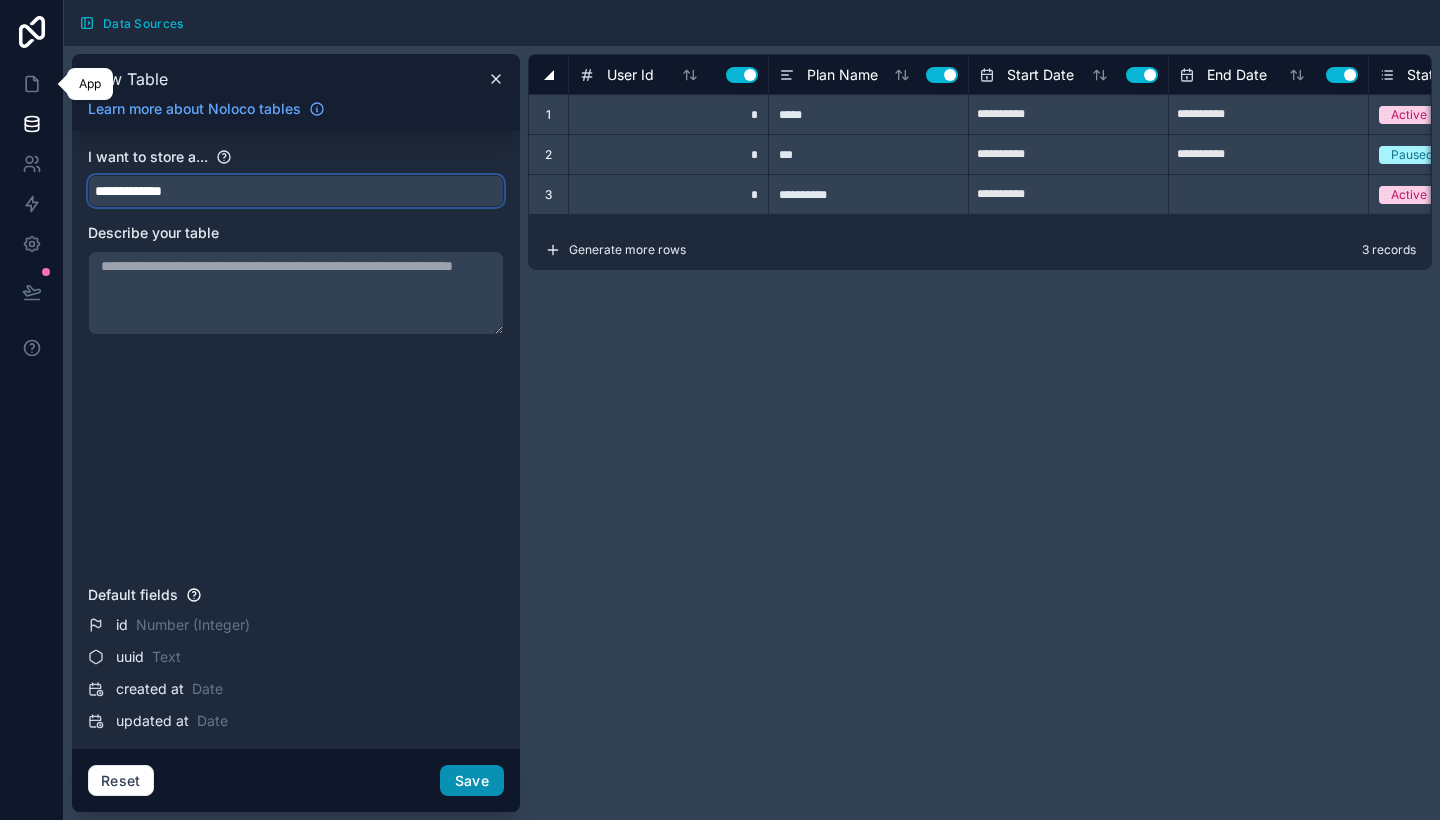 type on "**********" 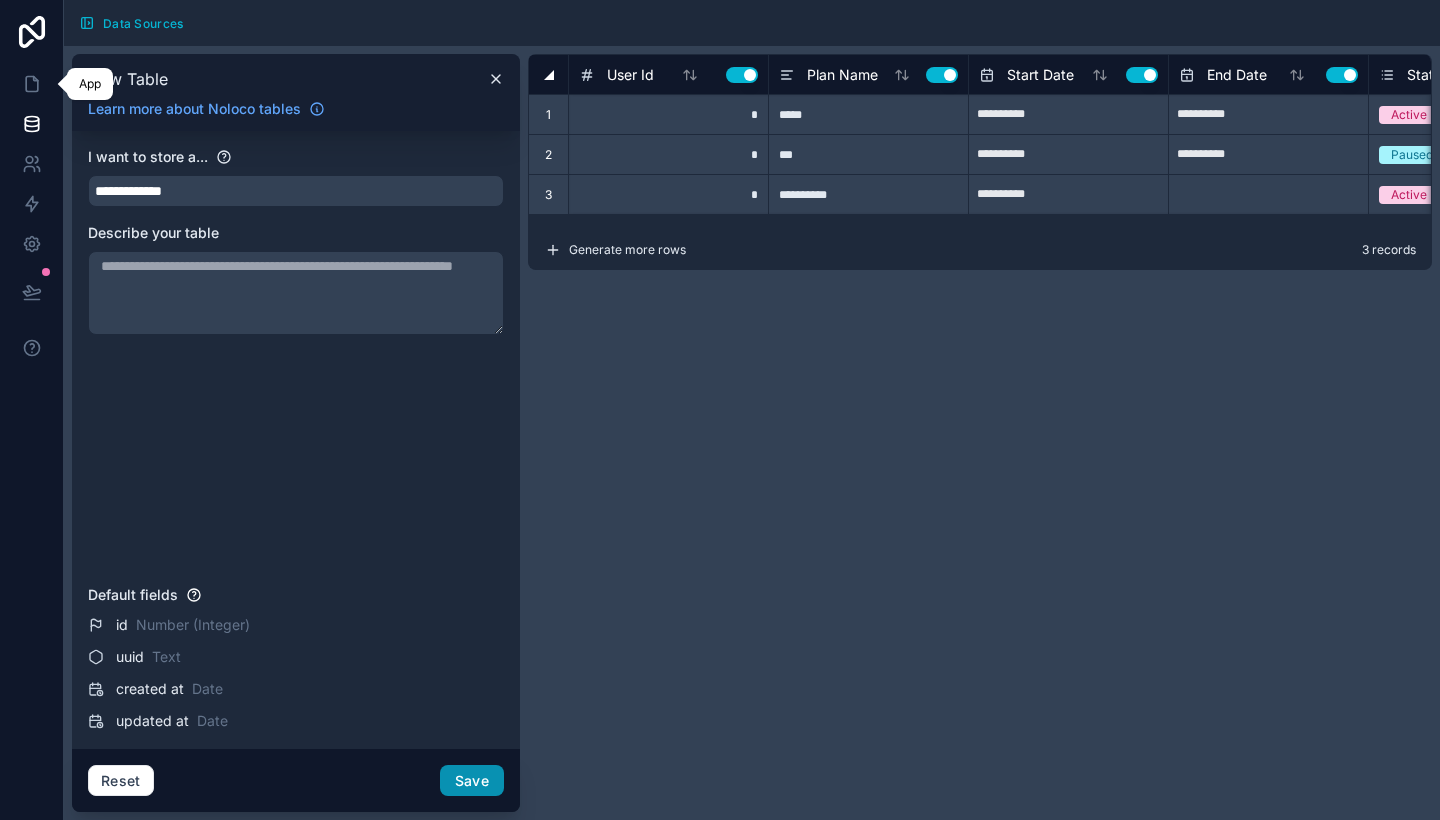 click on "Save" at bounding box center (472, 781) 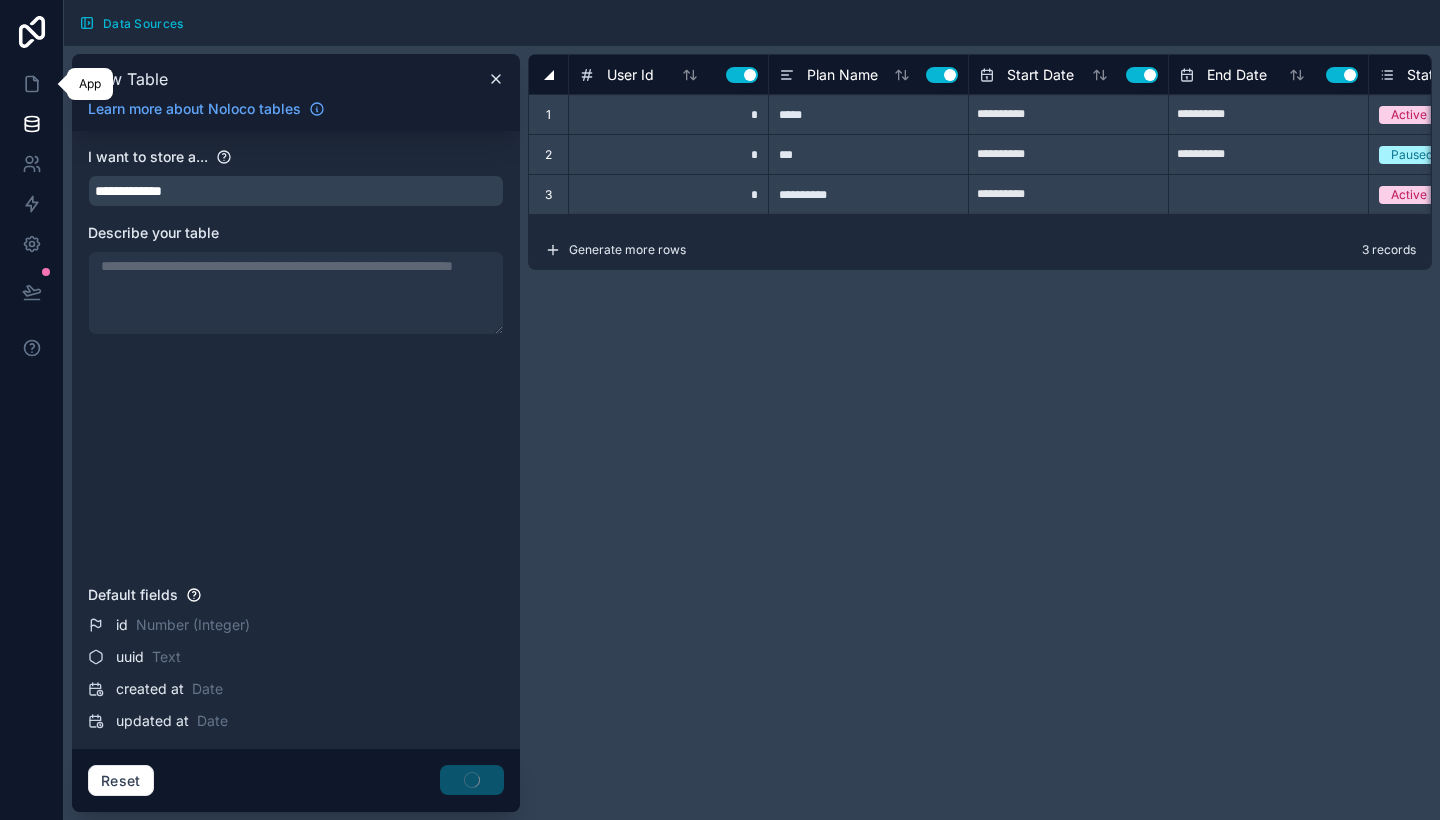 type 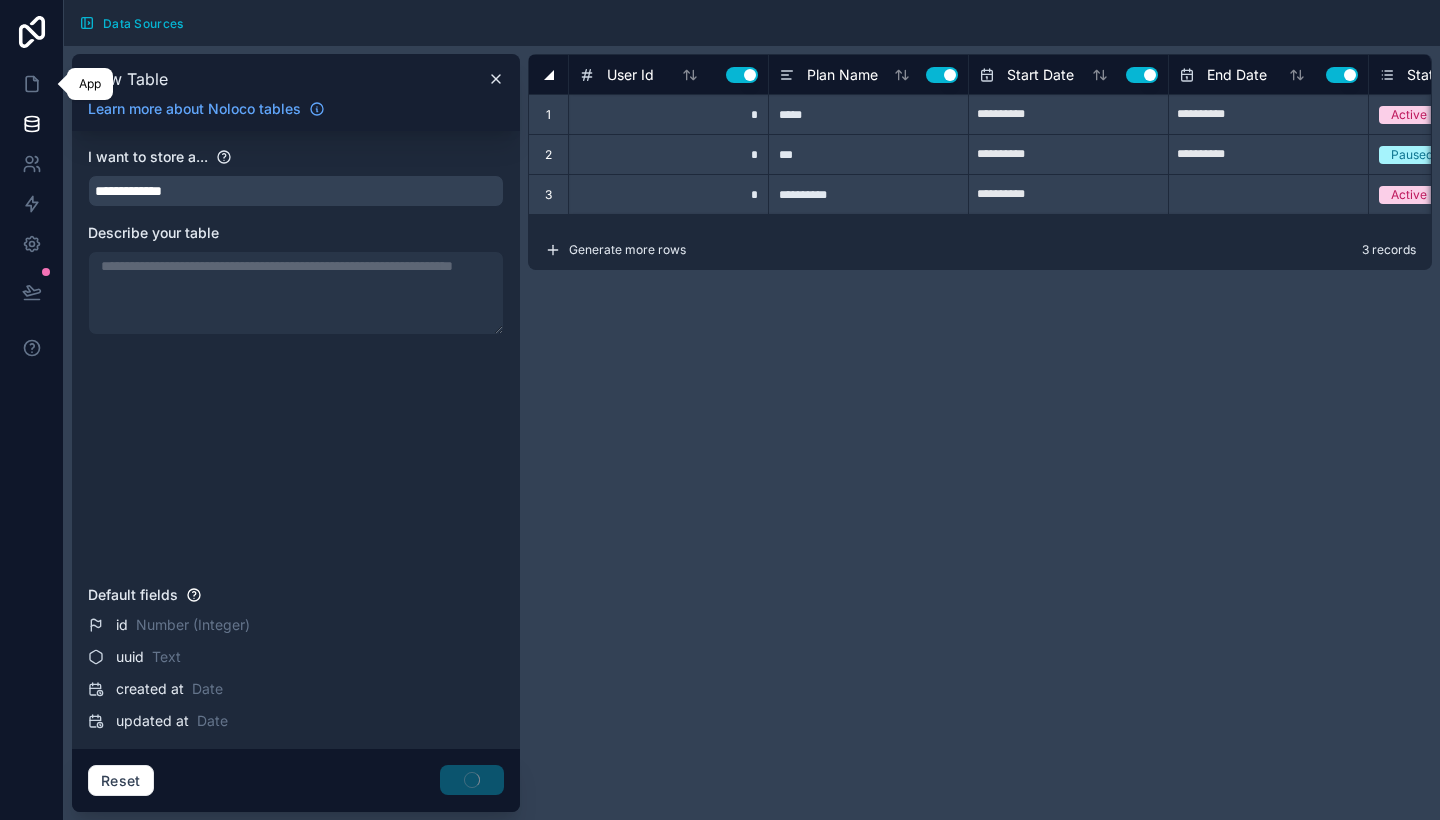 type 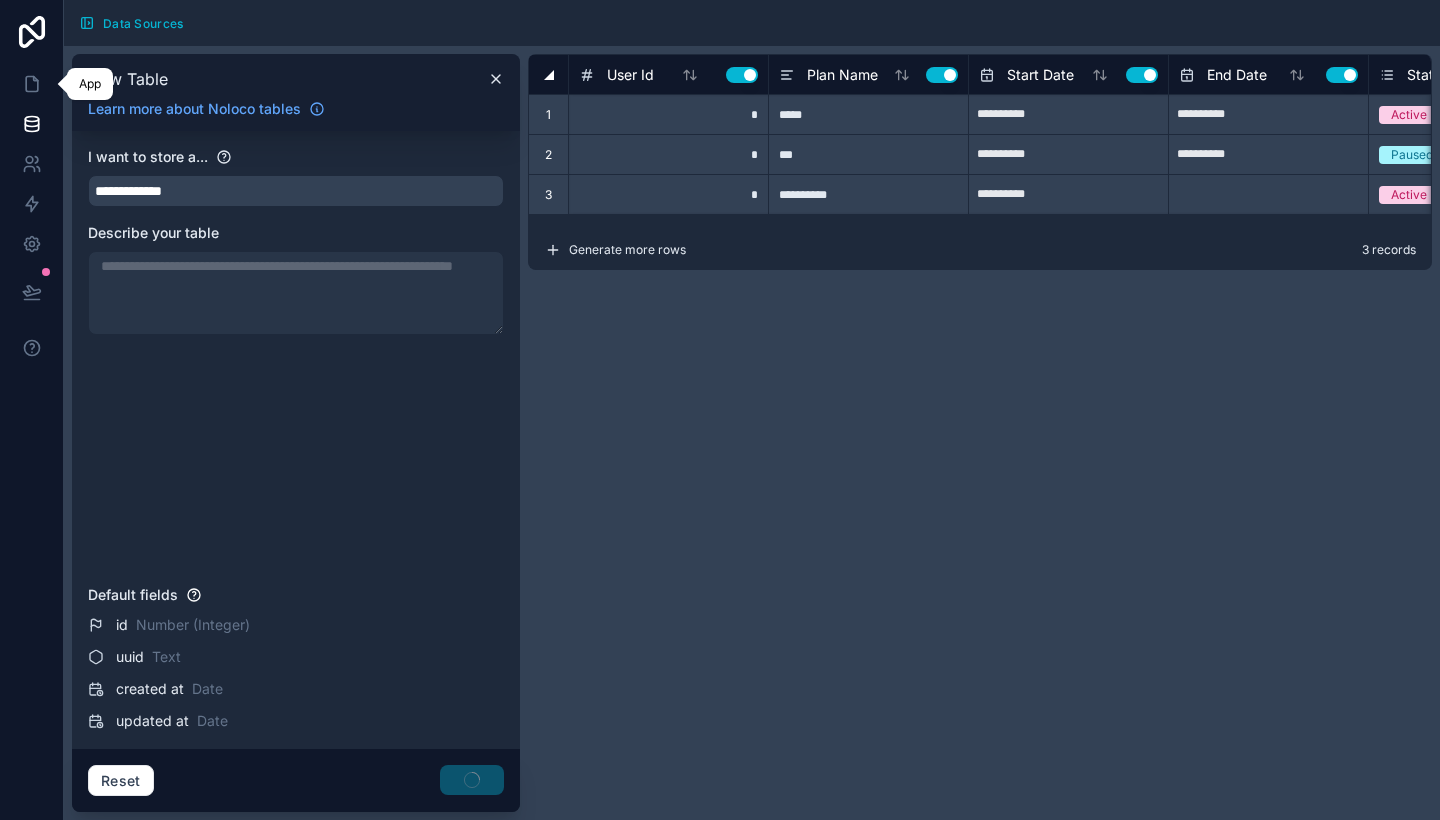 type on "*****" 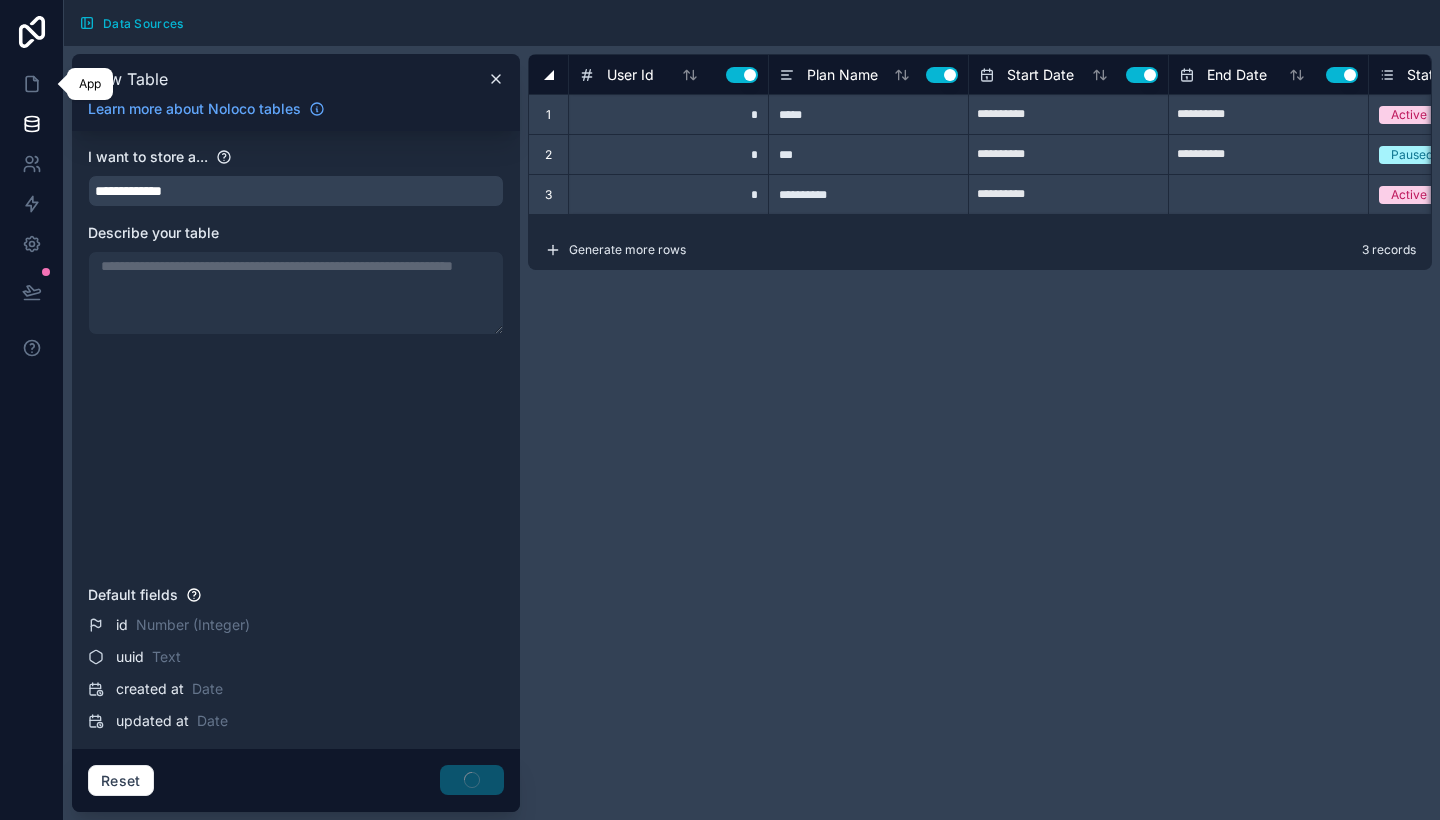 type 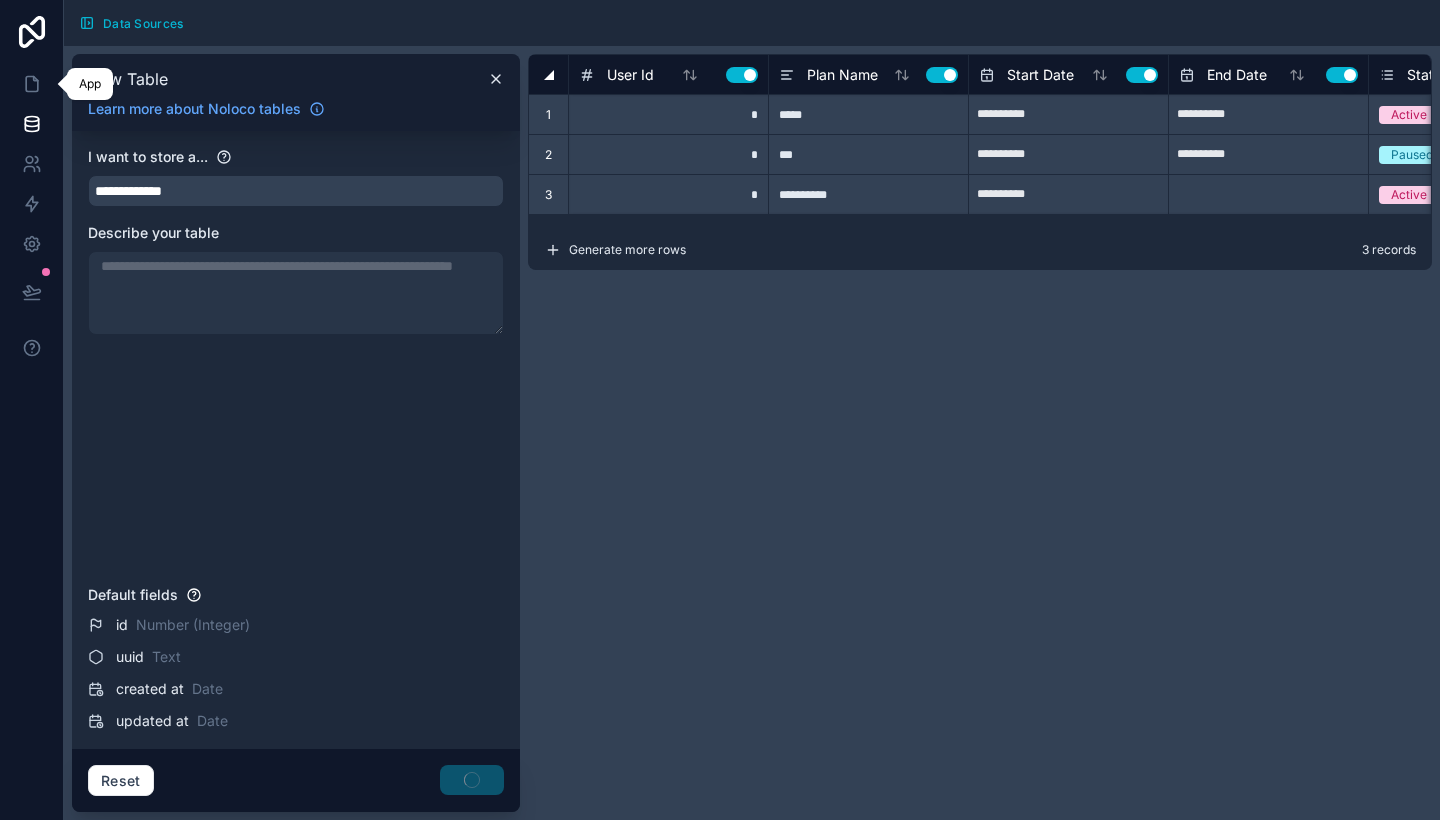 type on "*****" 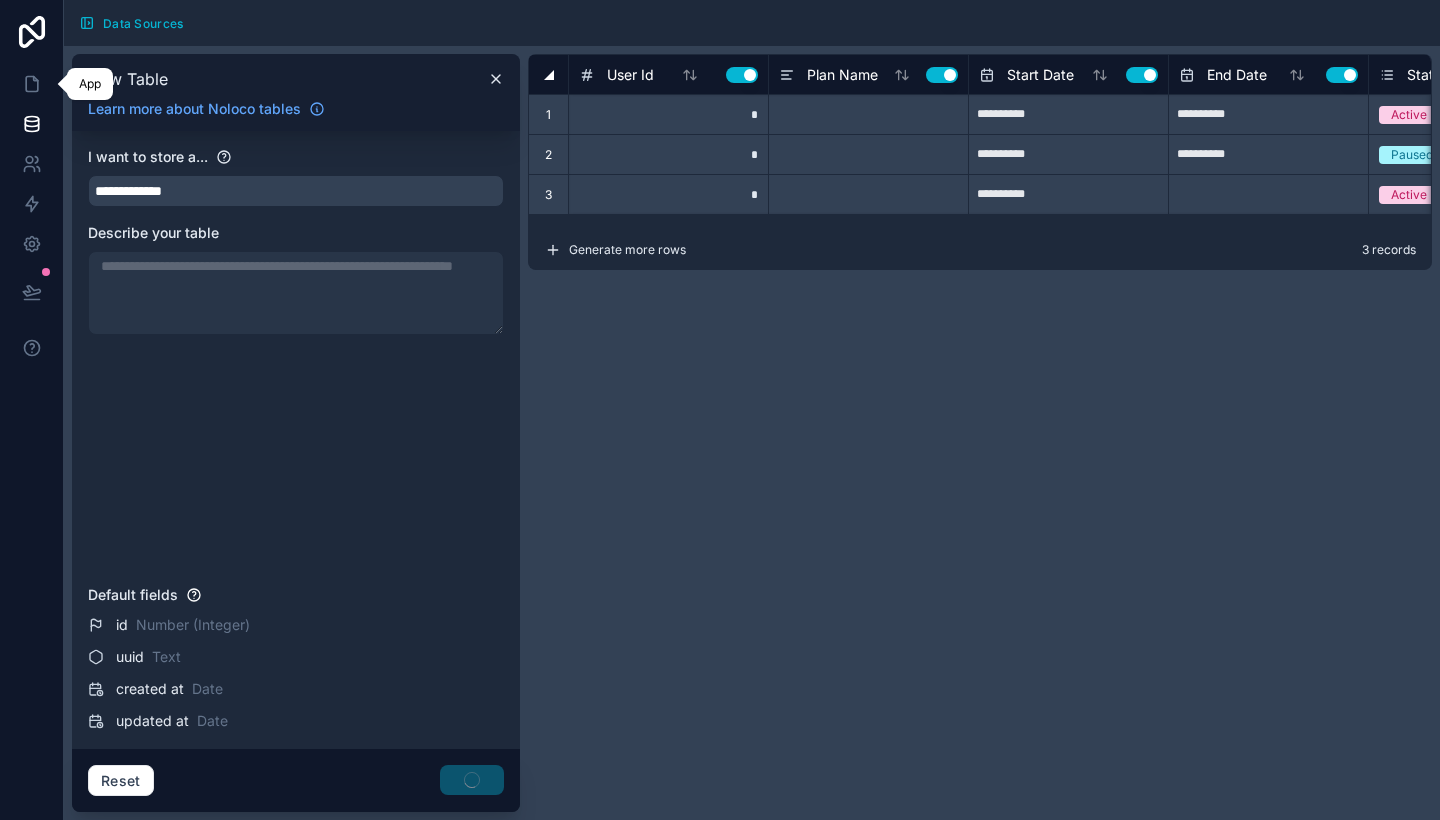 type on "**********" 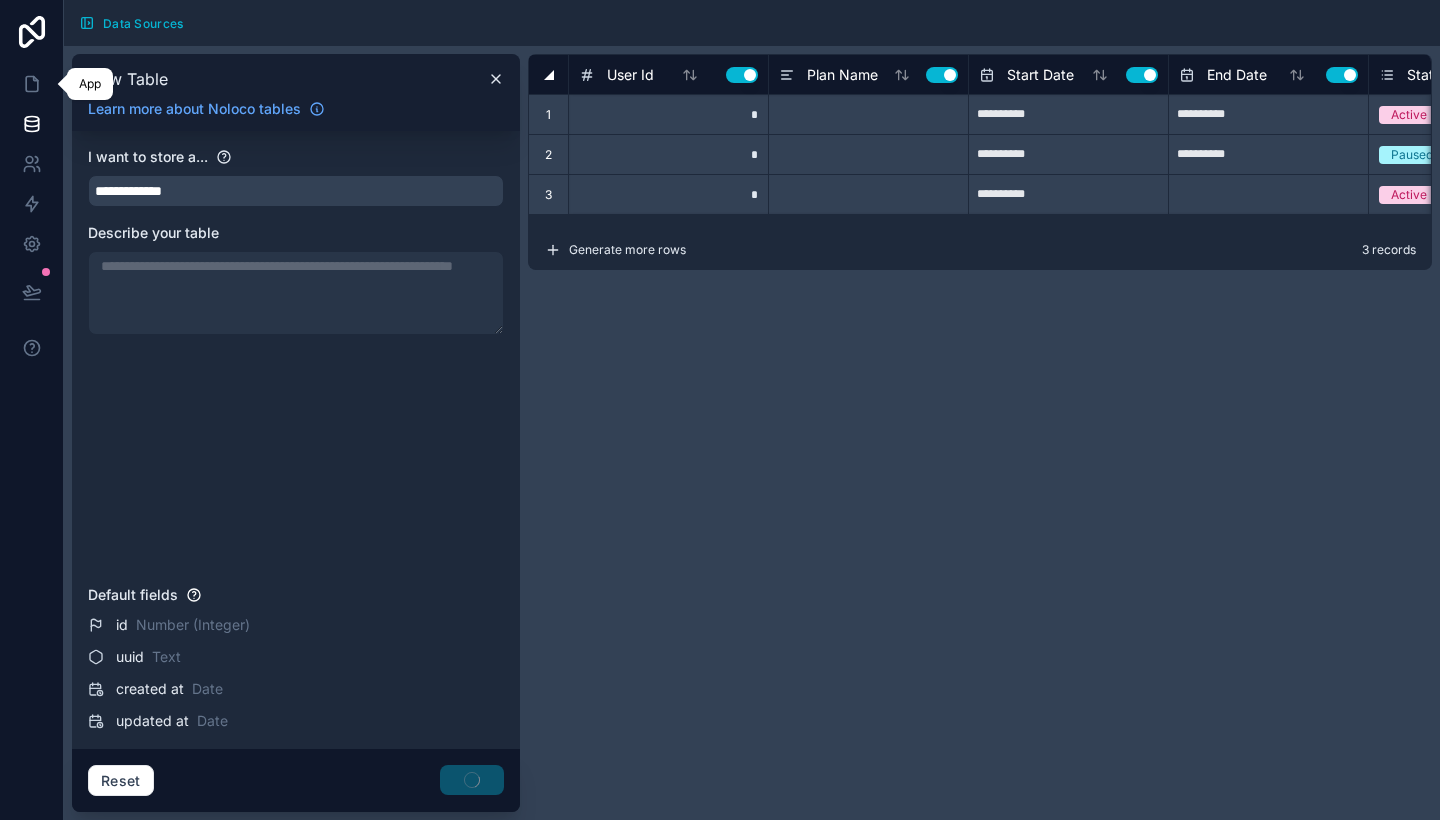 type on "**********" 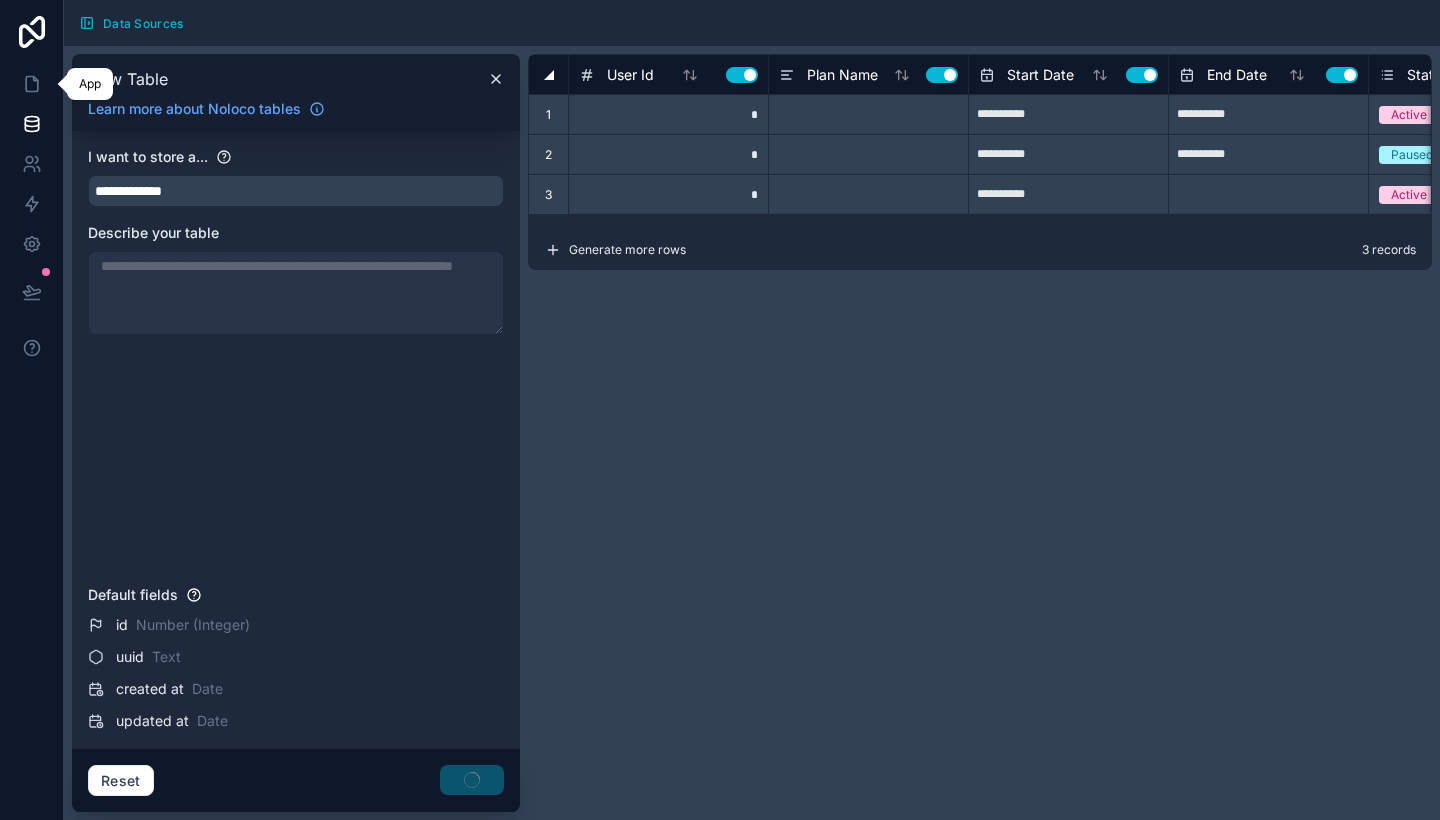 type on "**********" 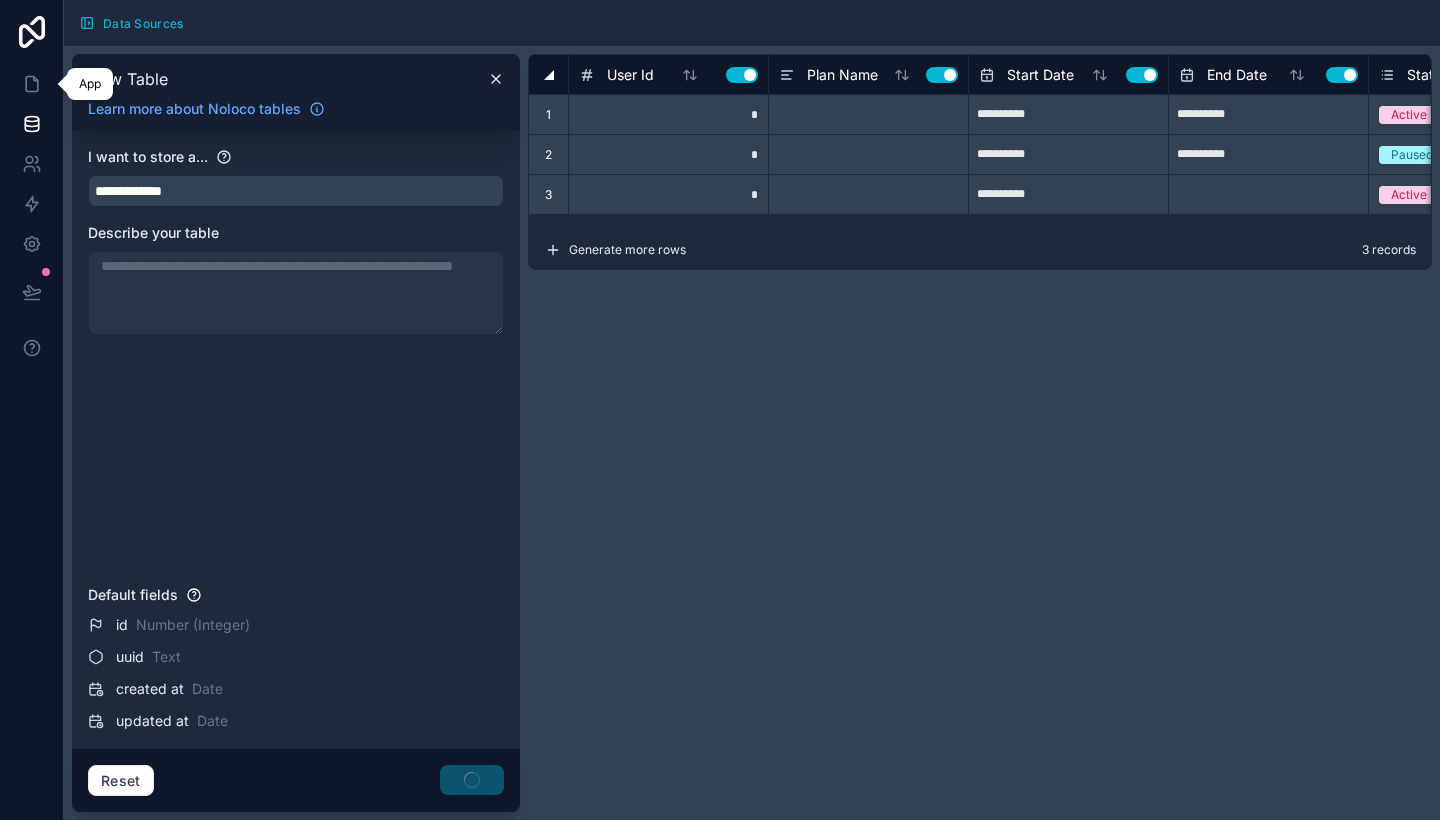 type on "**********" 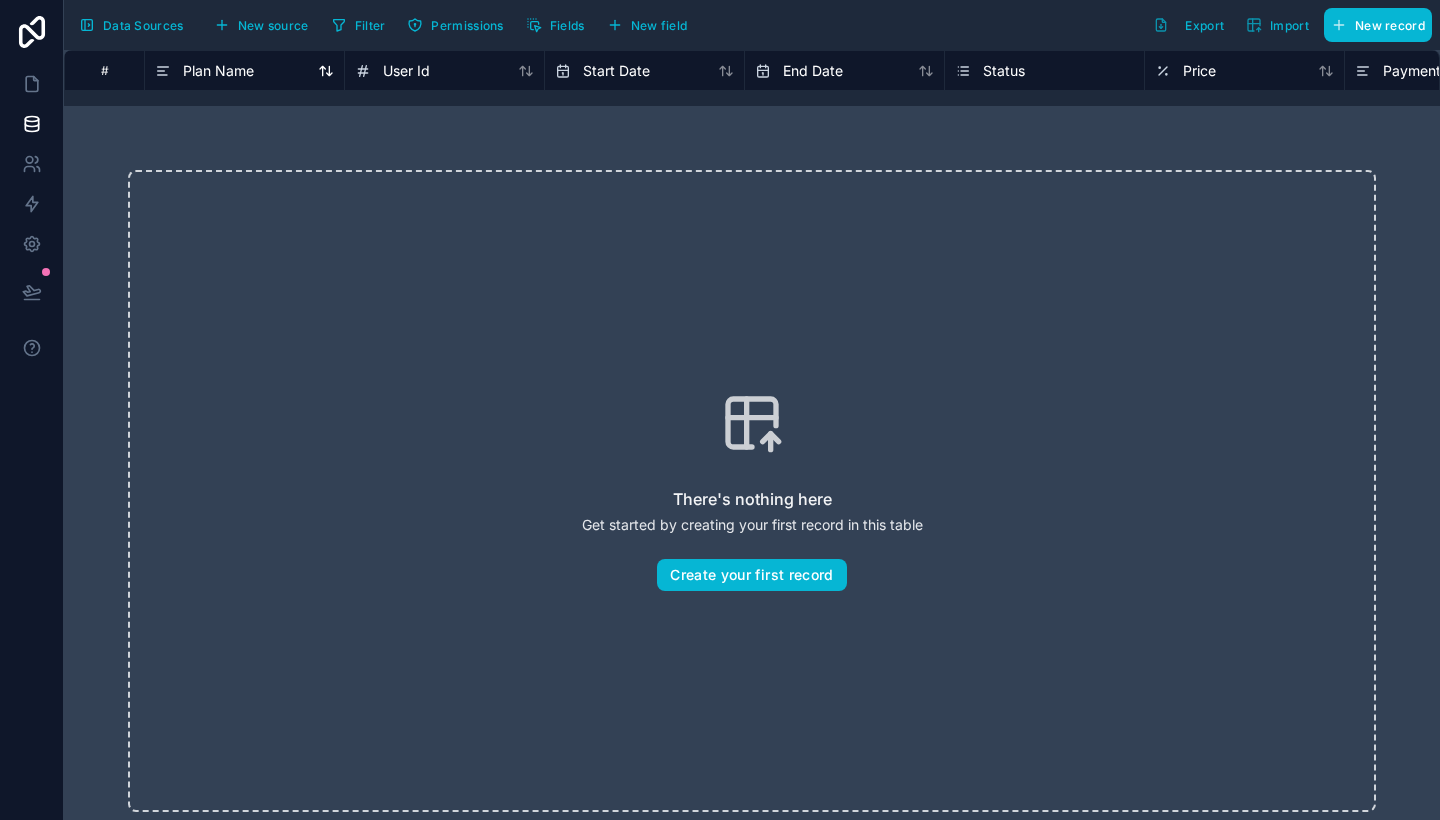 click 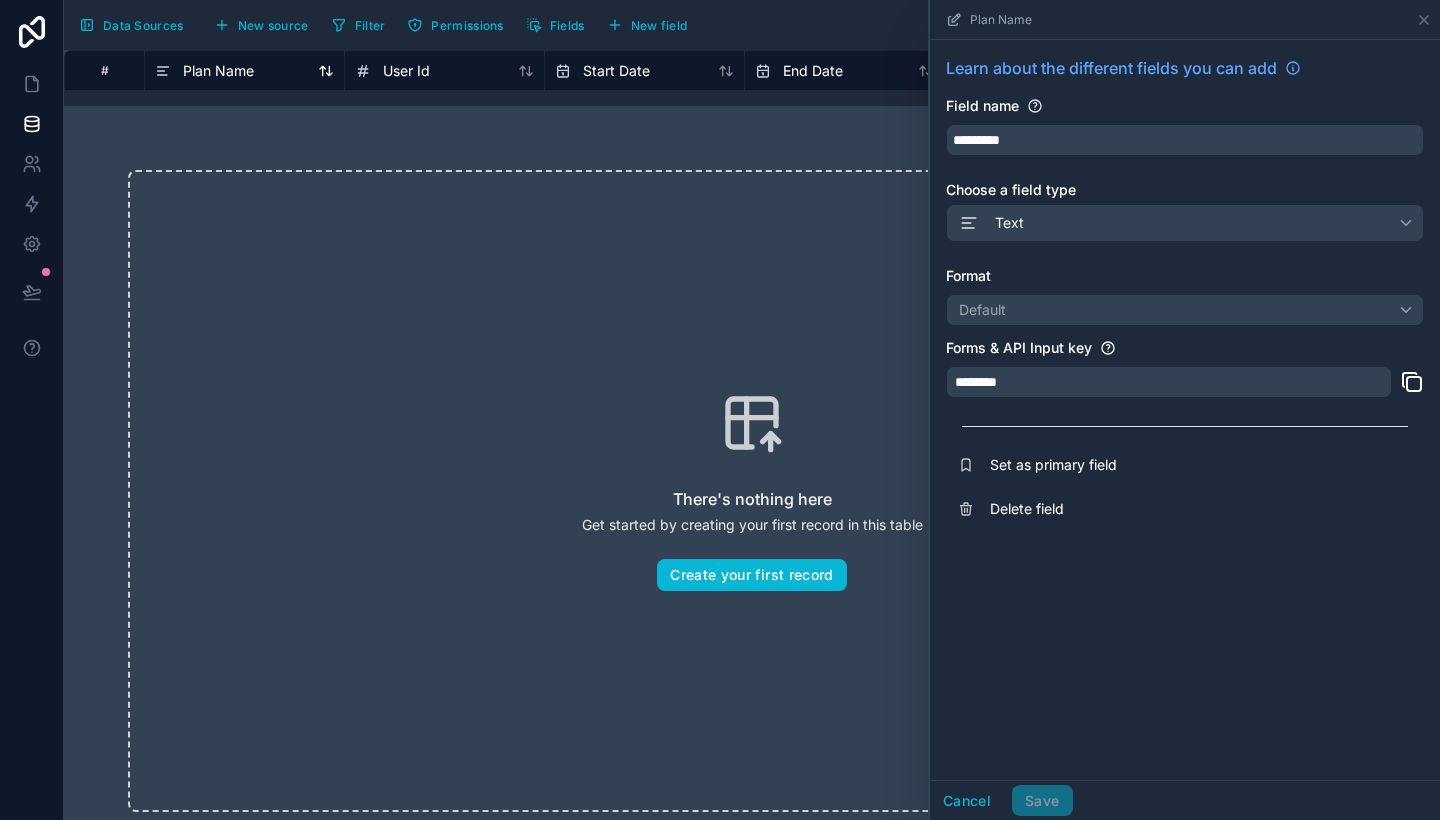 click 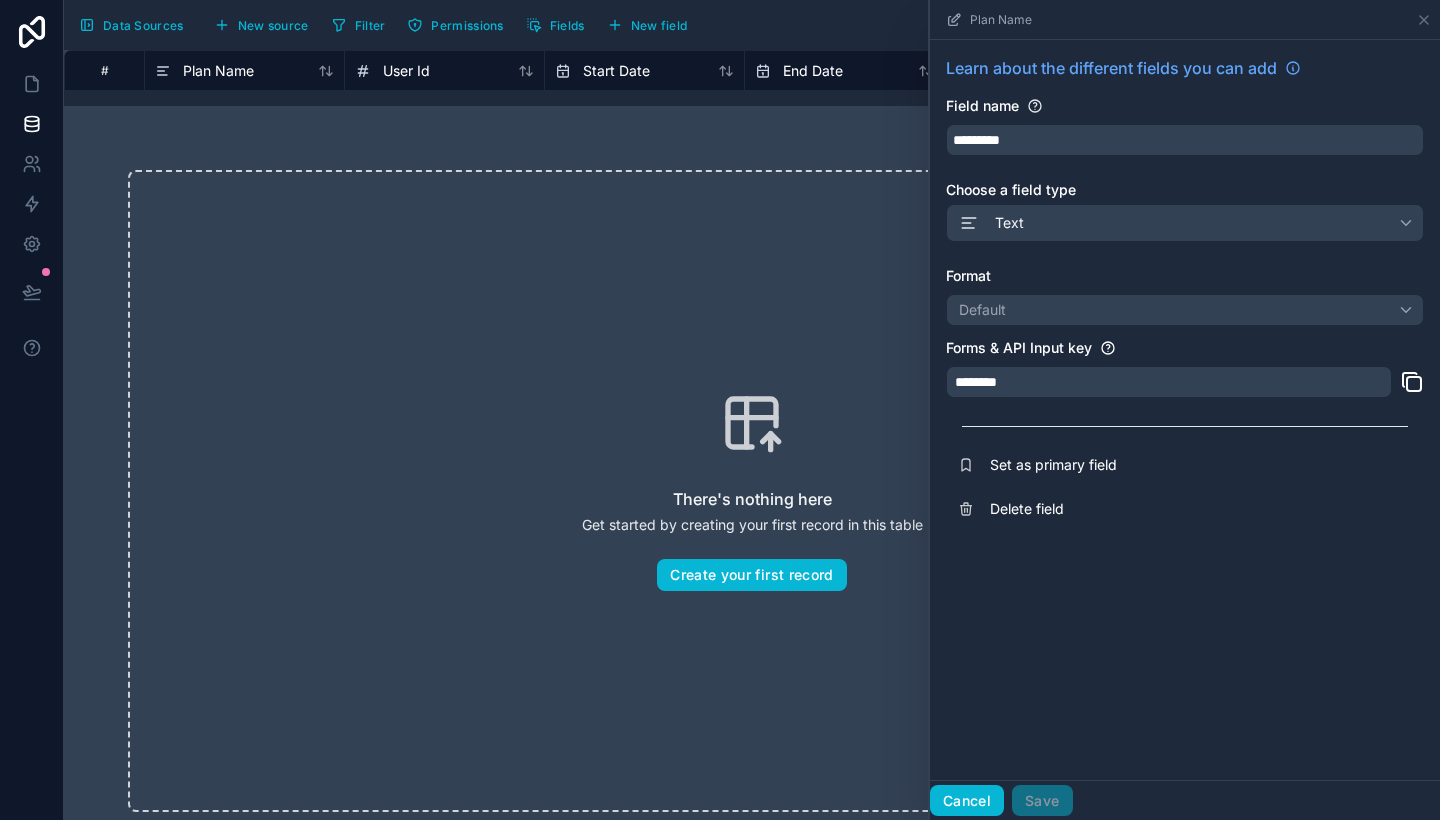 click on "Cancel" at bounding box center (967, 801) 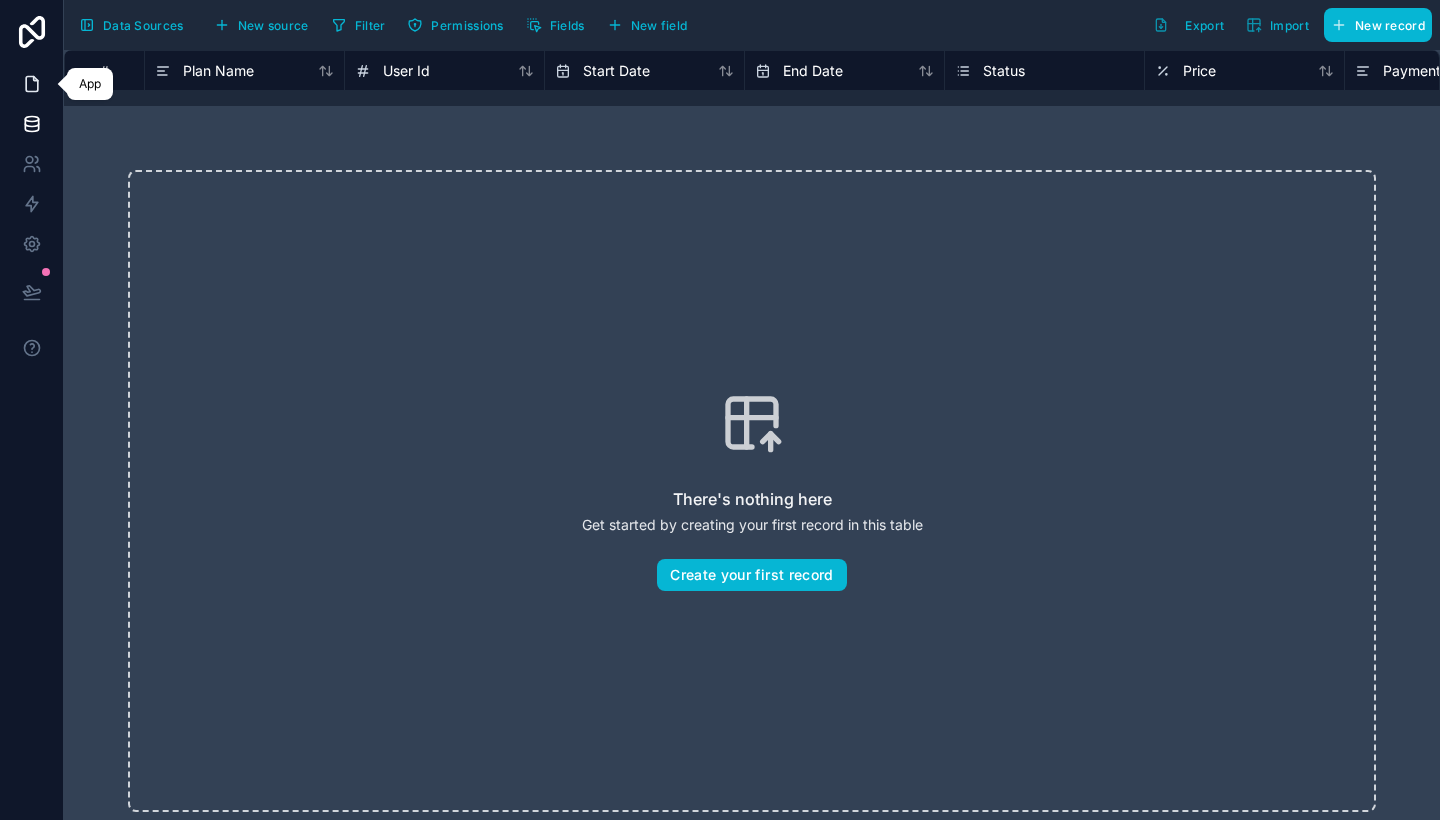 click 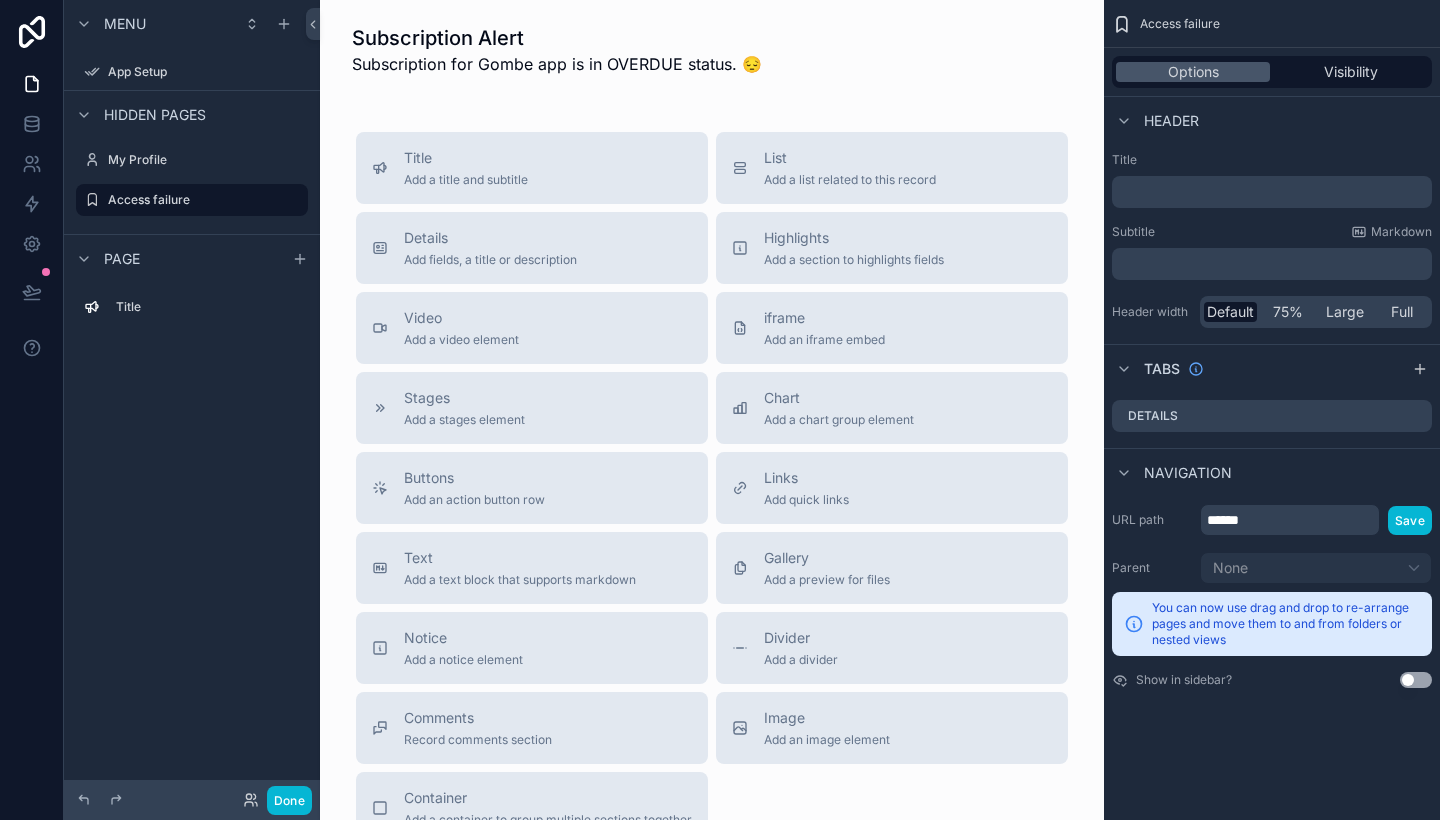 scroll, scrollTop: 0, scrollLeft: 0, axis: both 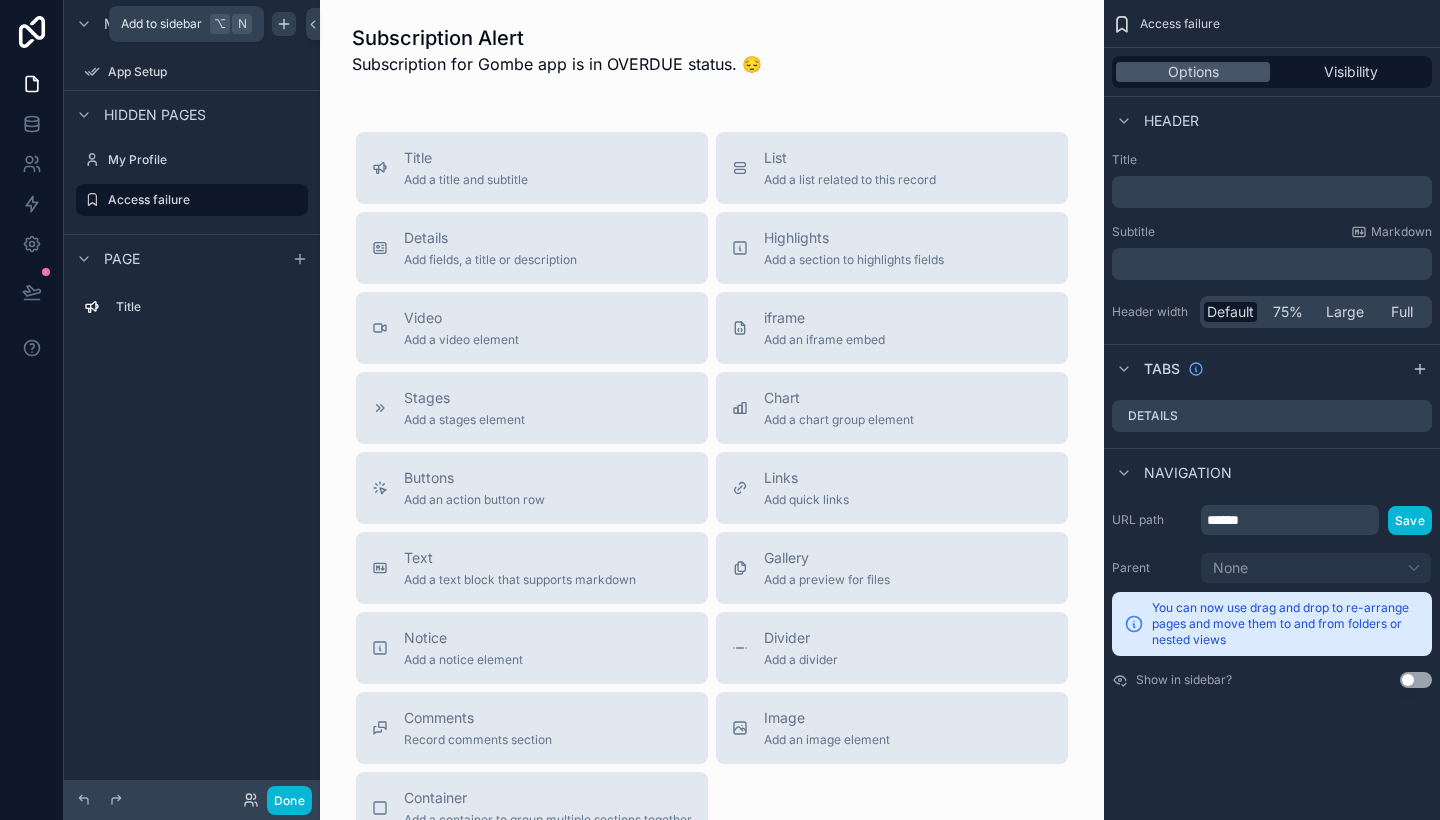 click 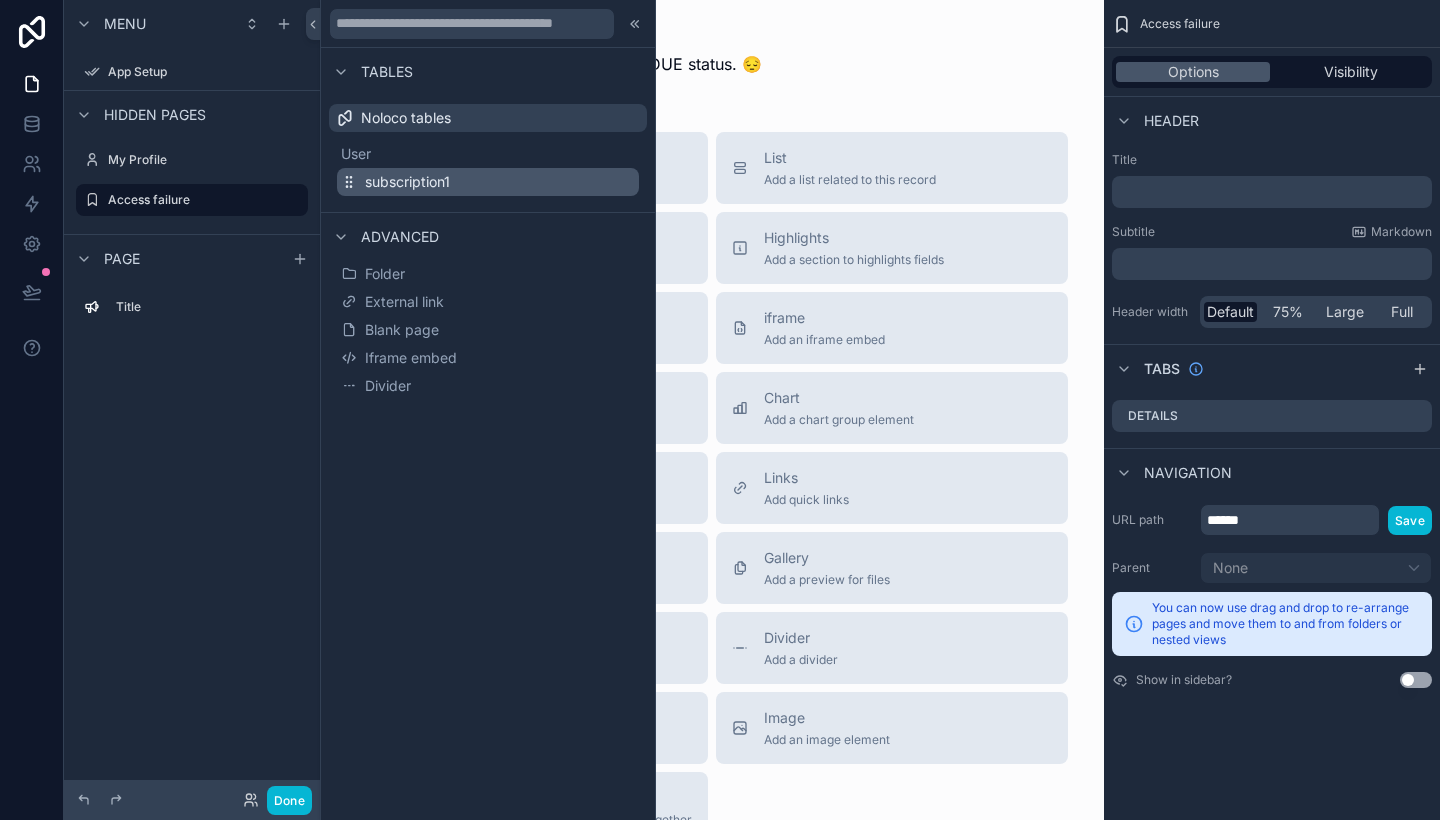 click on "subscription1" at bounding box center (407, 182) 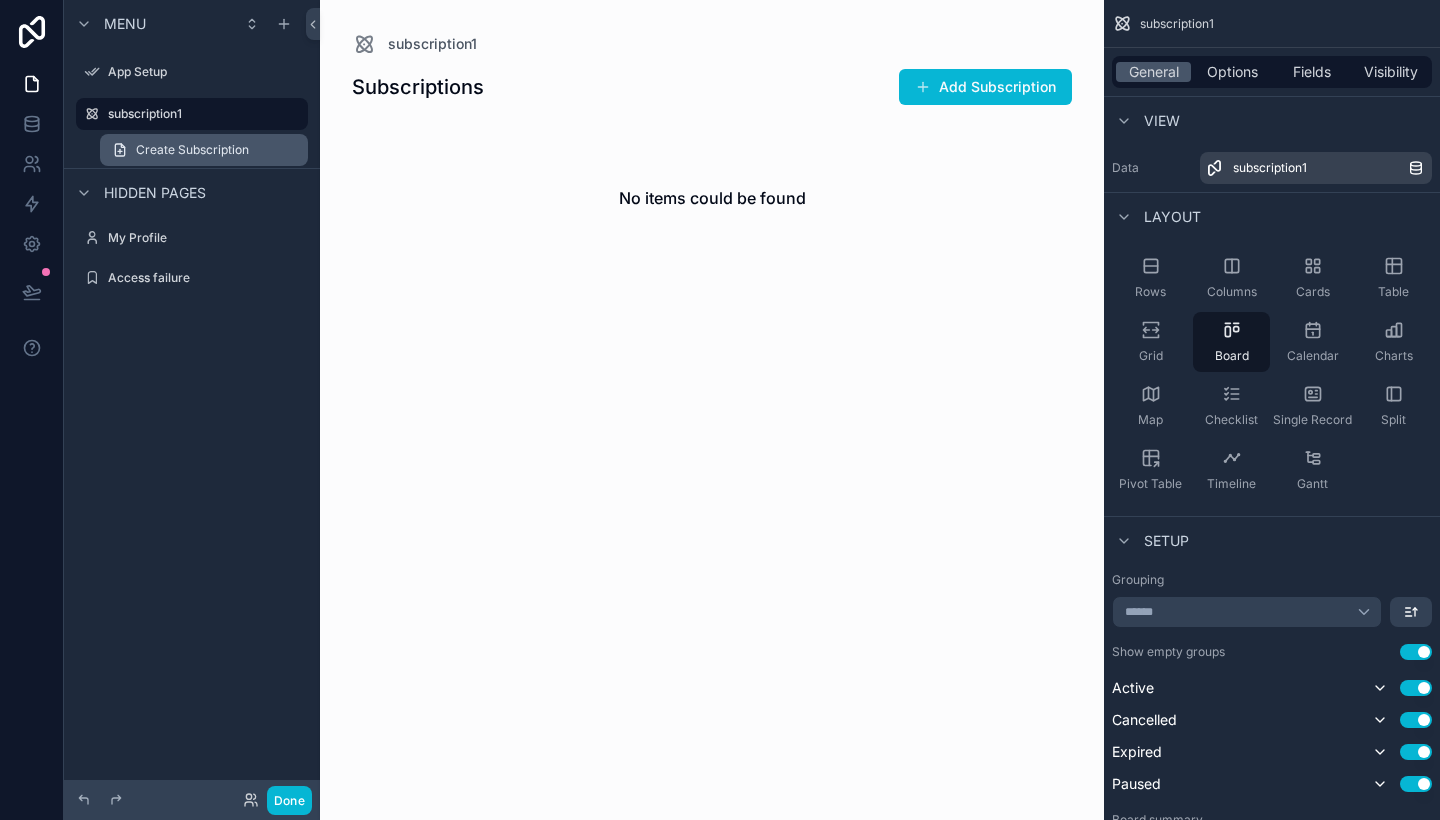 click on "Create Subscription" at bounding box center (192, 150) 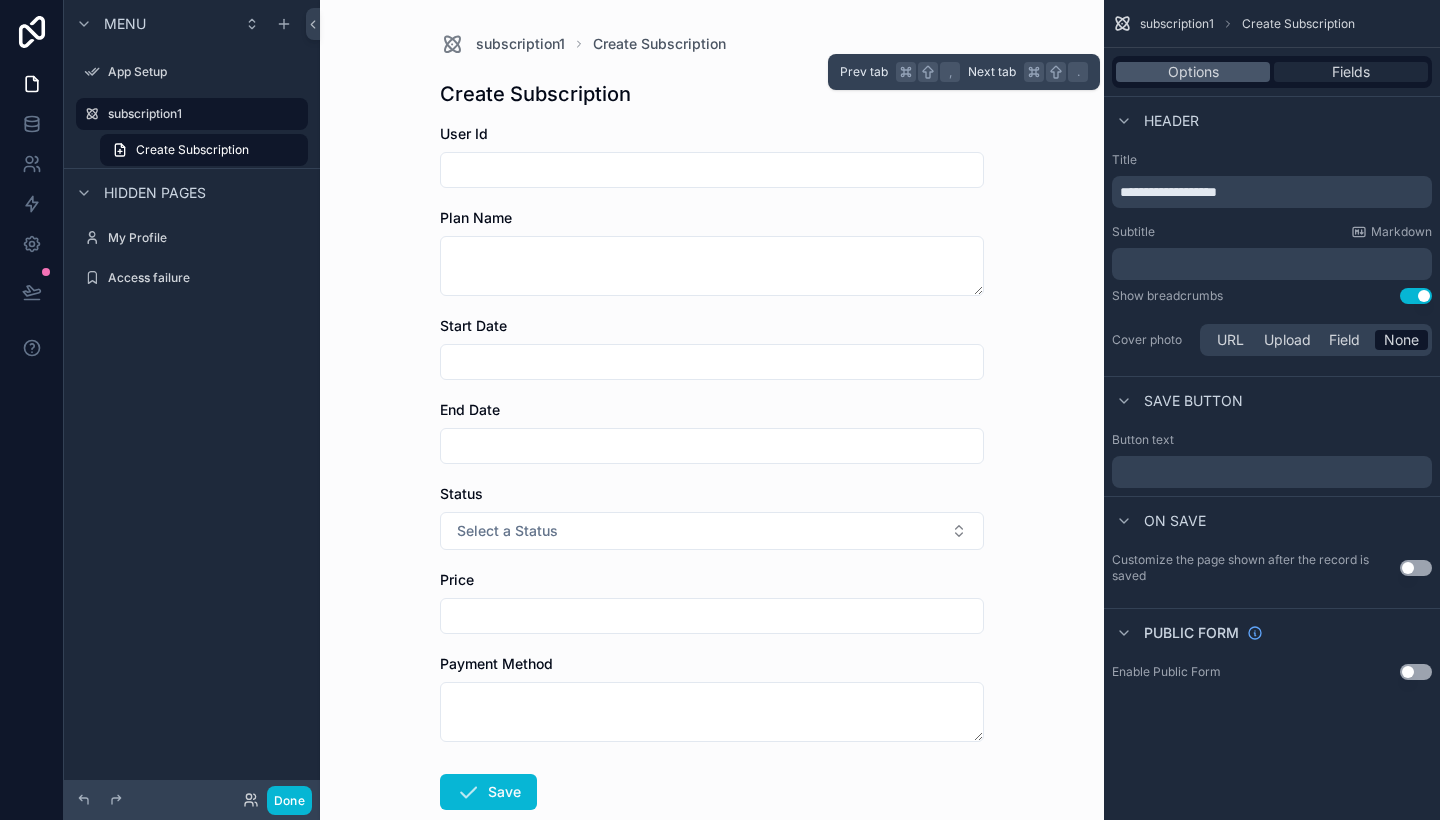 click on "Fields" at bounding box center (1351, 72) 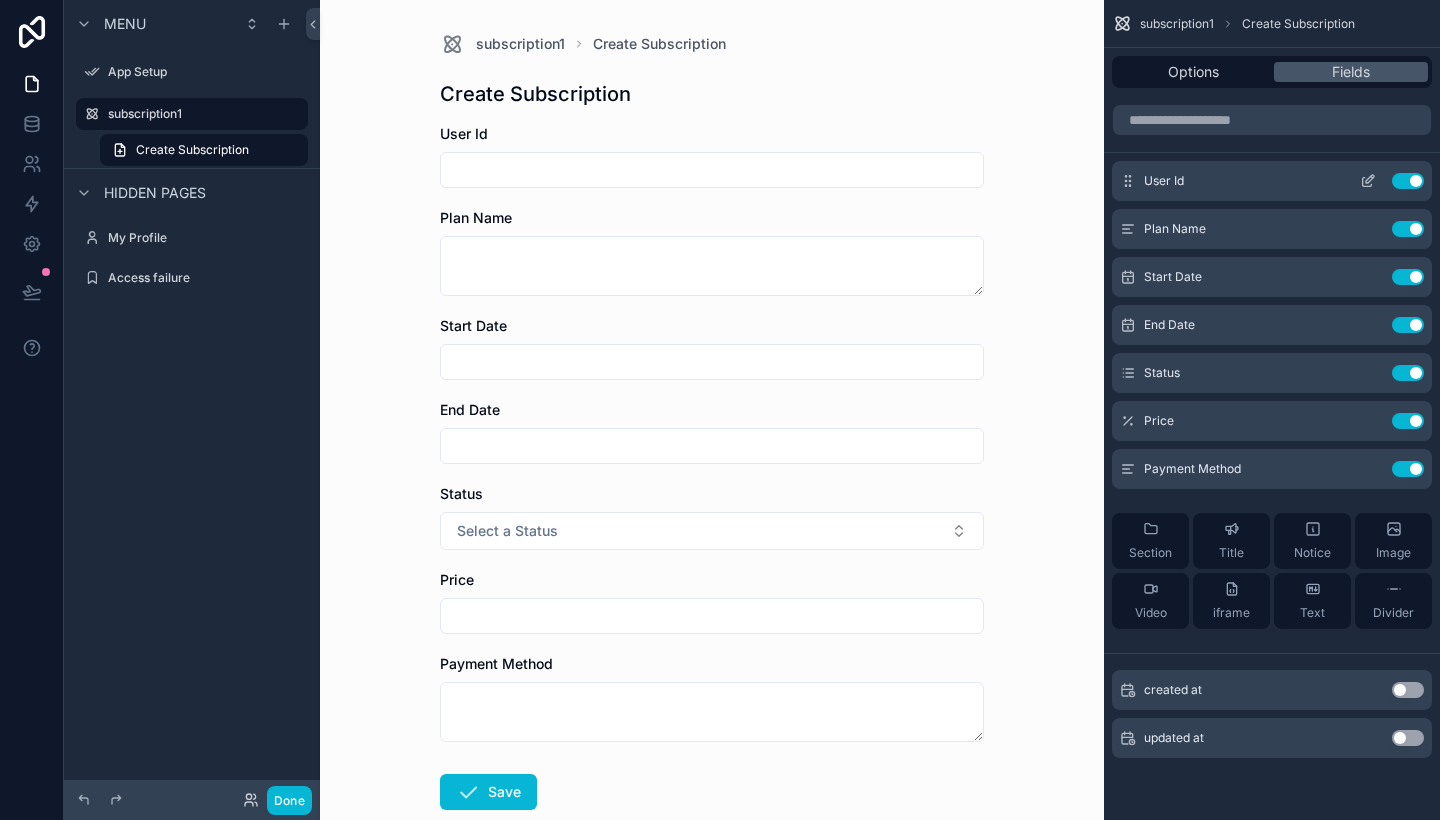 click on "User Id Use setting" at bounding box center (1272, 181) 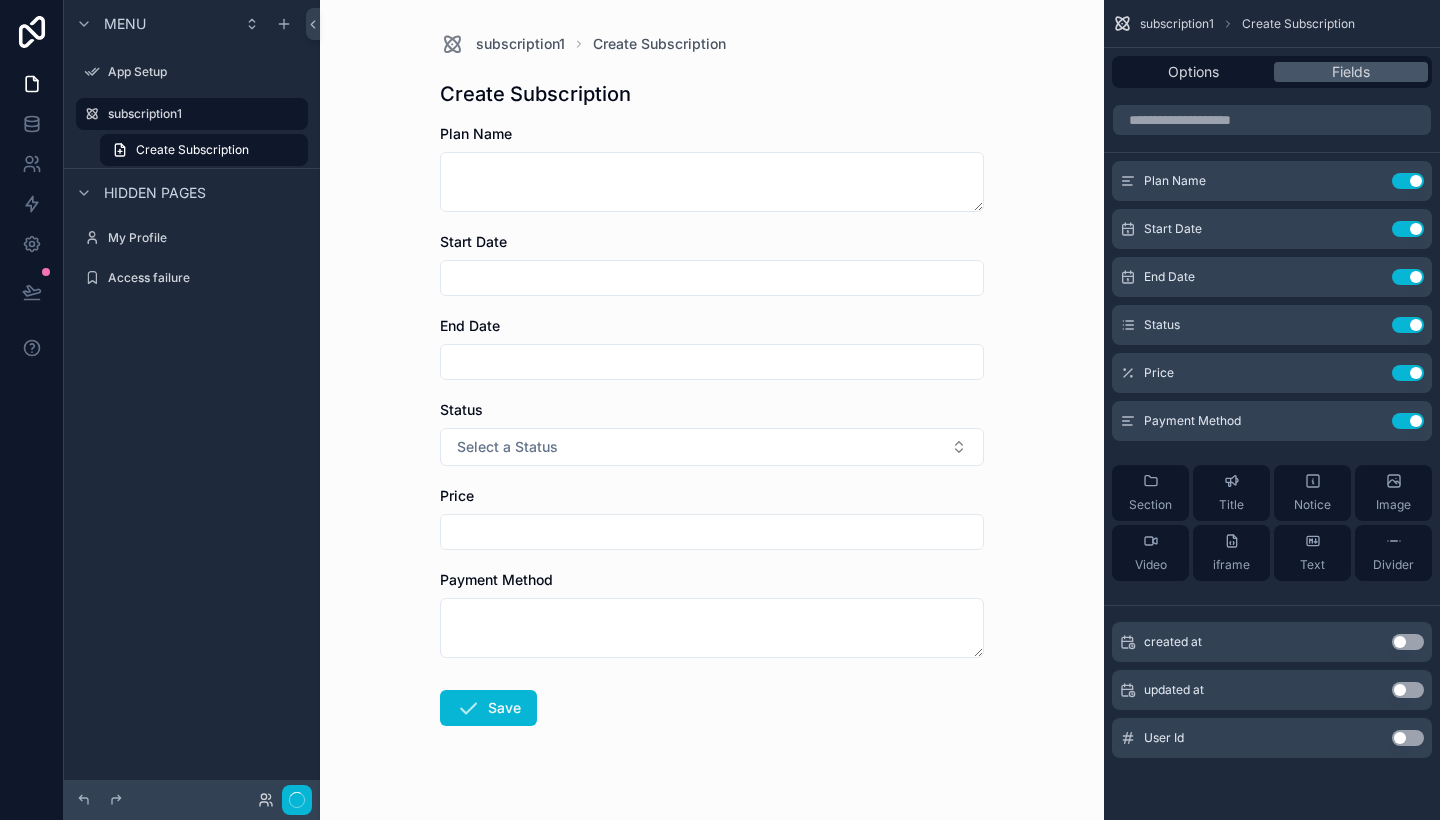 click on "Use setting" at bounding box center (1408, 181) 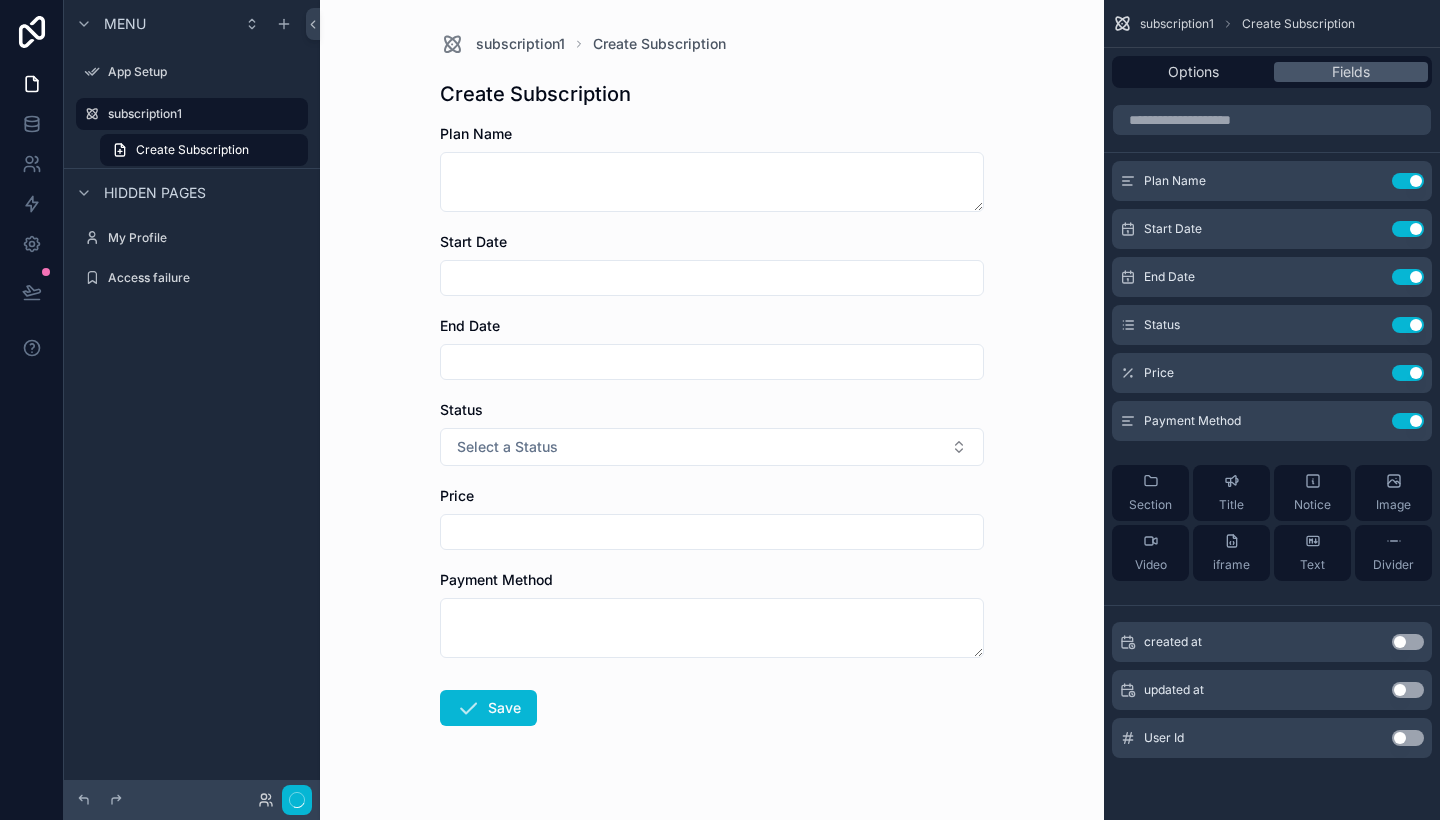 click on "Use setting" at bounding box center [1408, 229] 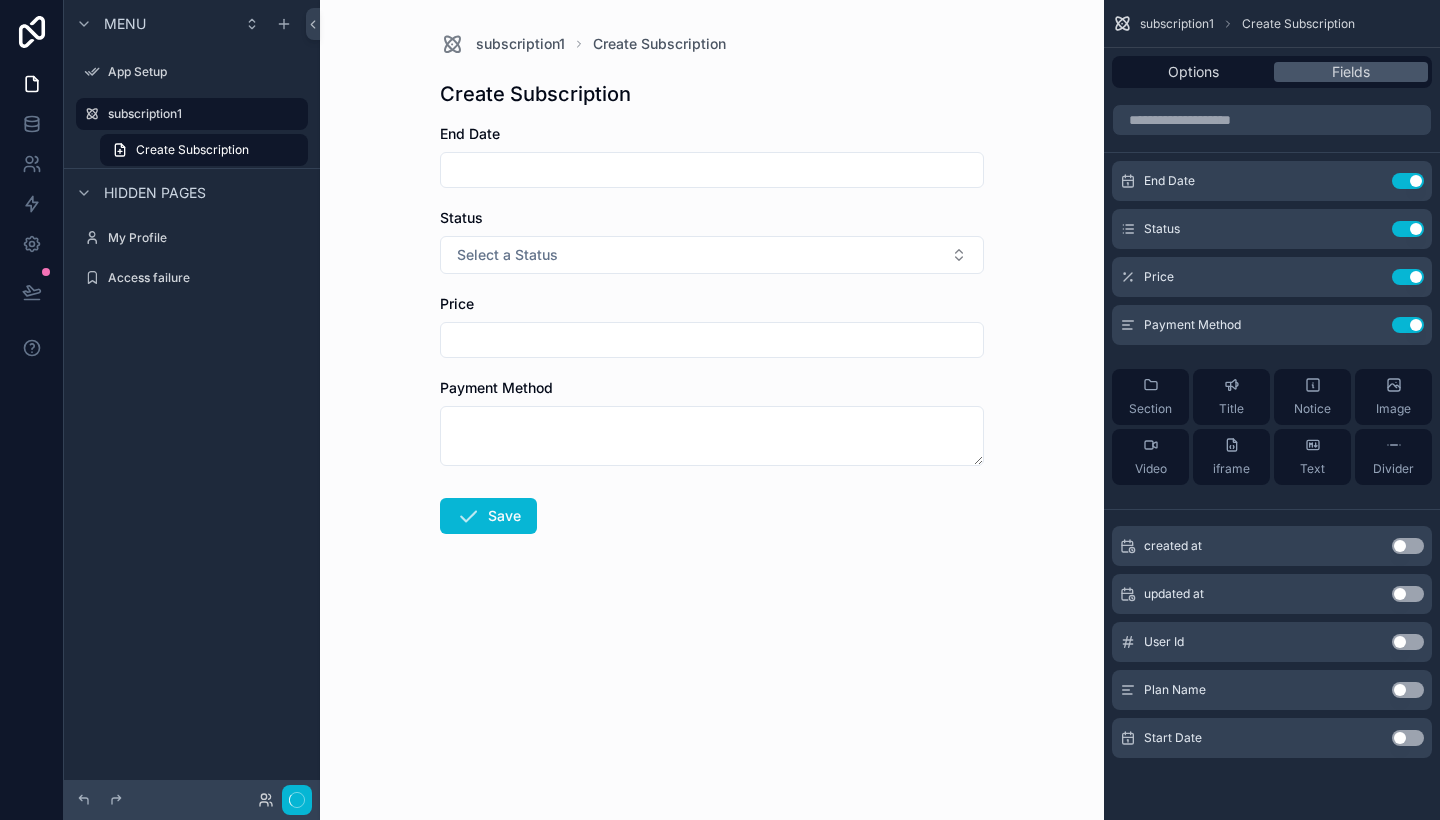 click on "Use setting" at bounding box center (1408, 181) 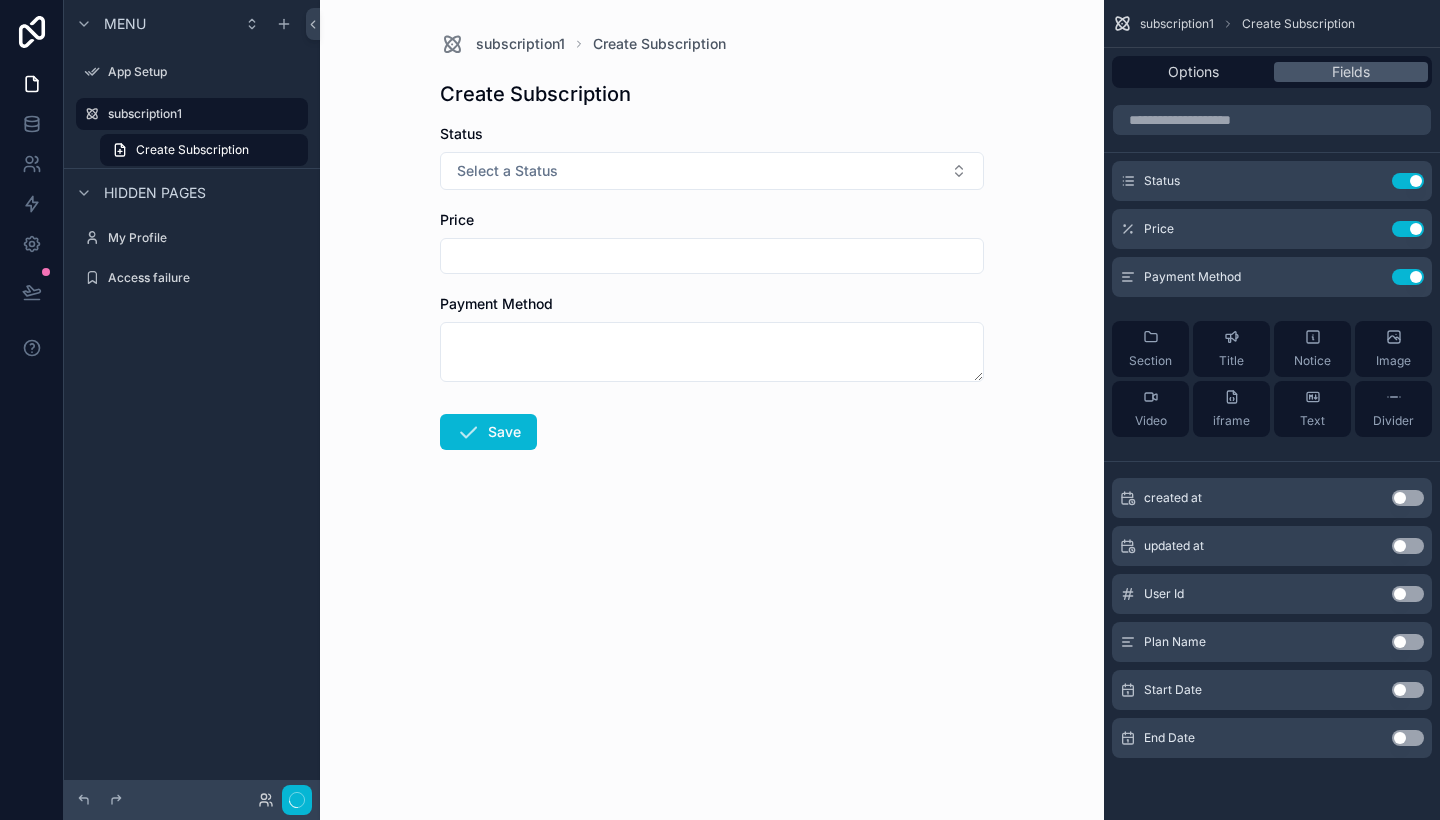 click on "Use setting" at bounding box center (1408, 181) 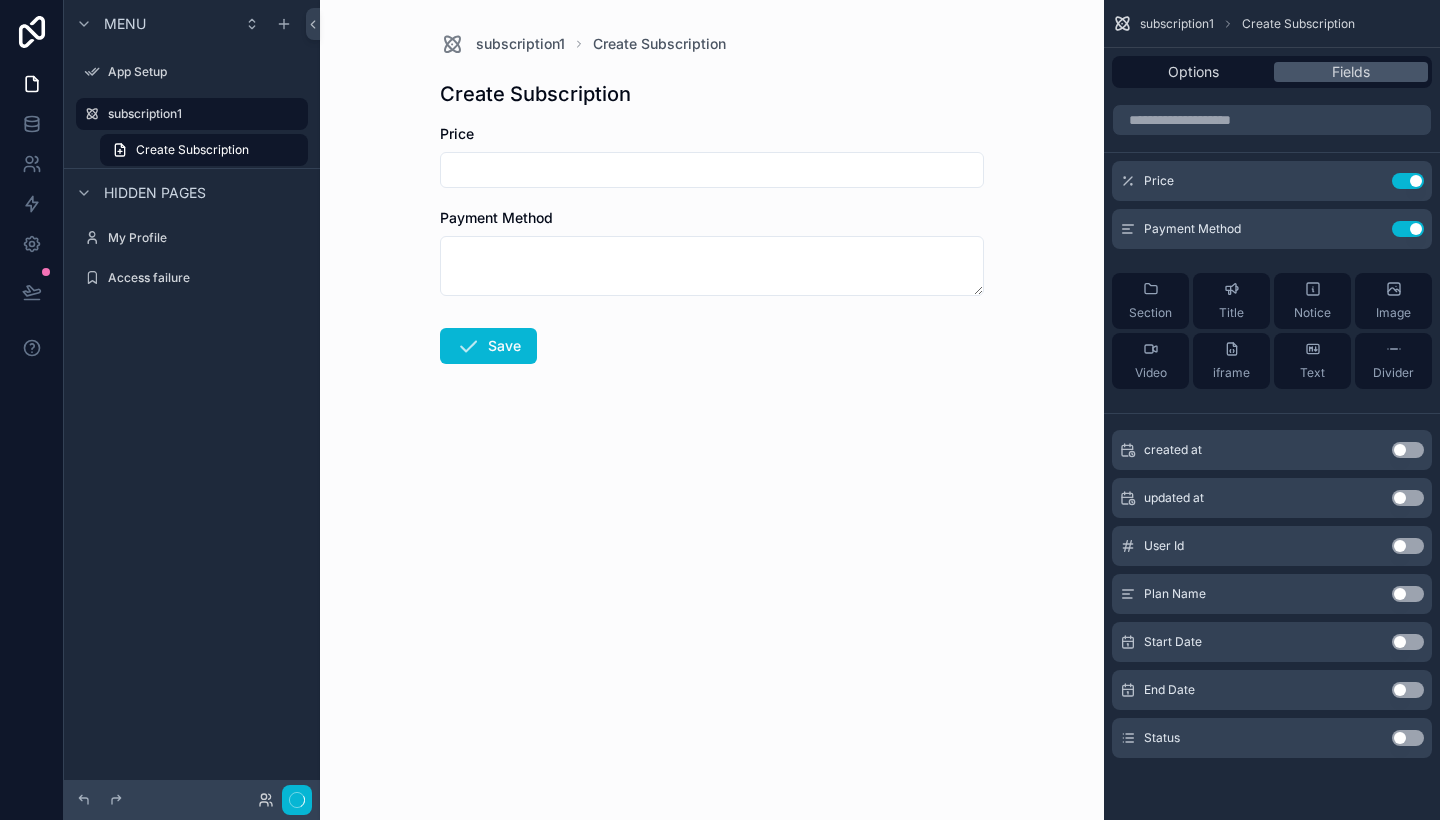 click on "Use setting" at bounding box center [1408, 181] 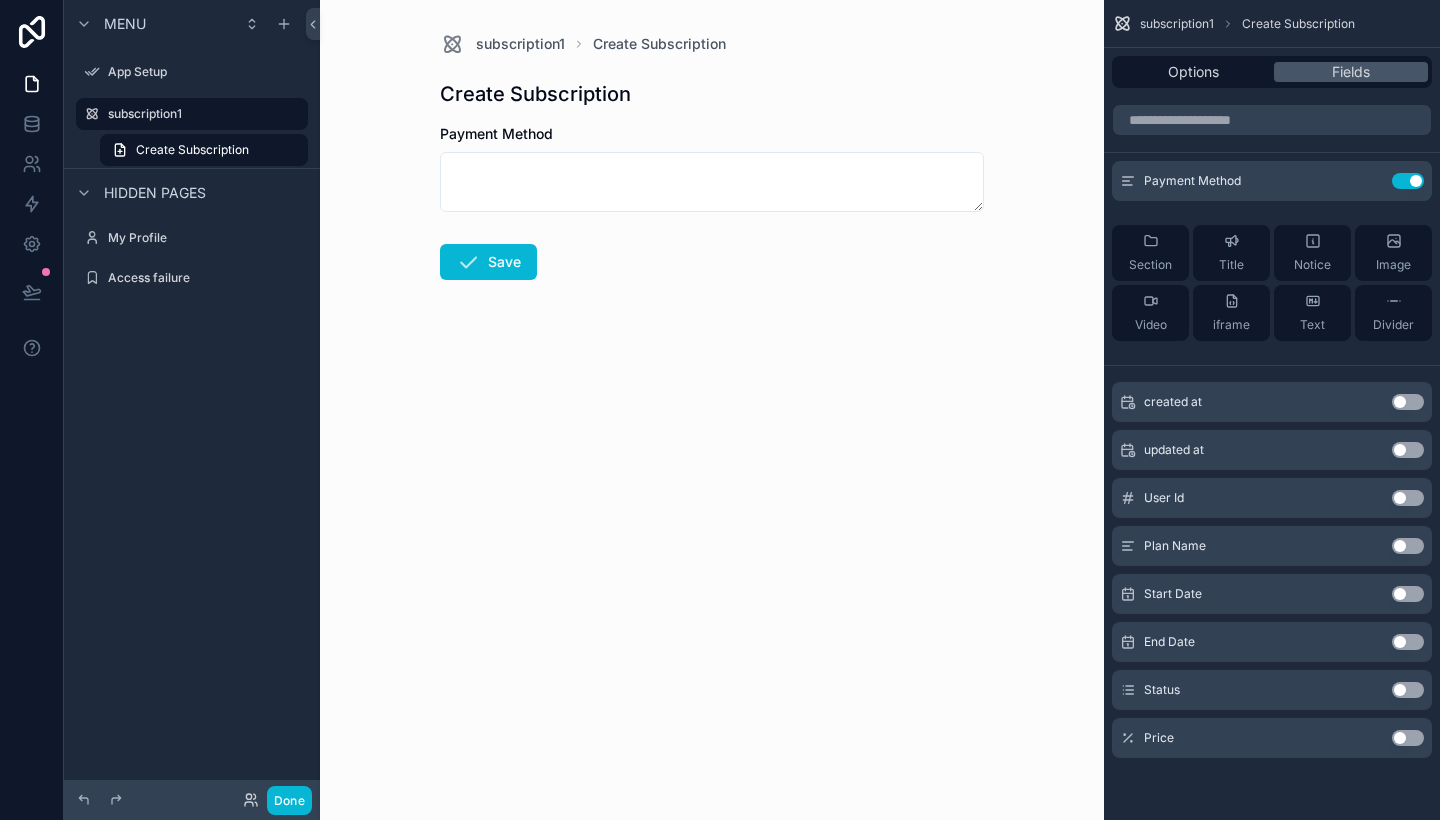 click on "Use setting" at bounding box center (1408, 181) 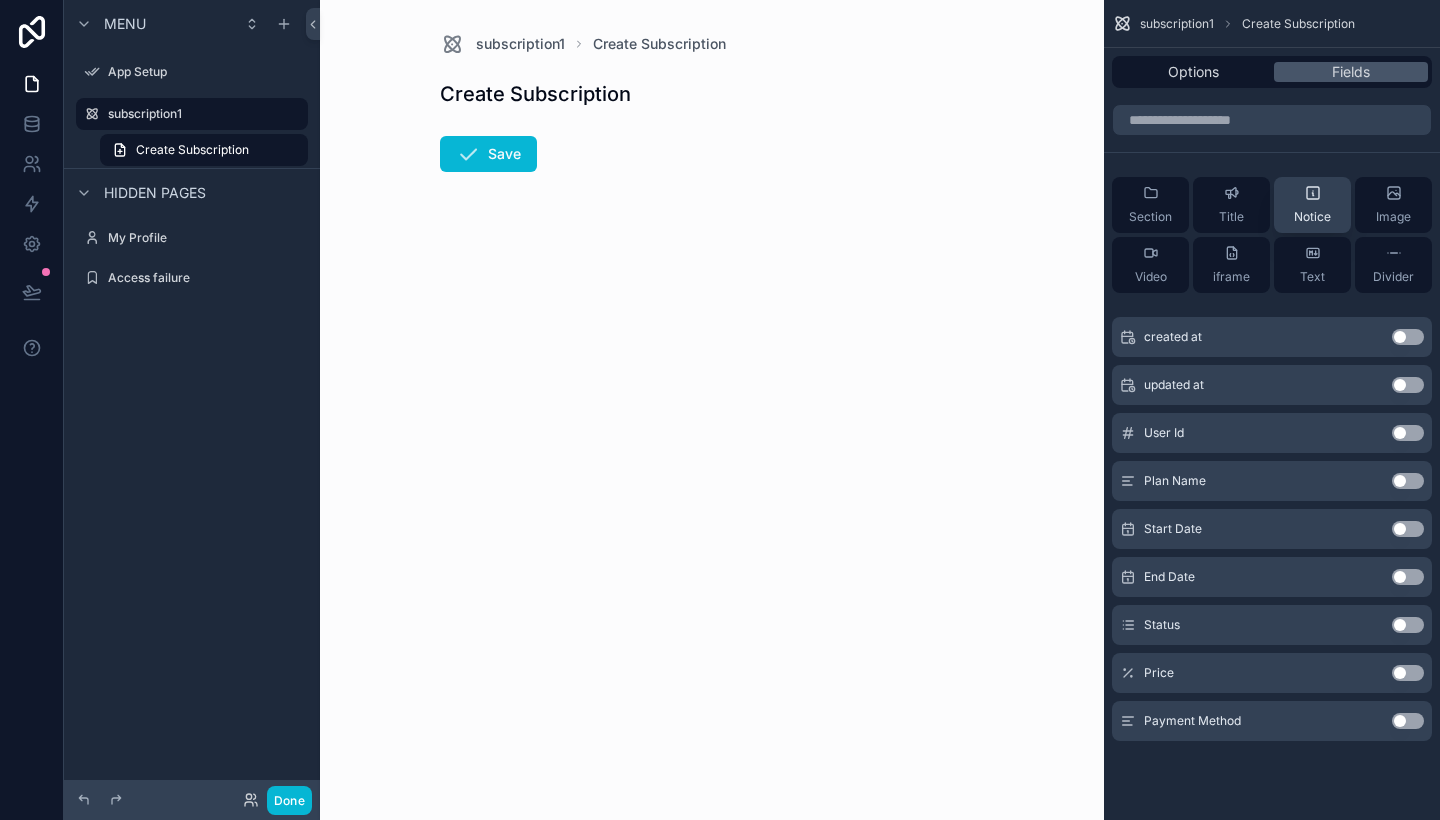 click on "Notice" at bounding box center [1312, 205] 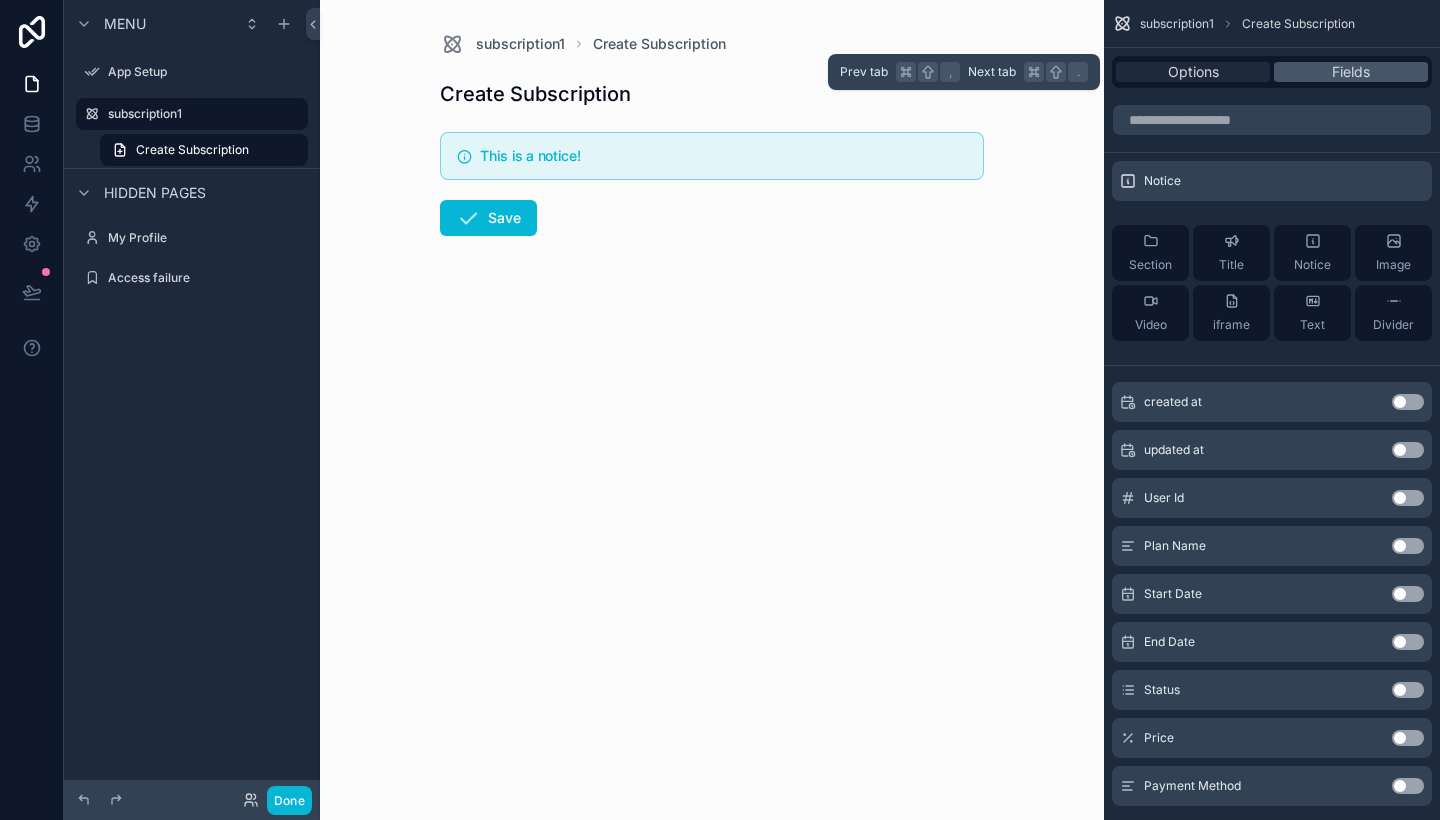click on "Options" at bounding box center (1193, 72) 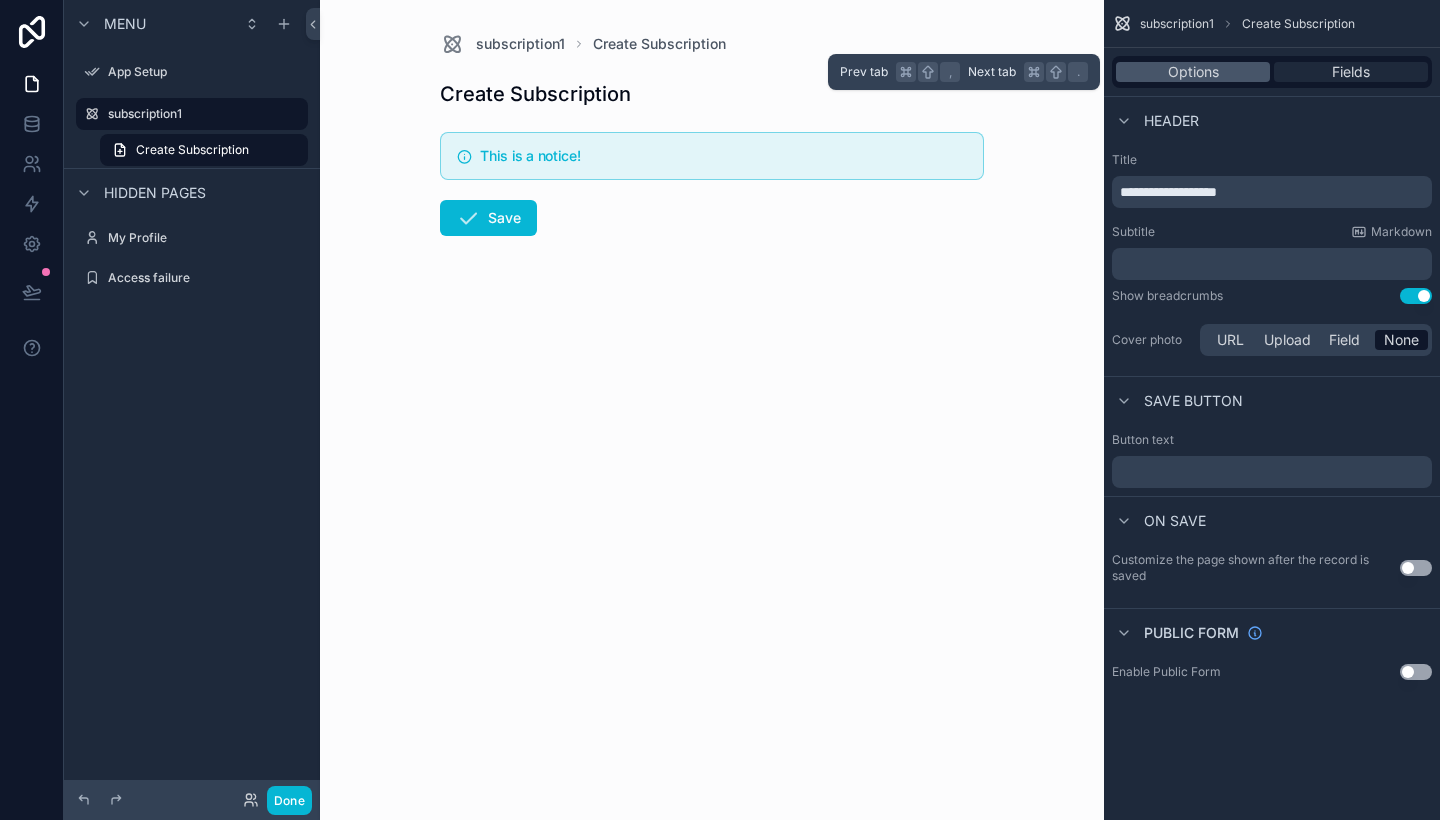click on "Fields" at bounding box center (1351, 72) 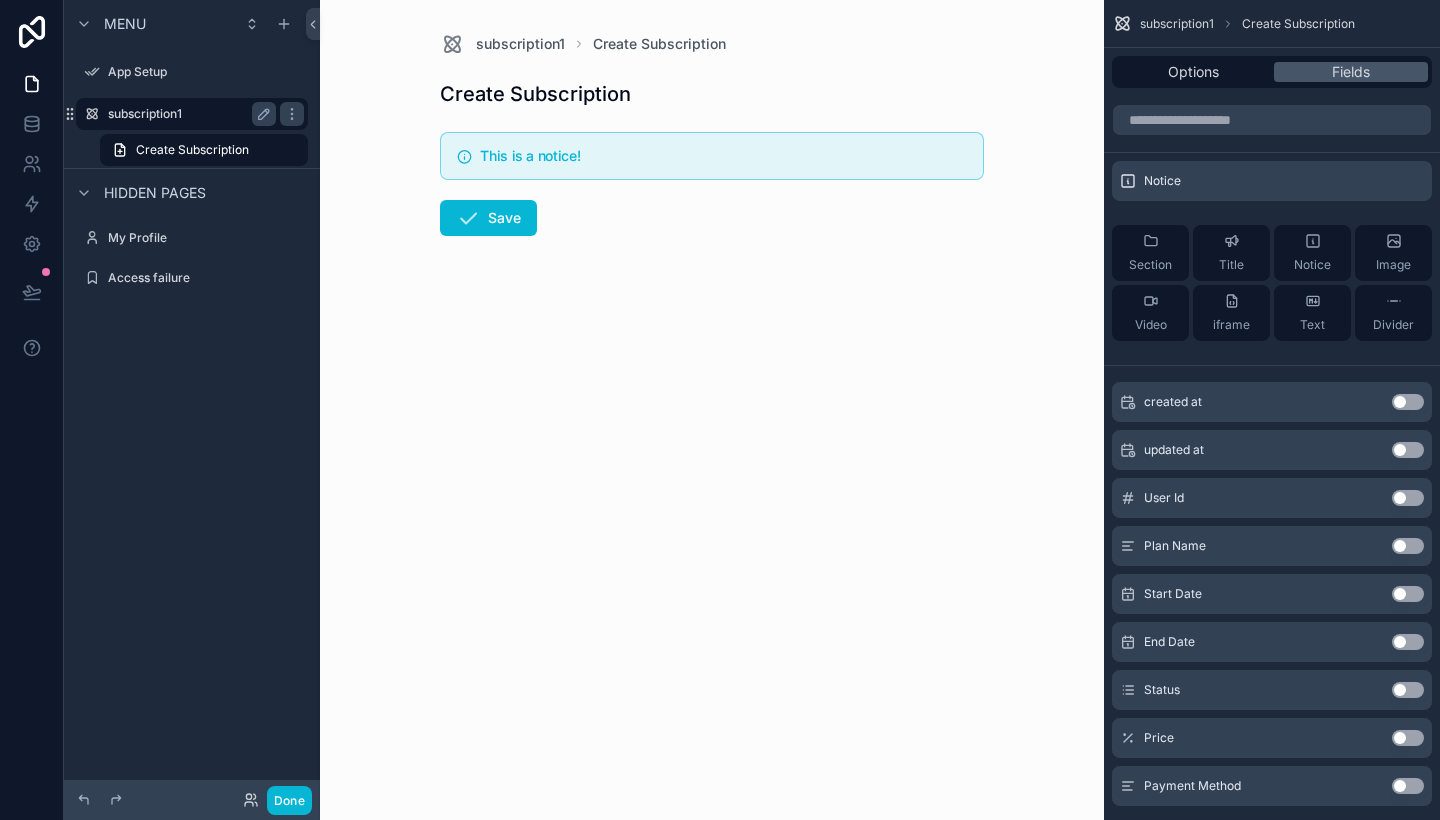 click on "subscription1" at bounding box center [188, 114] 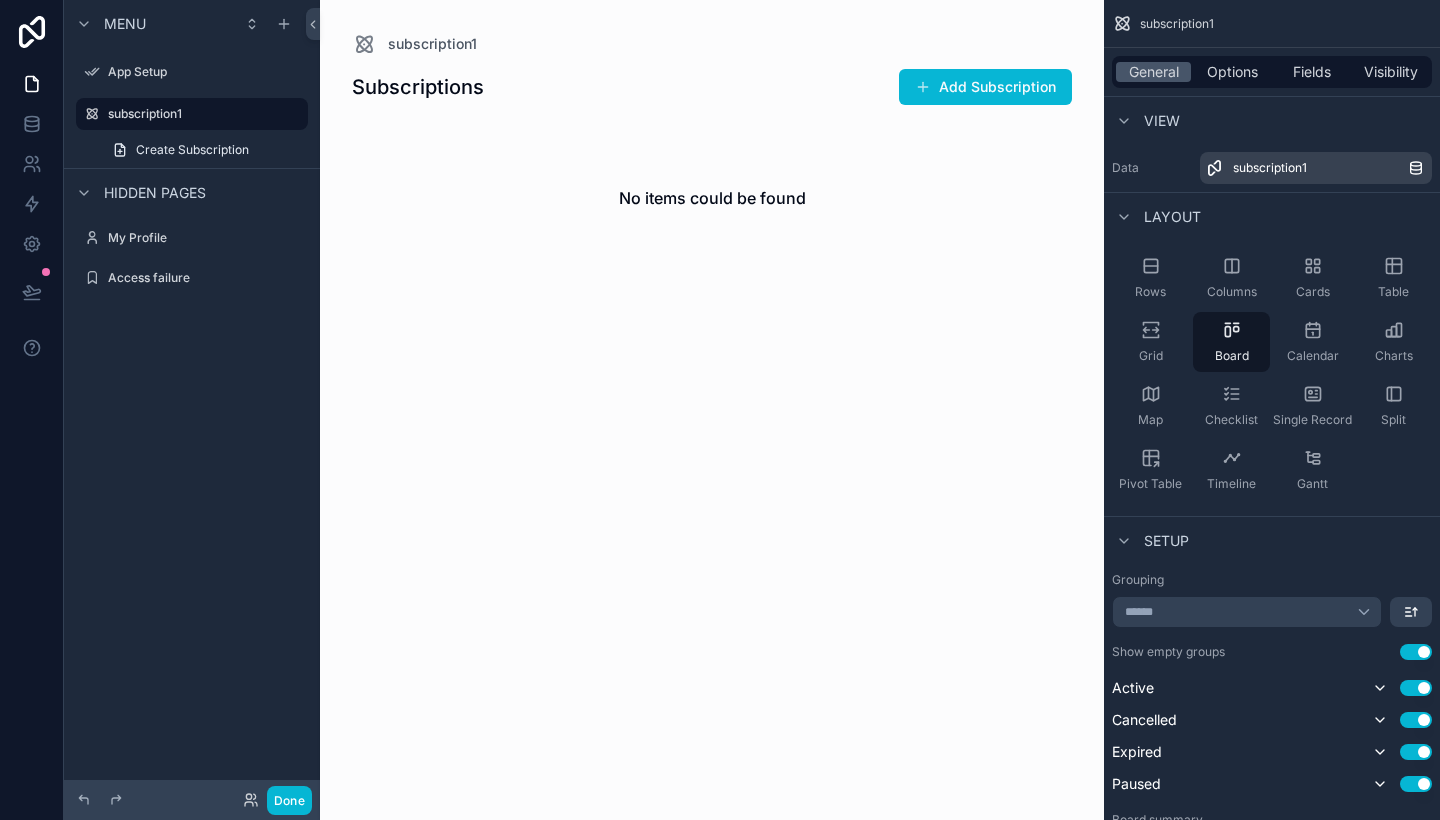 click on "General Options Fields Visibility" at bounding box center [1272, 72] 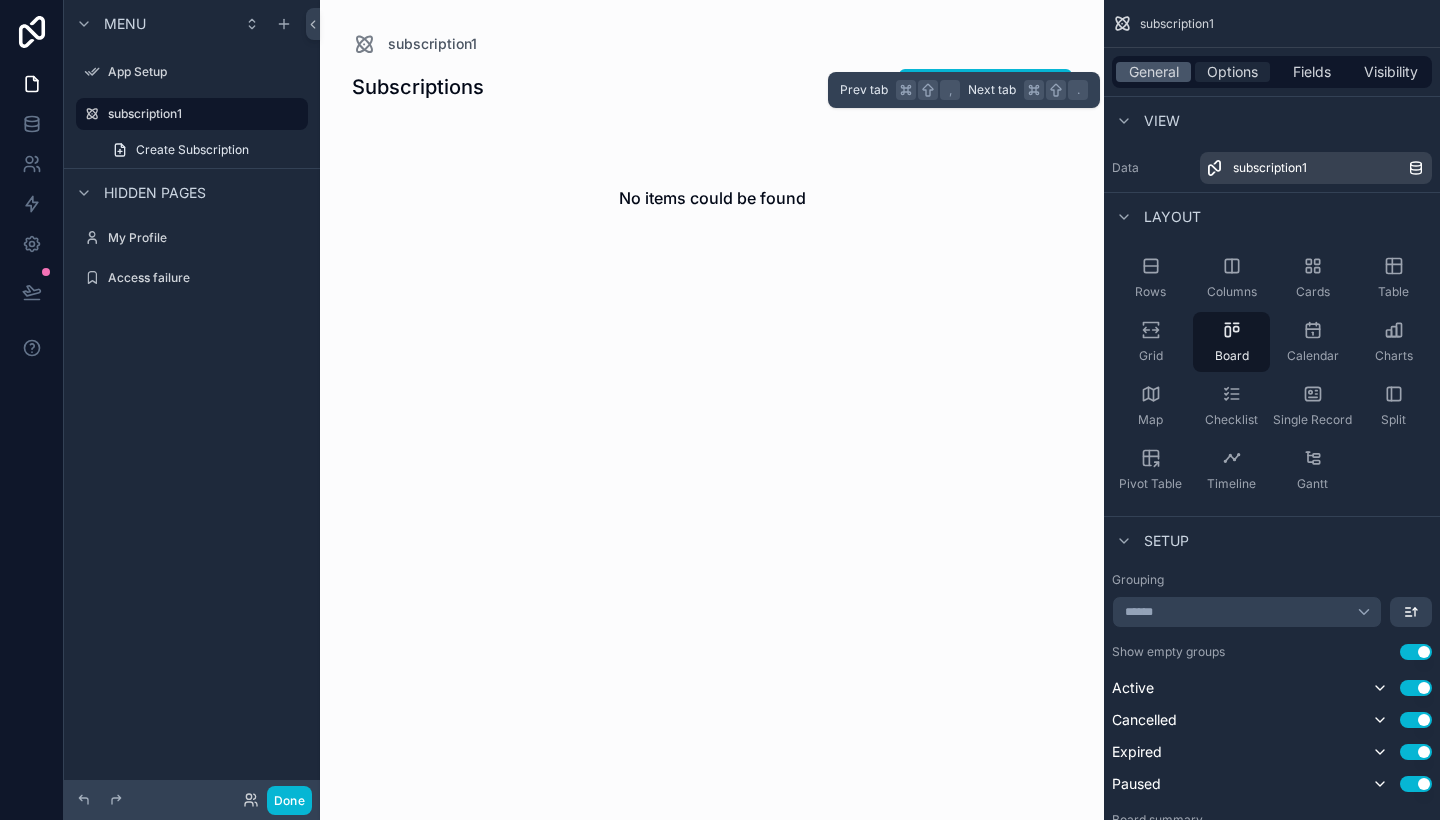 click on "Options" at bounding box center (1232, 72) 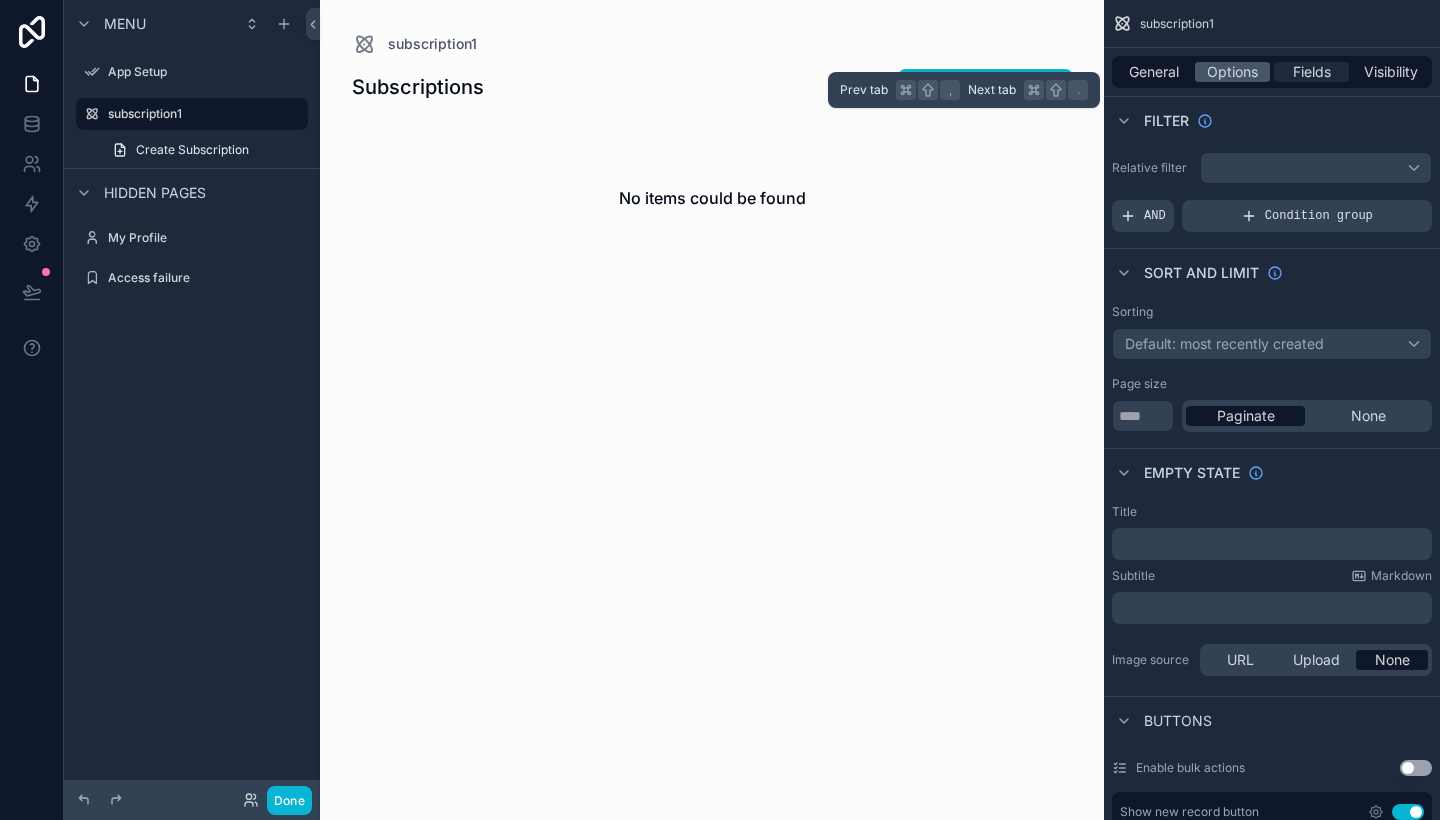 click on "Fields" at bounding box center (1312, 72) 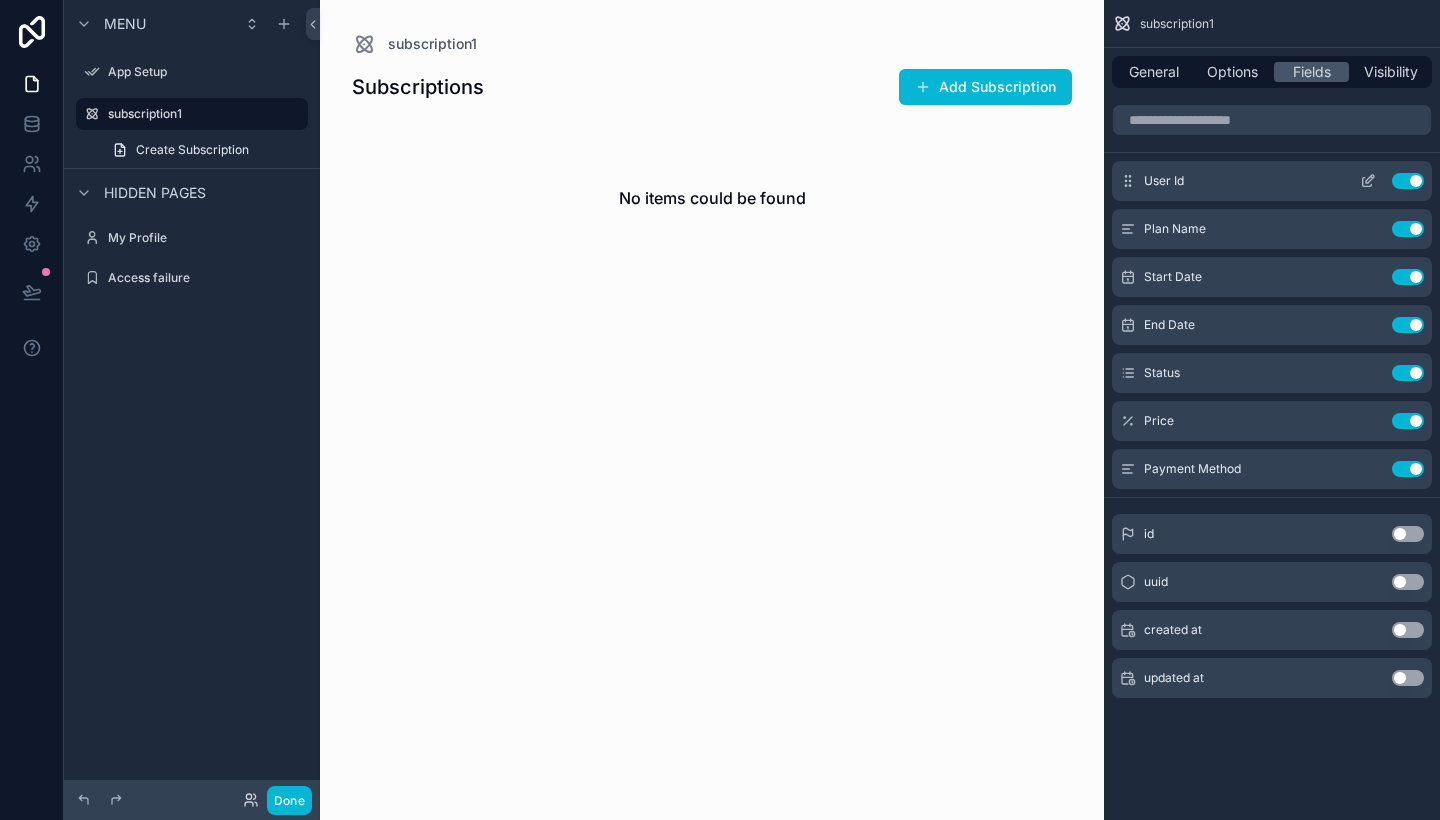 click on "Use setting" at bounding box center [1408, 181] 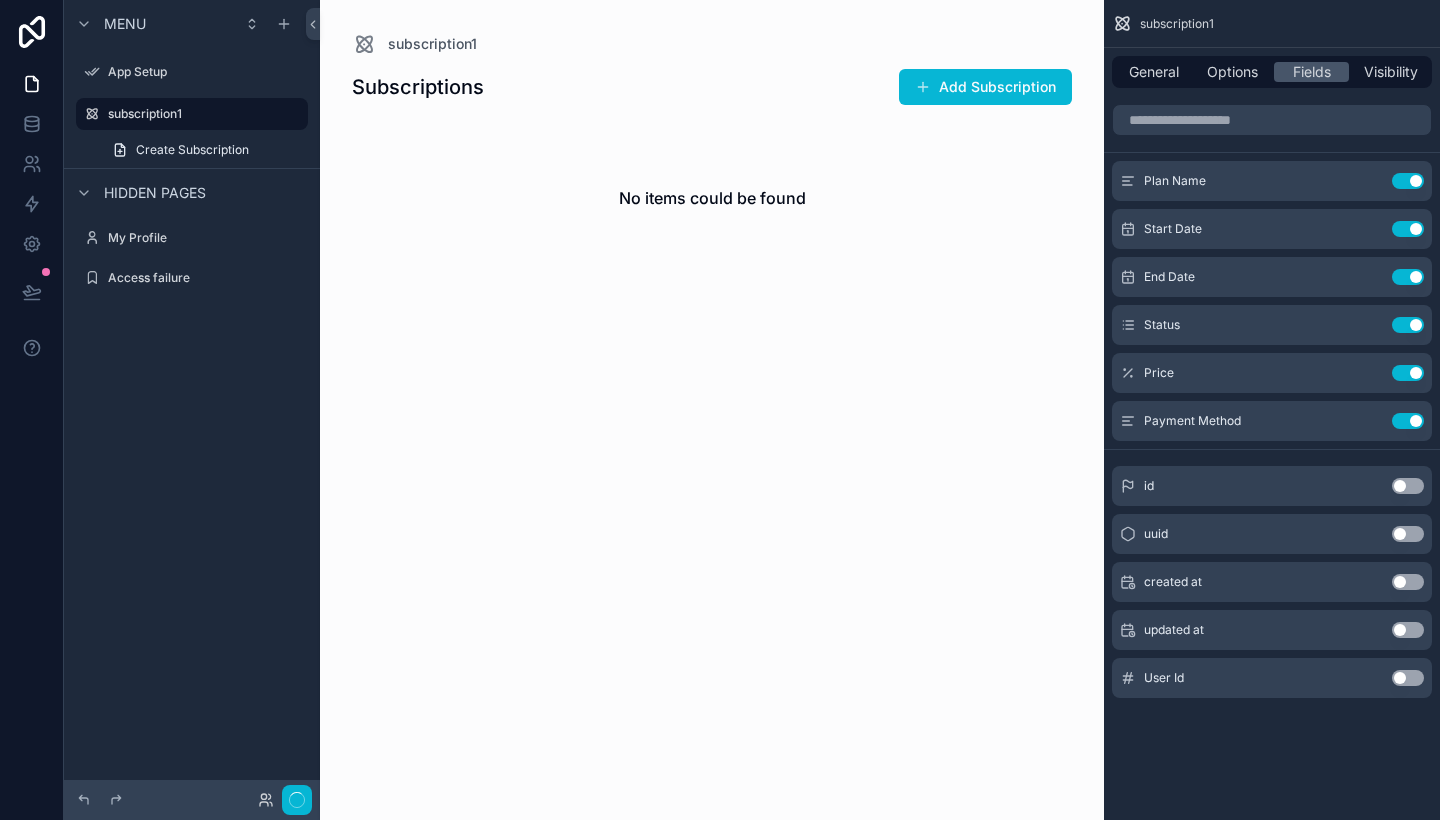 click on "Use setting" at bounding box center (1408, 181) 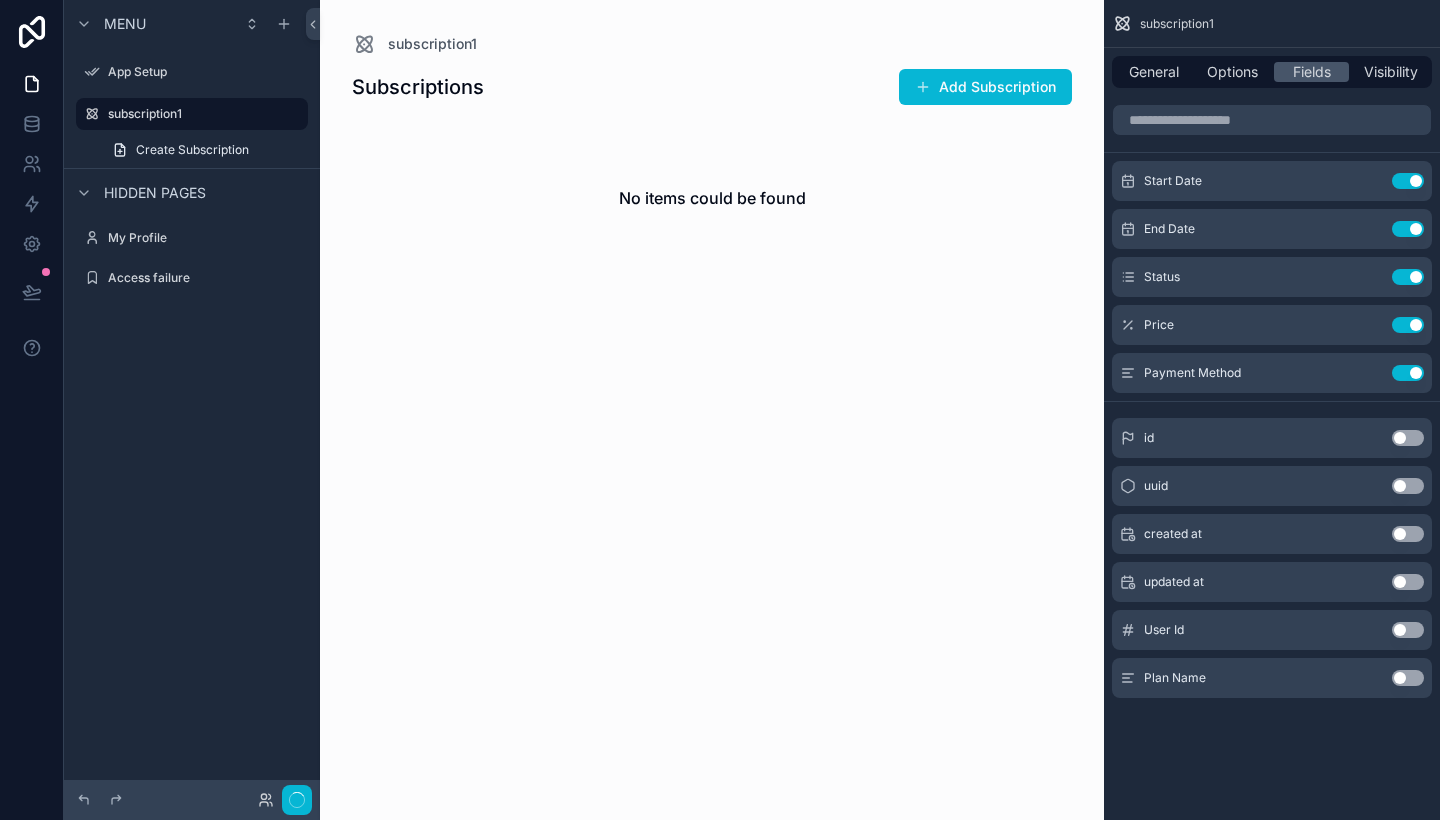 click on "Use setting" at bounding box center (1408, 181) 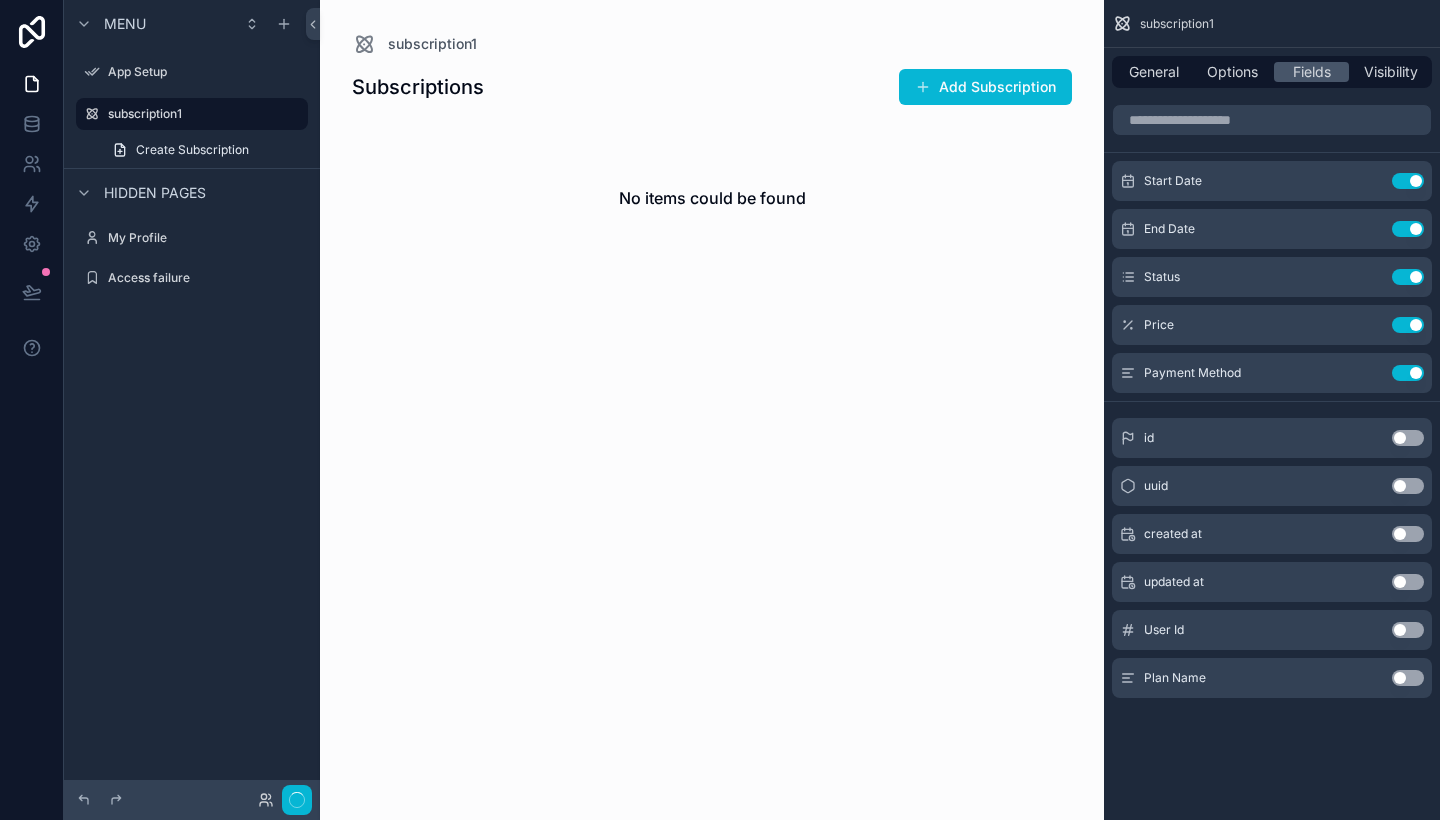 click on "Use setting" at bounding box center [1408, 229] 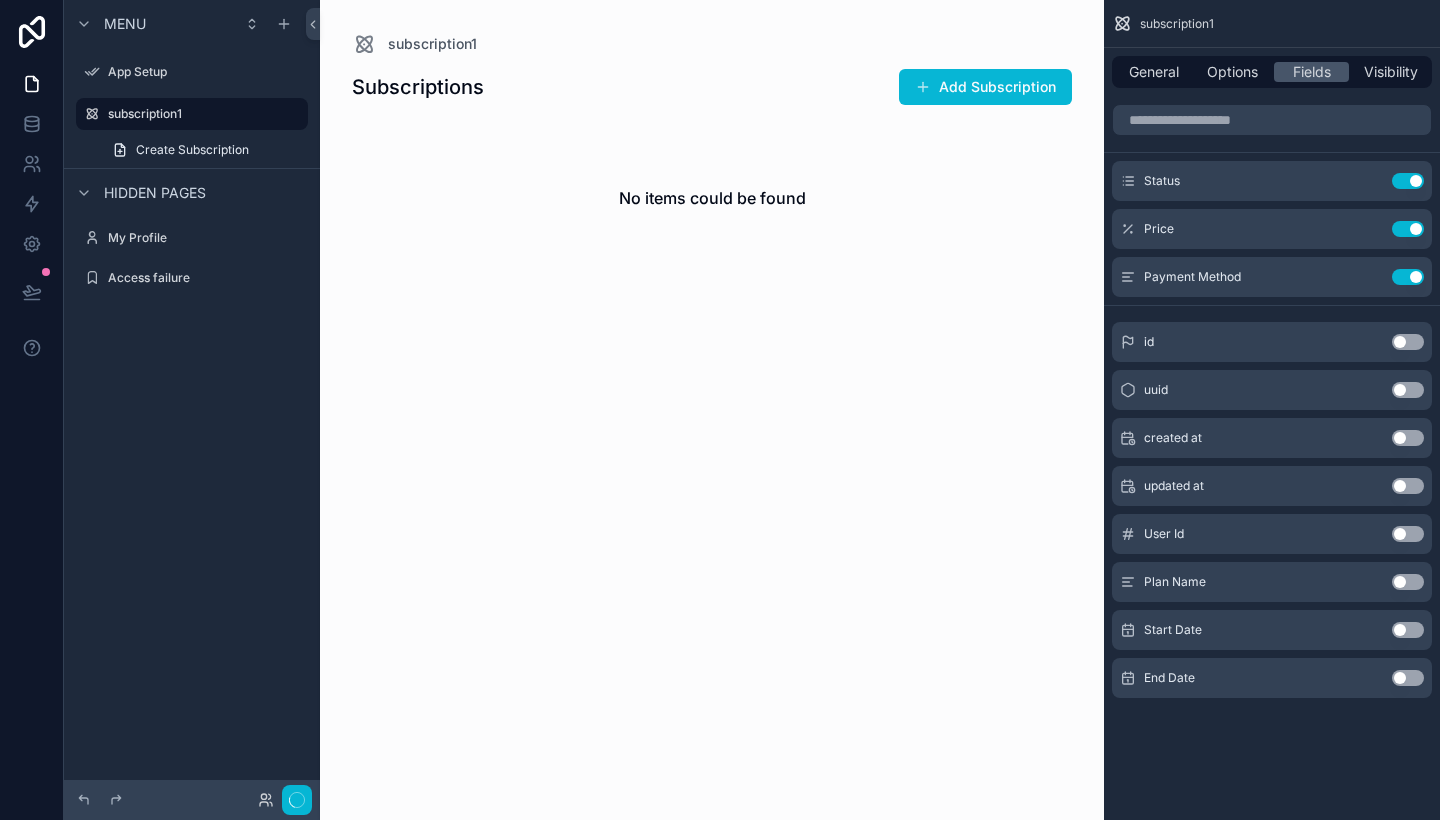 click on "Use setting" at bounding box center (1408, 181) 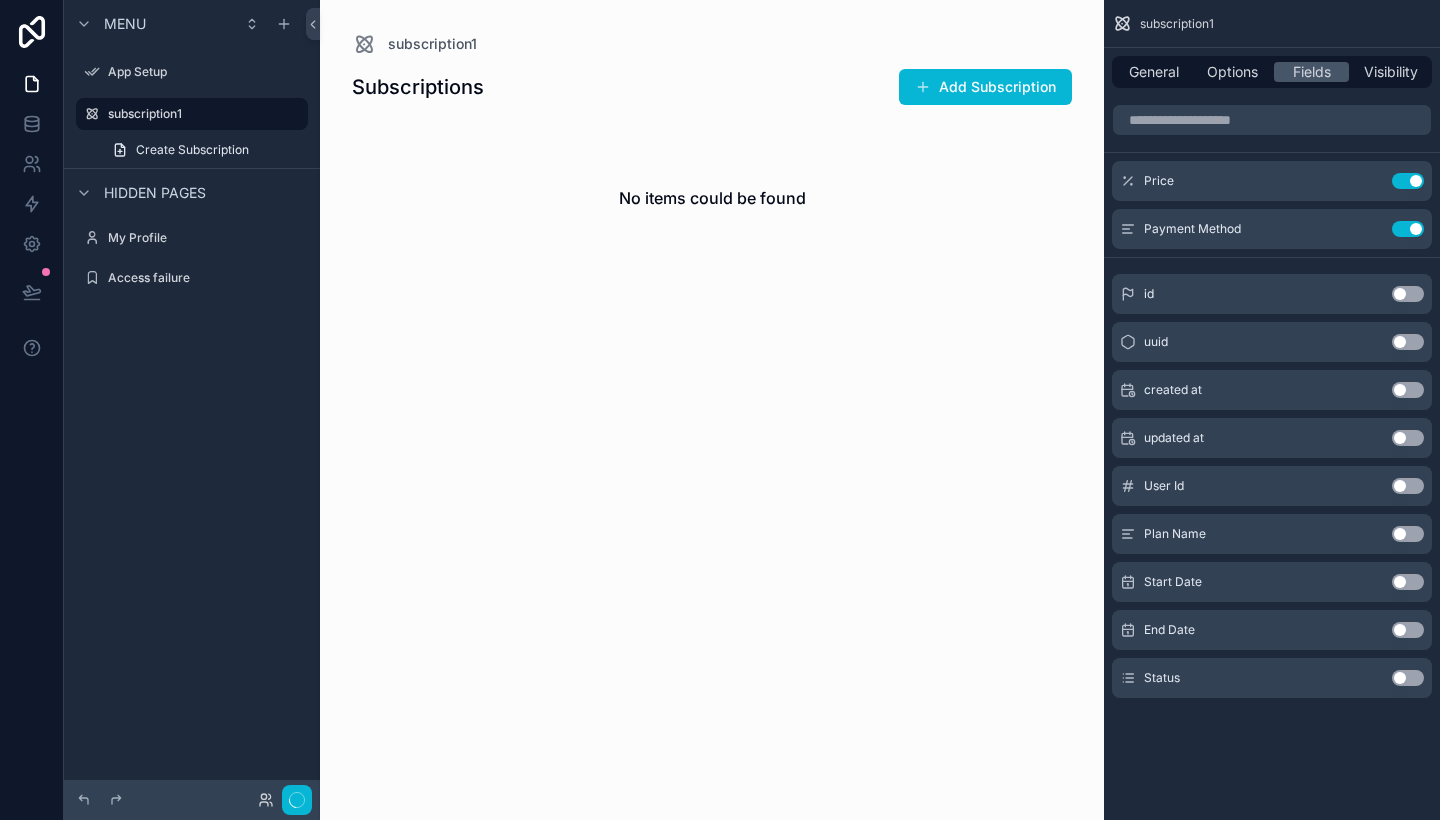 click on "Use setting" at bounding box center (1408, 181) 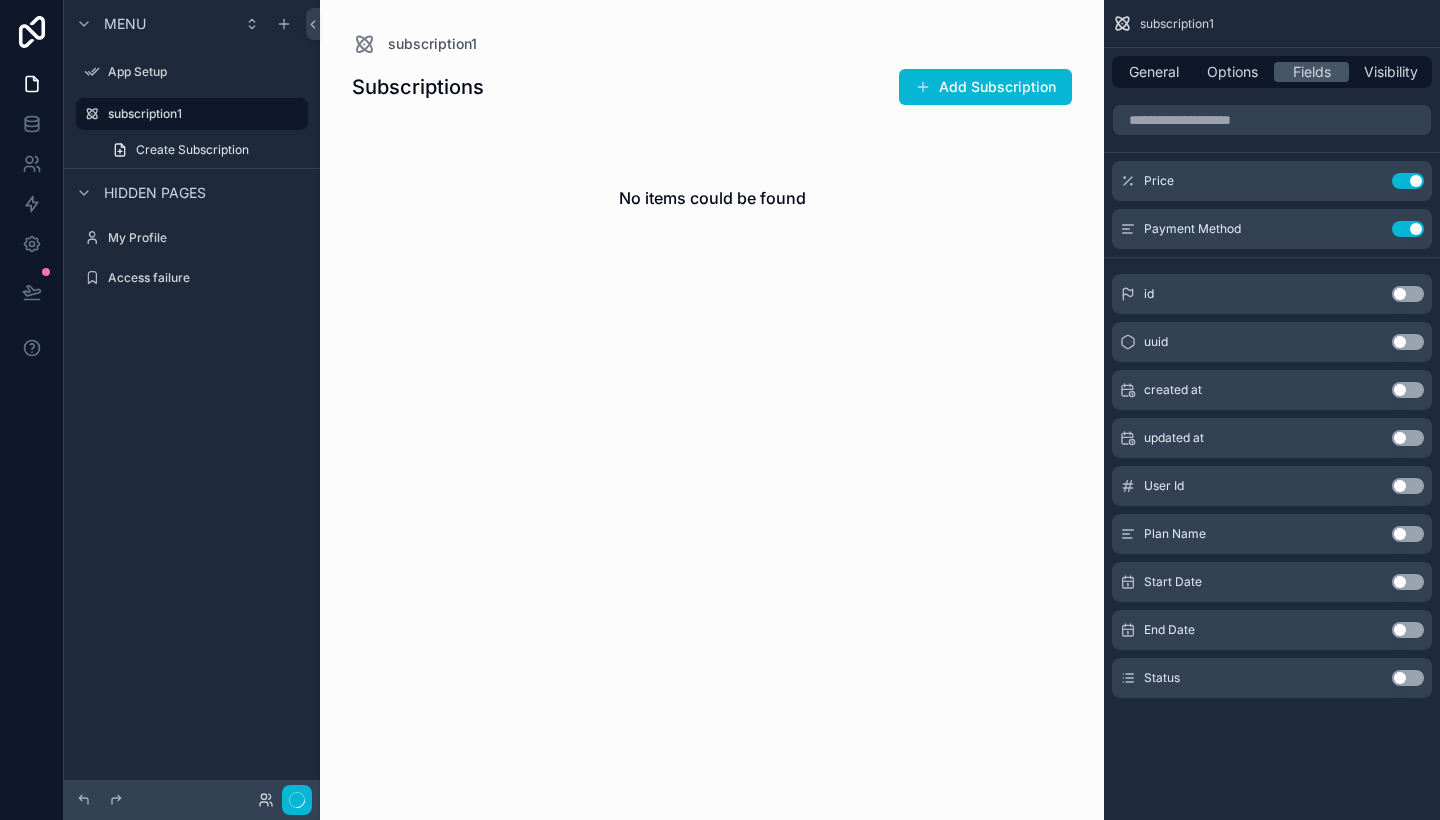 click on "Use setting" at bounding box center (1408, 229) 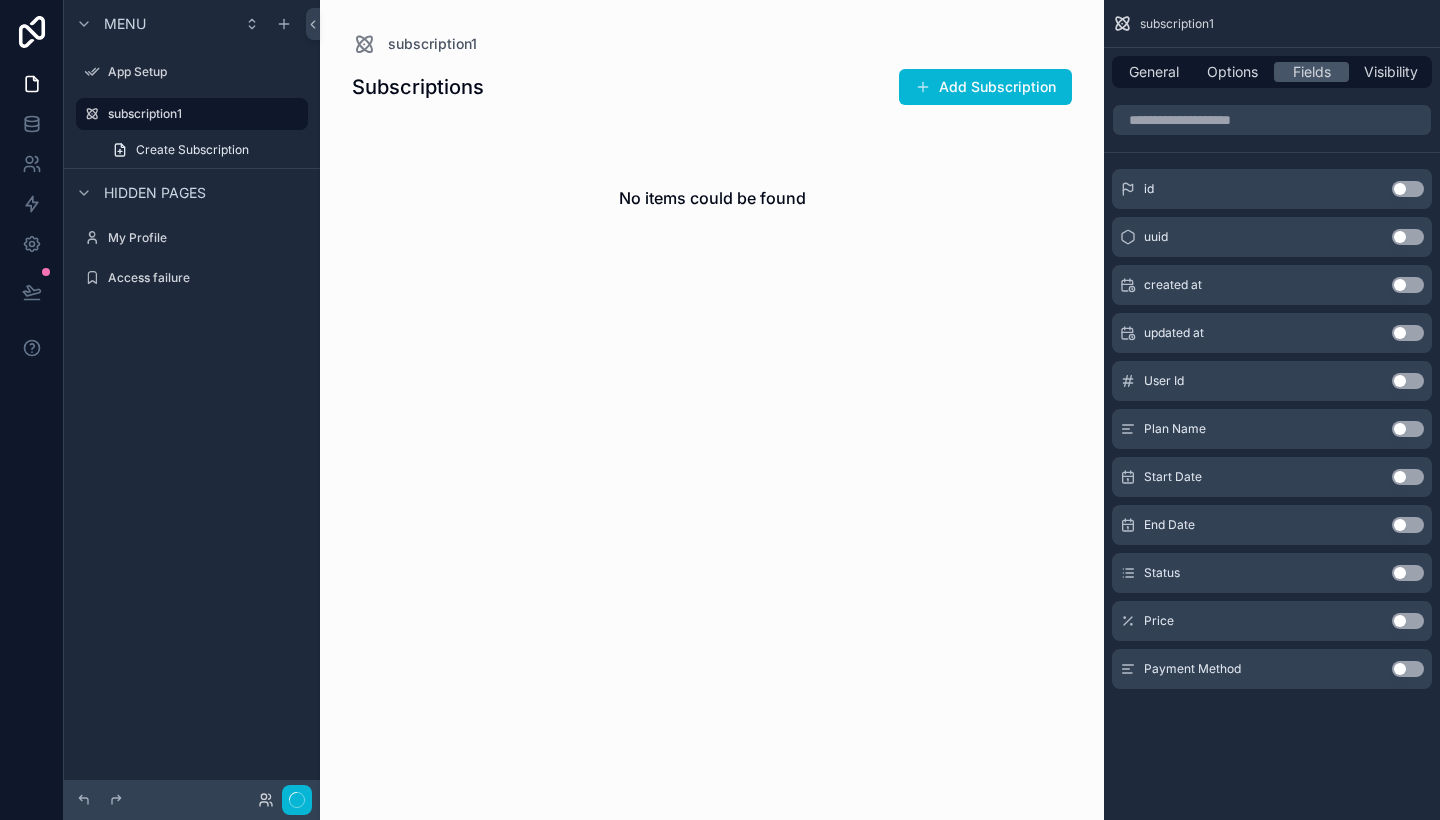 click on "Use setting" at bounding box center [1408, 189] 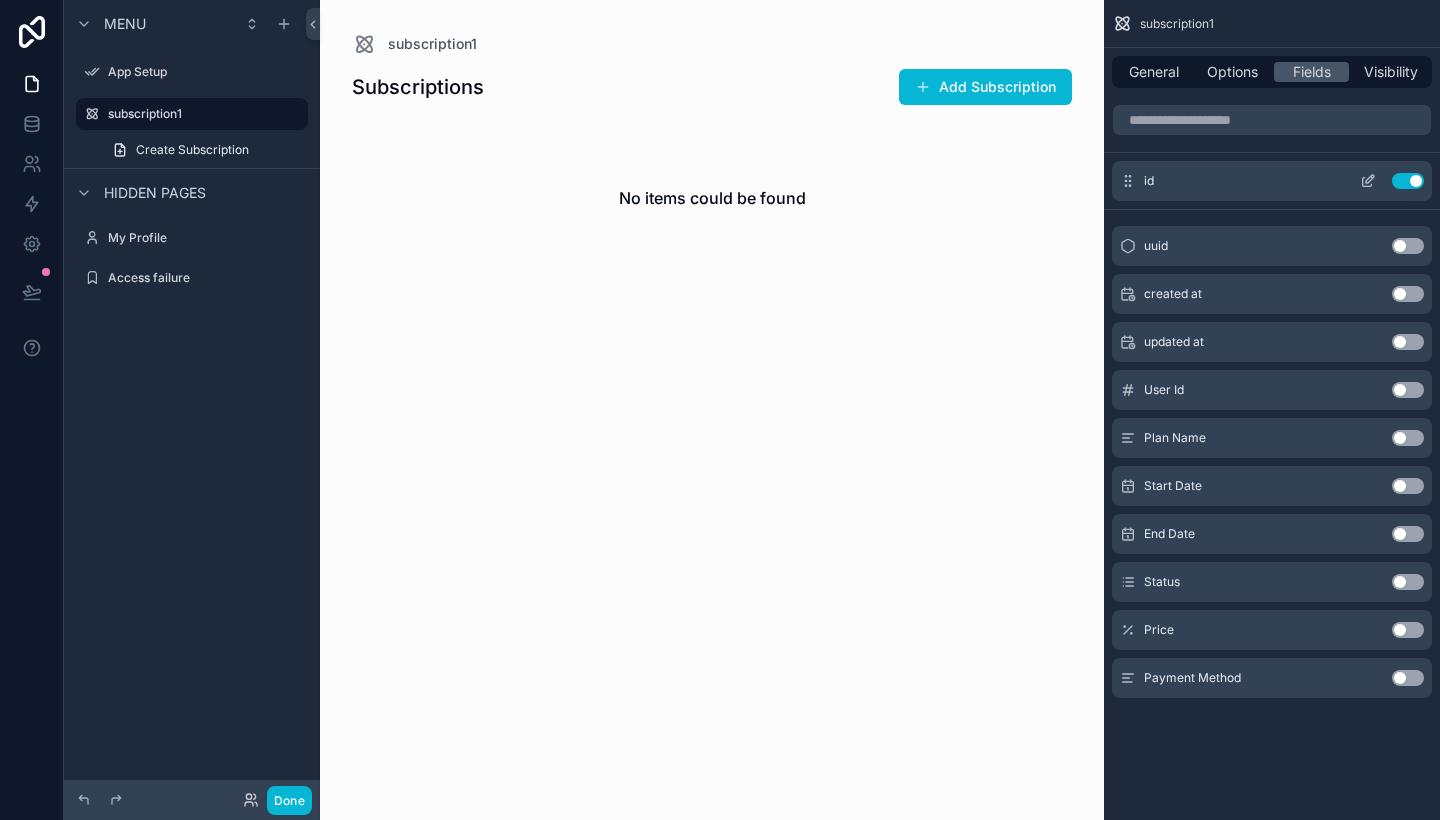 click on "Use setting" at bounding box center [1408, 181] 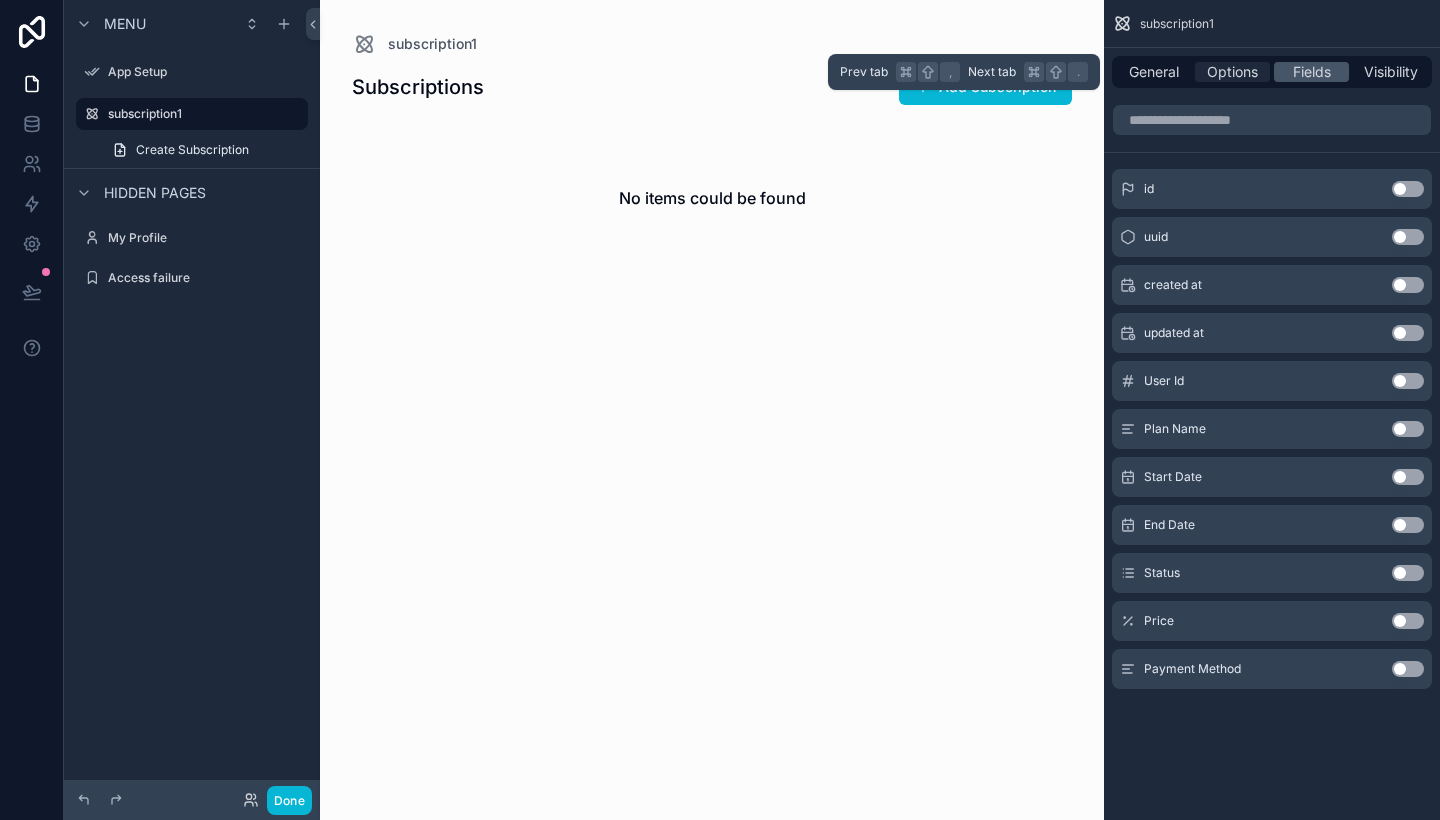 click on "Options" at bounding box center (1232, 72) 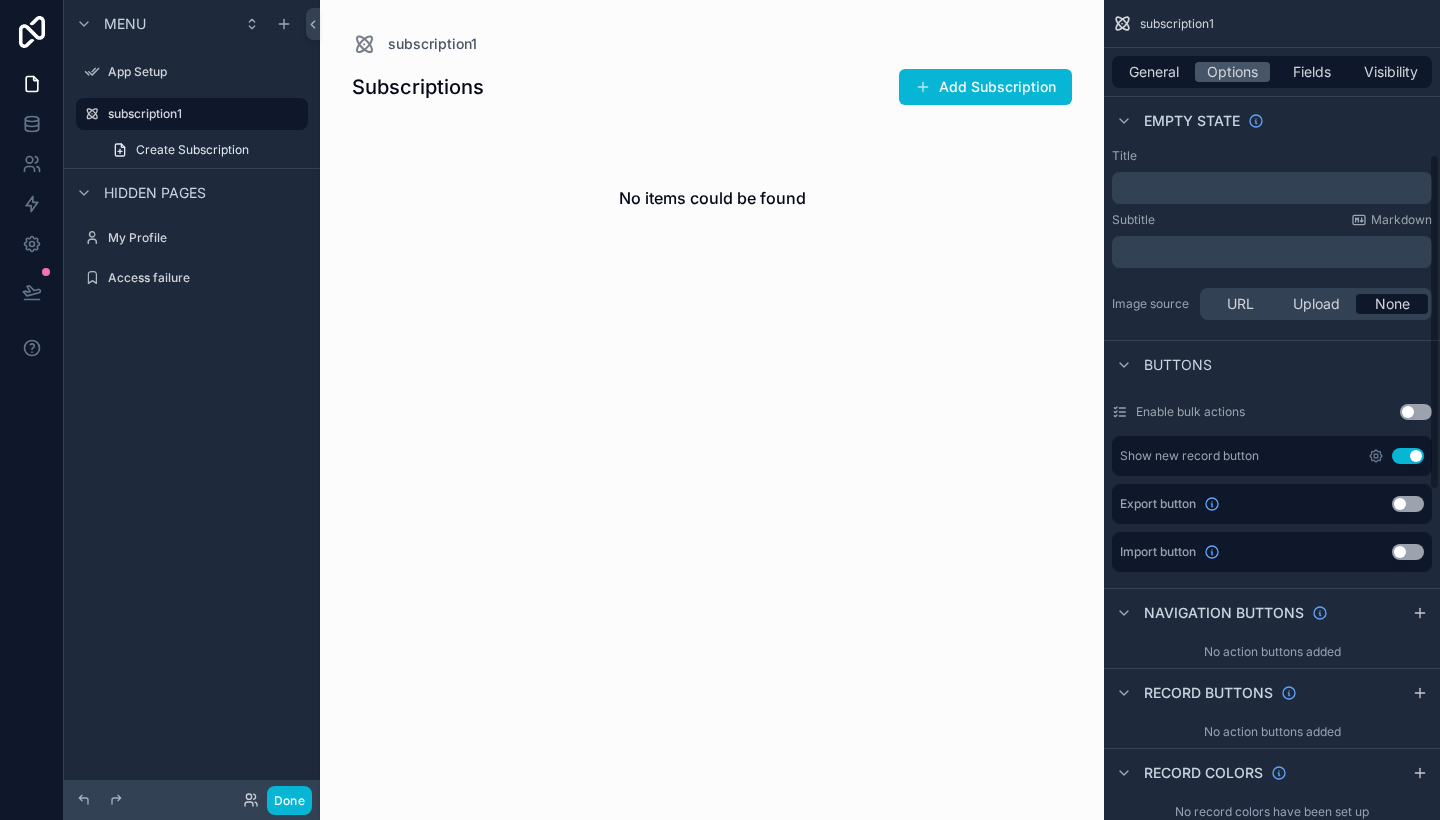 scroll, scrollTop: 401, scrollLeft: 0, axis: vertical 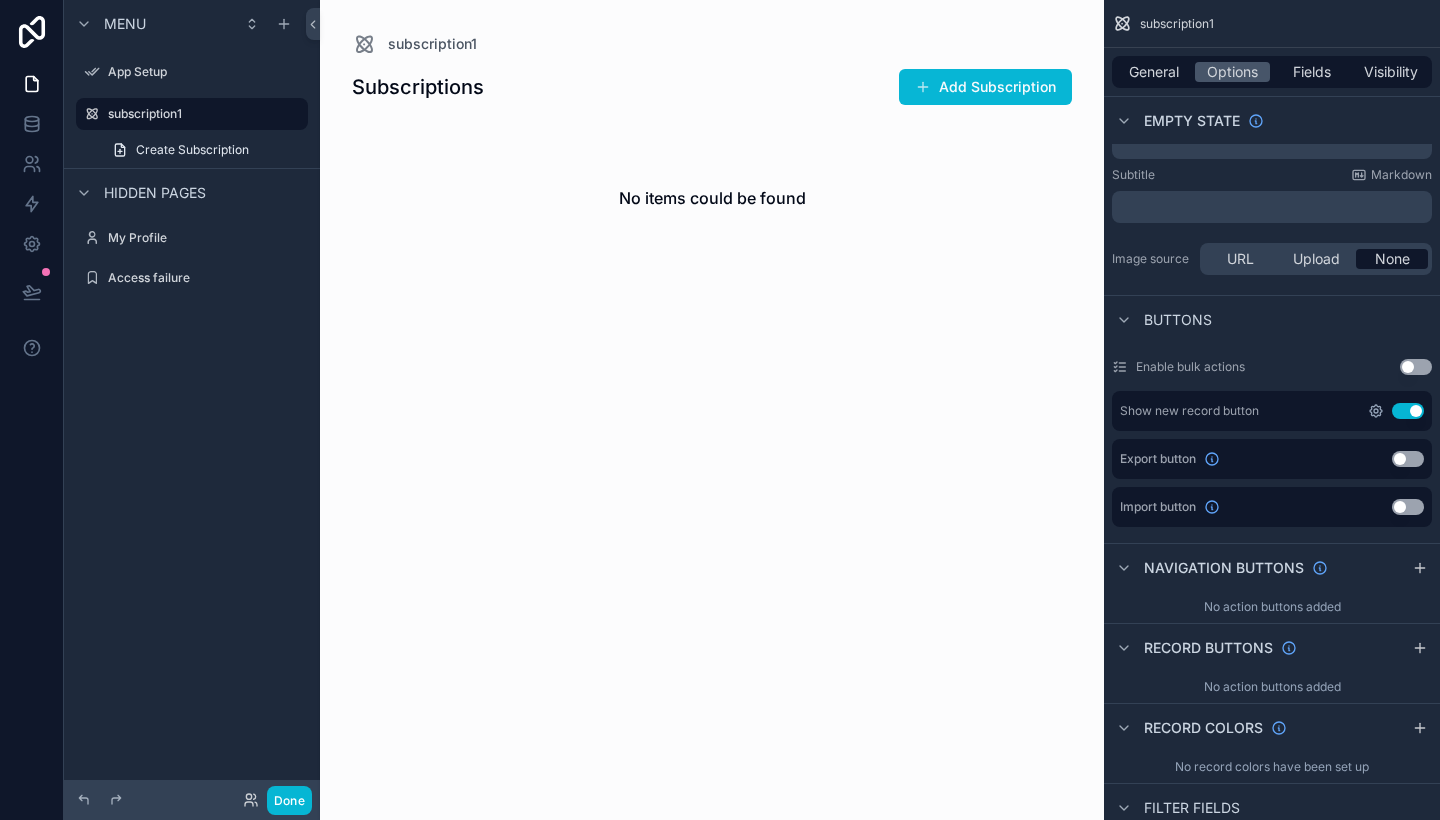 click 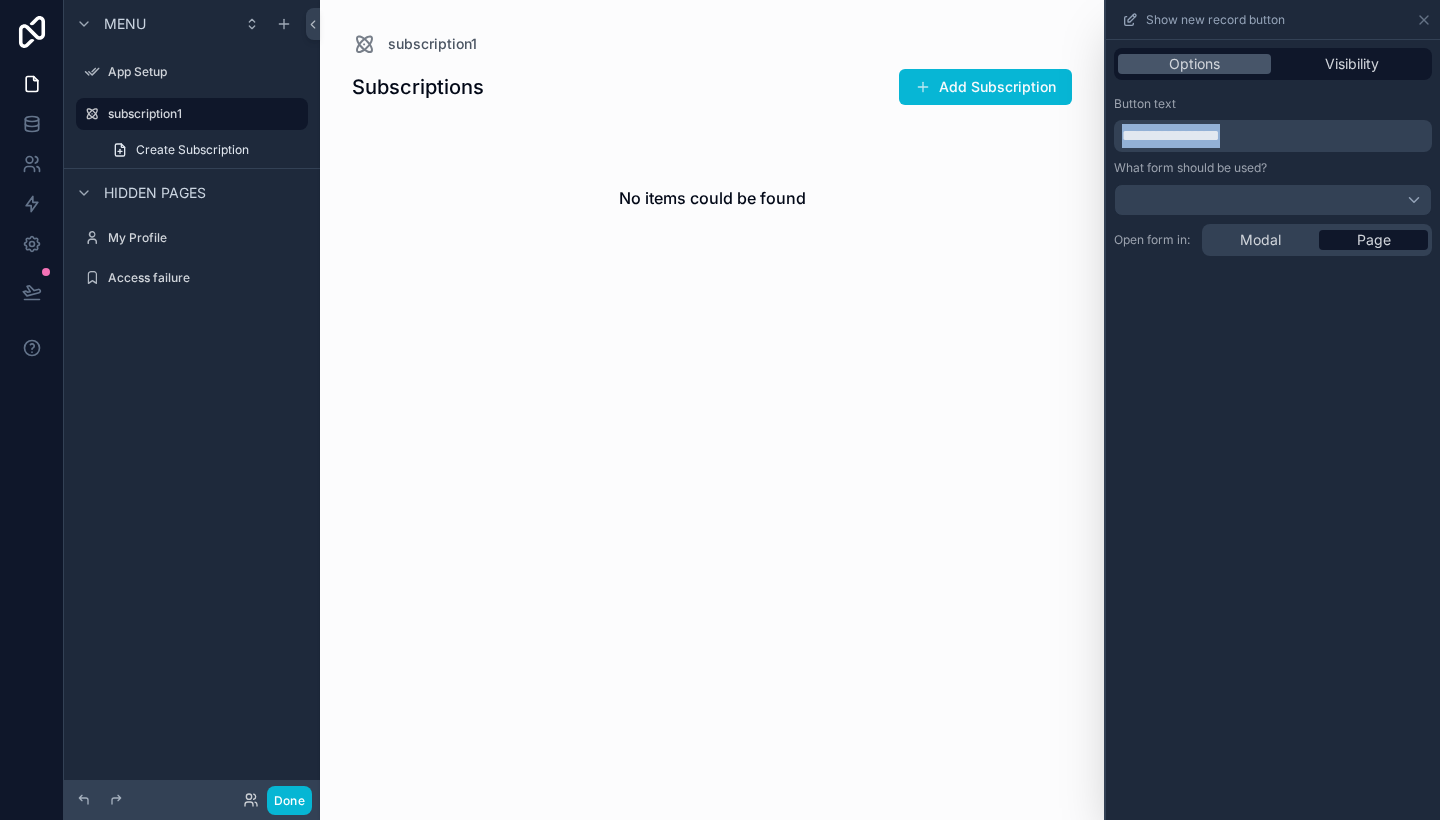 drag, startPoint x: 1280, startPoint y: 135, endPoint x: 1039, endPoint y: 119, distance: 241.53053 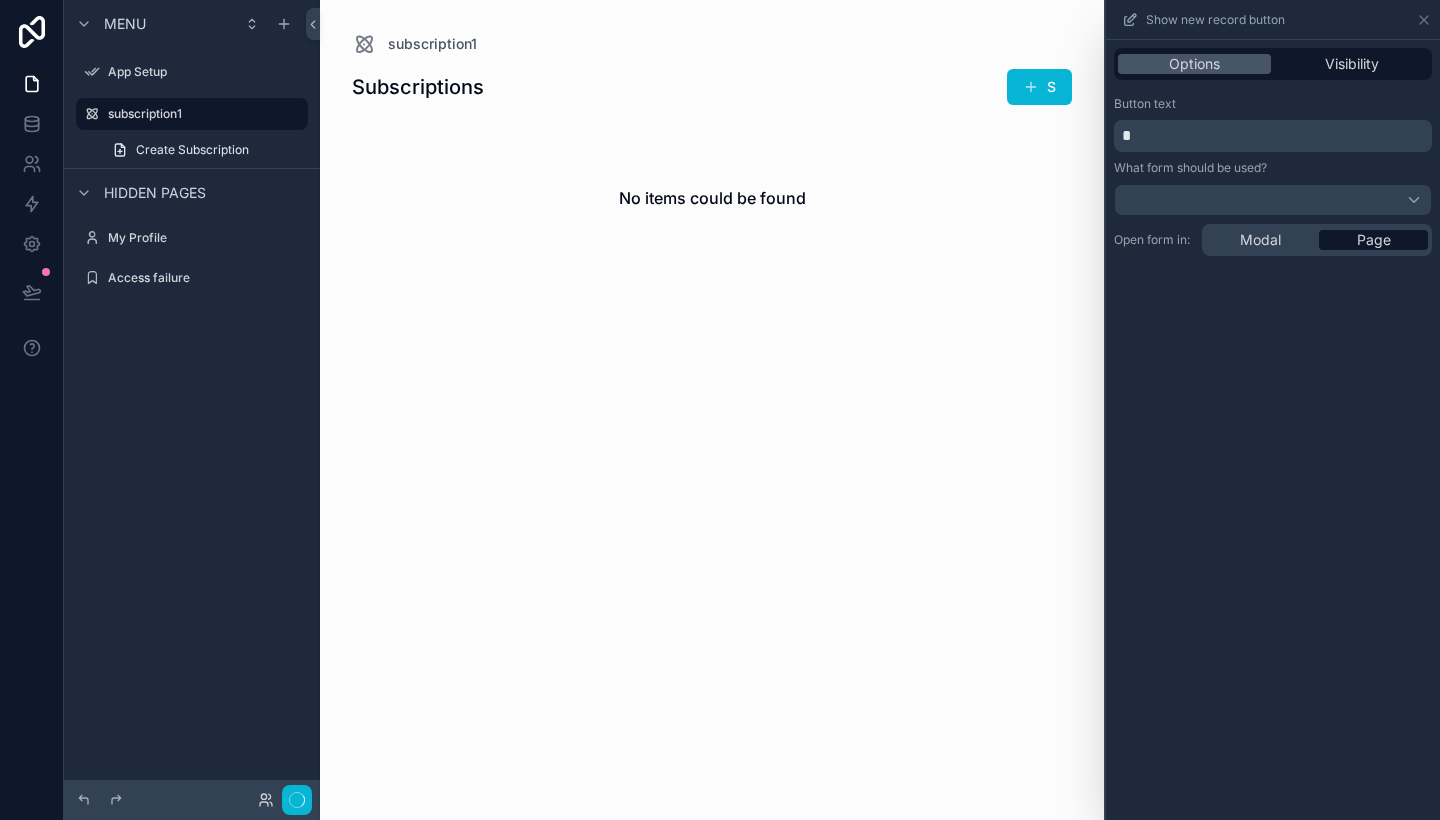 type 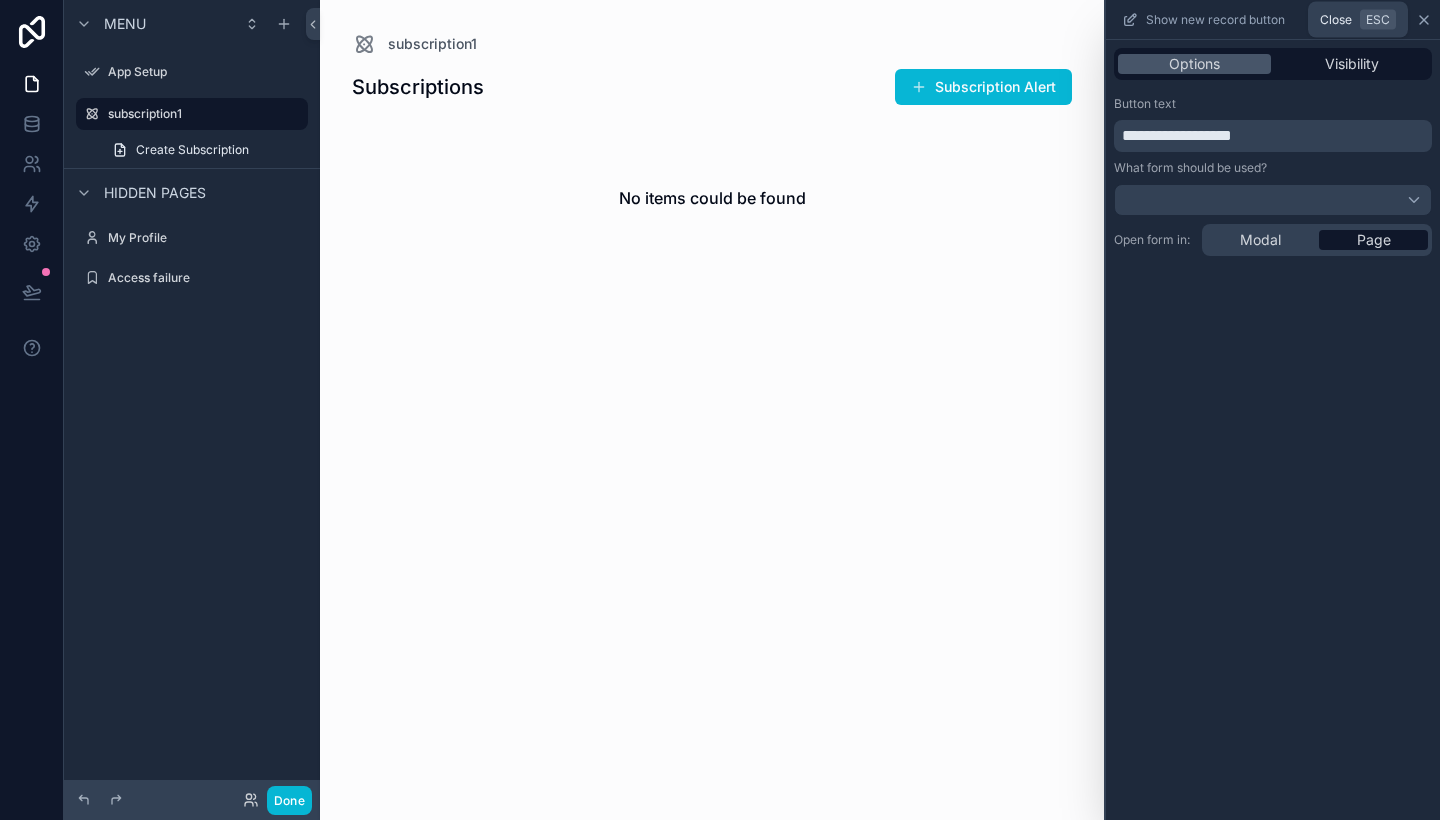 click 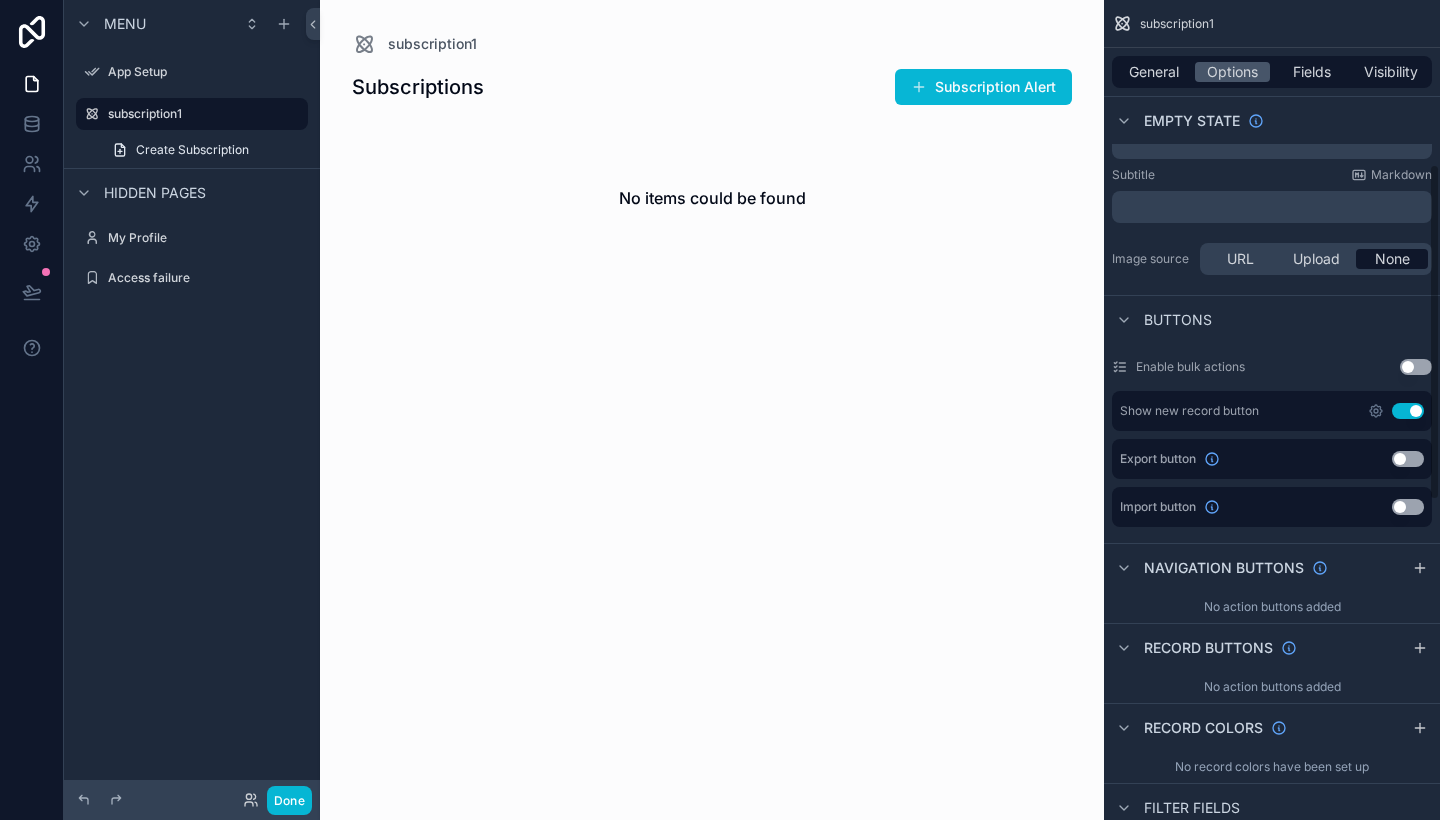 click at bounding box center [712, 410] 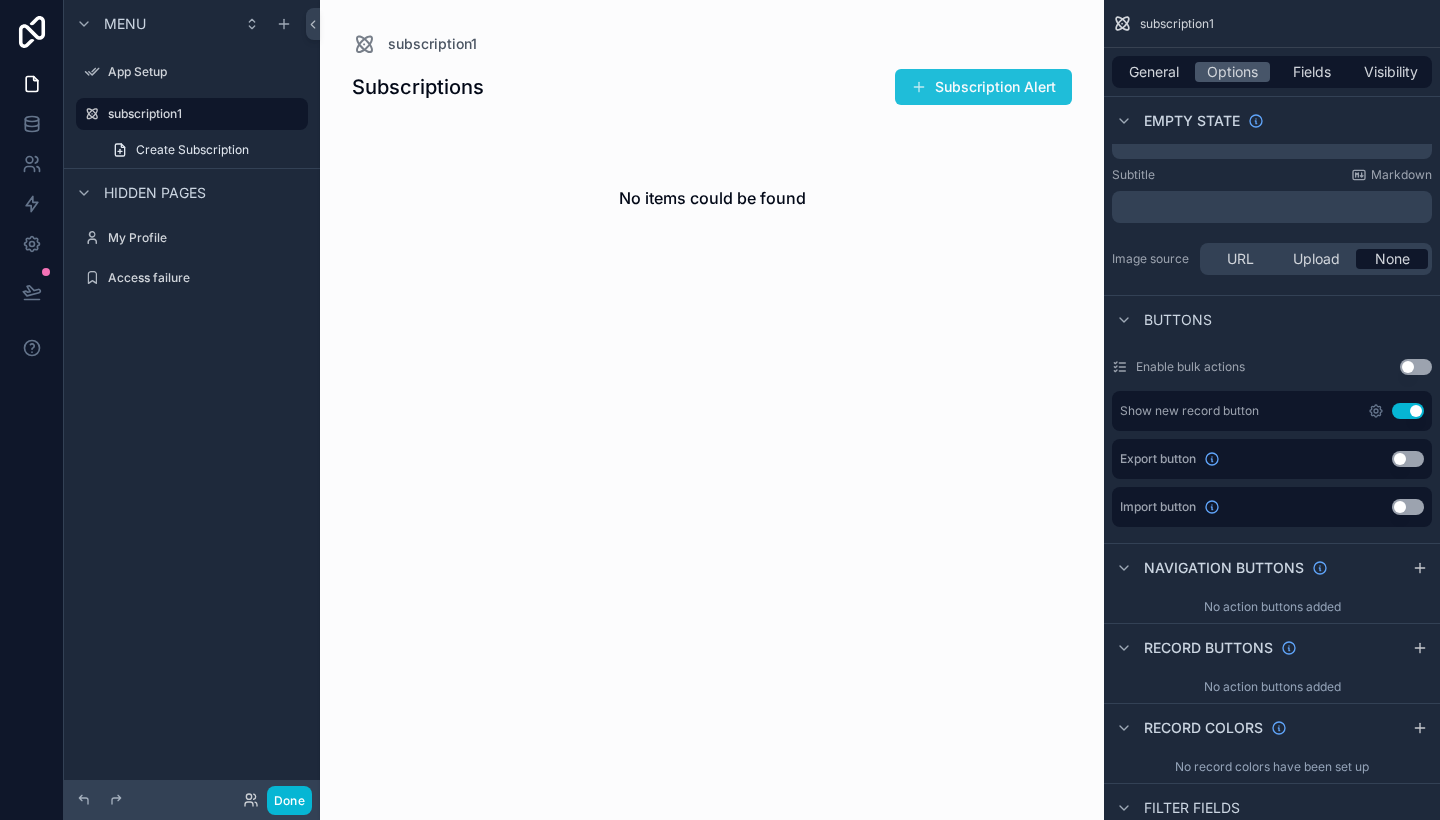 click on "Subscription Alert" at bounding box center [983, 87] 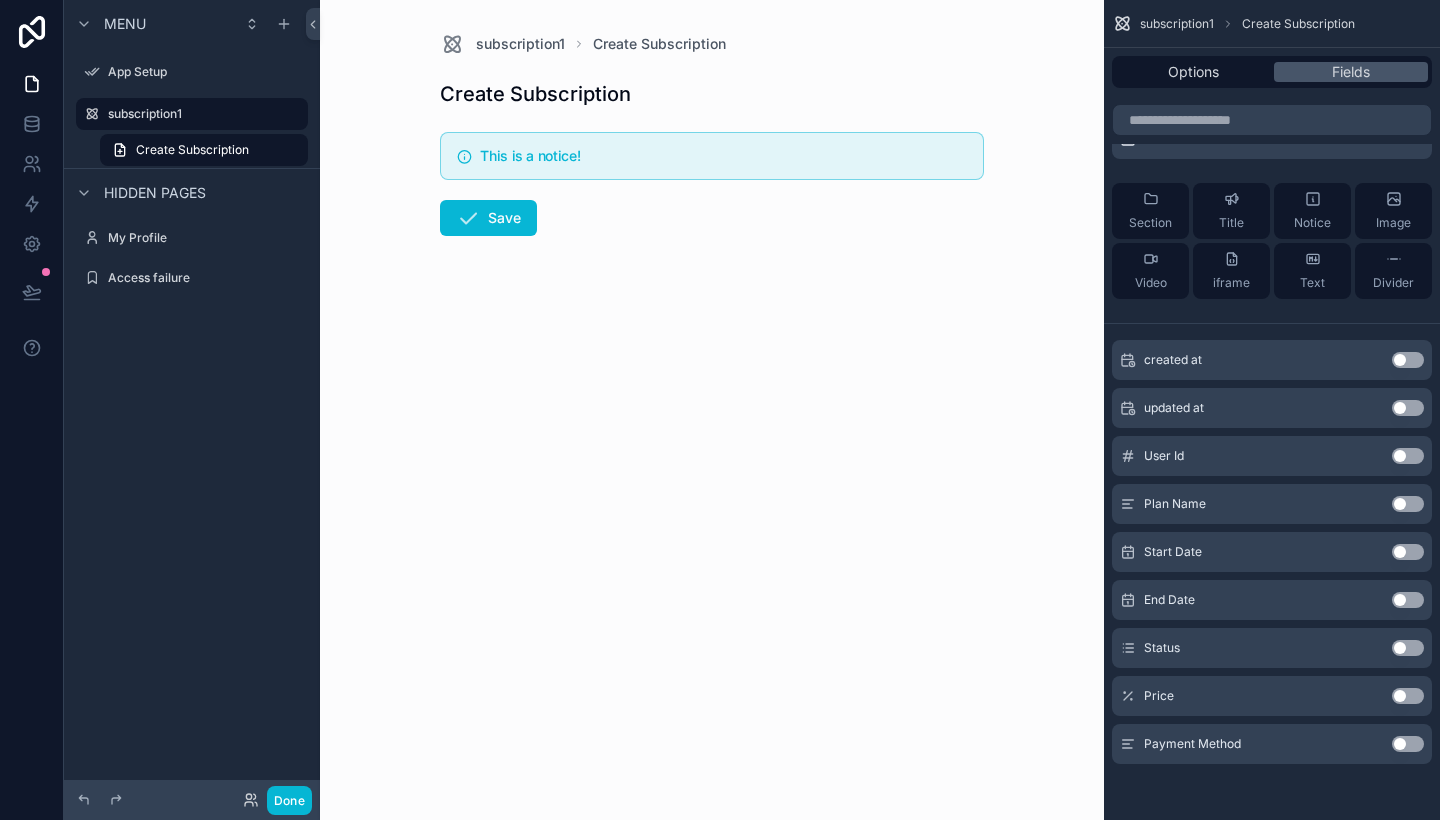 scroll, scrollTop: 42, scrollLeft: 0, axis: vertical 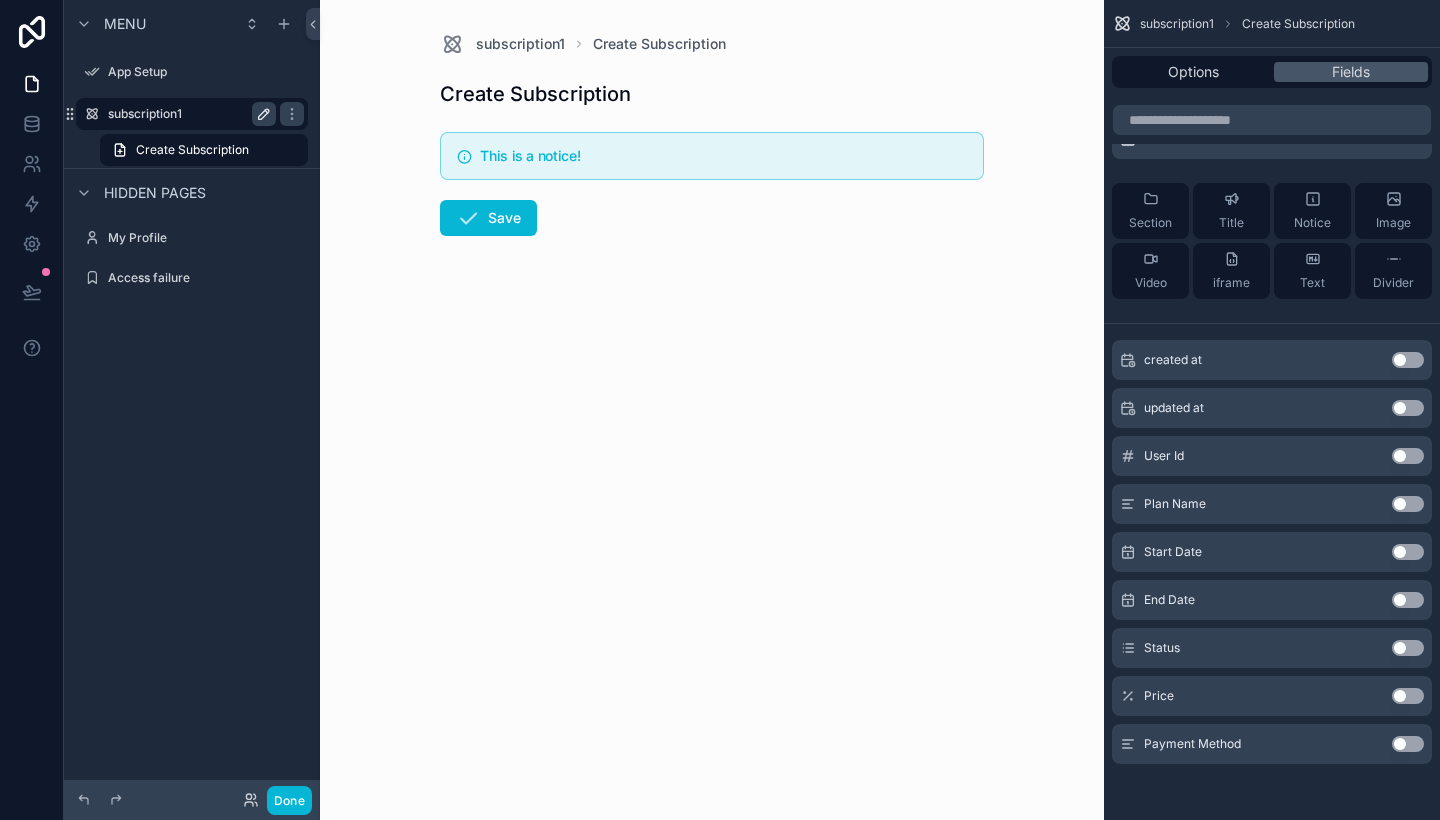 click 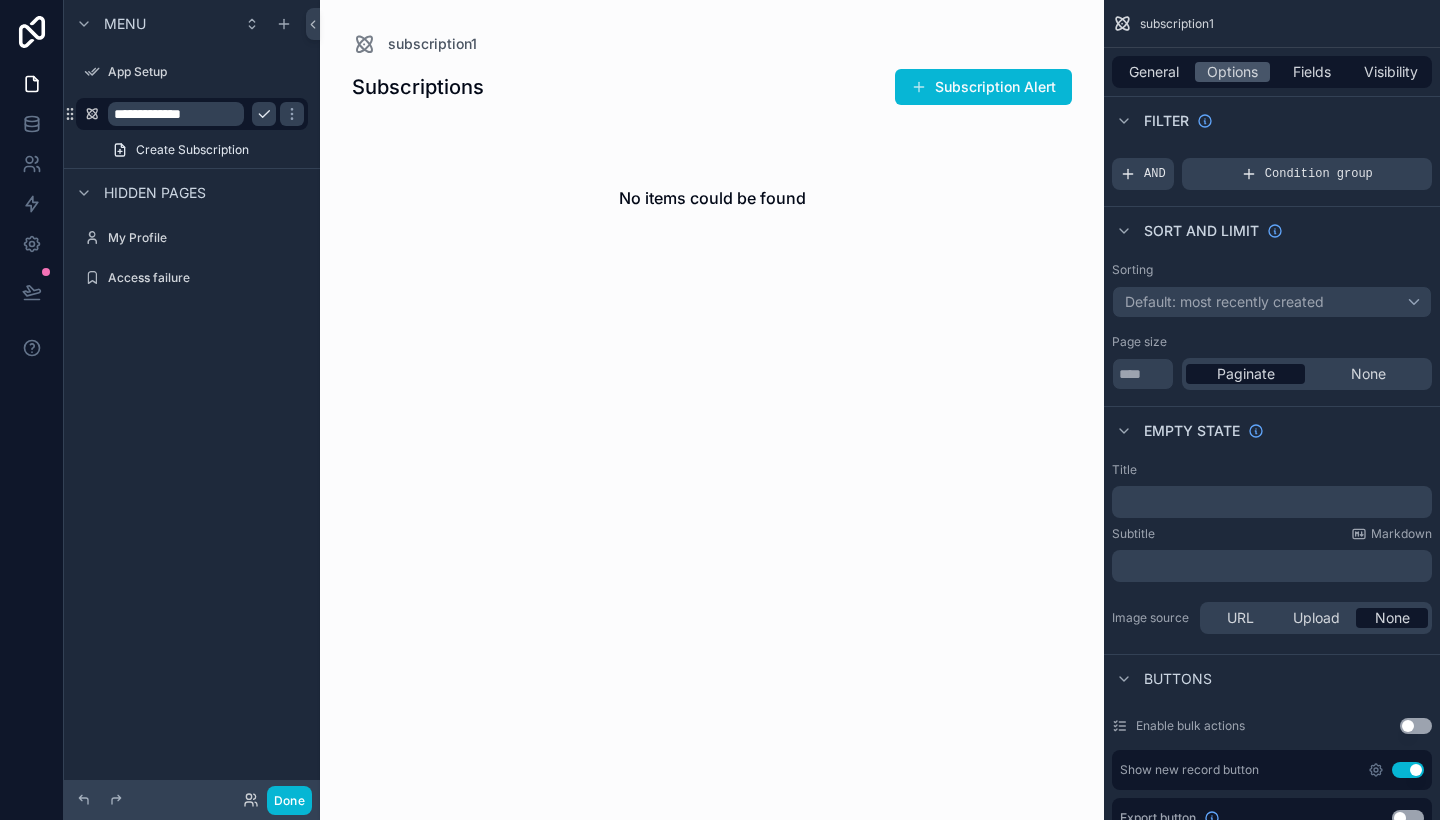 click on "**********" at bounding box center (176, 114) 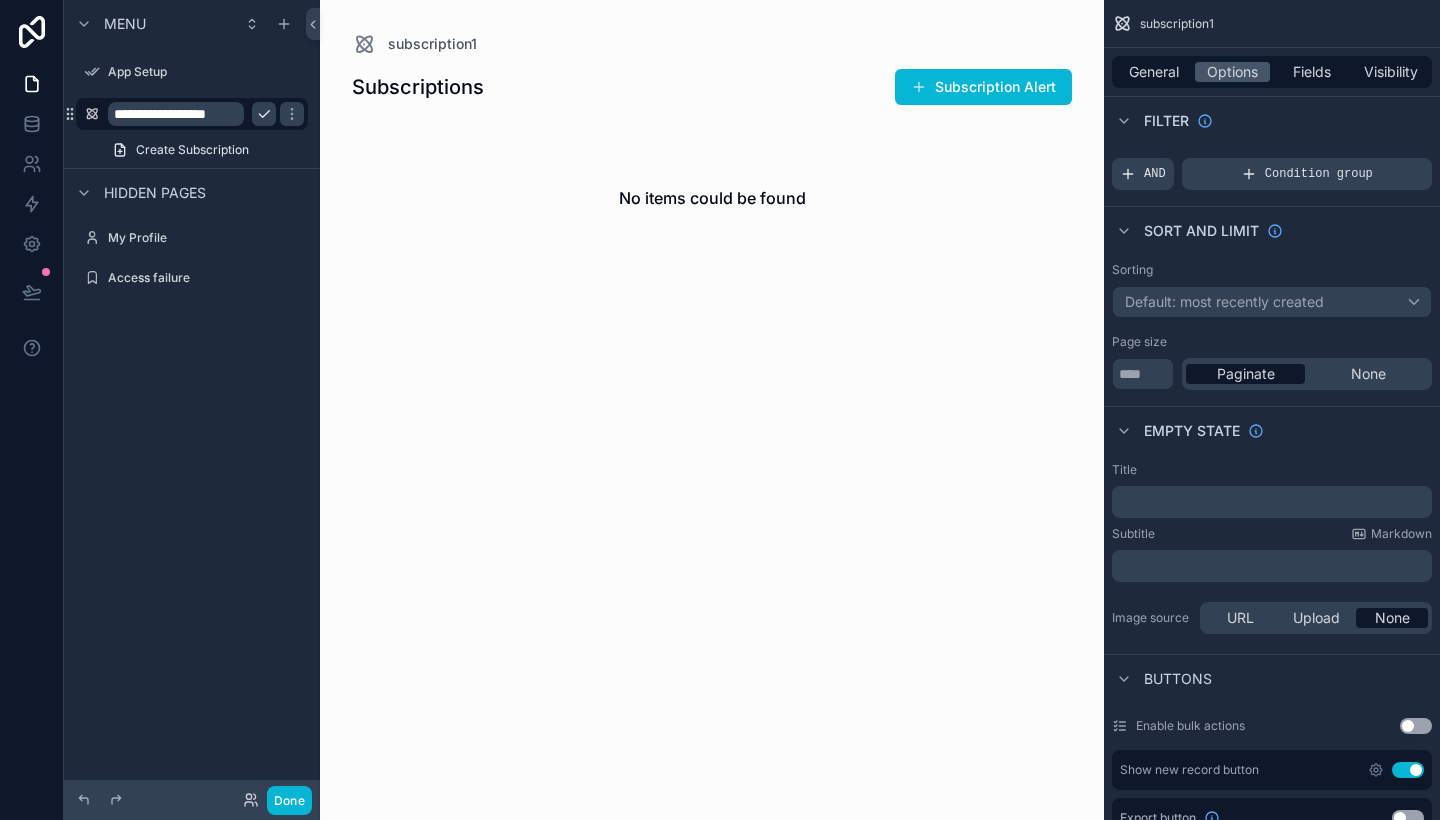 click on "**********" at bounding box center (176, 114) 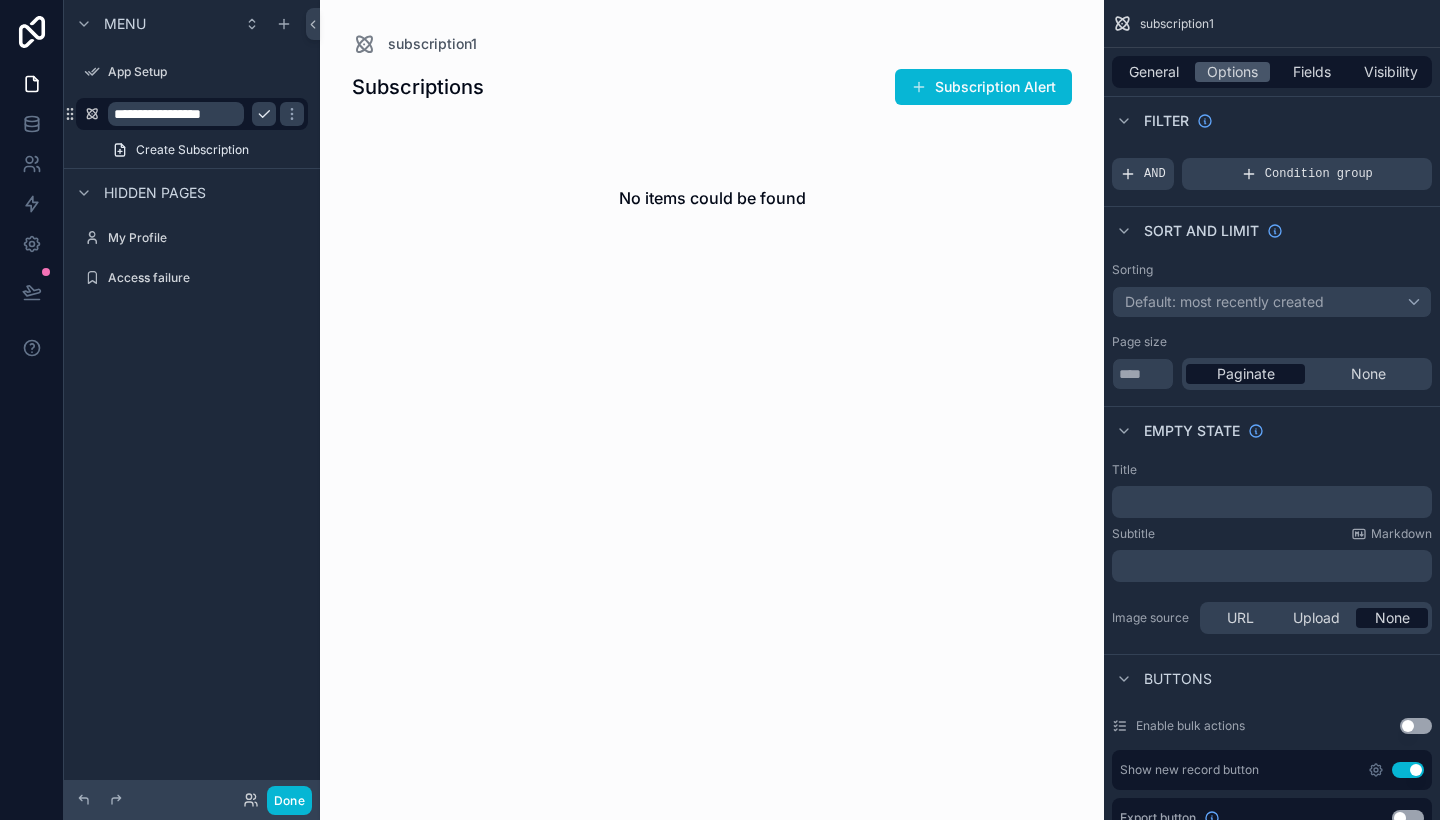 type on "**********" 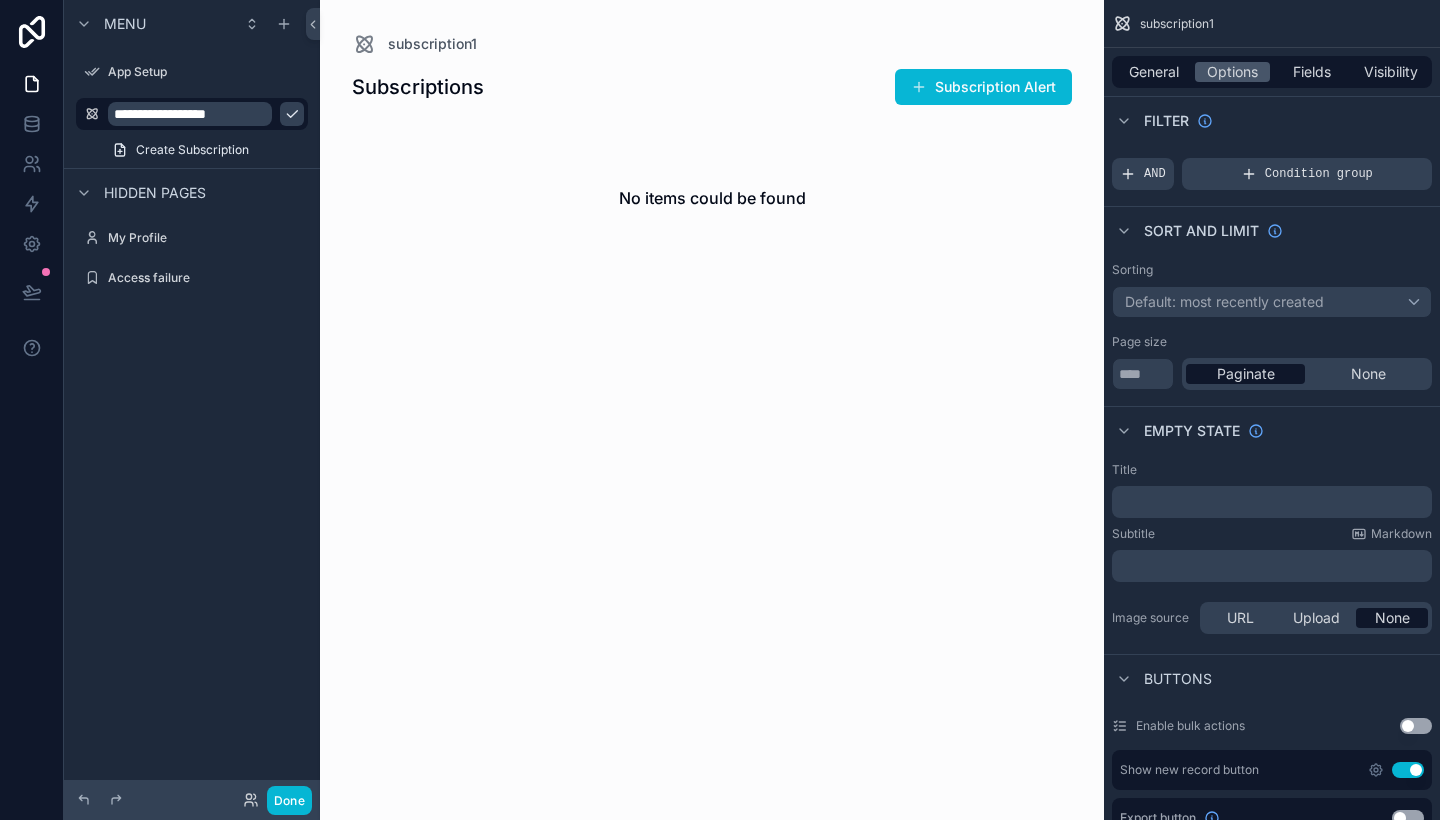 click at bounding box center [292, 114] 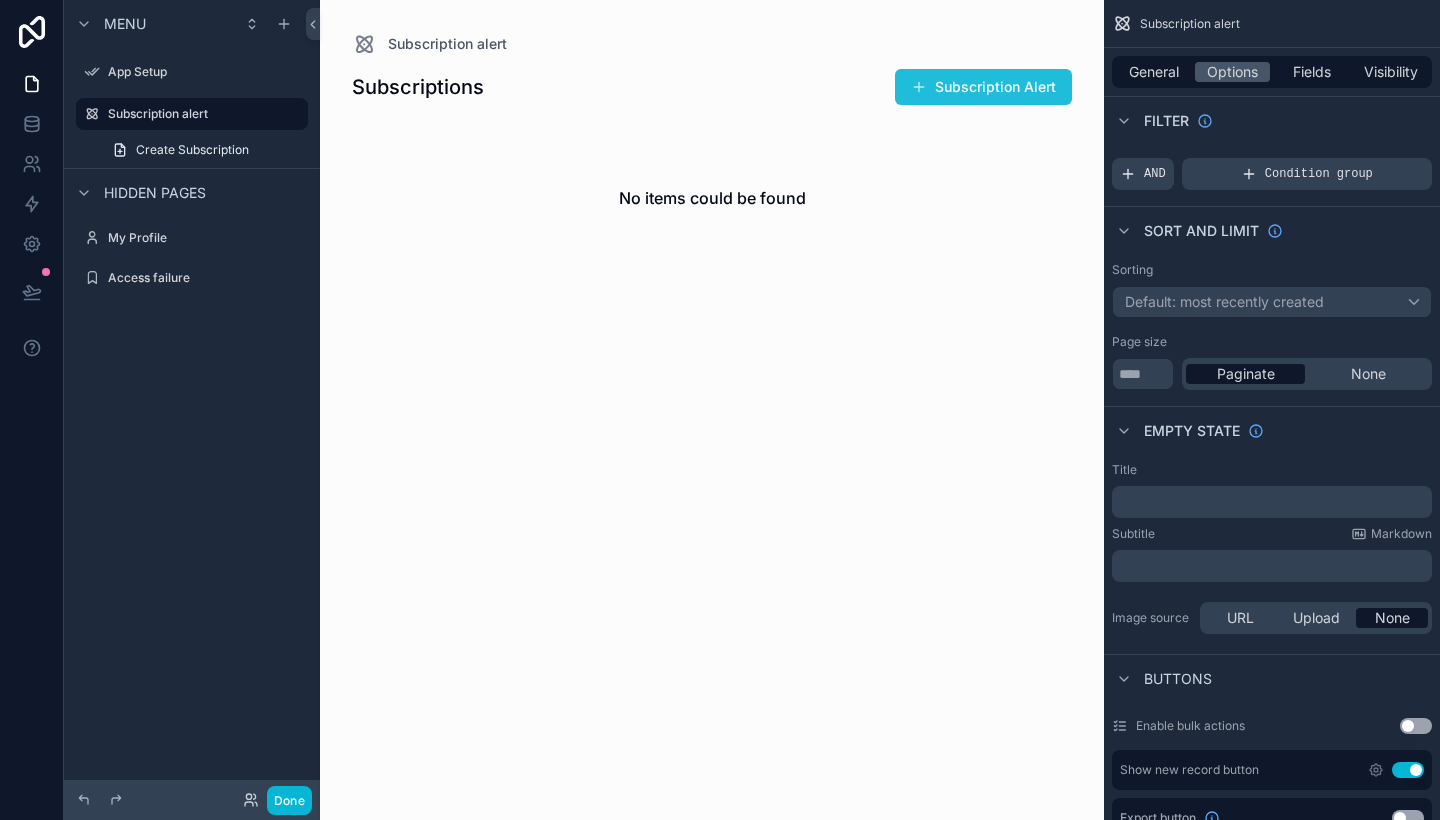 click on "Subscription Alert" at bounding box center (983, 87) 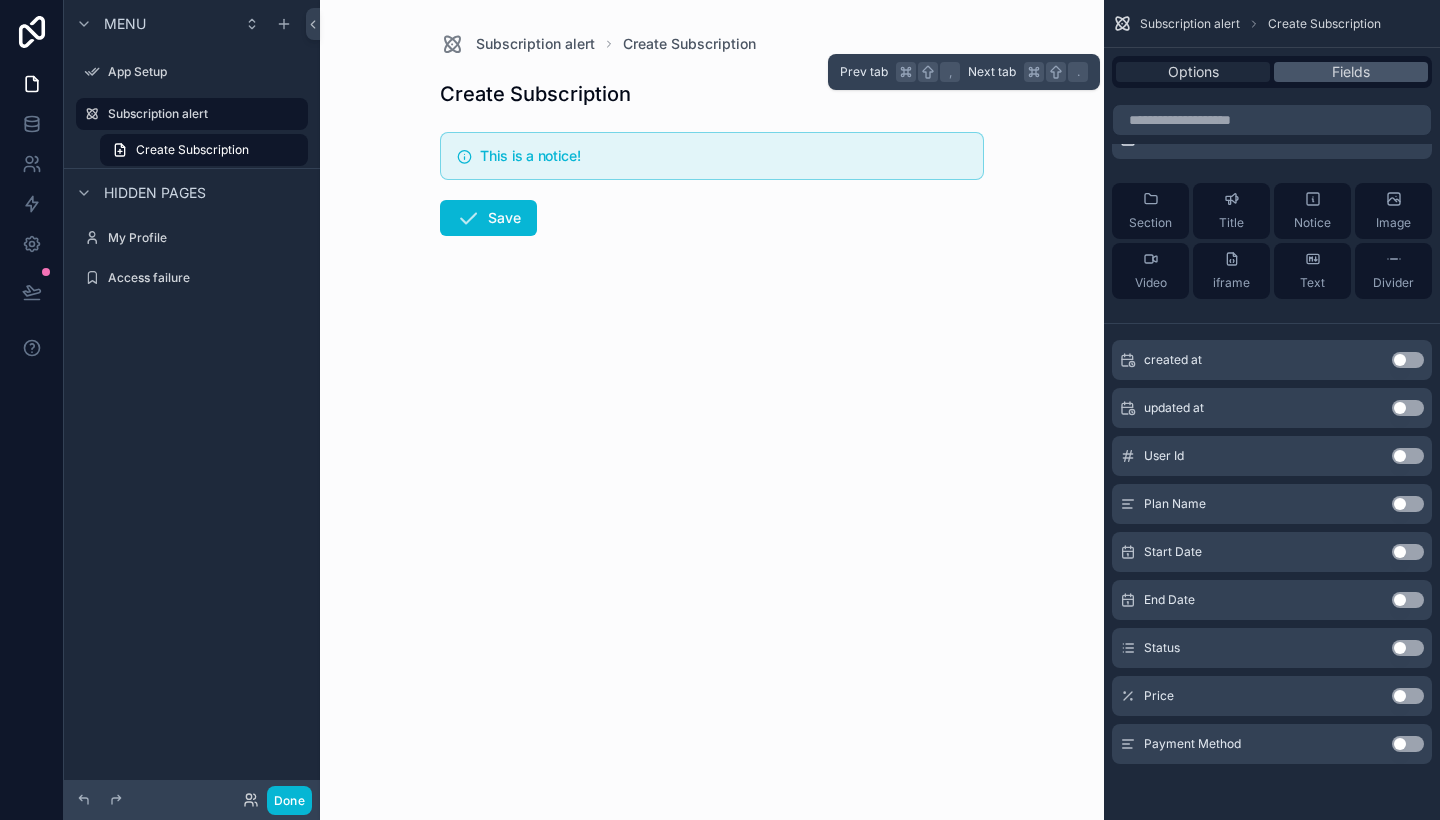 click on "Options" at bounding box center (1193, 72) 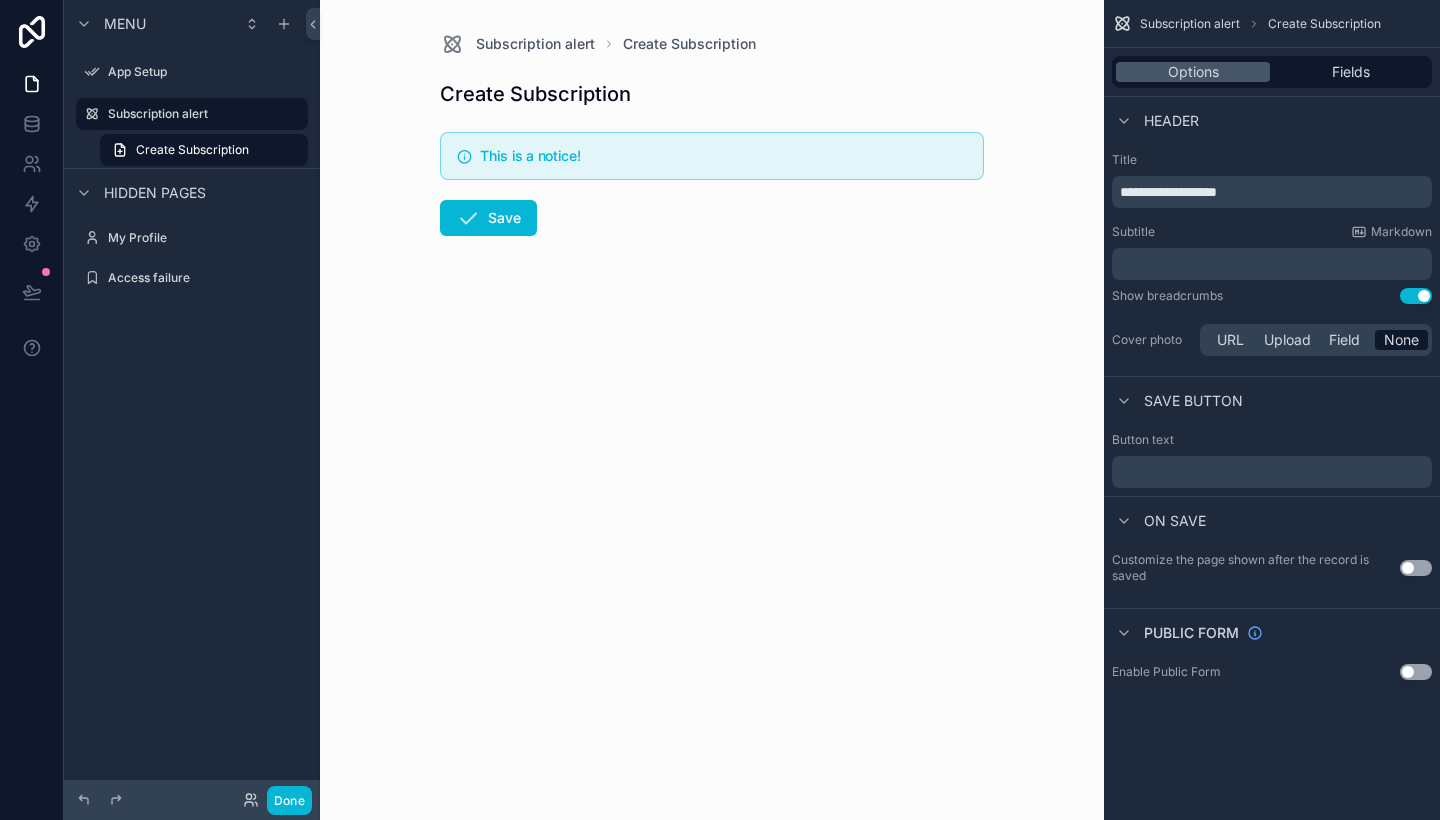 click on "**********" at bounding box center (1274, 192) 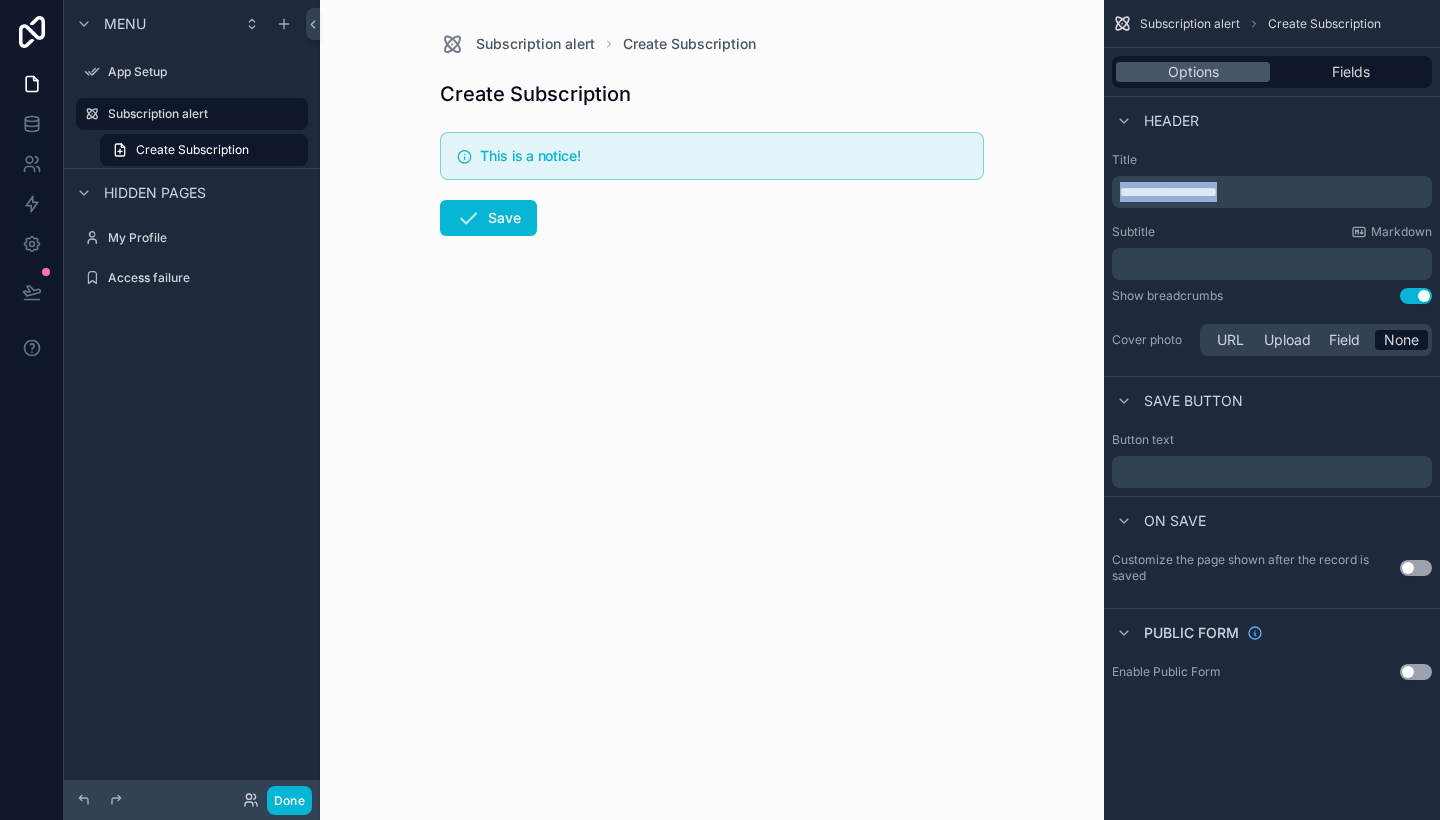 drag, startPoint x: 1283, startPoint y: 192, endPoint x: 1079, endPoint y: 184, distance: 204.1568 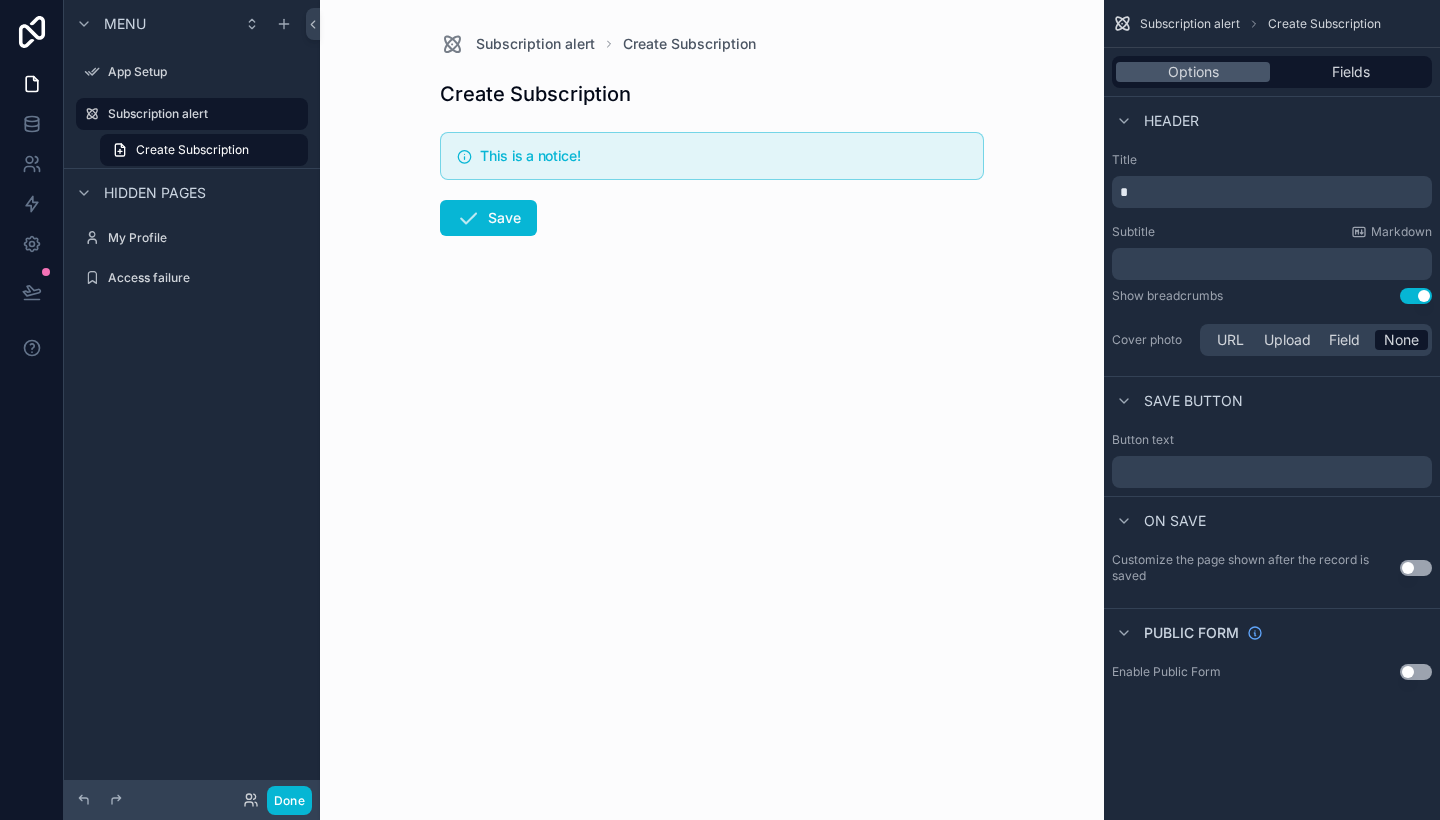 type 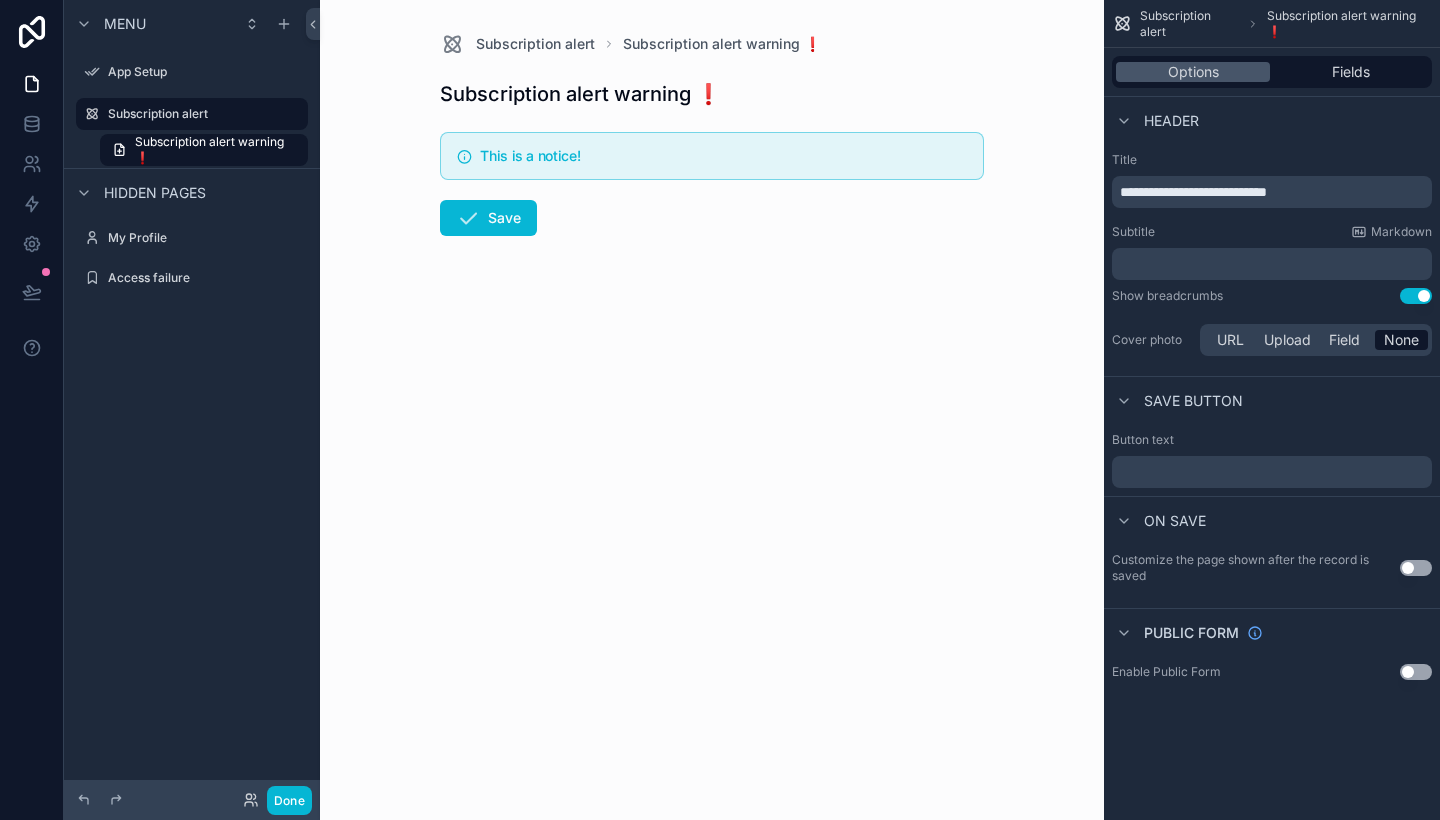 click on "**********" at bounding box center (1193, 192) 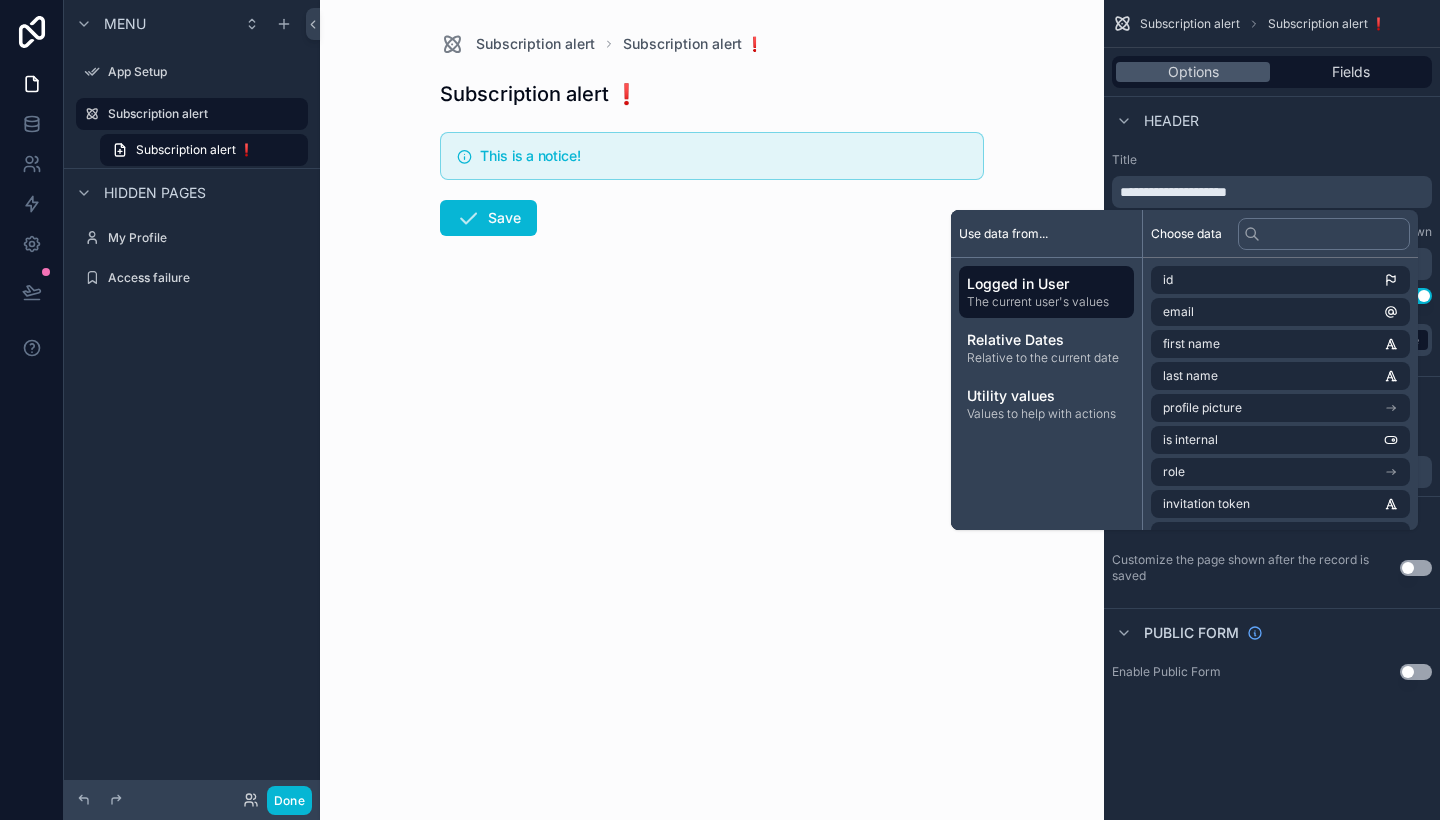 click on "Header" at bounding box center [1272, 120] 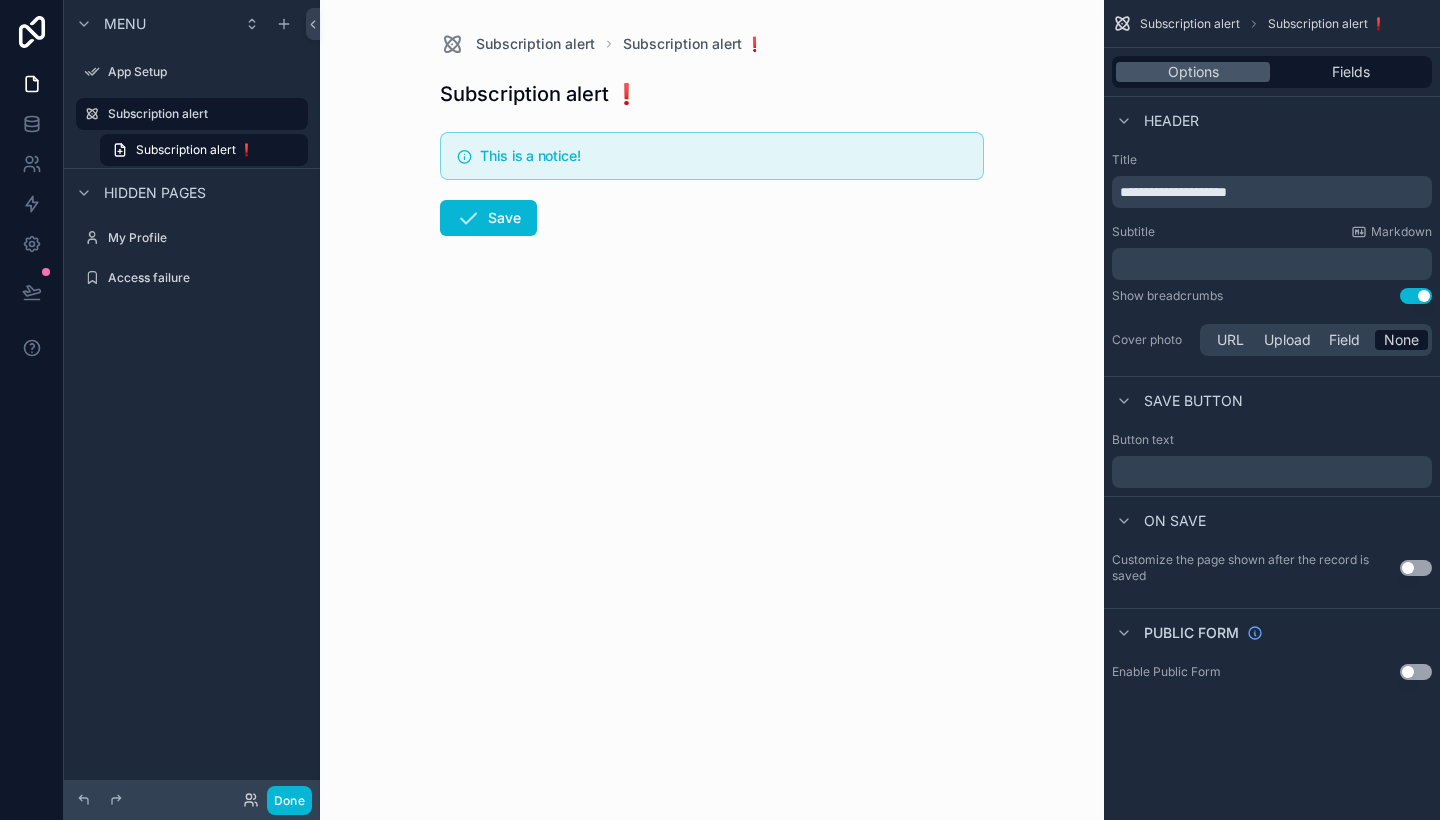 click on "﻿" at bounding box center (1272, 264) 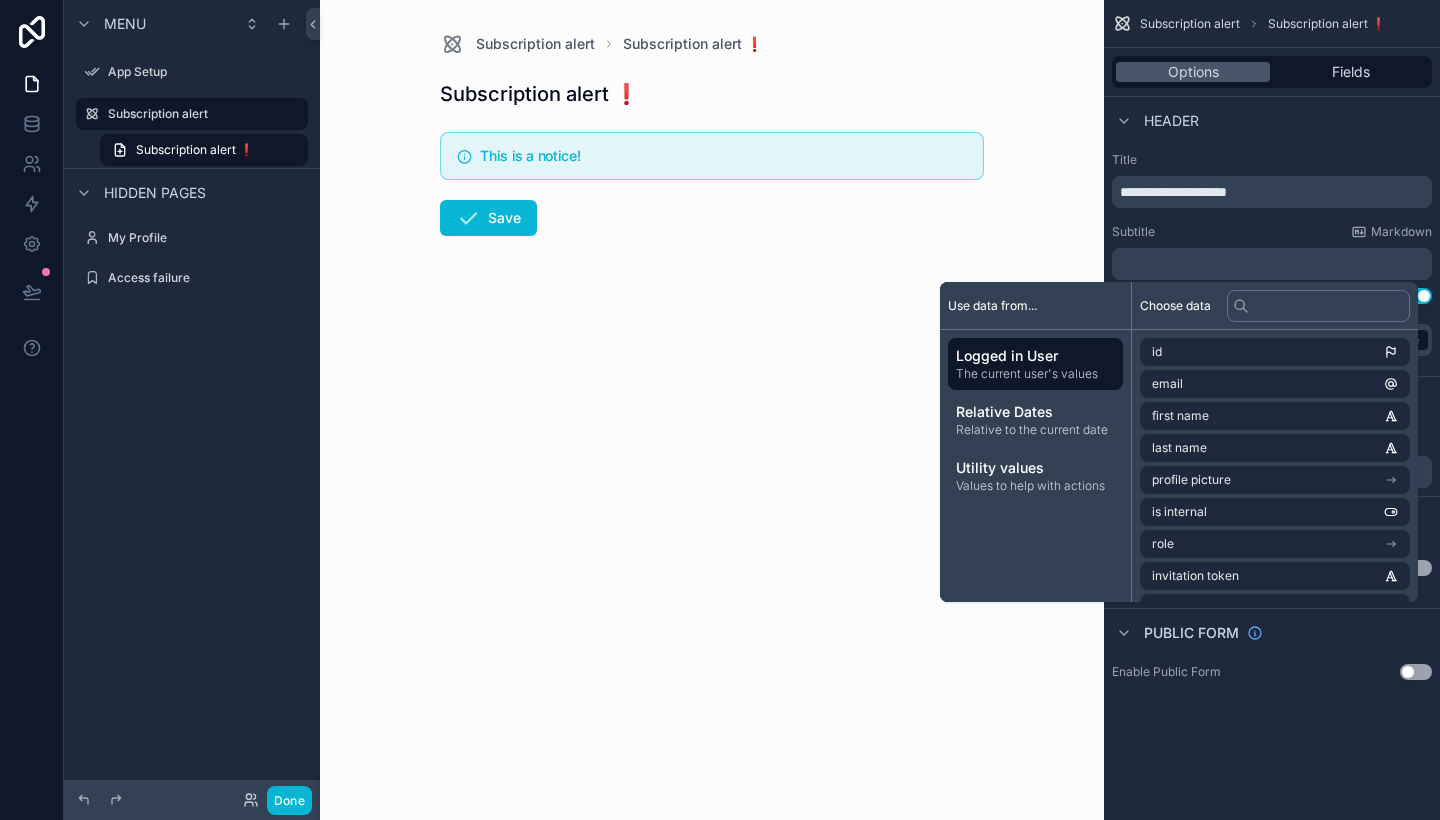 click on "Header" at bounding box center [1272, 120] 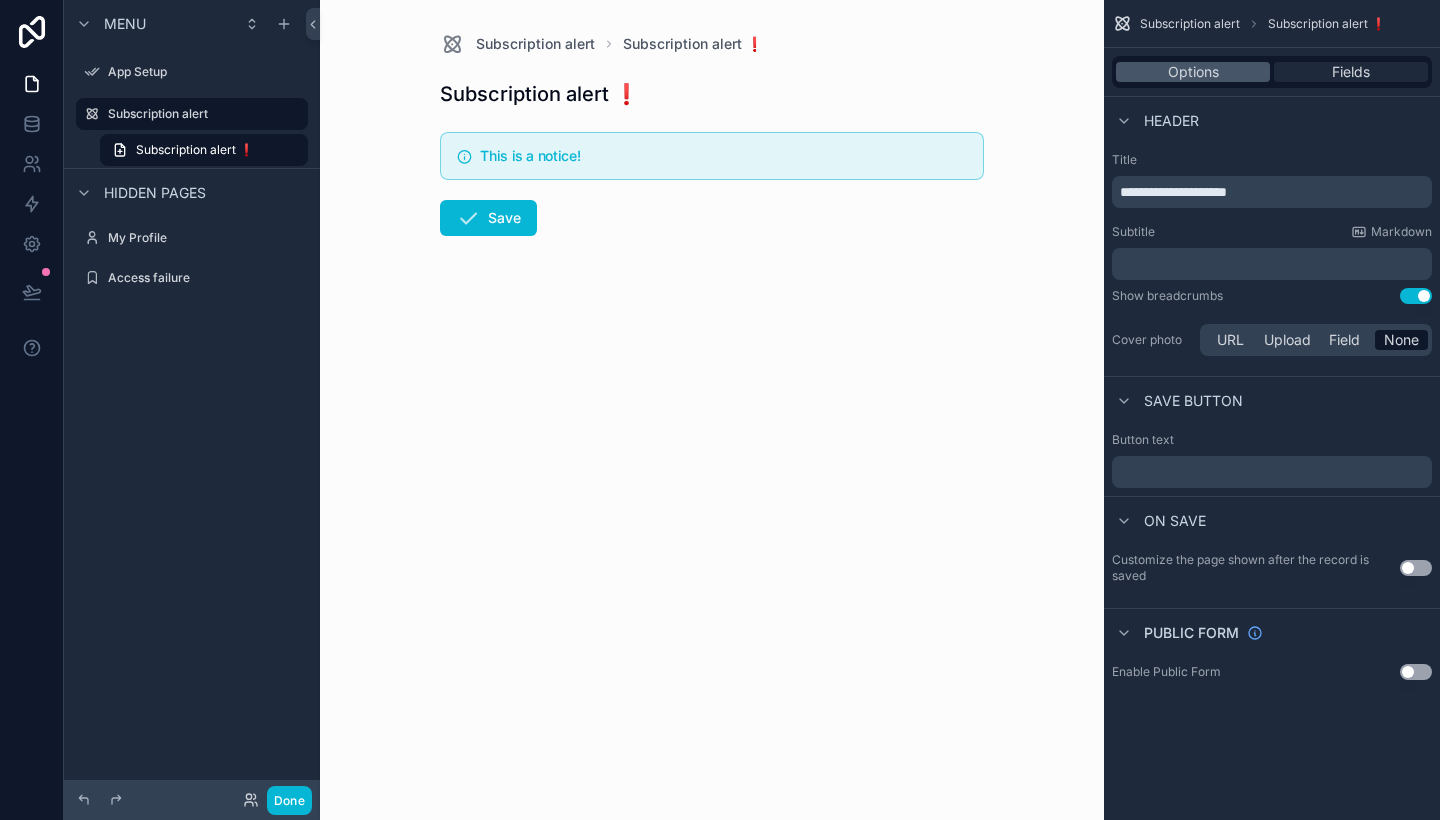 click on "Fields" at bounding box center (1351, 72) 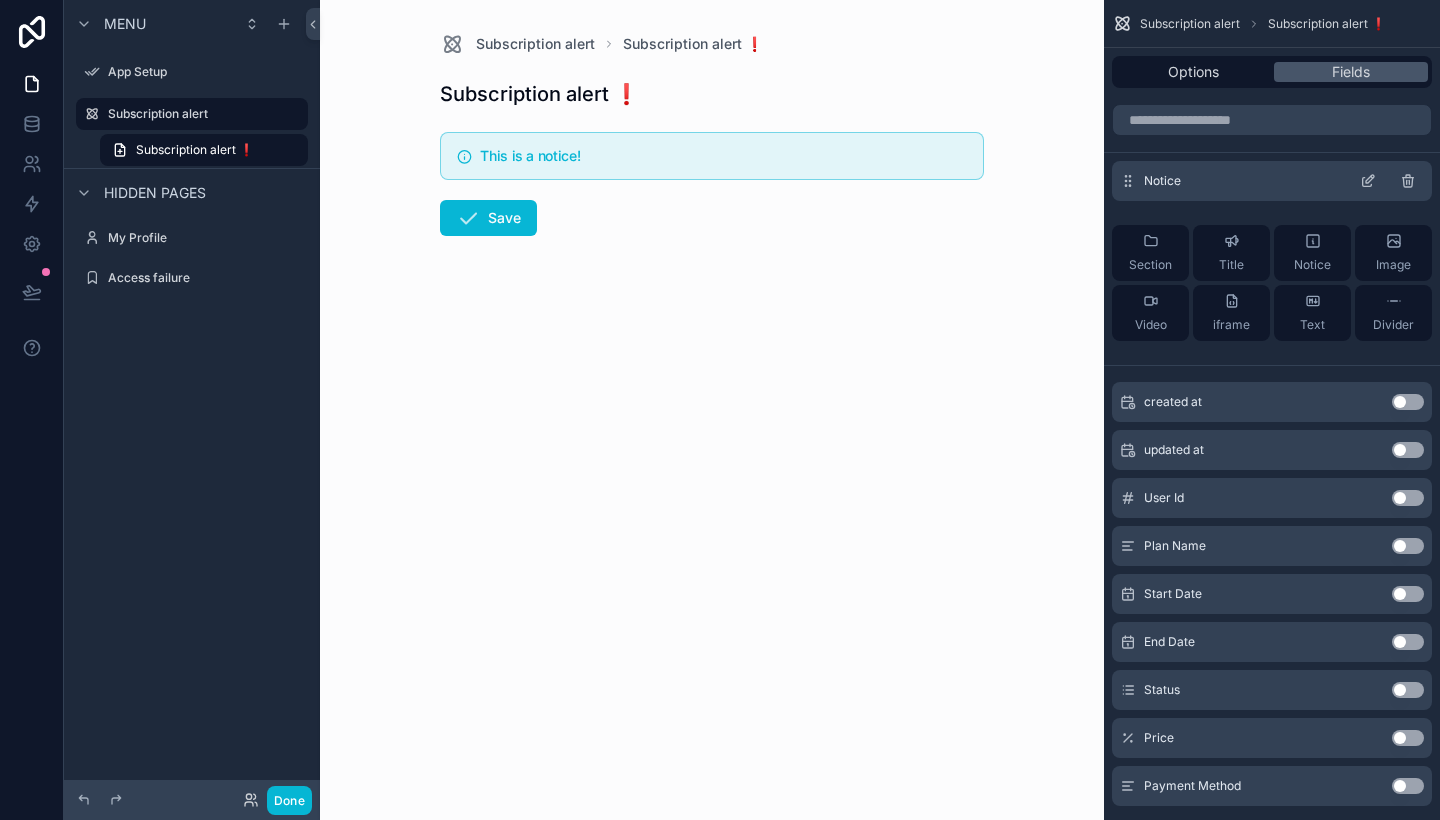 click on "Notice" at bounding box center [1272, 181] 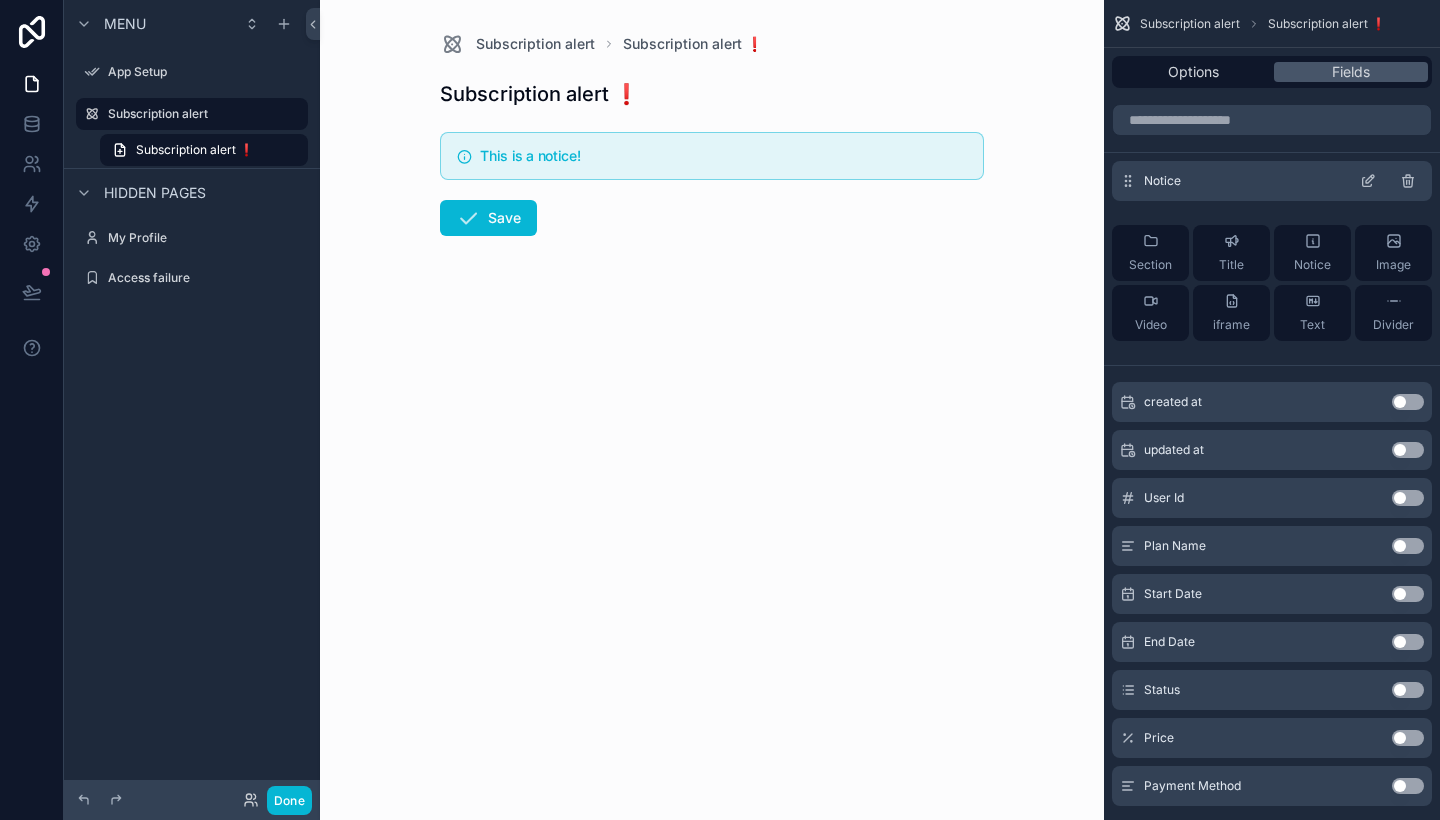 click 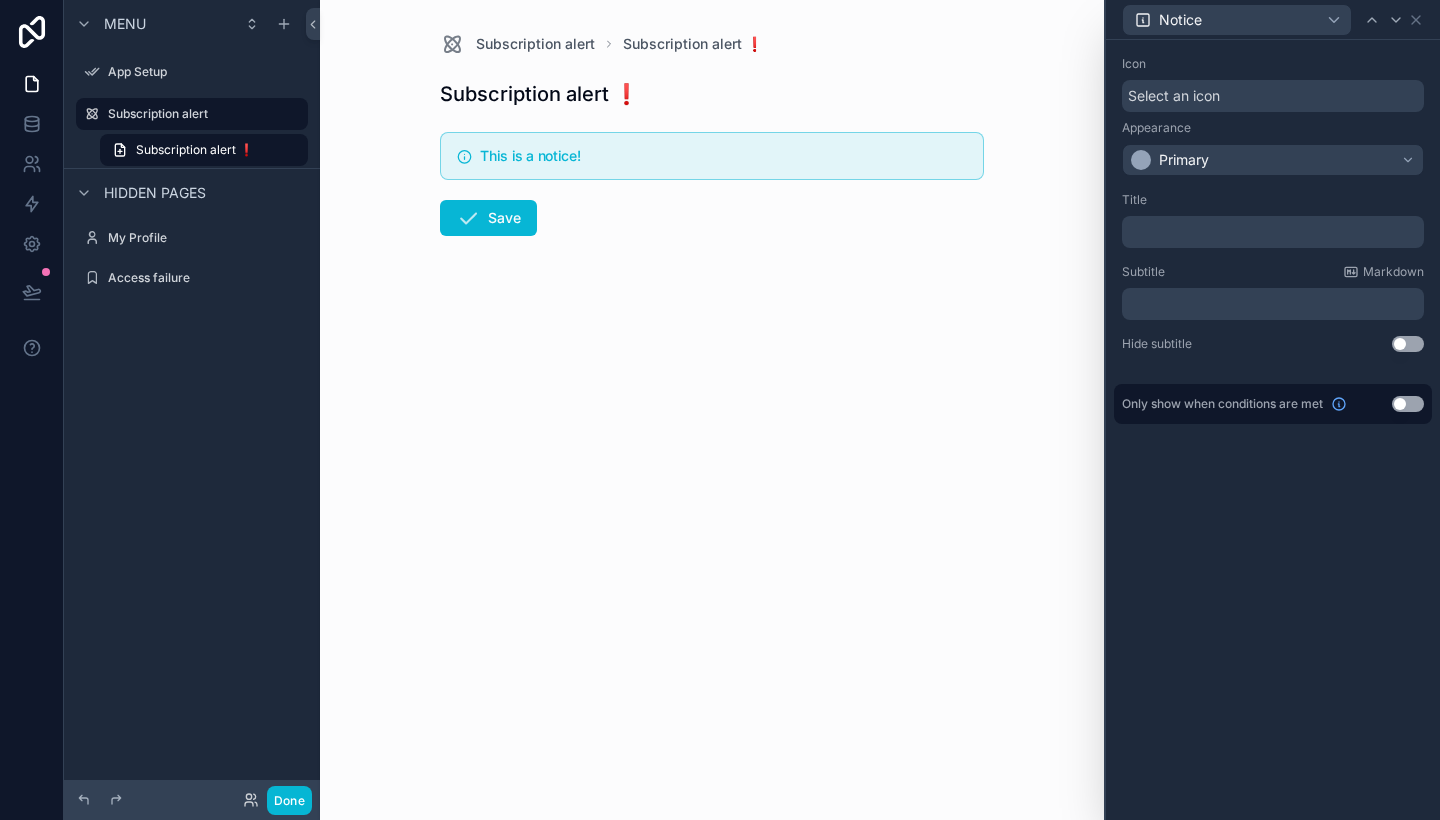 click on "Primary" at bounding box center [1273, 160] 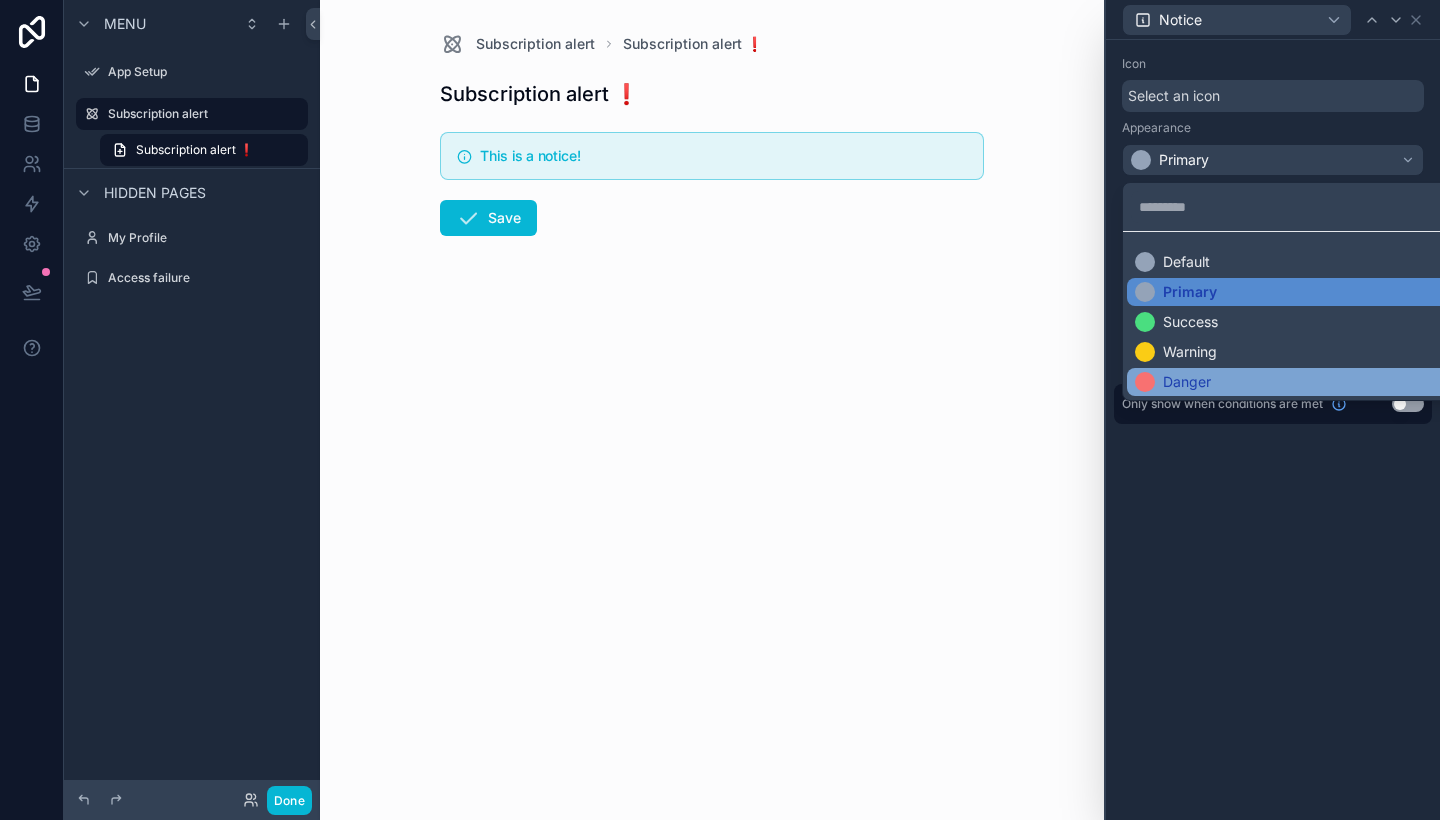 click on "Danger" at bounding box center [1187, 382] 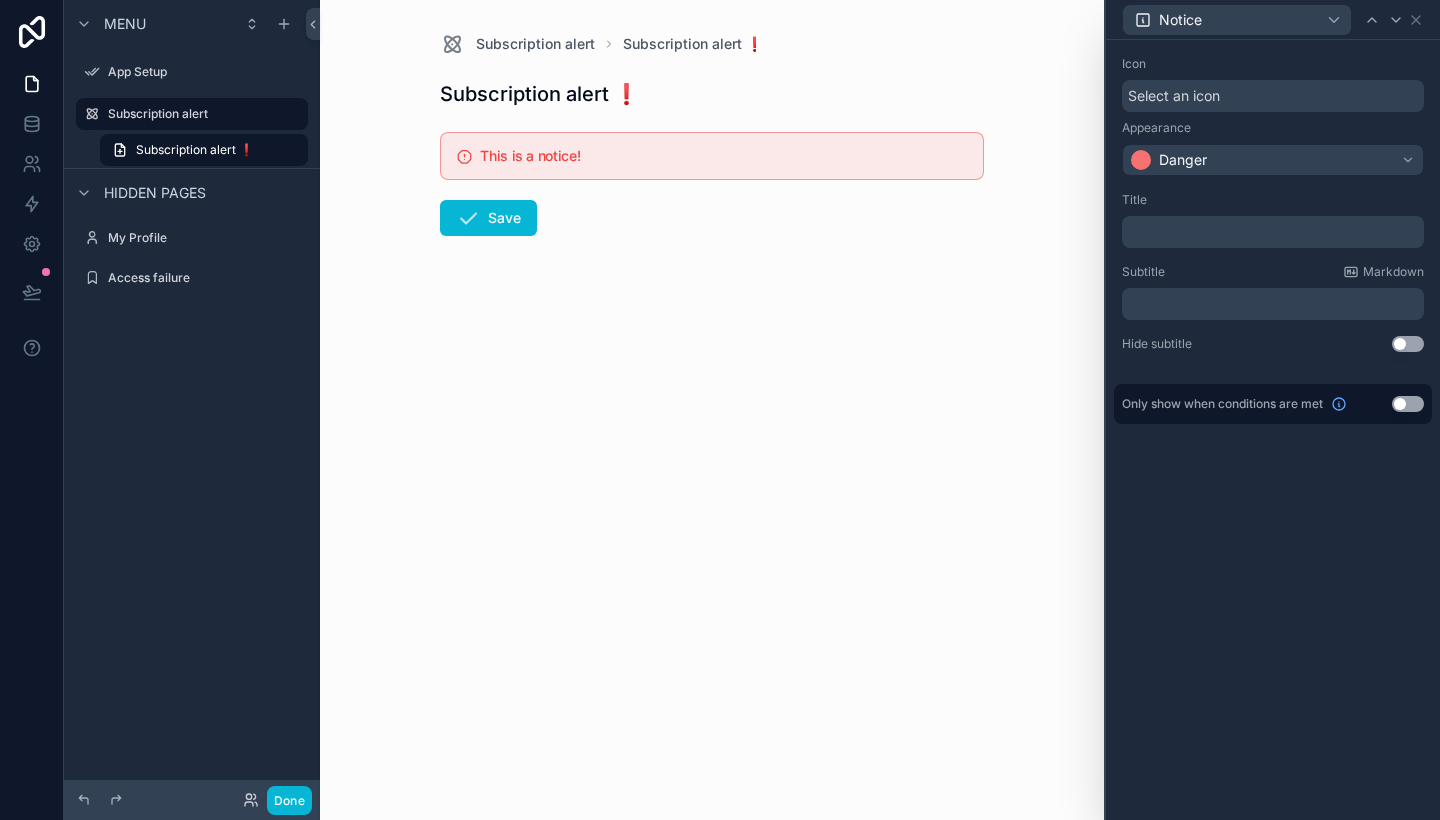 click on "Select an icon" at bounding box center (1174, 96) 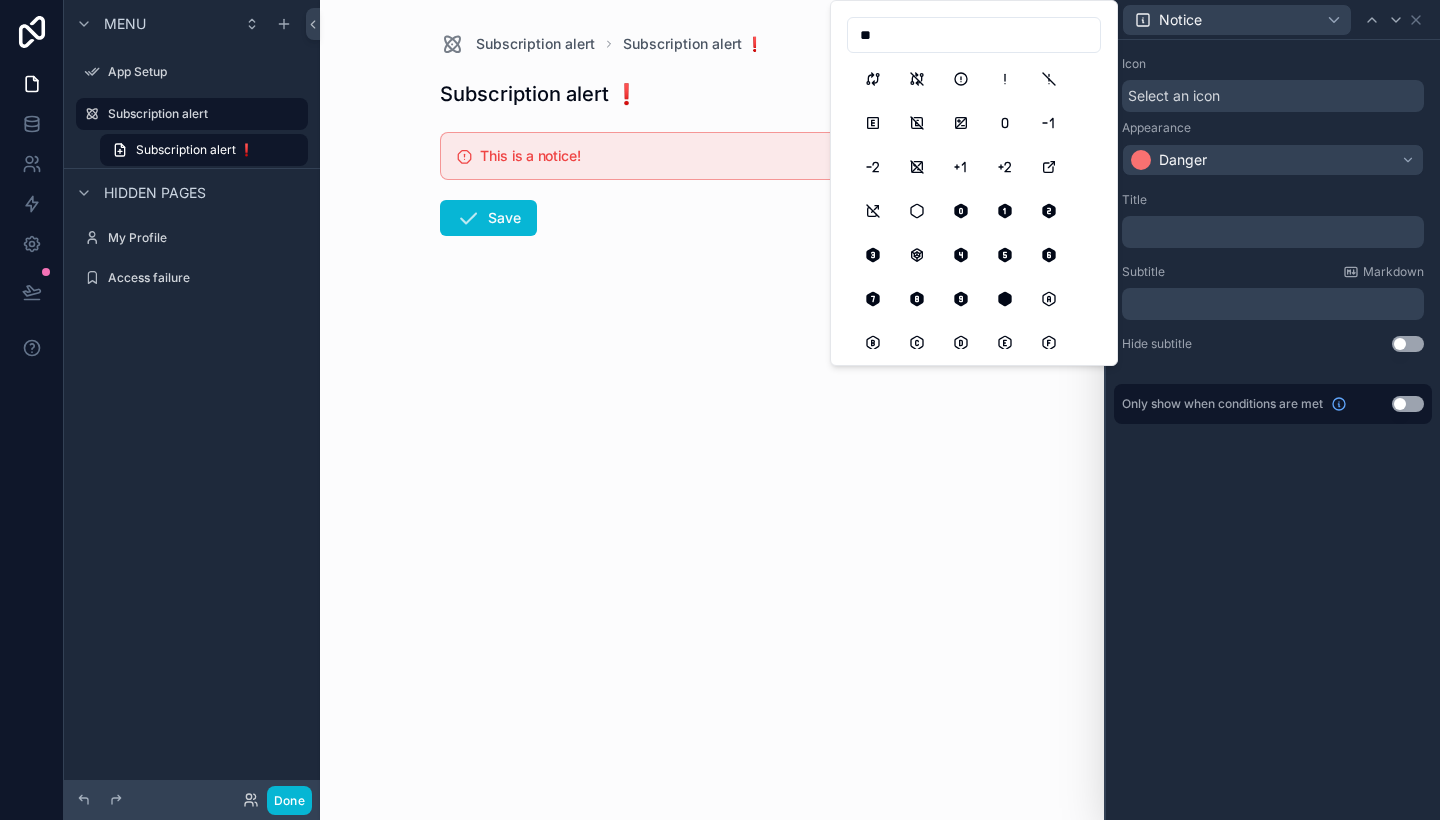 type on "*" 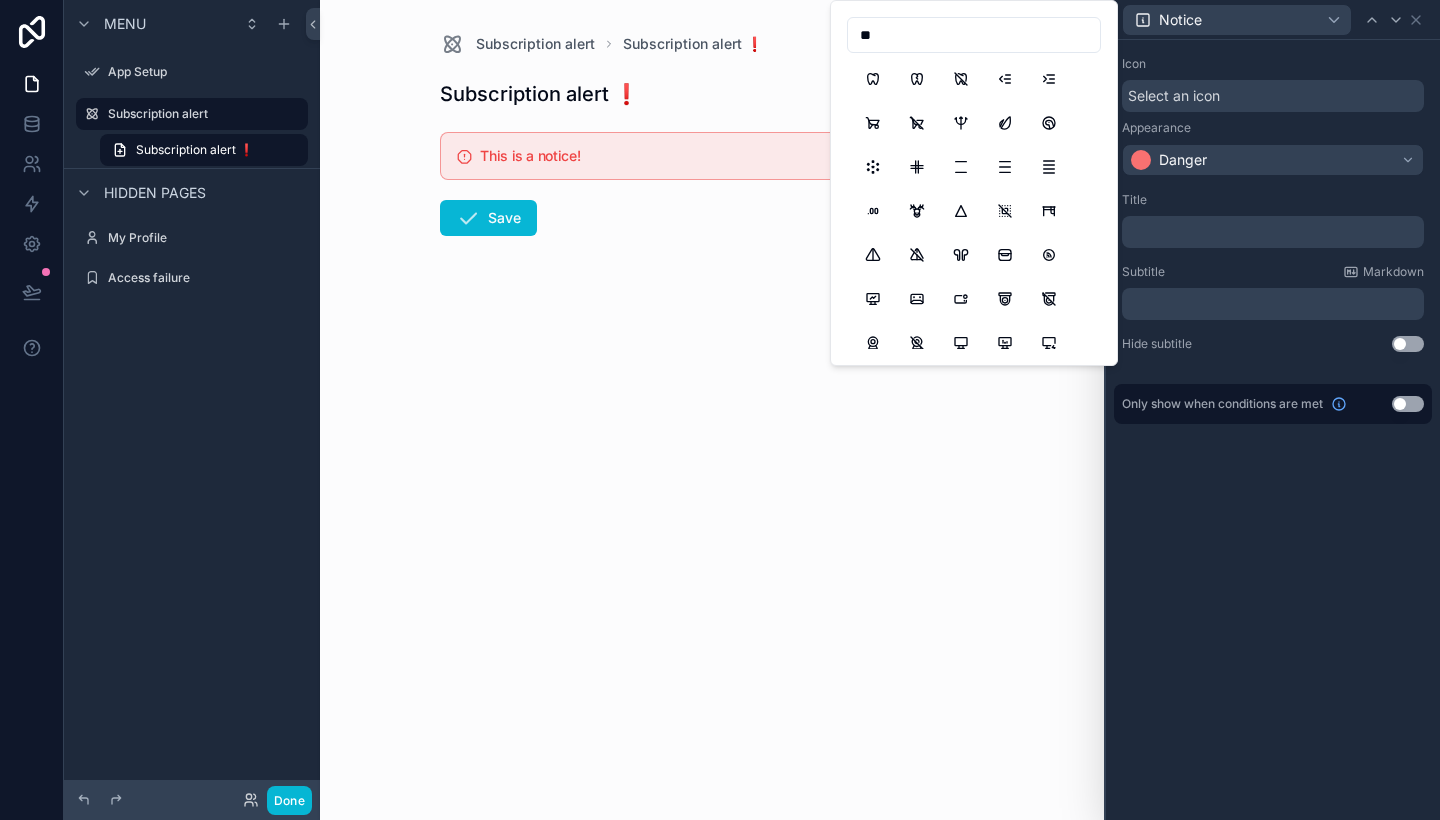 type on "*" 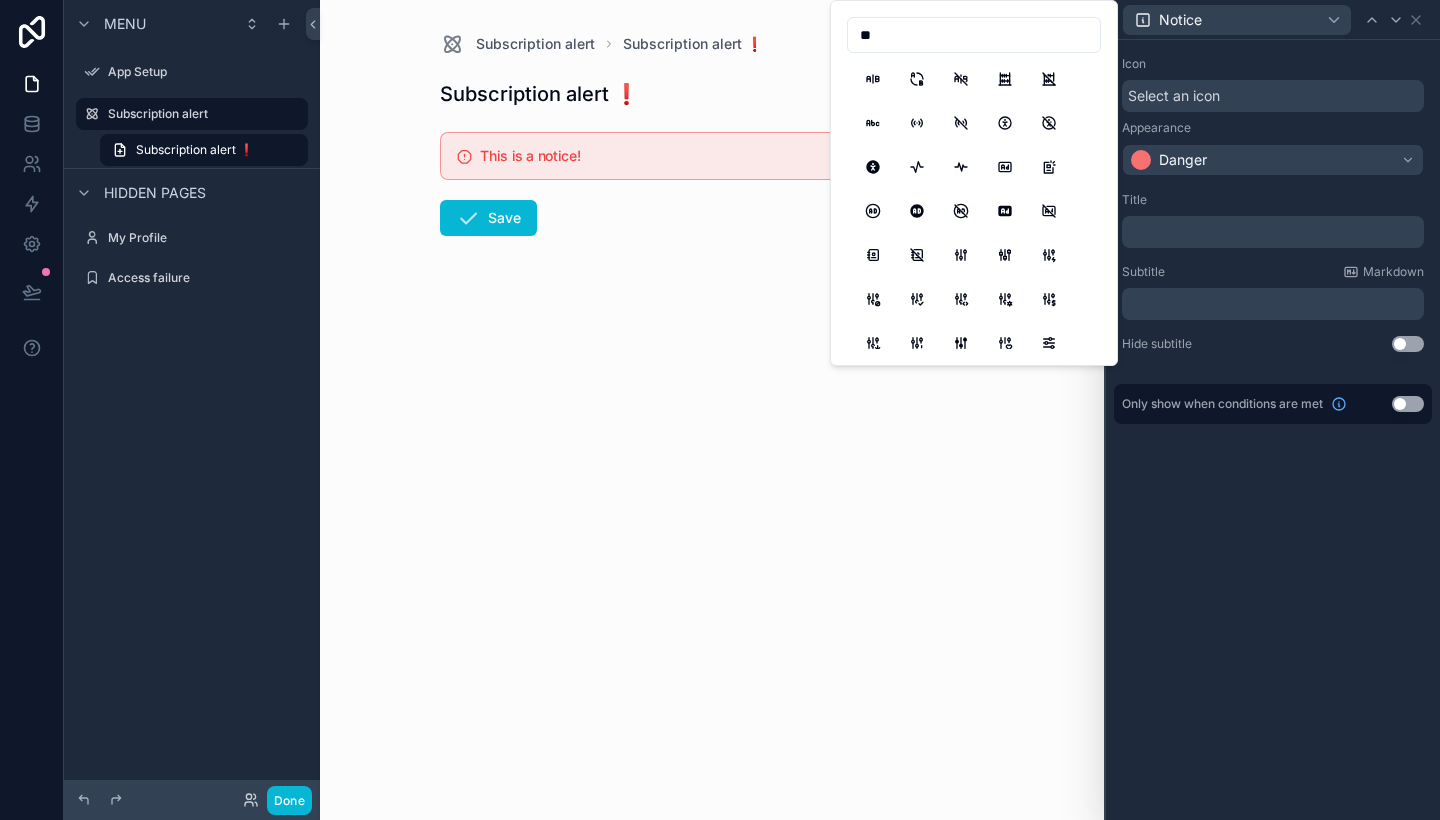 type on "*" 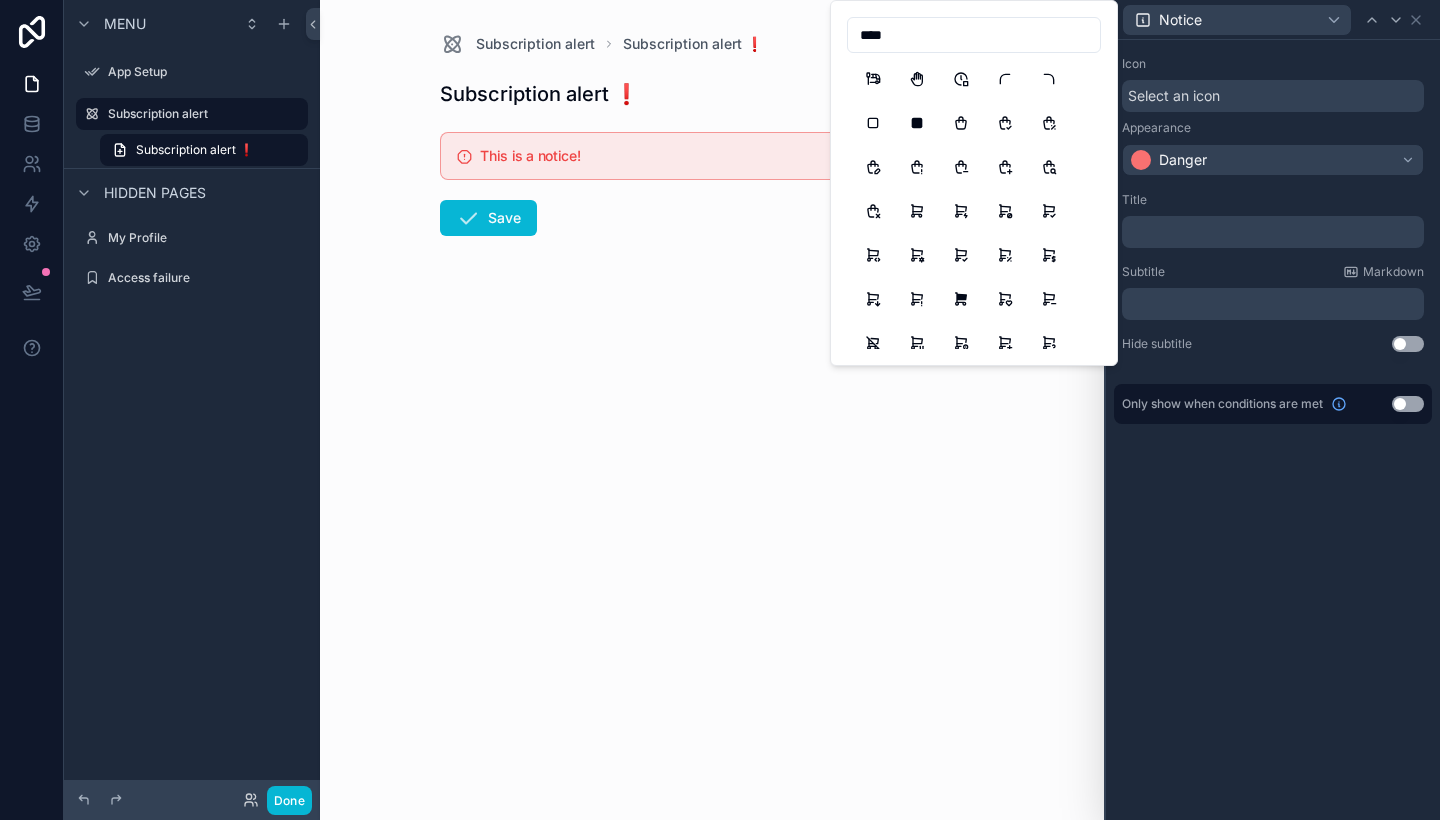 type on "****" 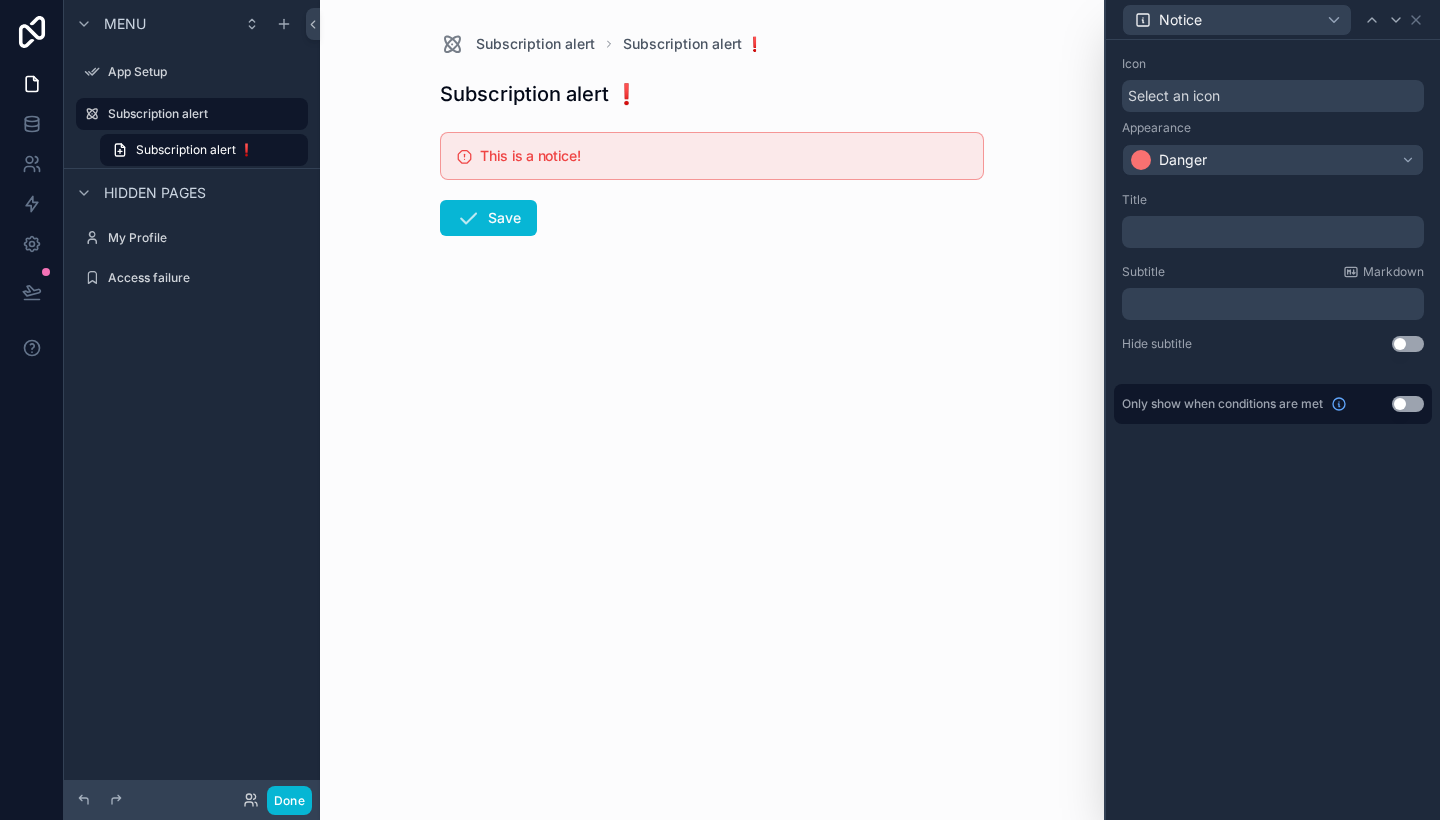 click on "﻿" at bounding box center [1275, 232] 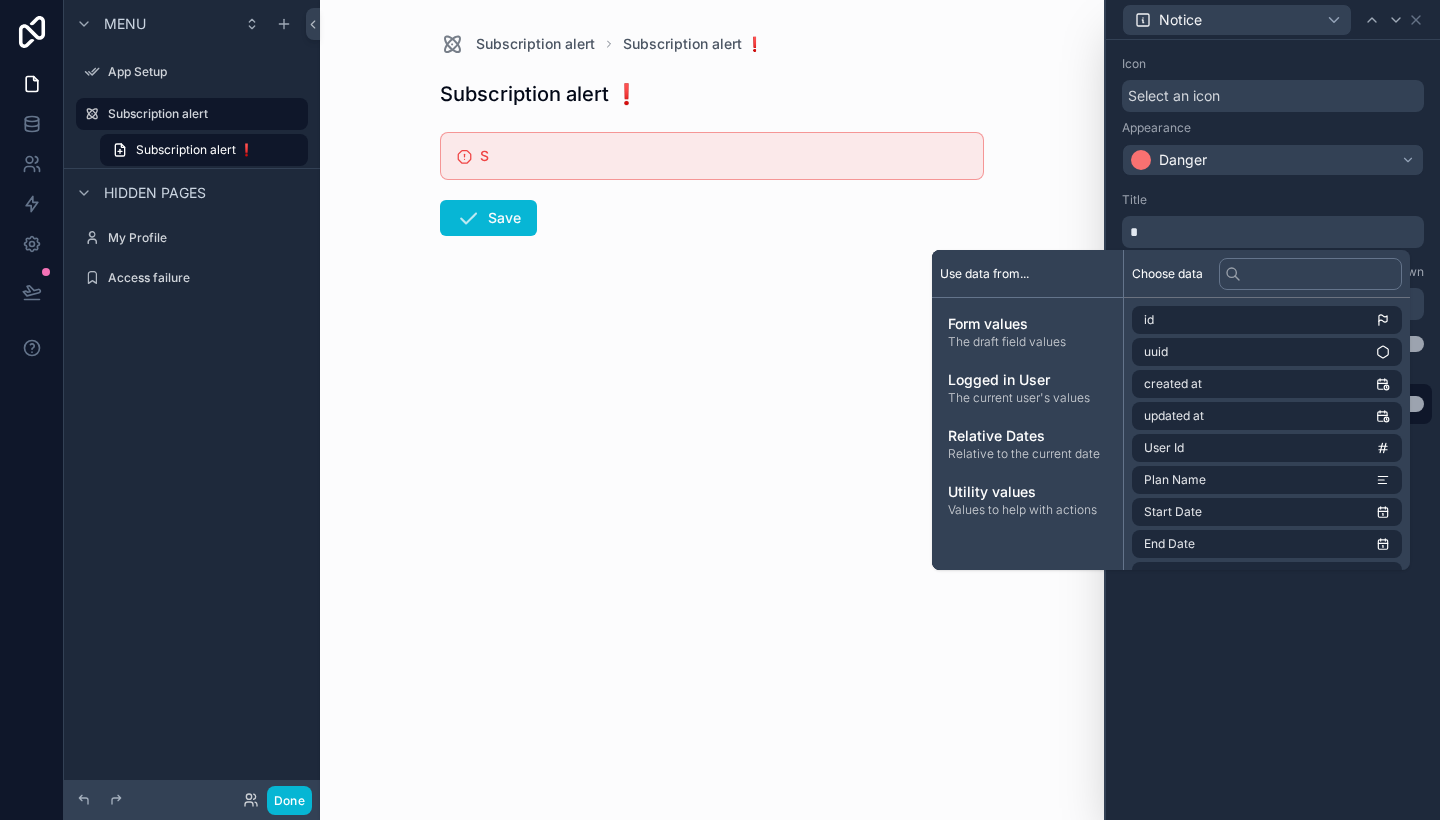 type 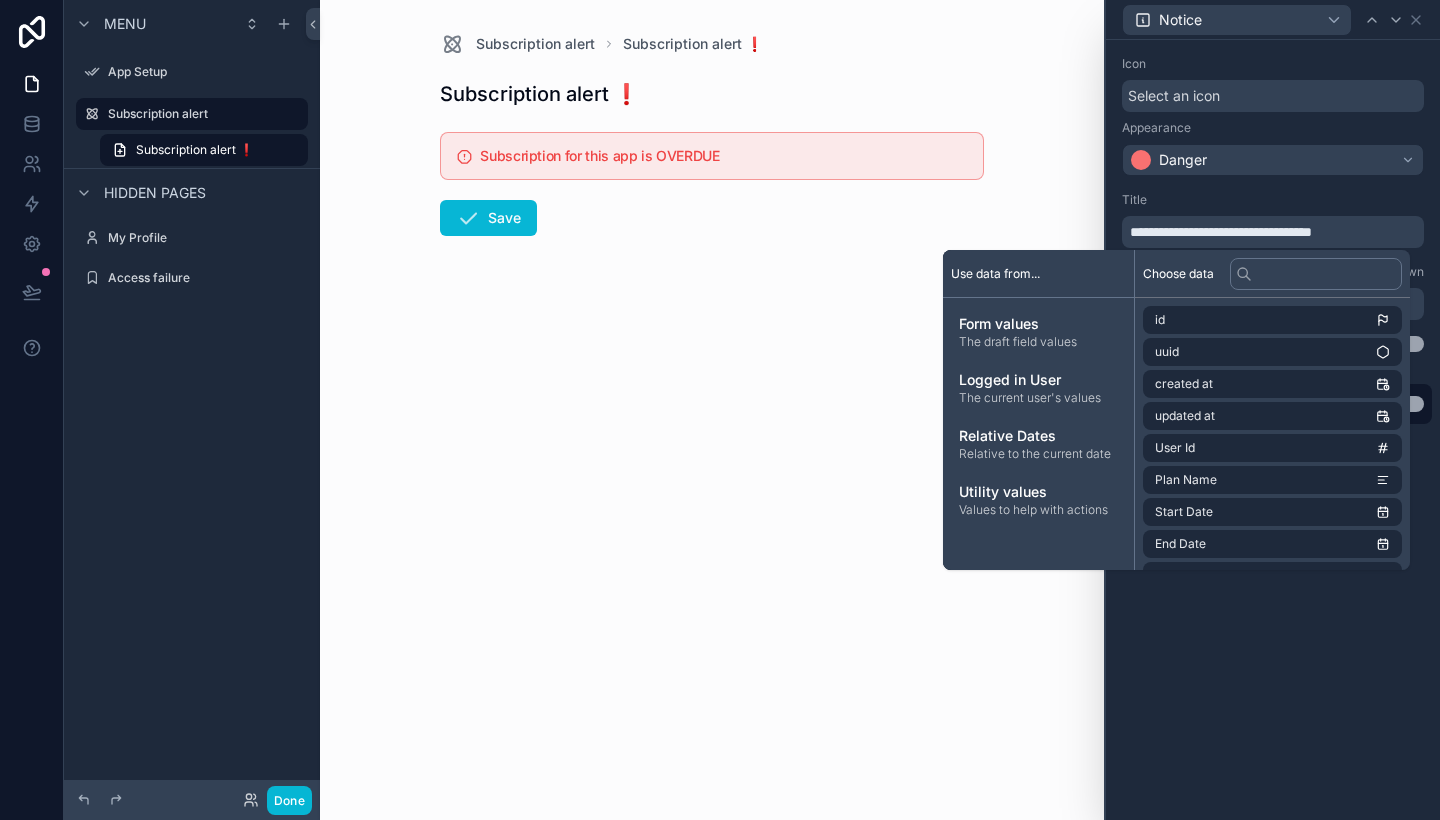 click on "Appearance" at bounding box center [1273, 128] 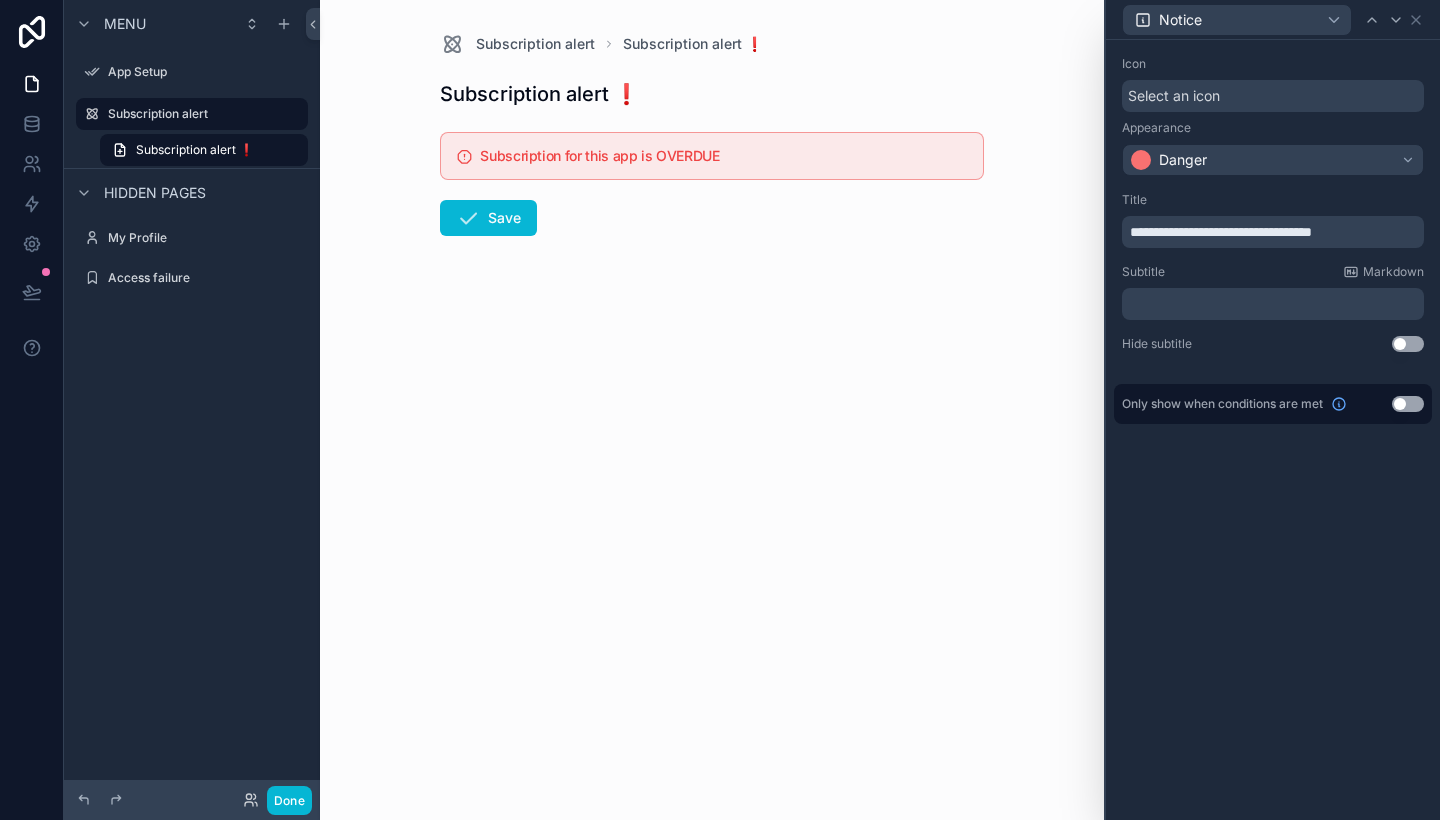 click on "﻿" at bounding box center [1275, 304] 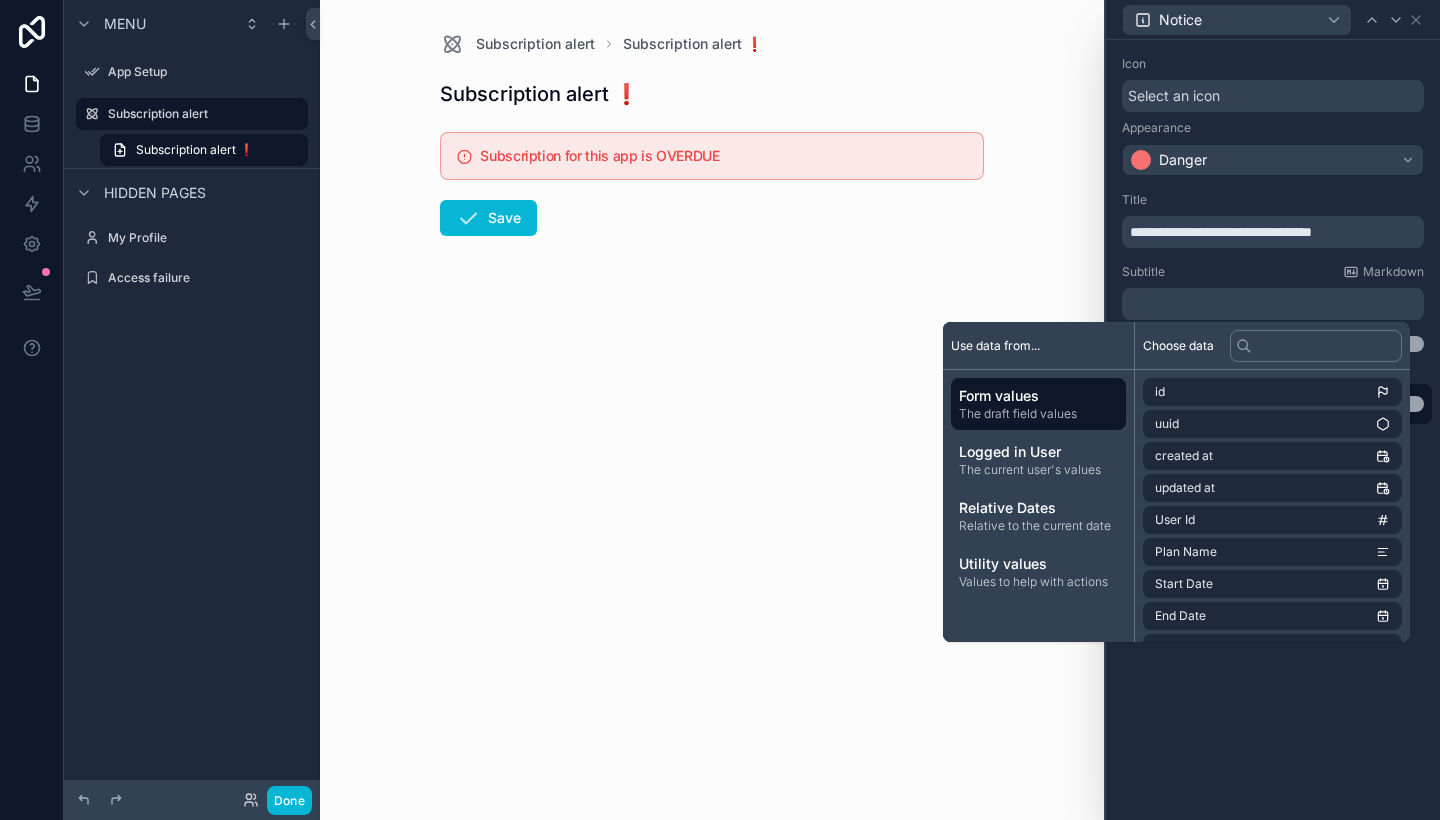 click on "Subscription alert Subscription alert ❗️ Subscription alert ❗️ Subscription for this app is OVERDUE Save" at bounding box center (712, 410) 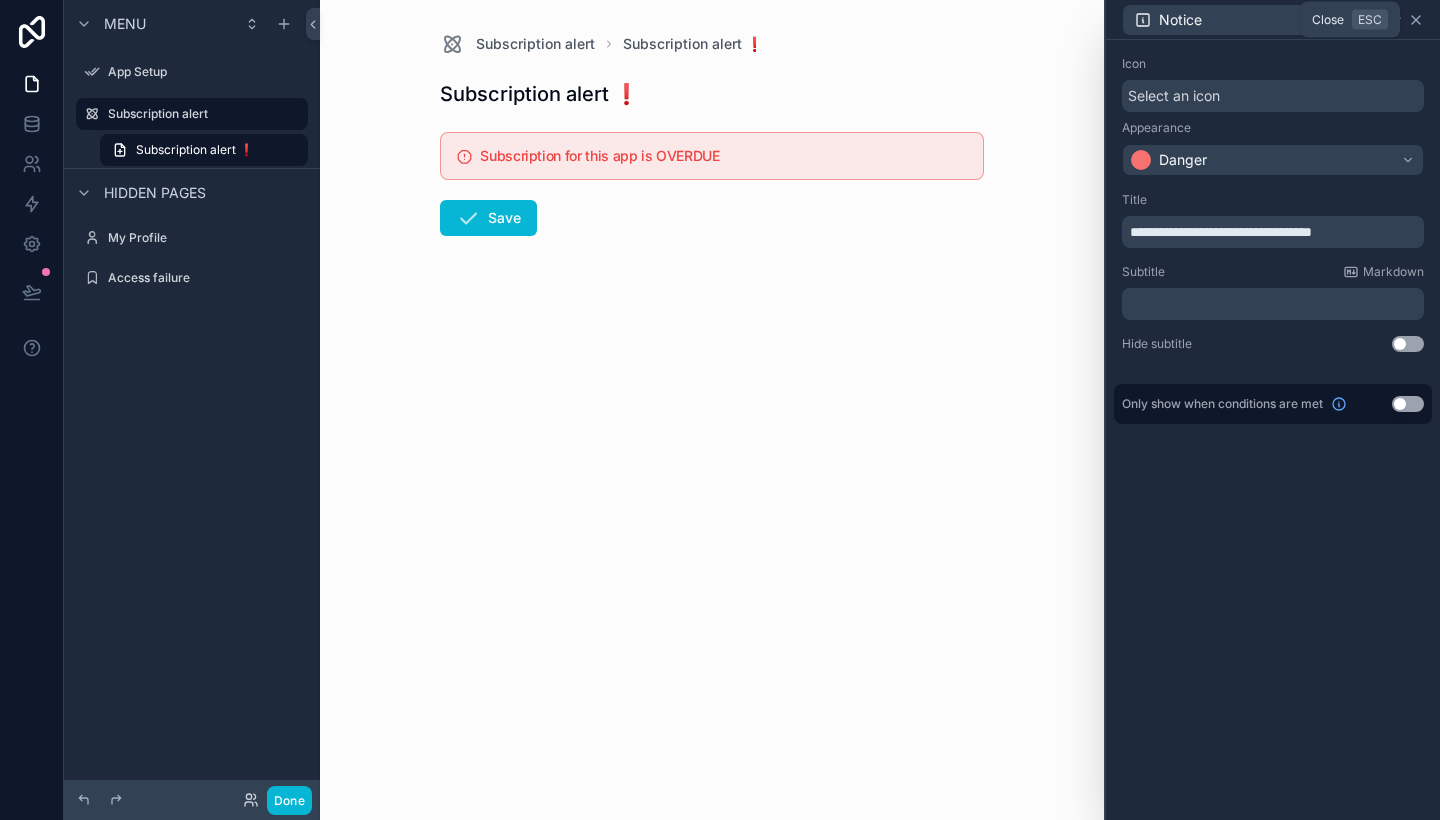 click 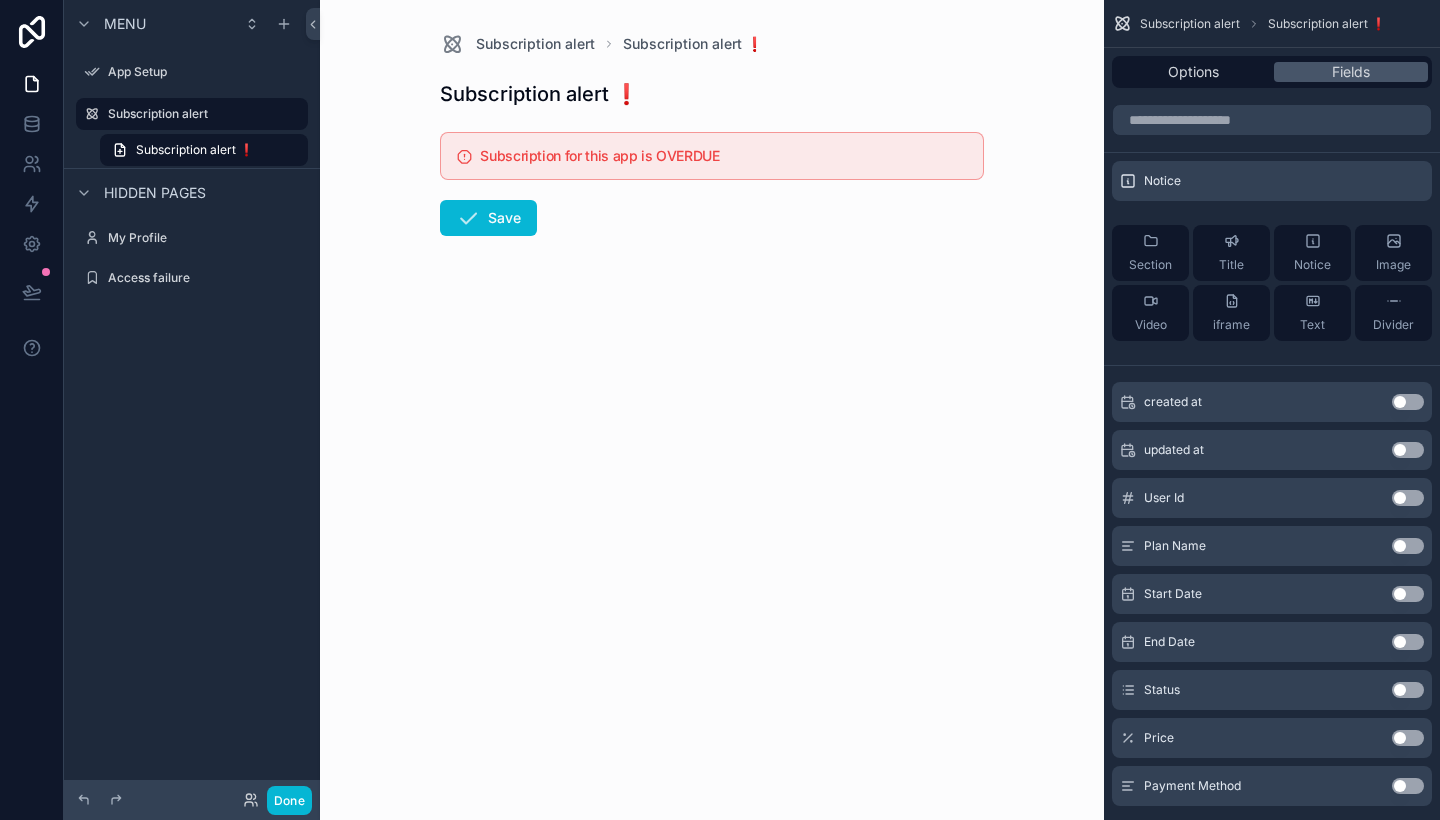 scroll, scrollTop: 0, scrollLeft: 0, axis: both 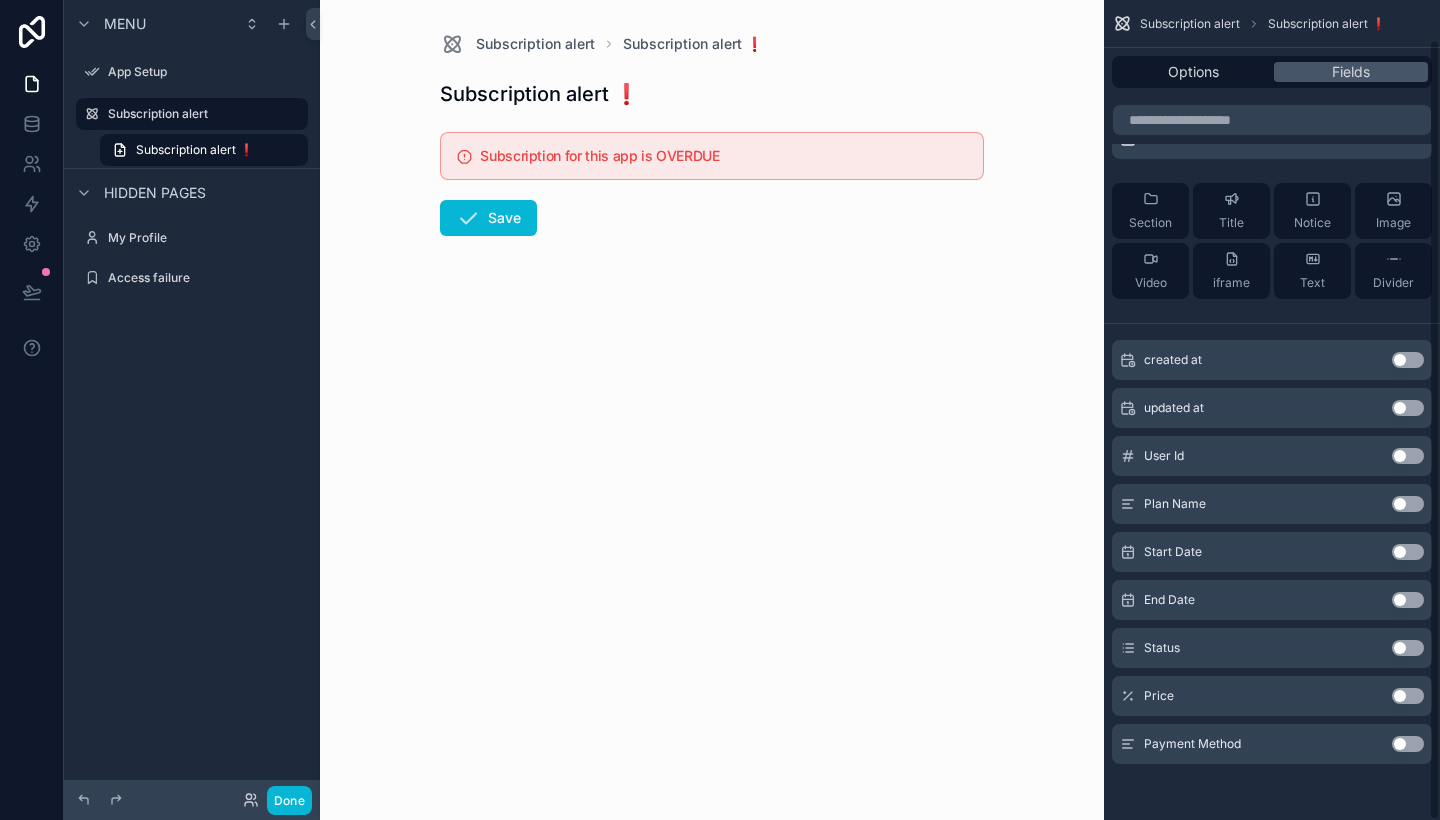 click on "Use setting" at bounding box center (1408, 504) 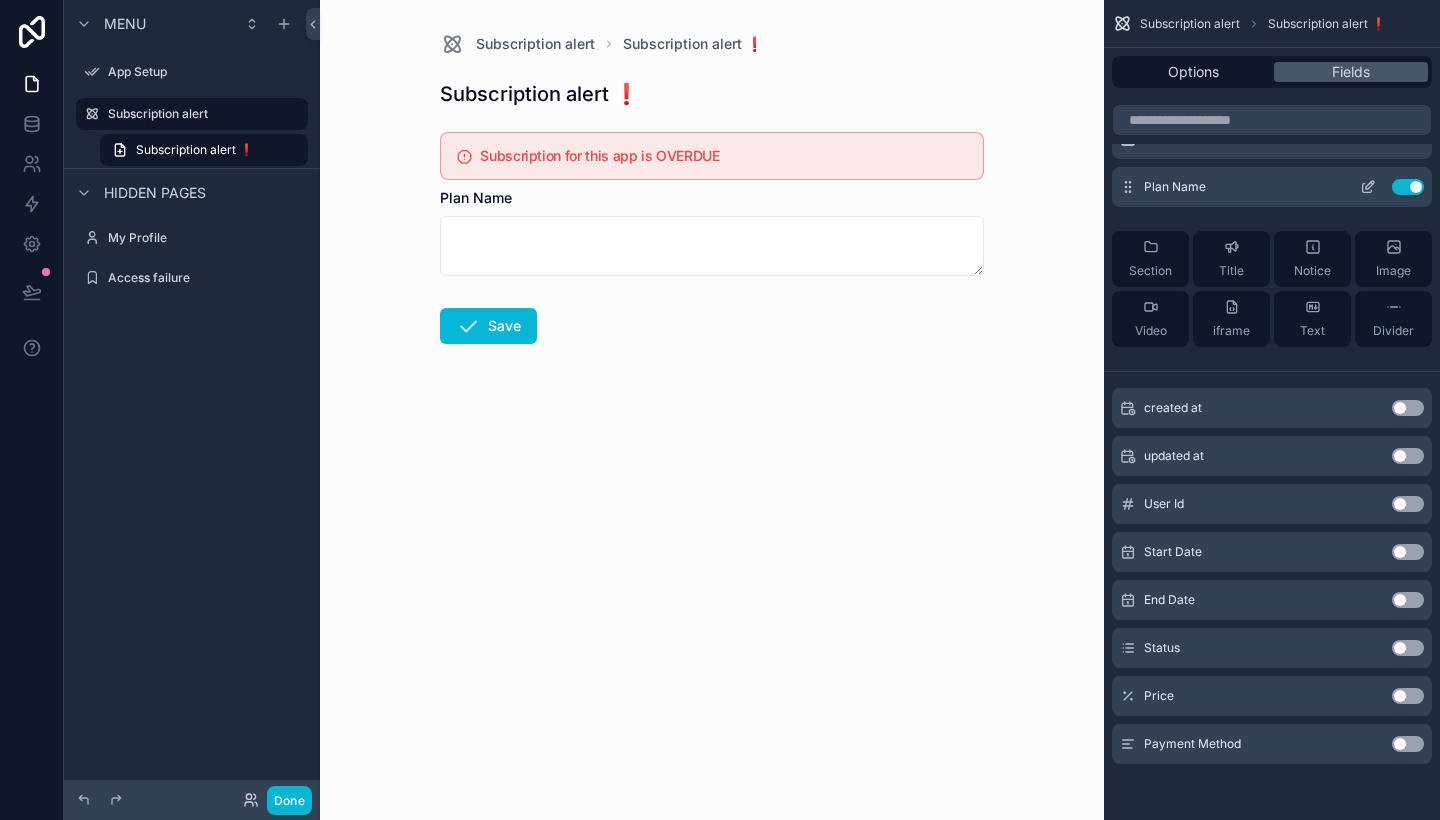 click at bounding box center (1368, 187) 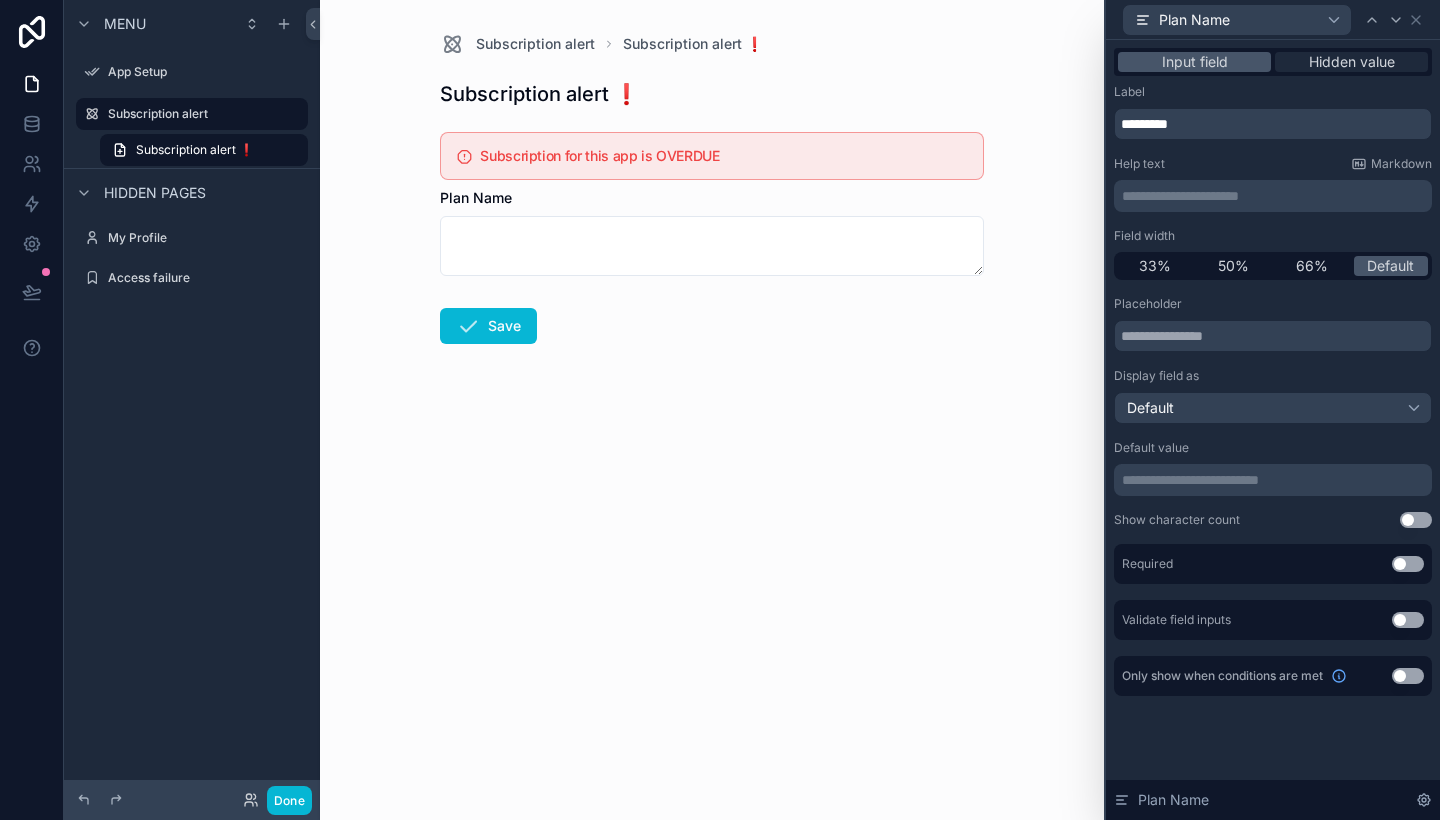 click on "Hidden value" at bounding box center [1352, 62] 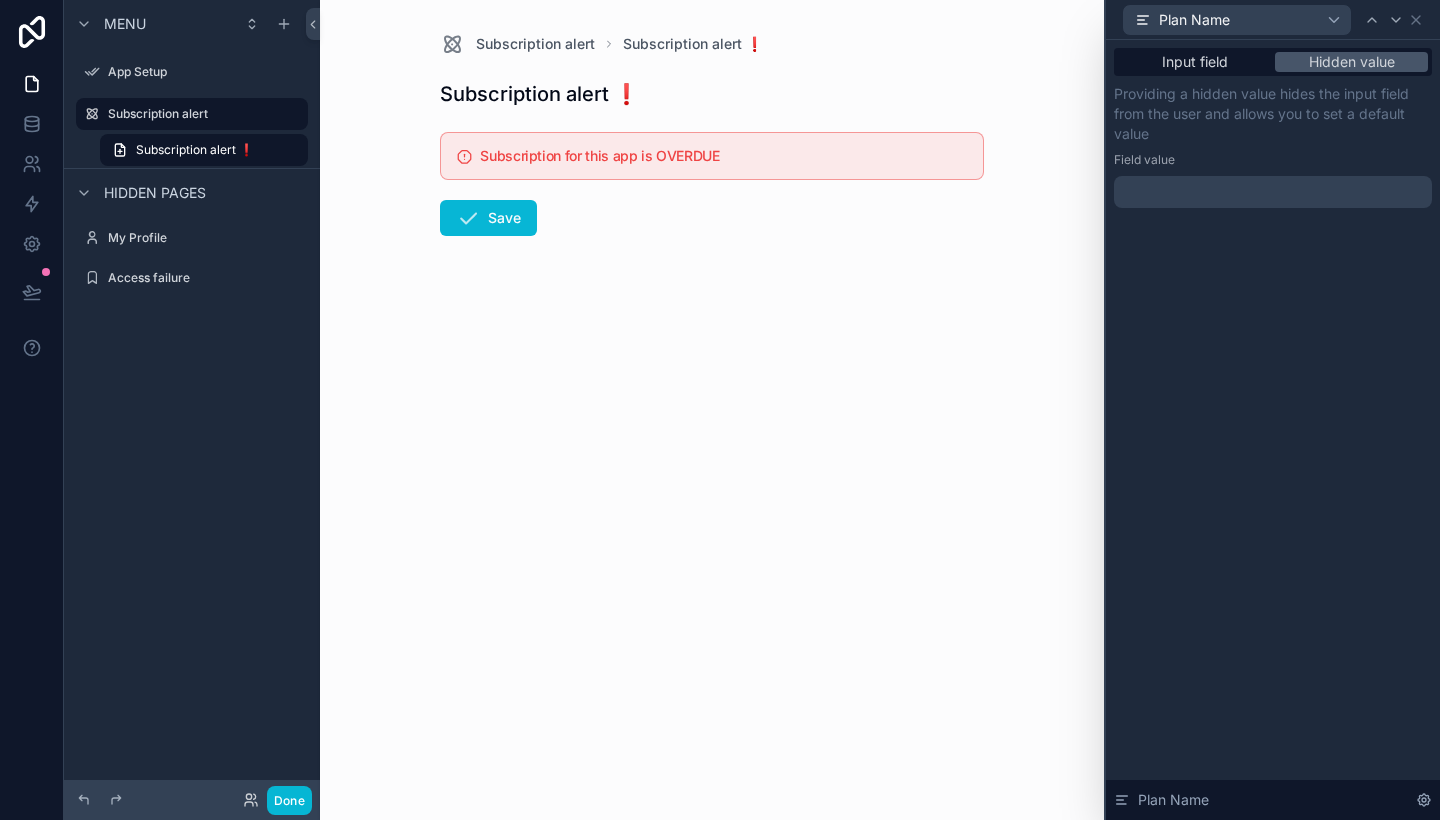click on "﻿" at bounding box center [1275, 192] 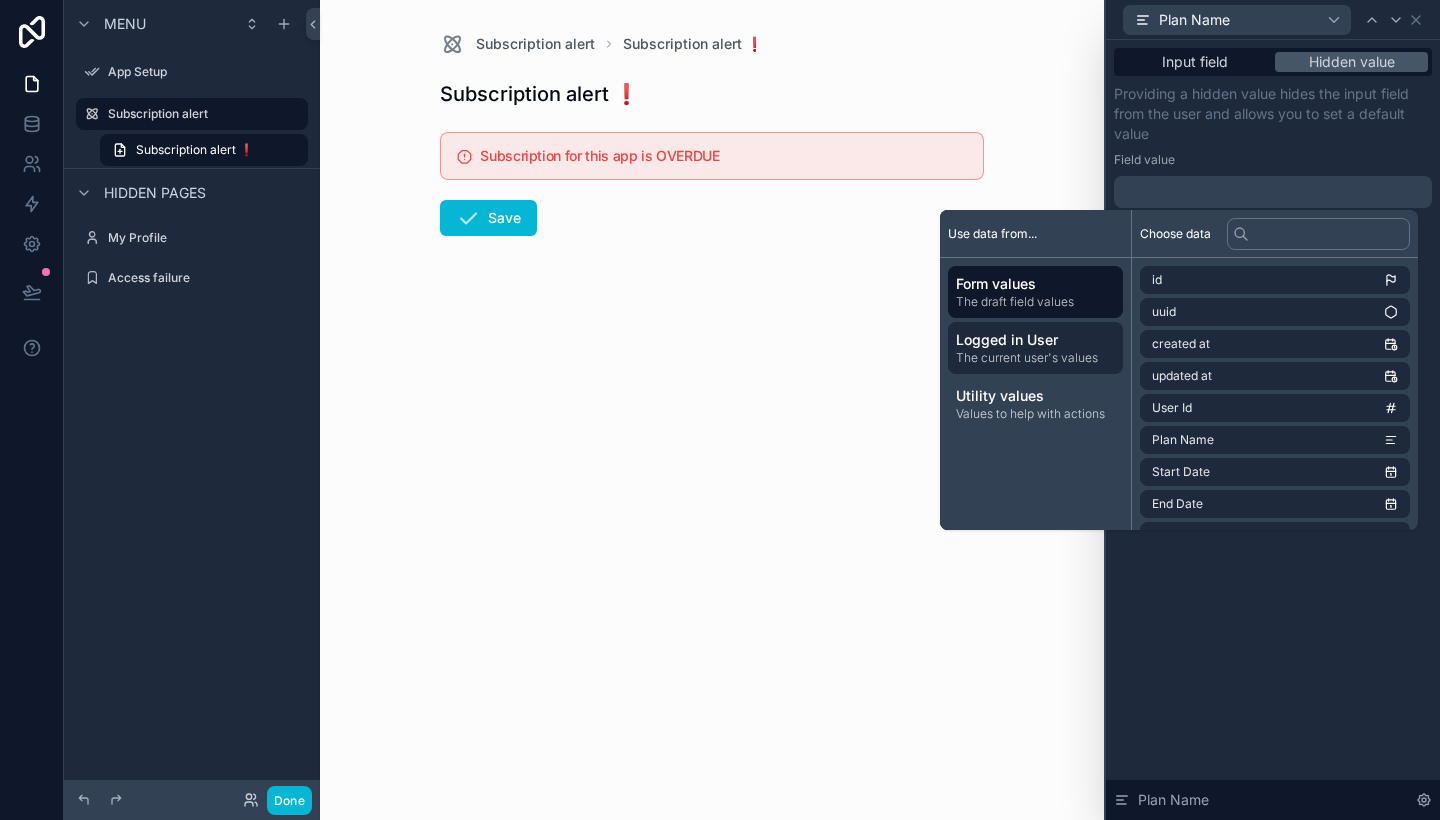 click on "Logged in User" at bounding box center [1035, 340] 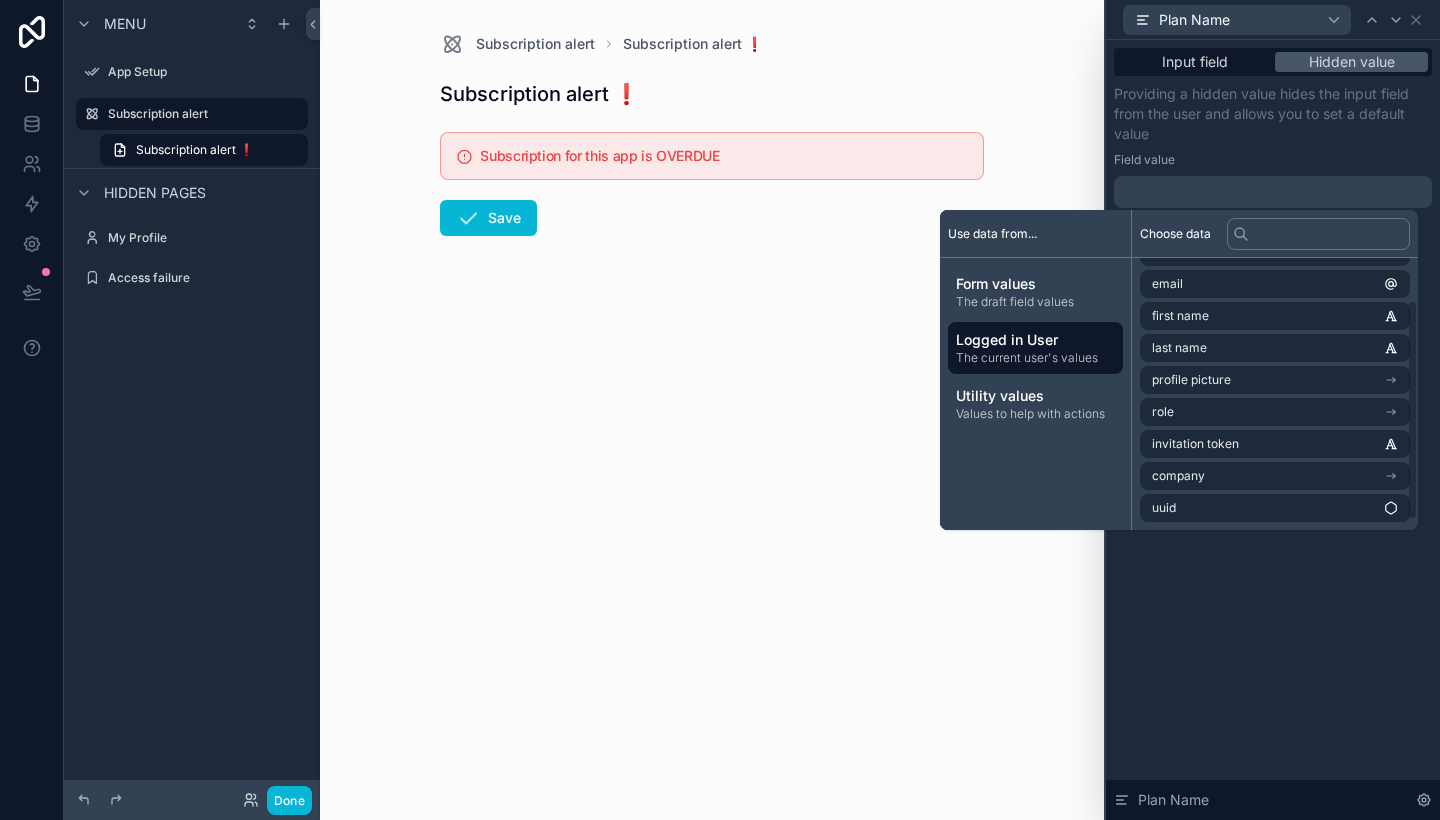 scroll, scrollTop: 28, scrollLeft: 0, axis: vertical 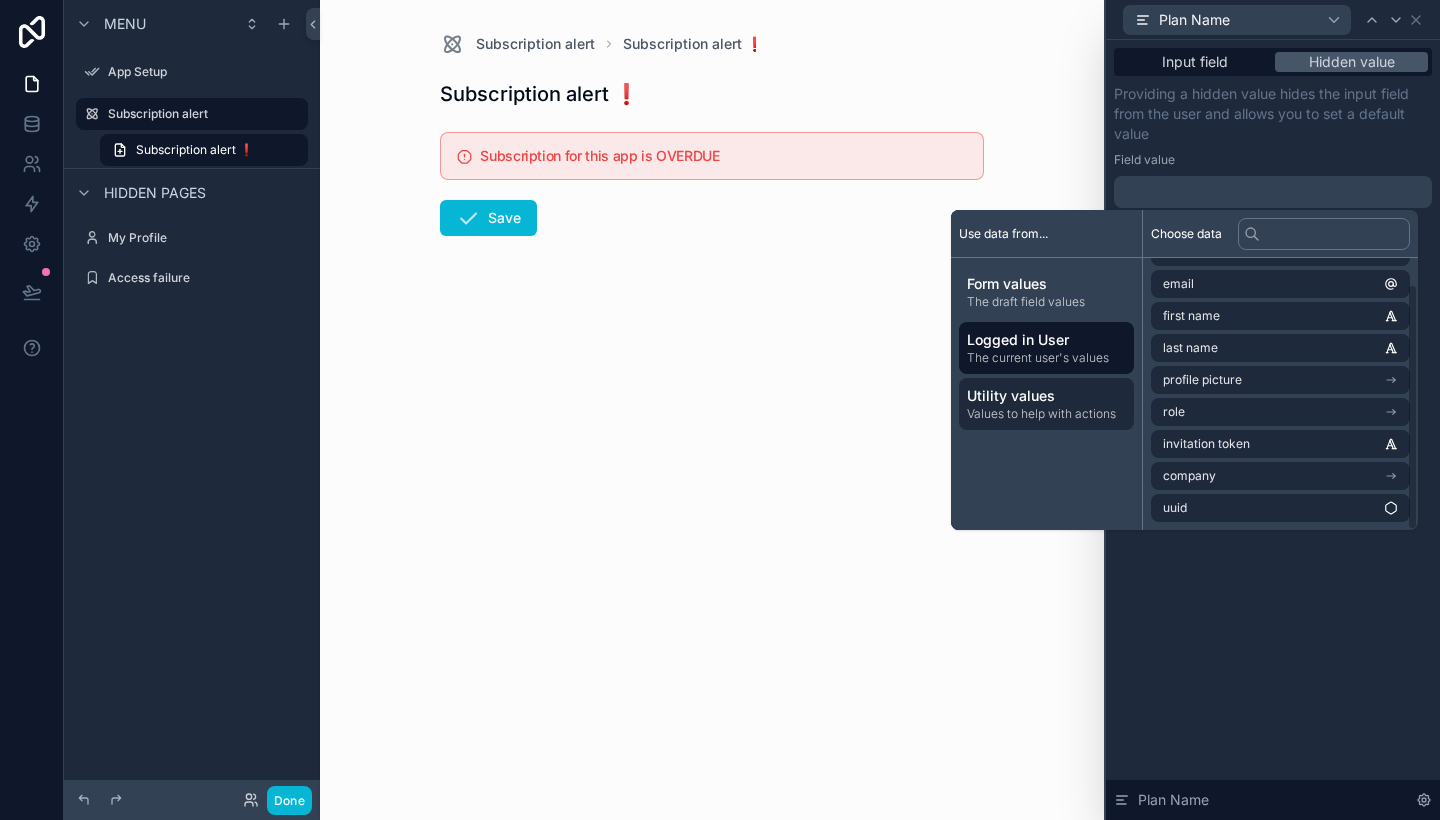 click on "Utility values" at bounding box center [1046, 396] 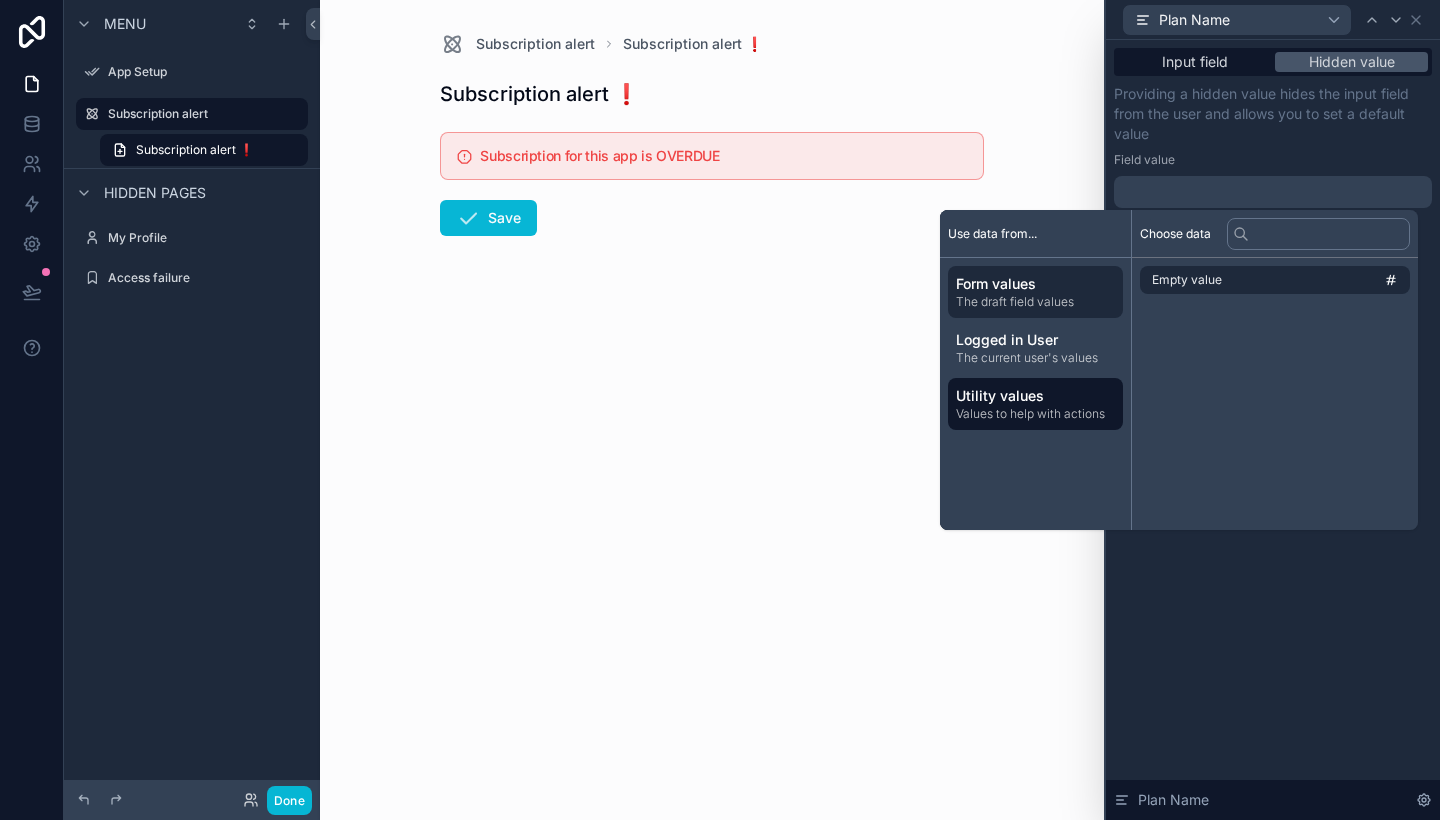 click on "The draft field values" at bounding box center (1035, 302) 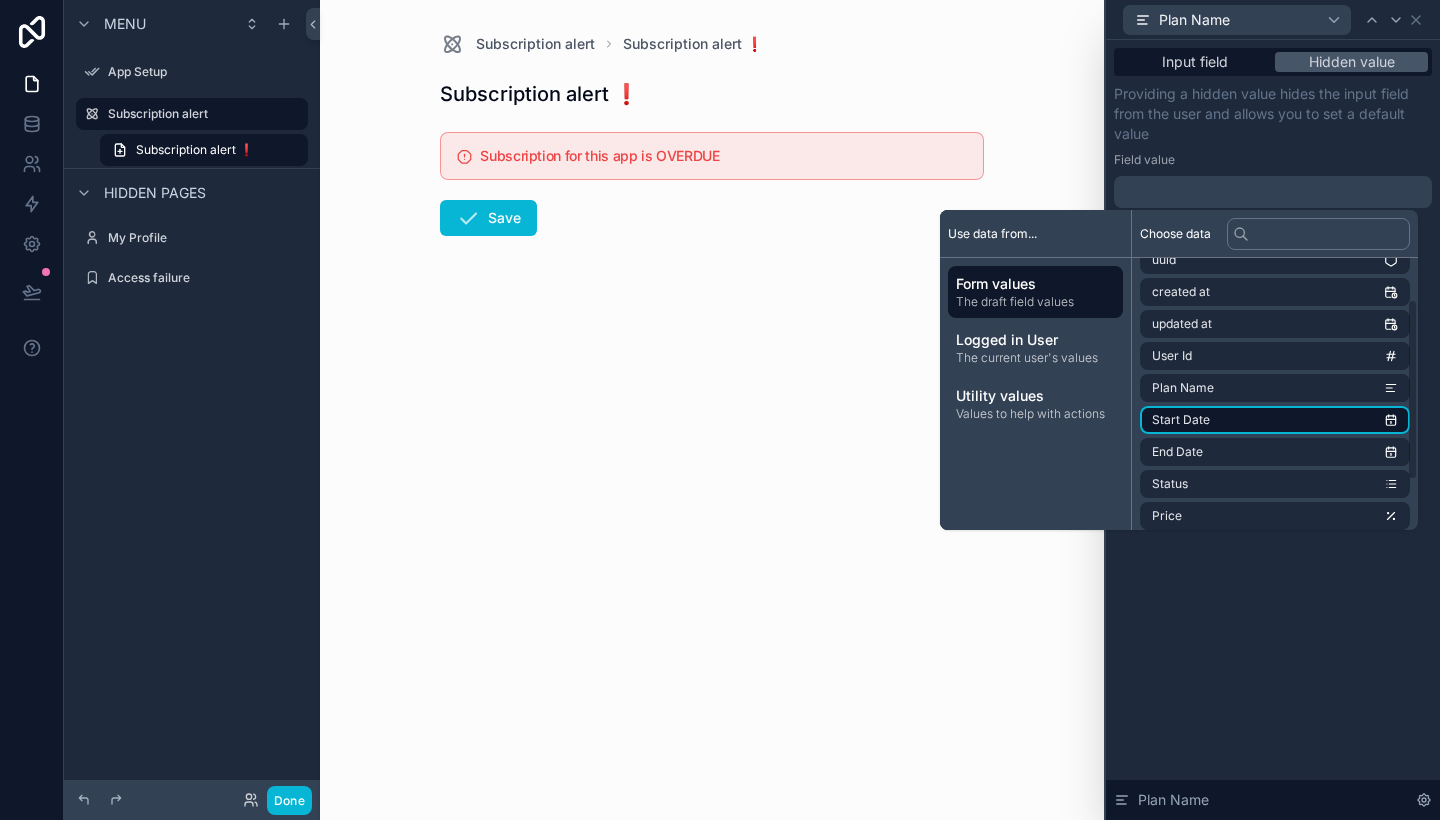 scroll, scrollTop: 48, scrollLeft: 0, axis: vertical 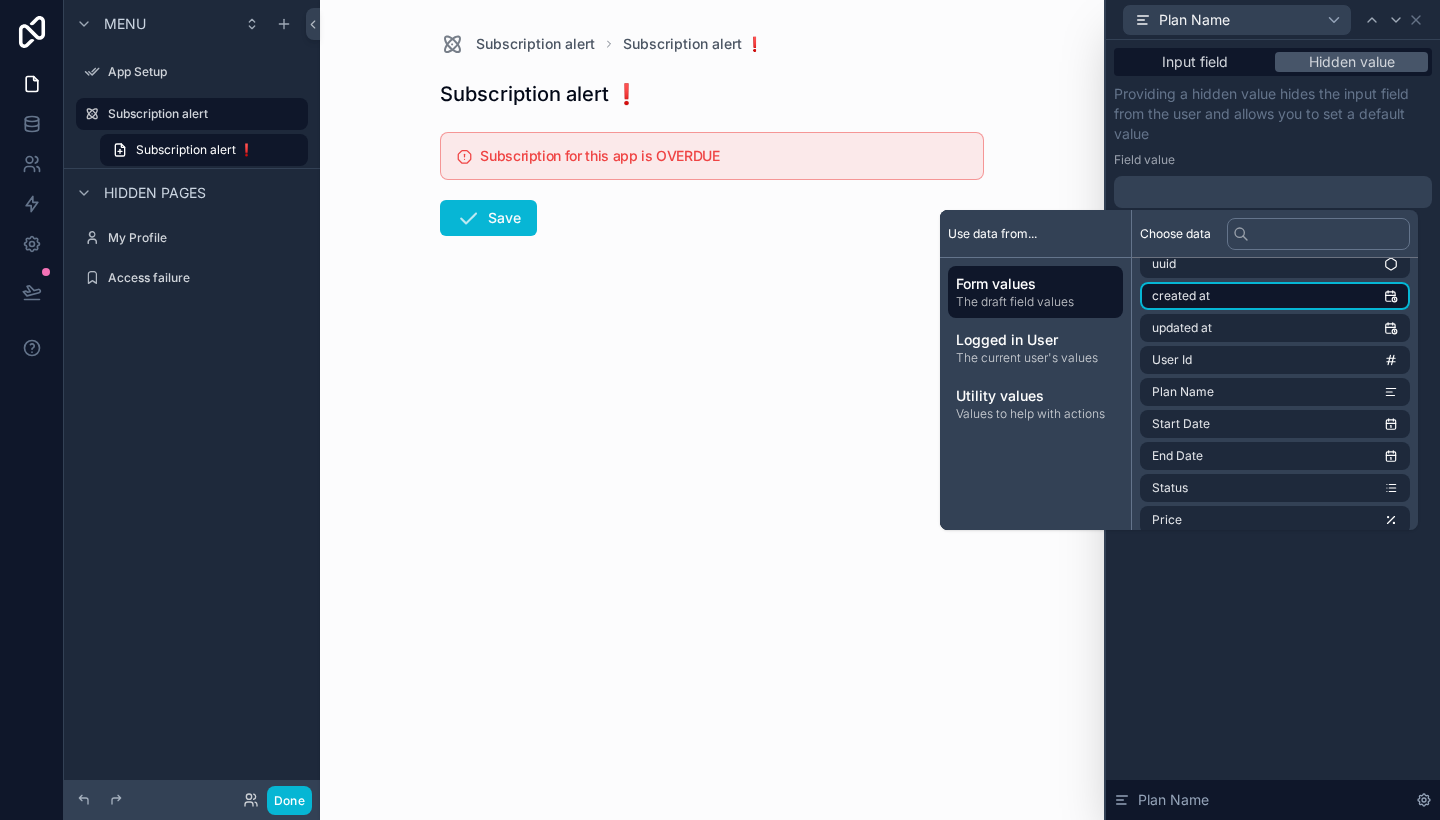 click on "created at" at bounding box center [1181, 296] 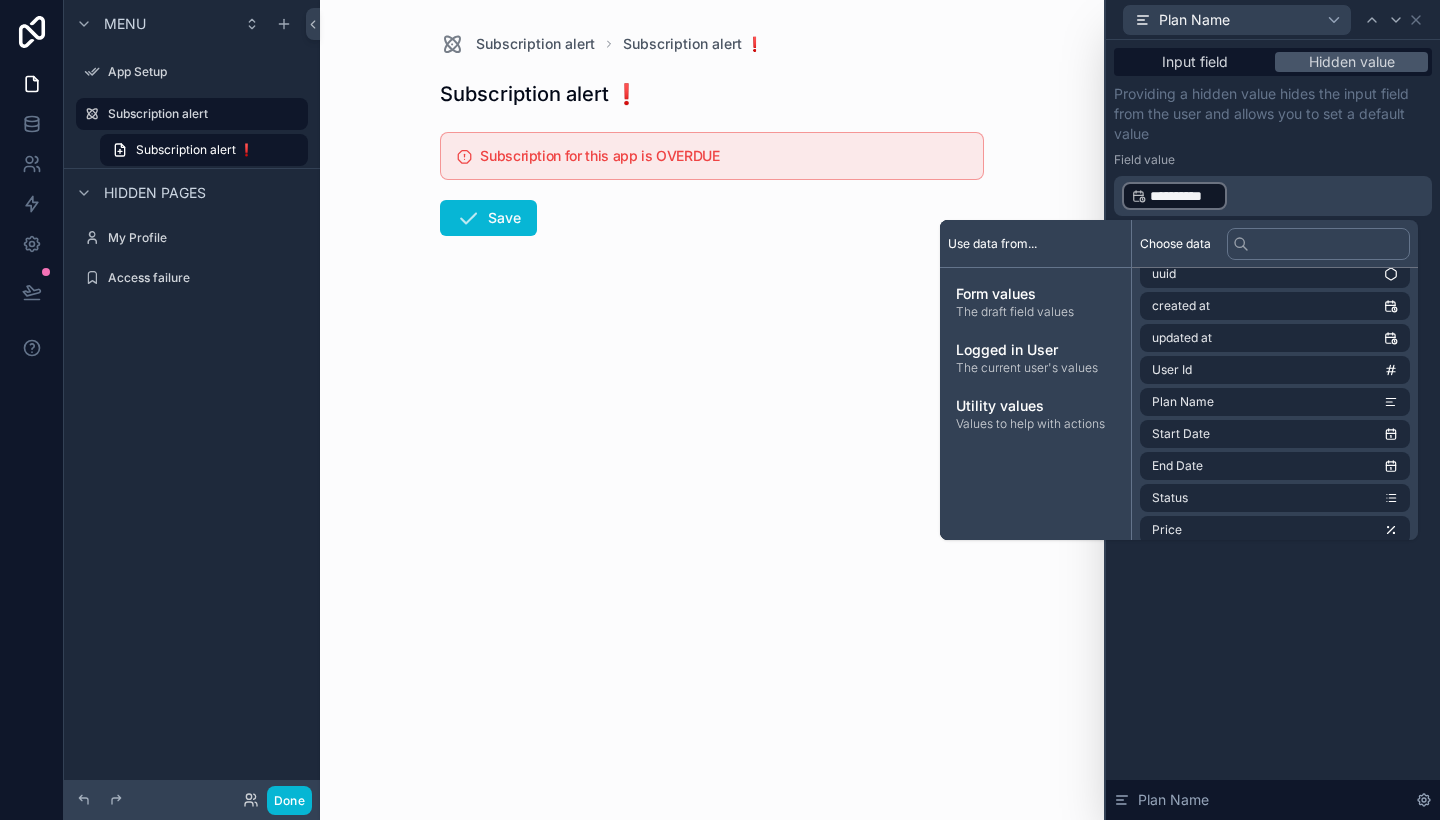 click on "**********" at bounding box center (1273, 430) 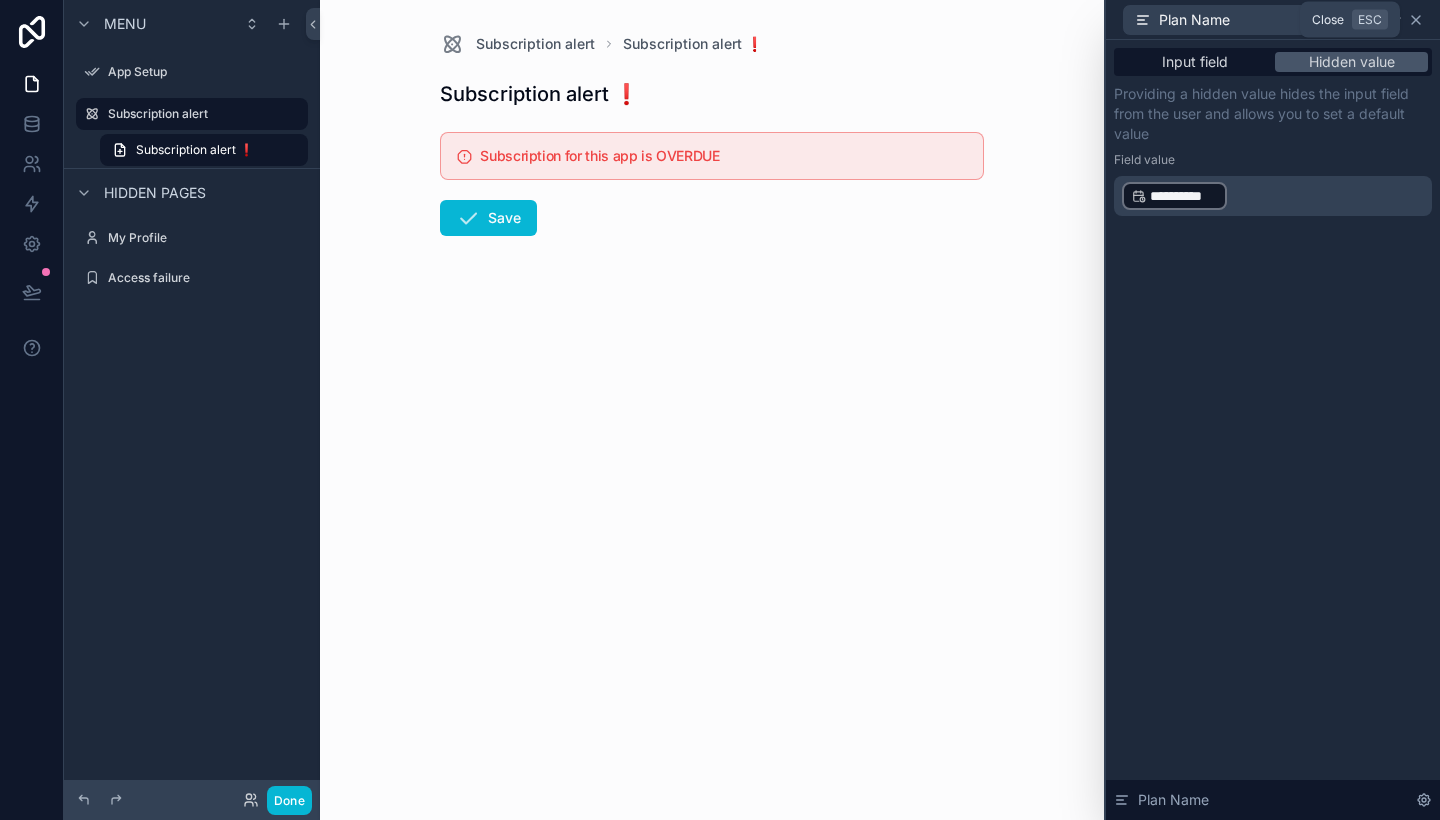 click 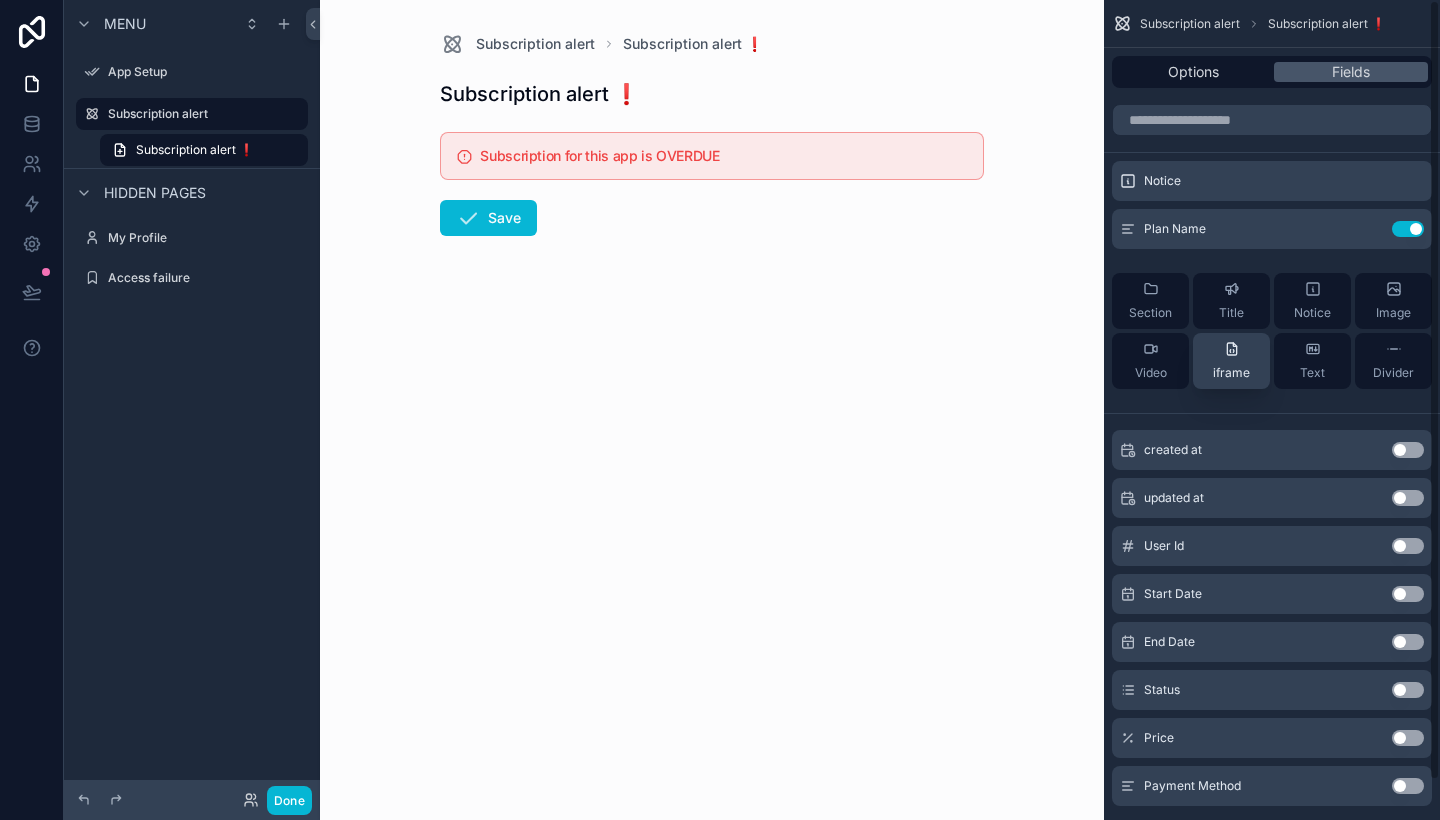 scroll, scrollTop: 0, scrollLeft: 0, axis: both 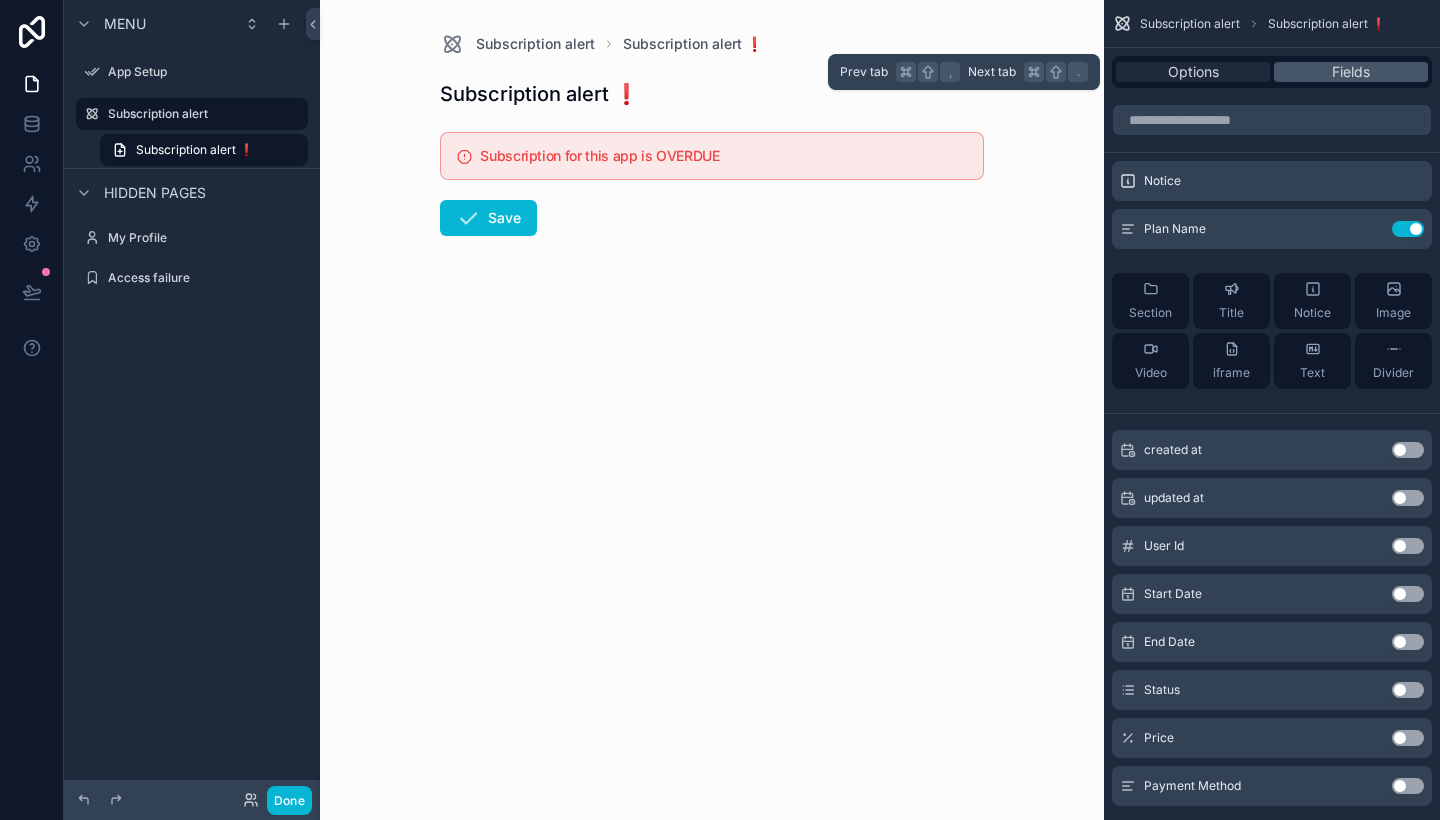 click on "Options" at bounding box center [1193, 72] 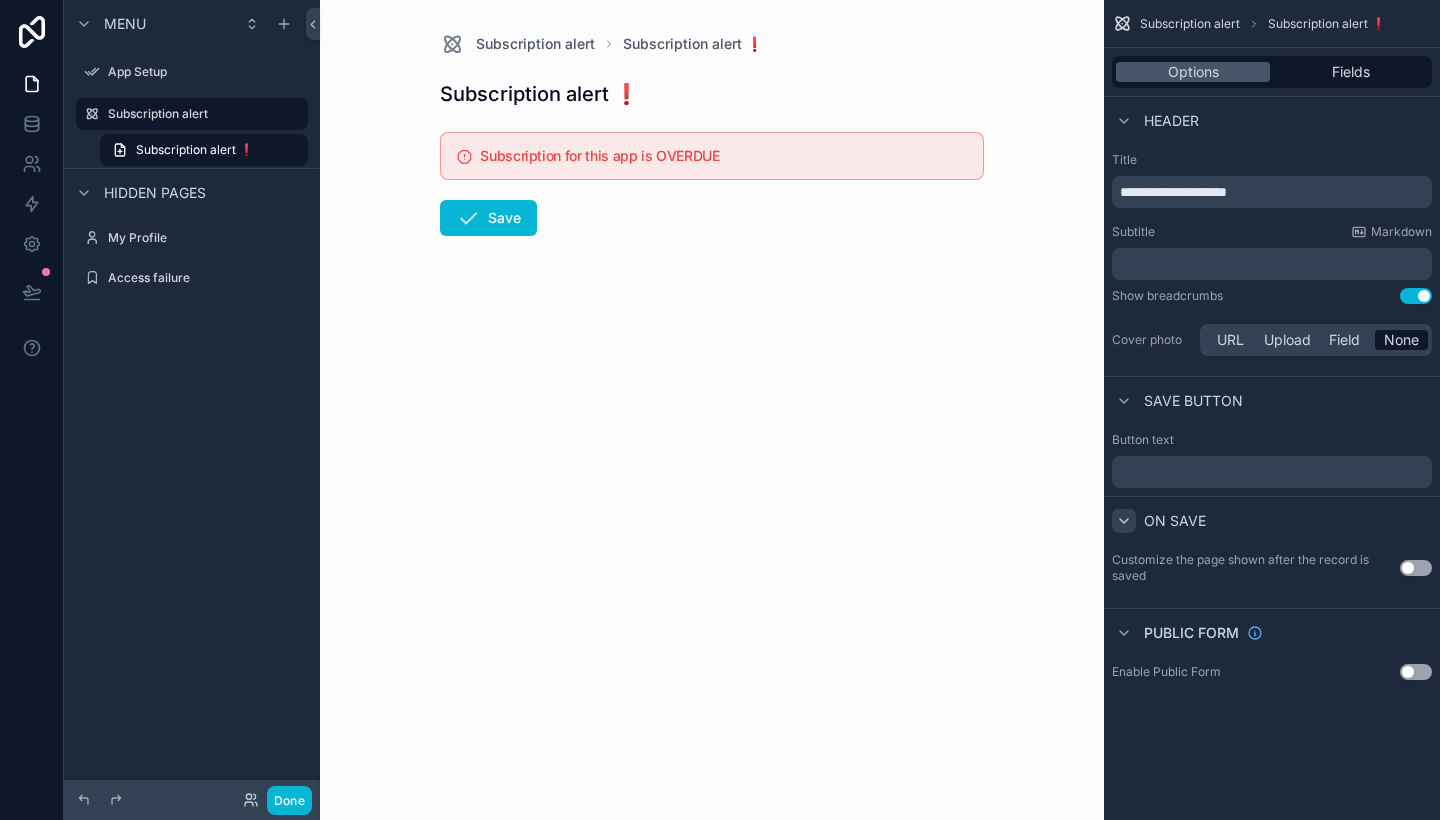 click 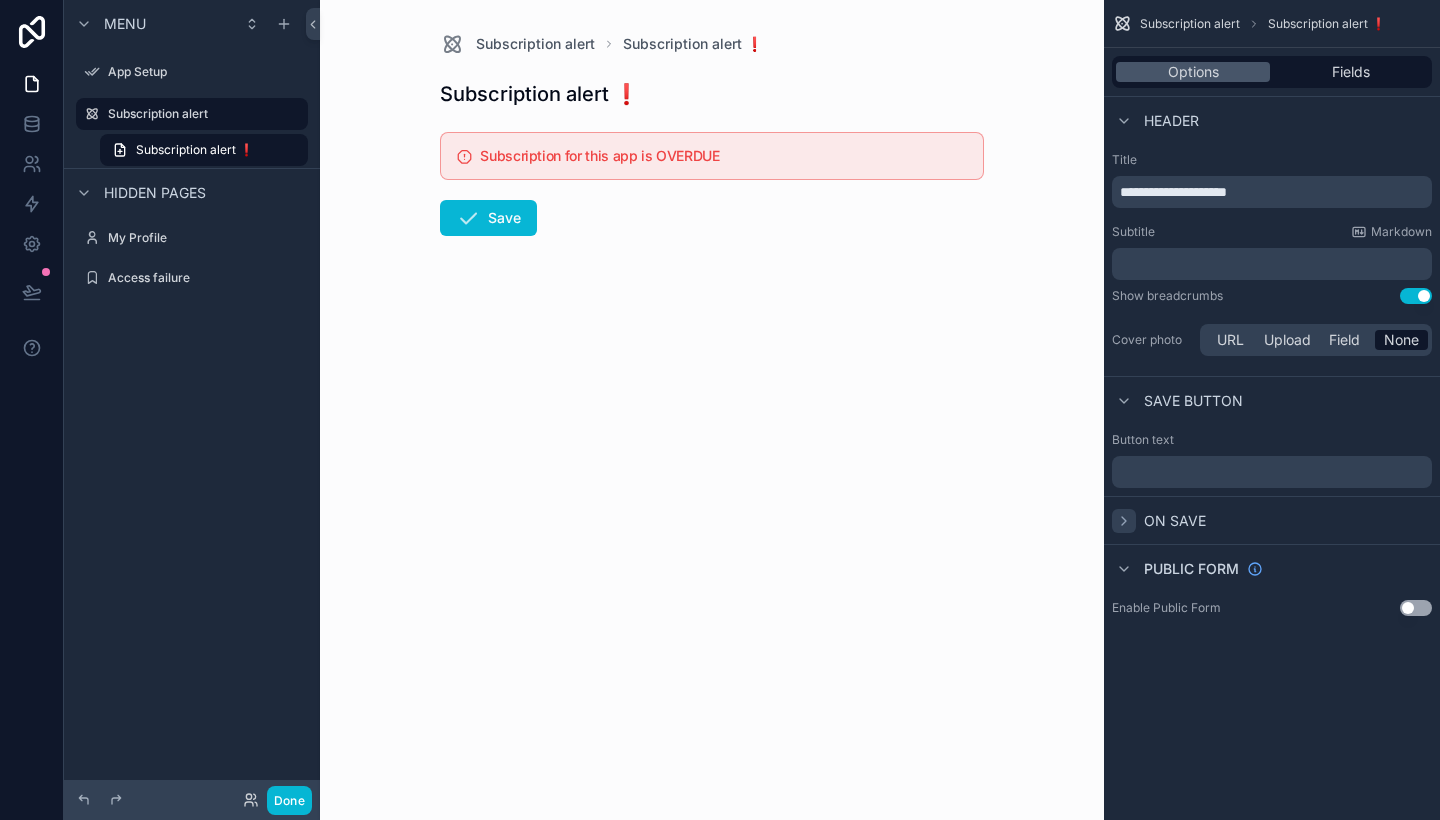click 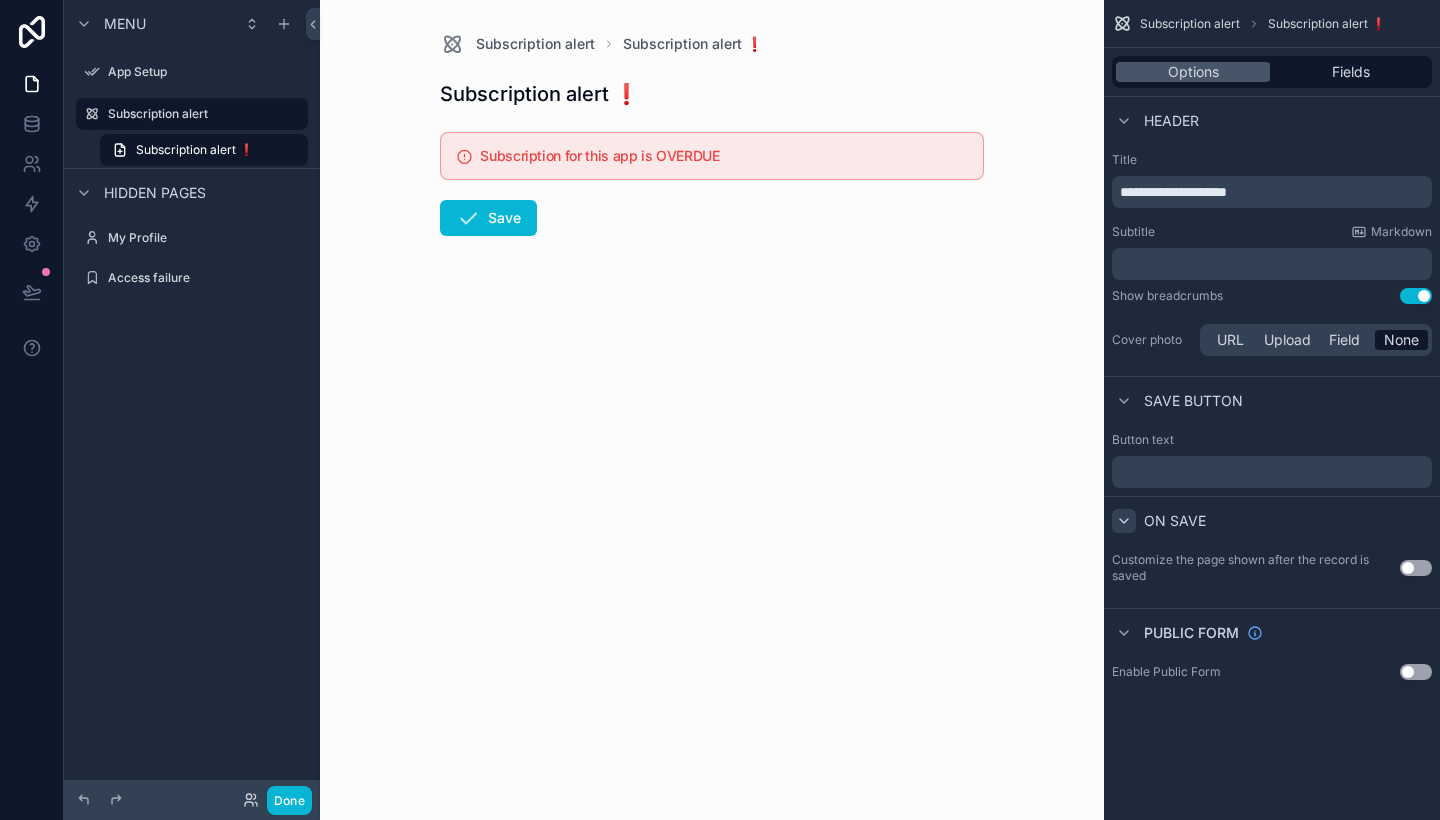 click on "Use setting" at bounding box center (1416, 568) 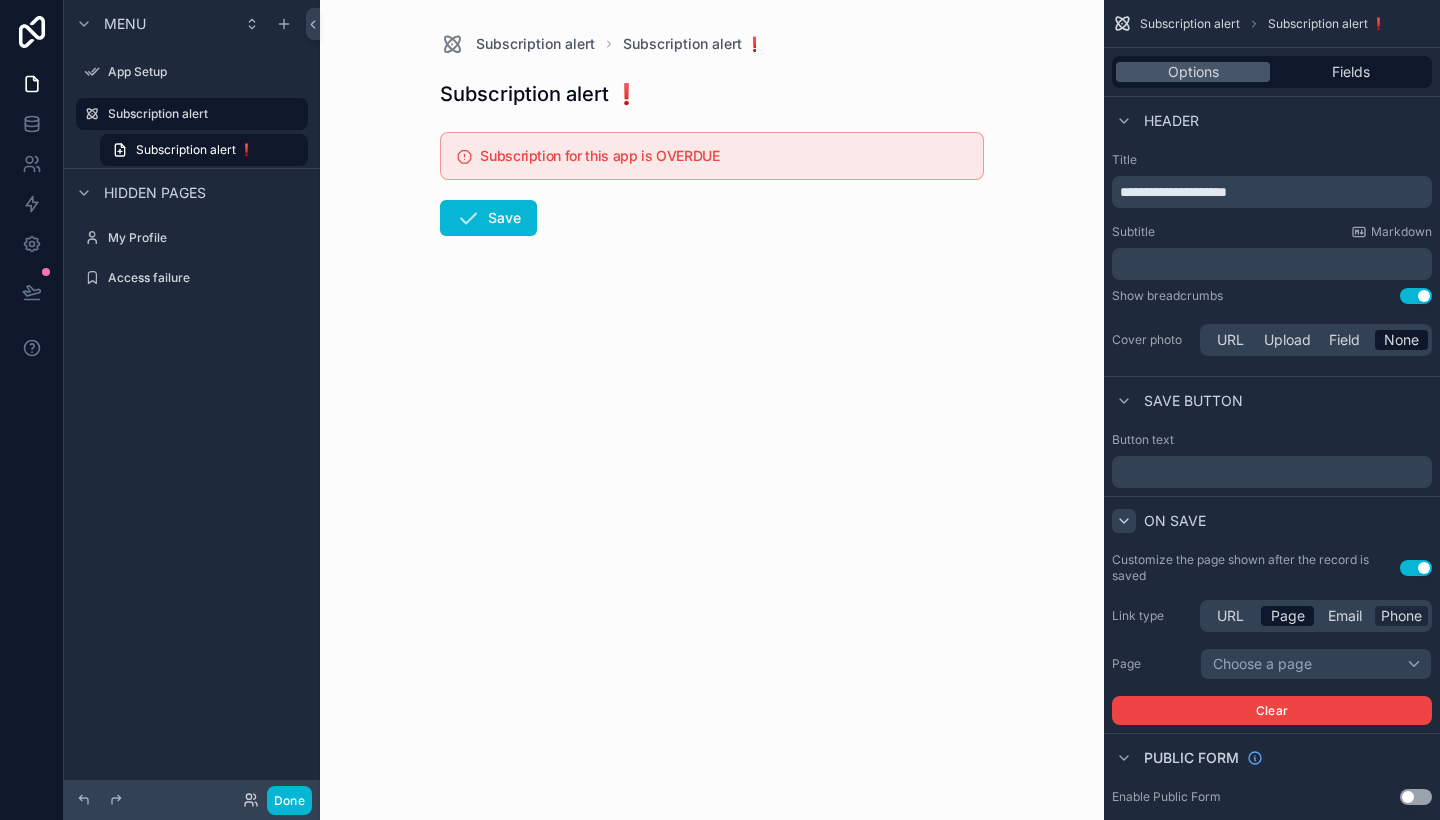click on "Phone" at bounding box center (1401, 616) 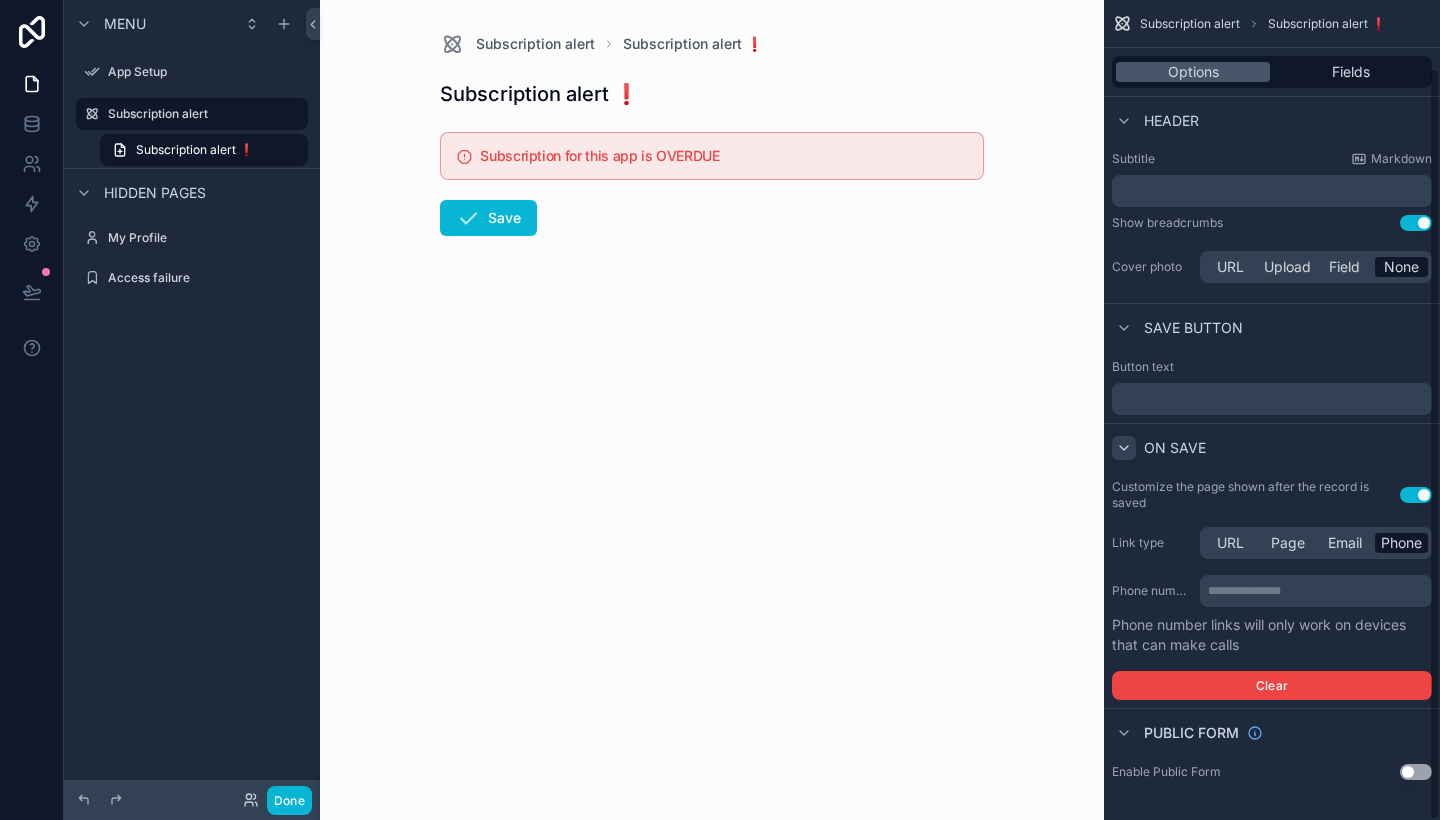 scroll, scrollTop: 73, scrollLeft: 0, axis: vertical 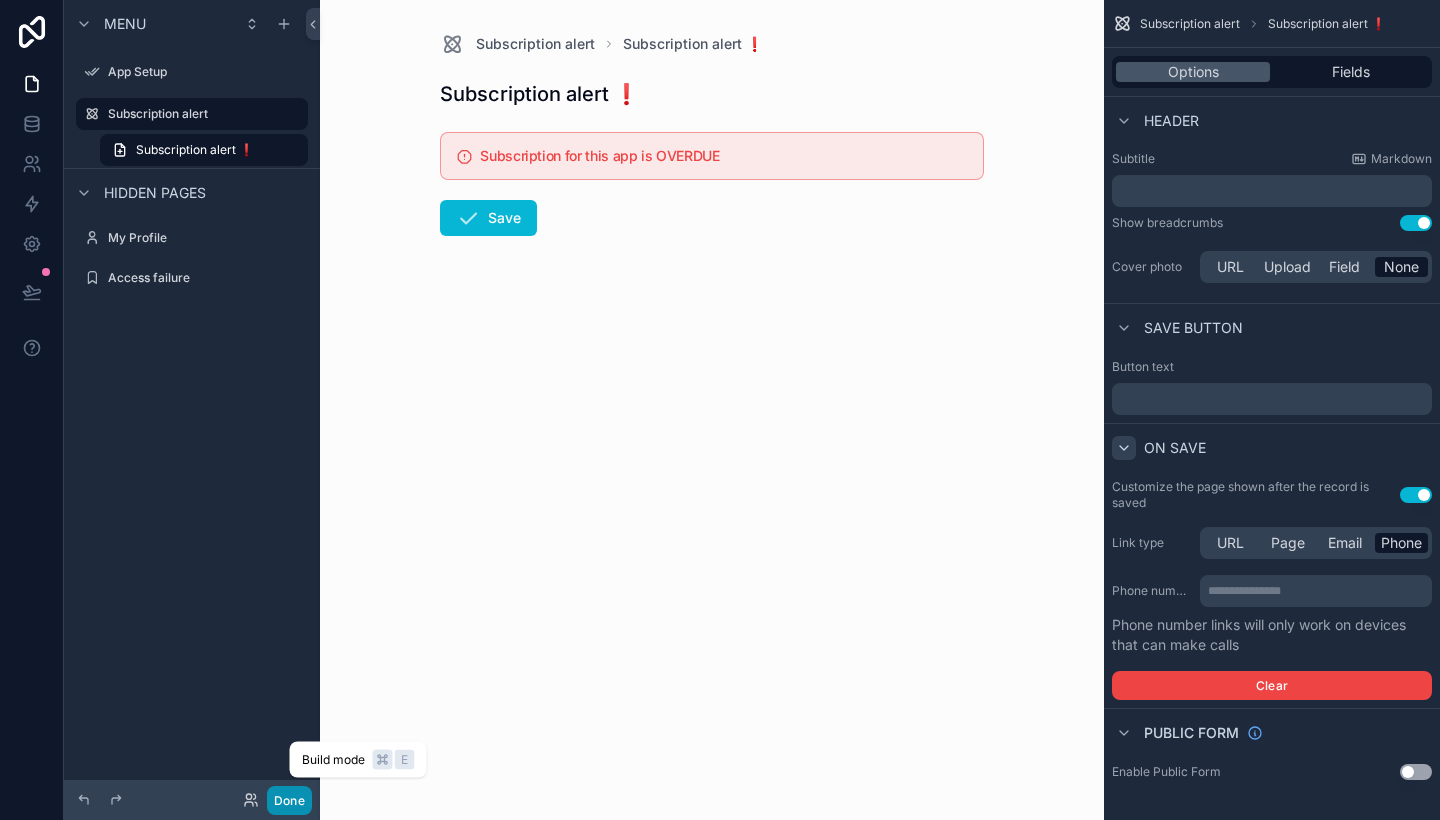 click on "Done" at bounding box center [289, 800] 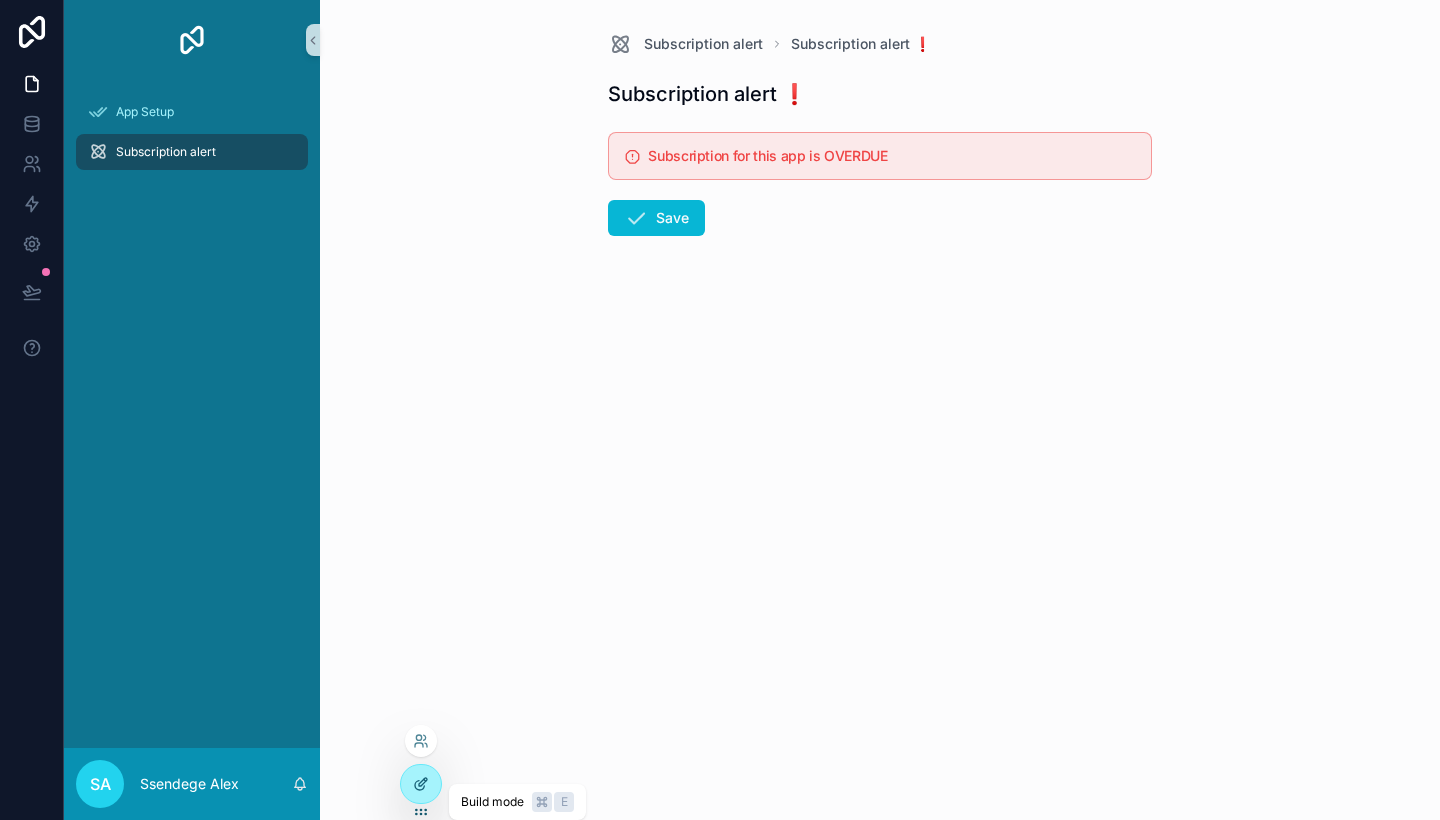 click at bounding box center (421, 784) 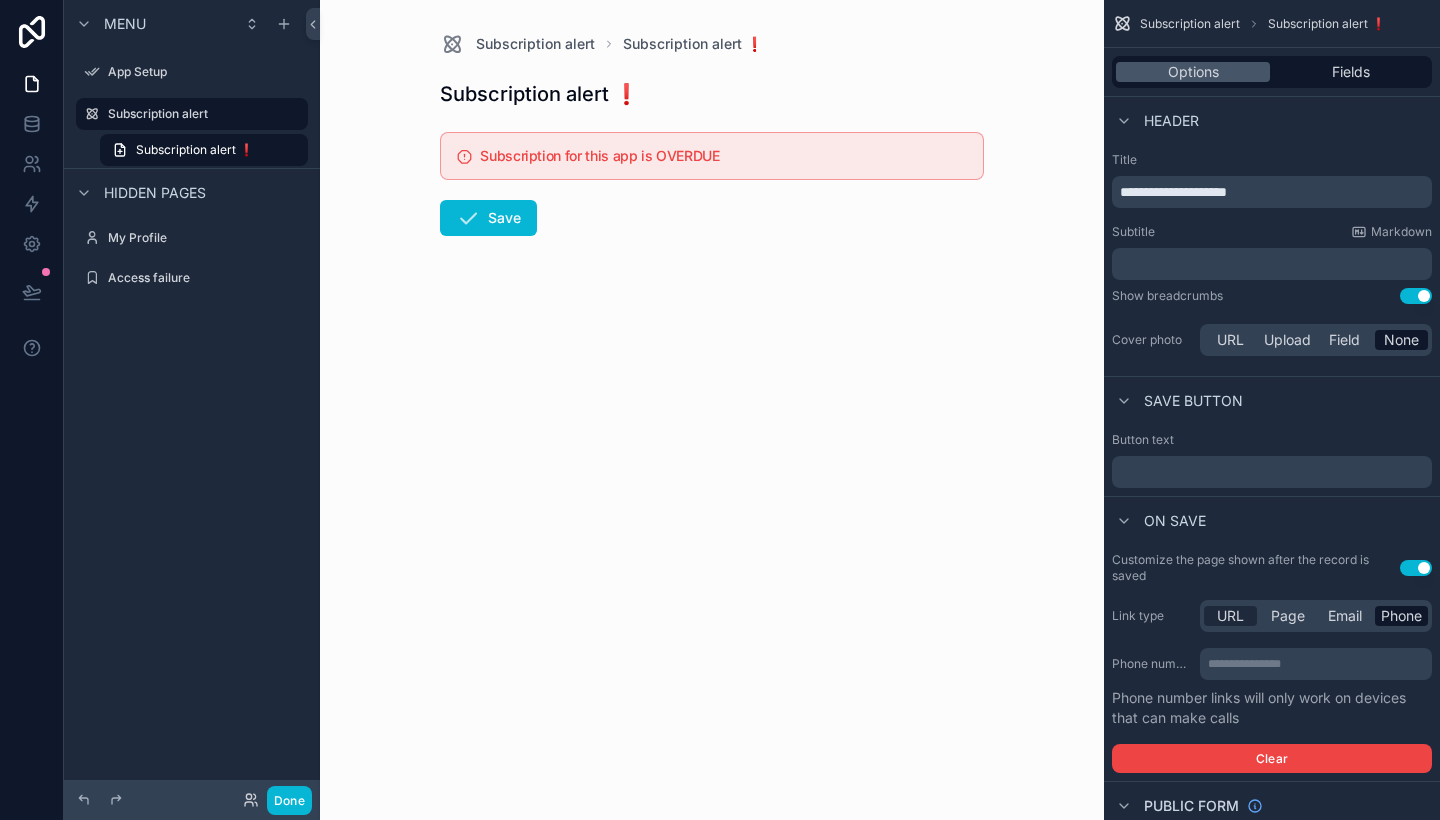 click on "URL" at bounding box center [1230, 616] 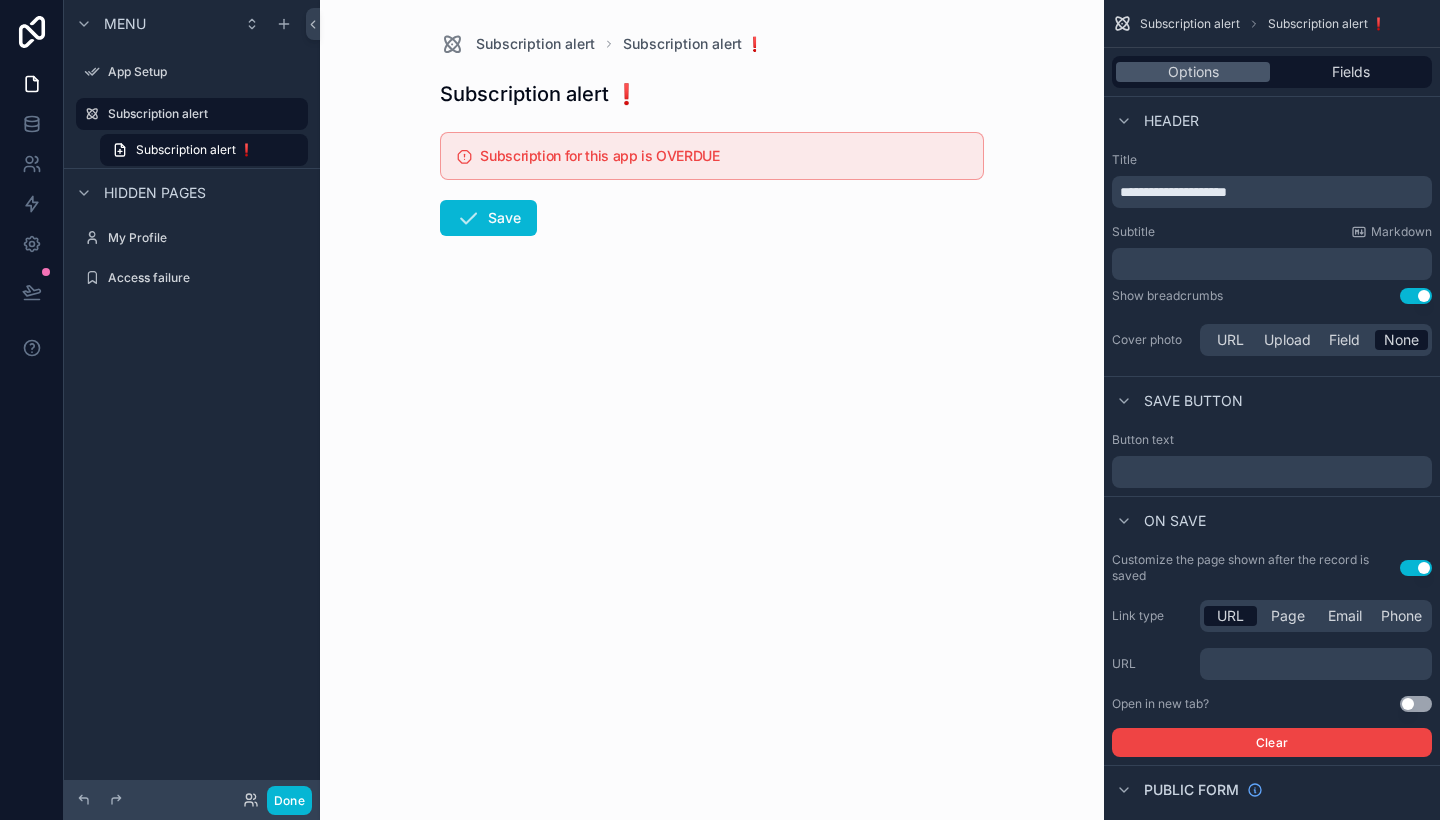 click on "﻿" at bounding box center (1318, 664) 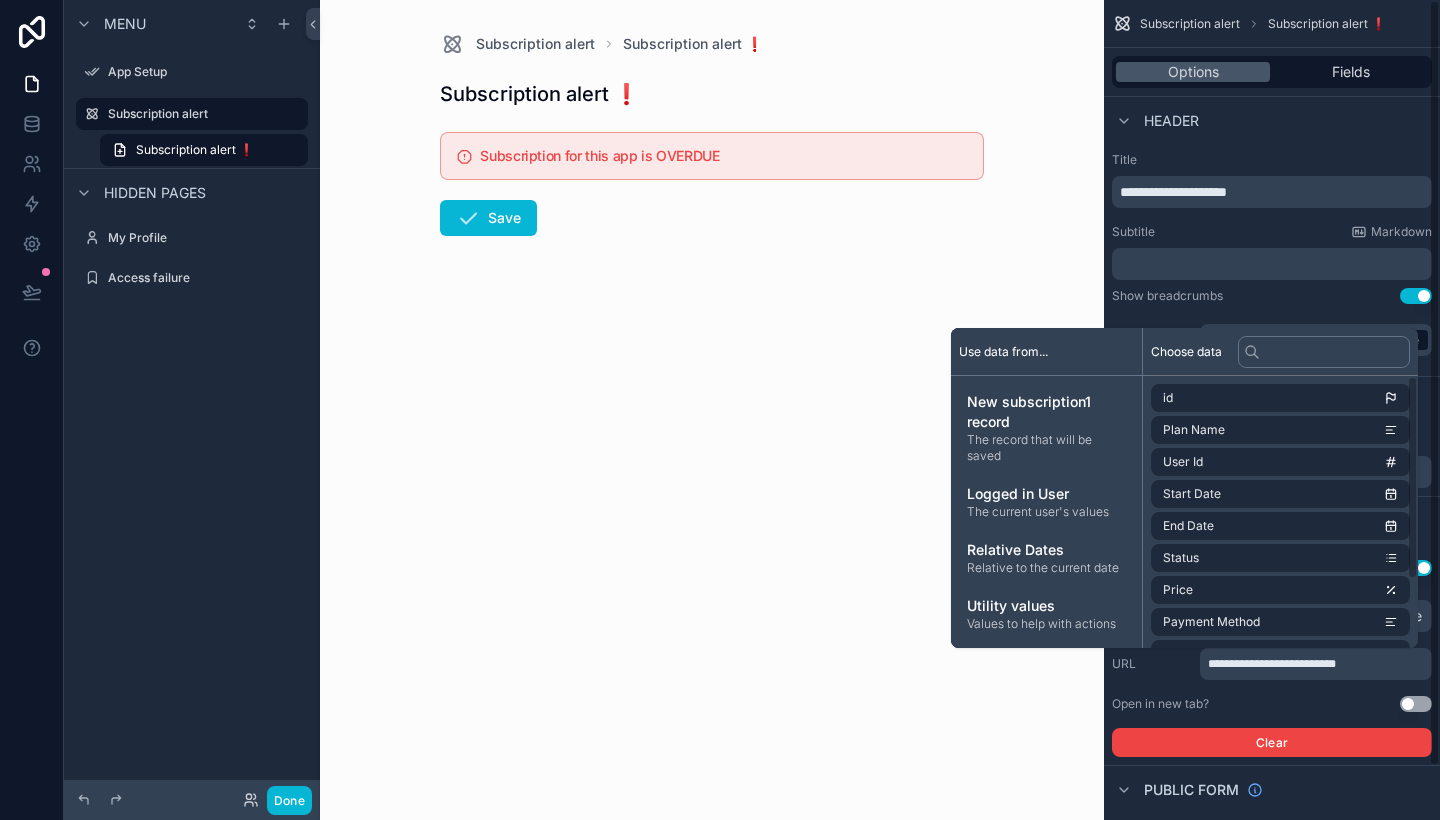 click on "**********" at bounding box center (1272, 256) 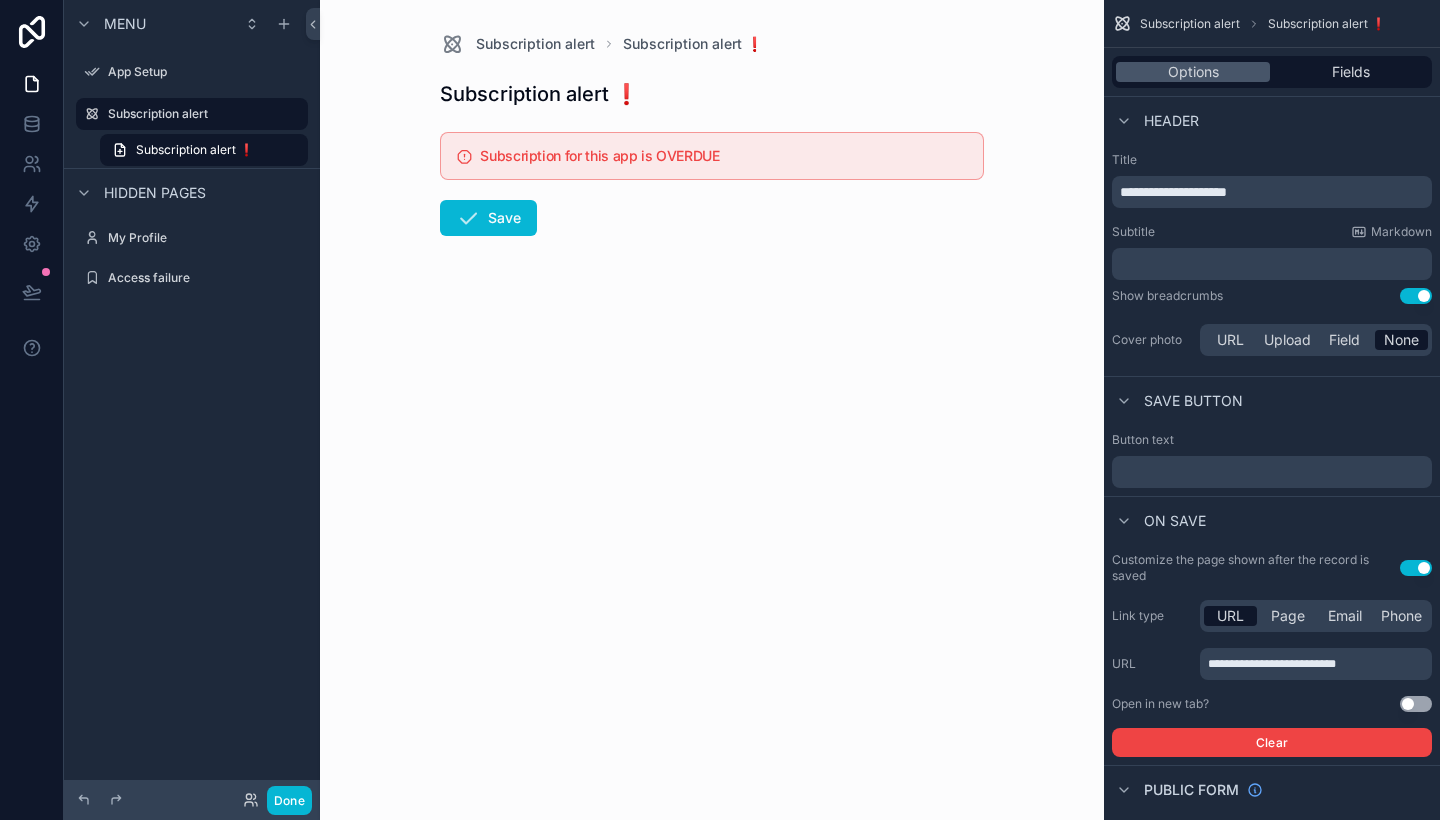 click on "﻿" at bounding box center (1274, 472) 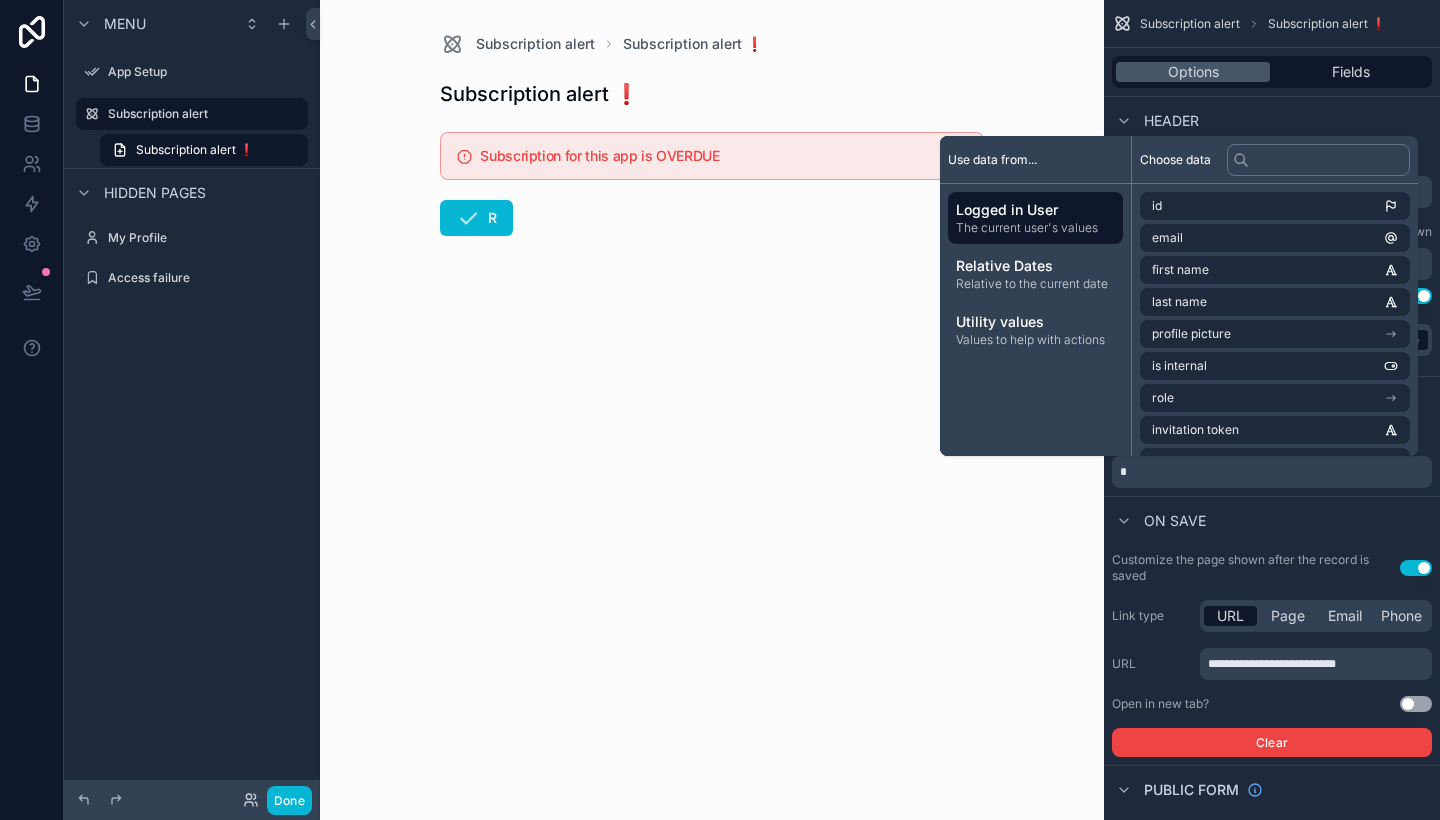 type 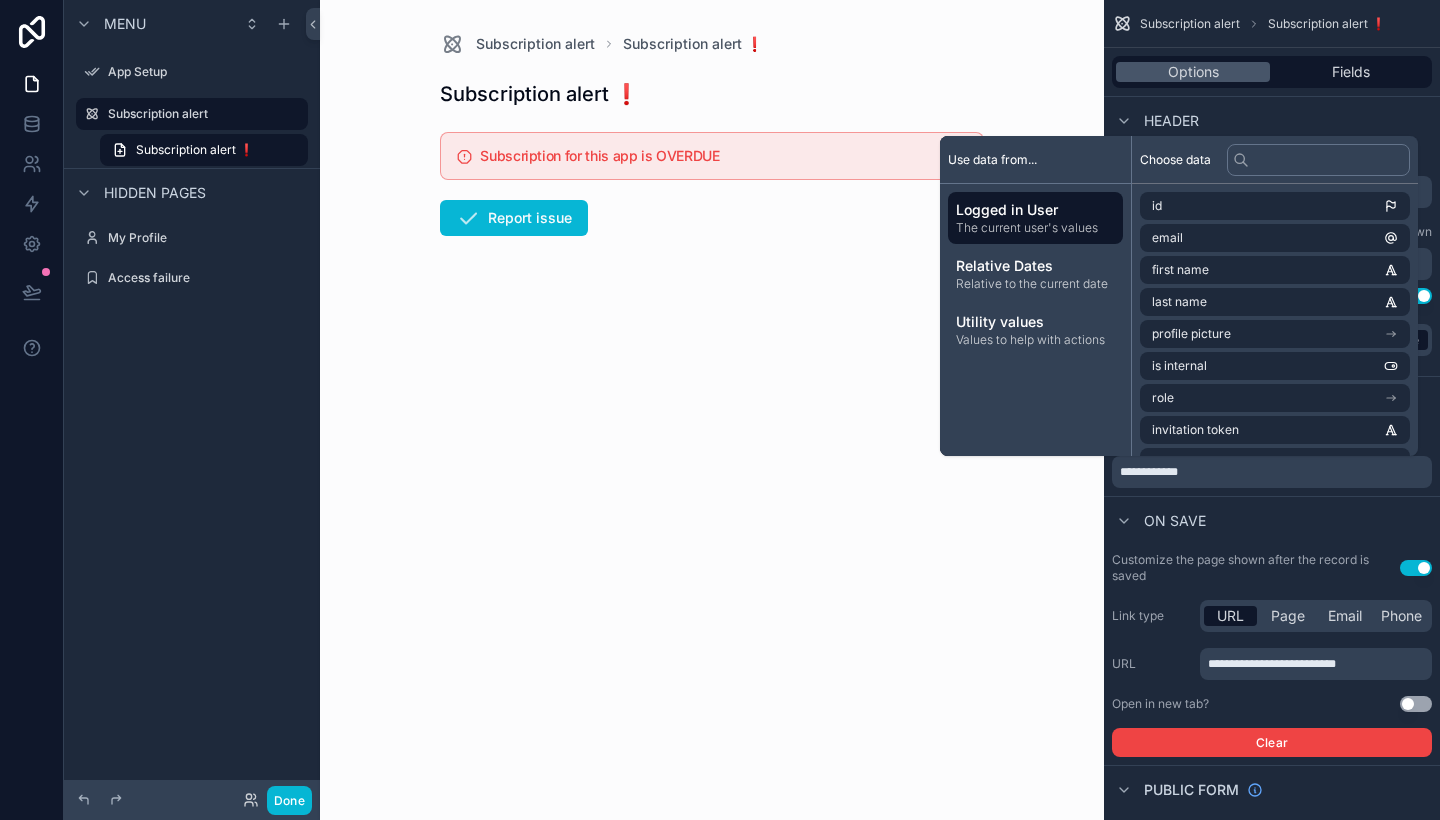 click on "Subscription for this app is OVERDUE Report issue" at bounding box center (712, 244) 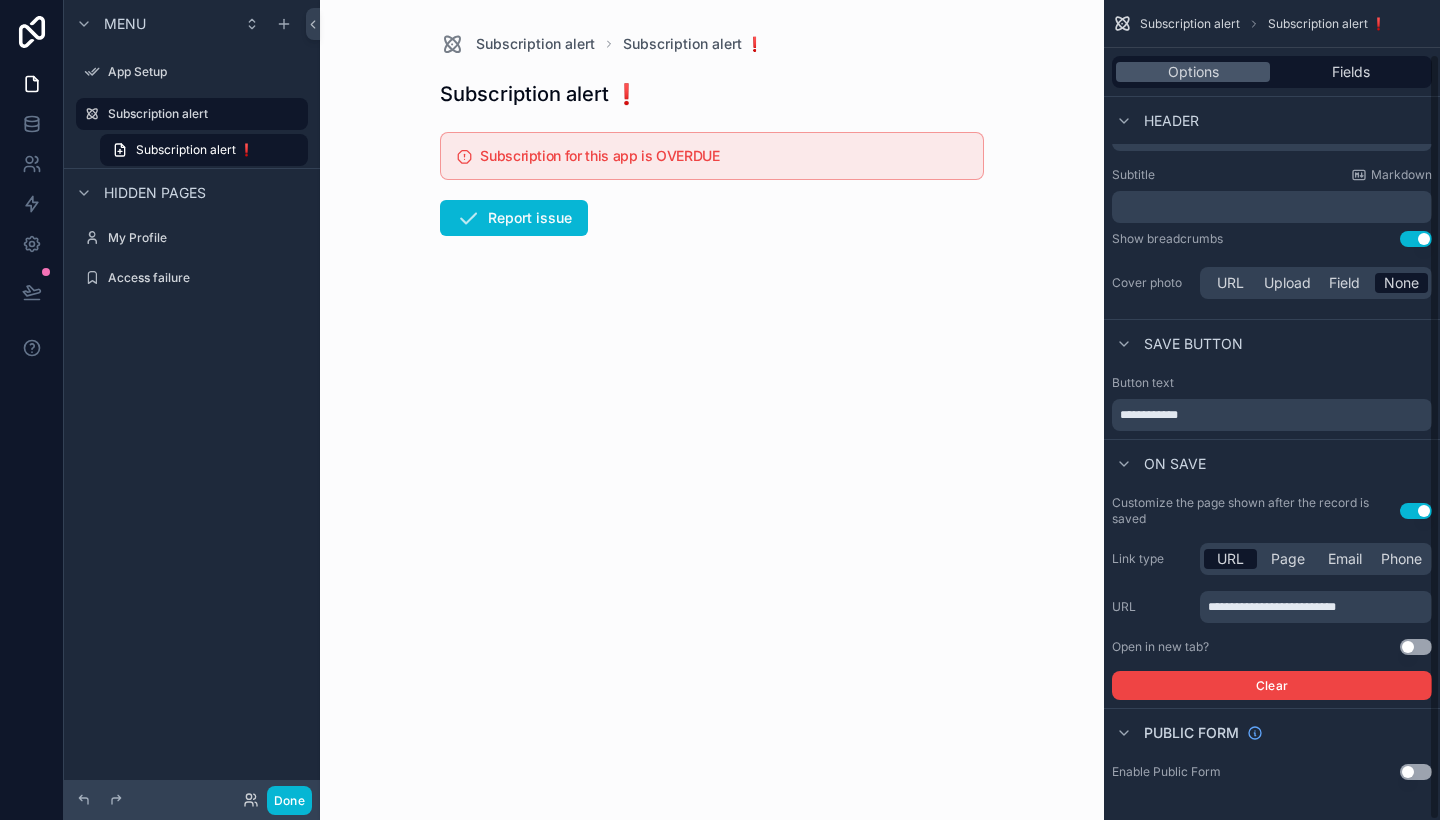 scroll, scrollTop: 57, scrollLeft: 0, axis: vertical 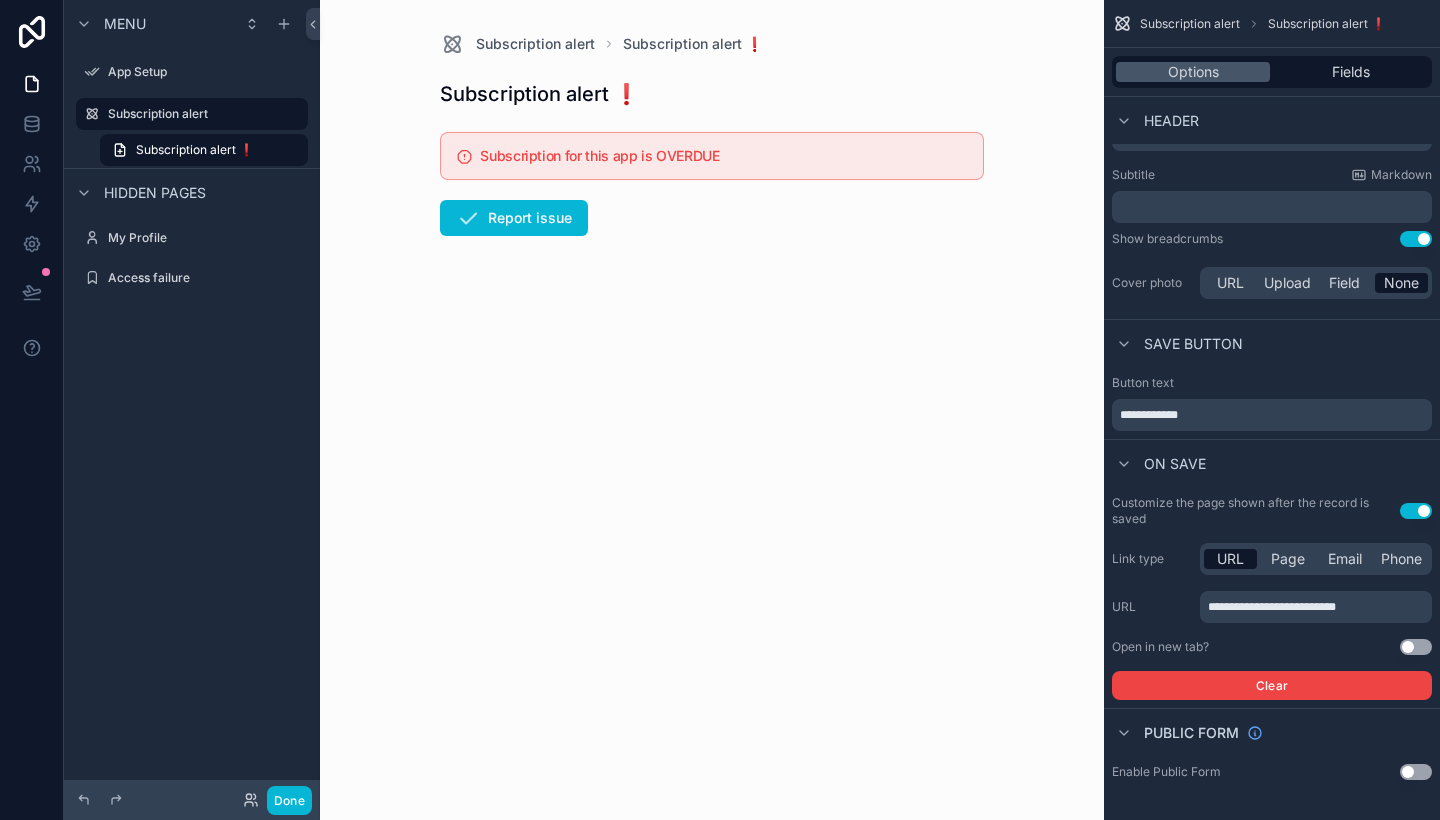 click on "Use setting" at bounding box center [1416, 772] 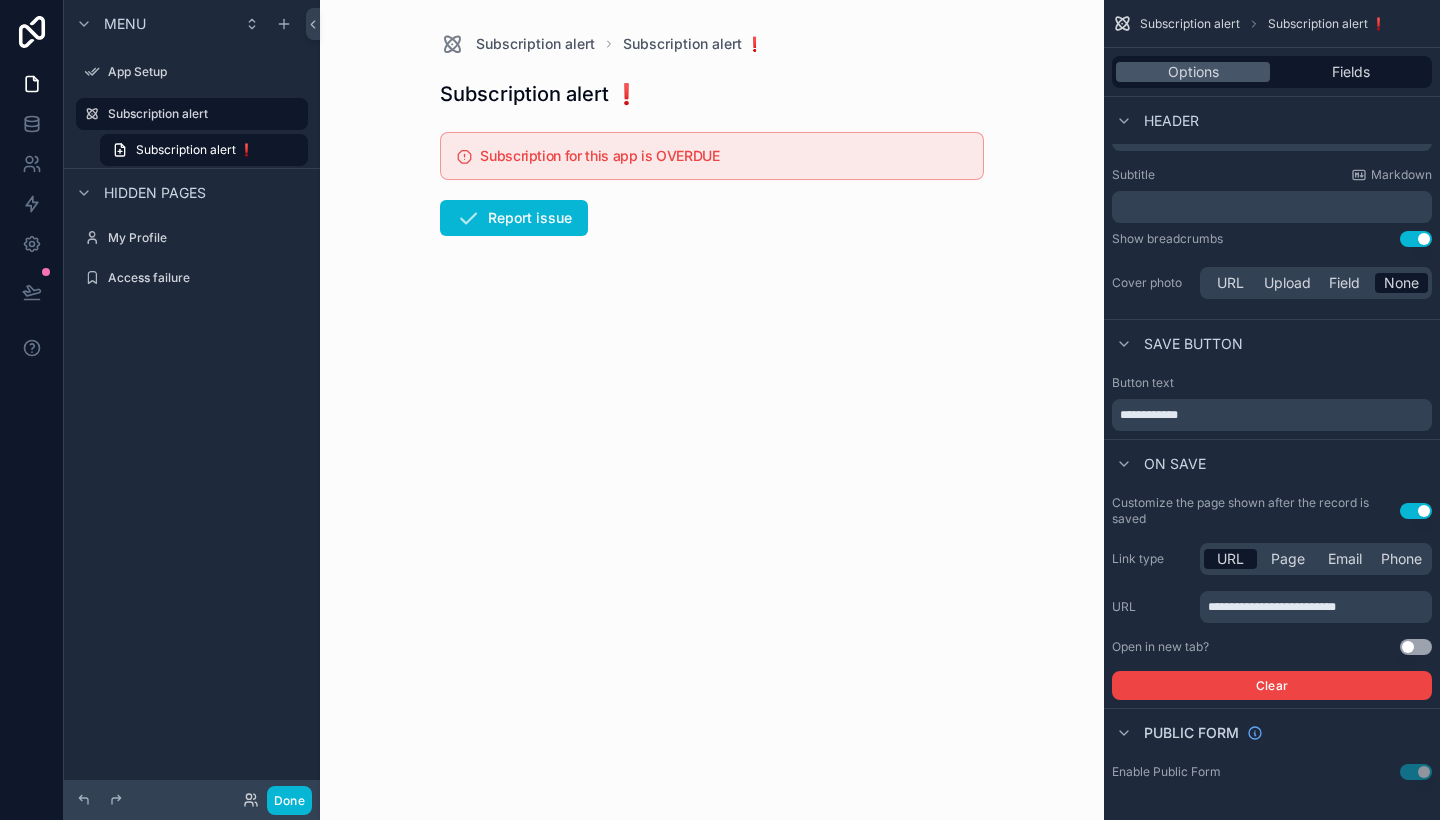 scroll, scrollTop: 0, scrollLeft: 0, axis: both 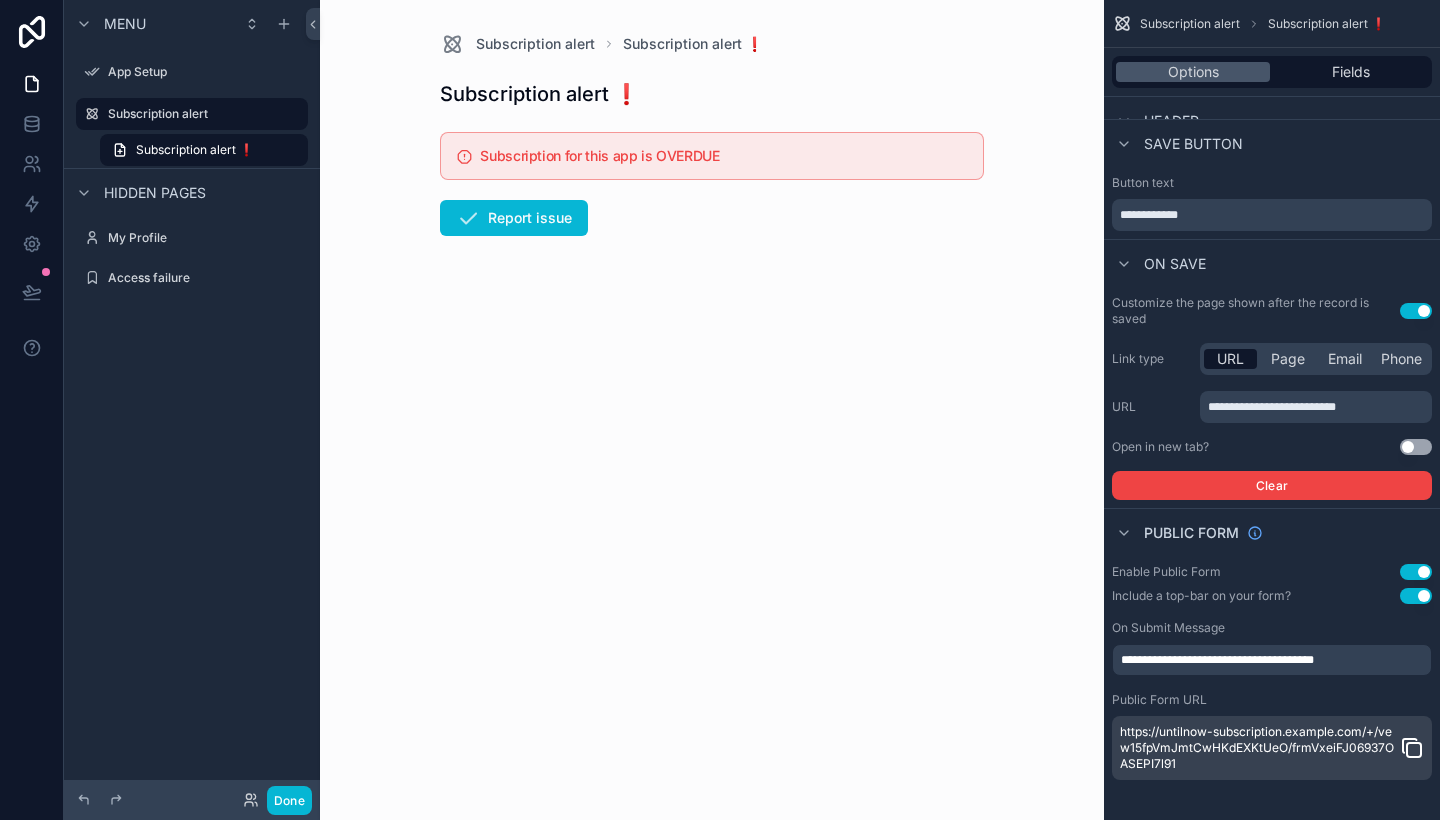 click on "Use setting" at bounding box center (1416, 596) 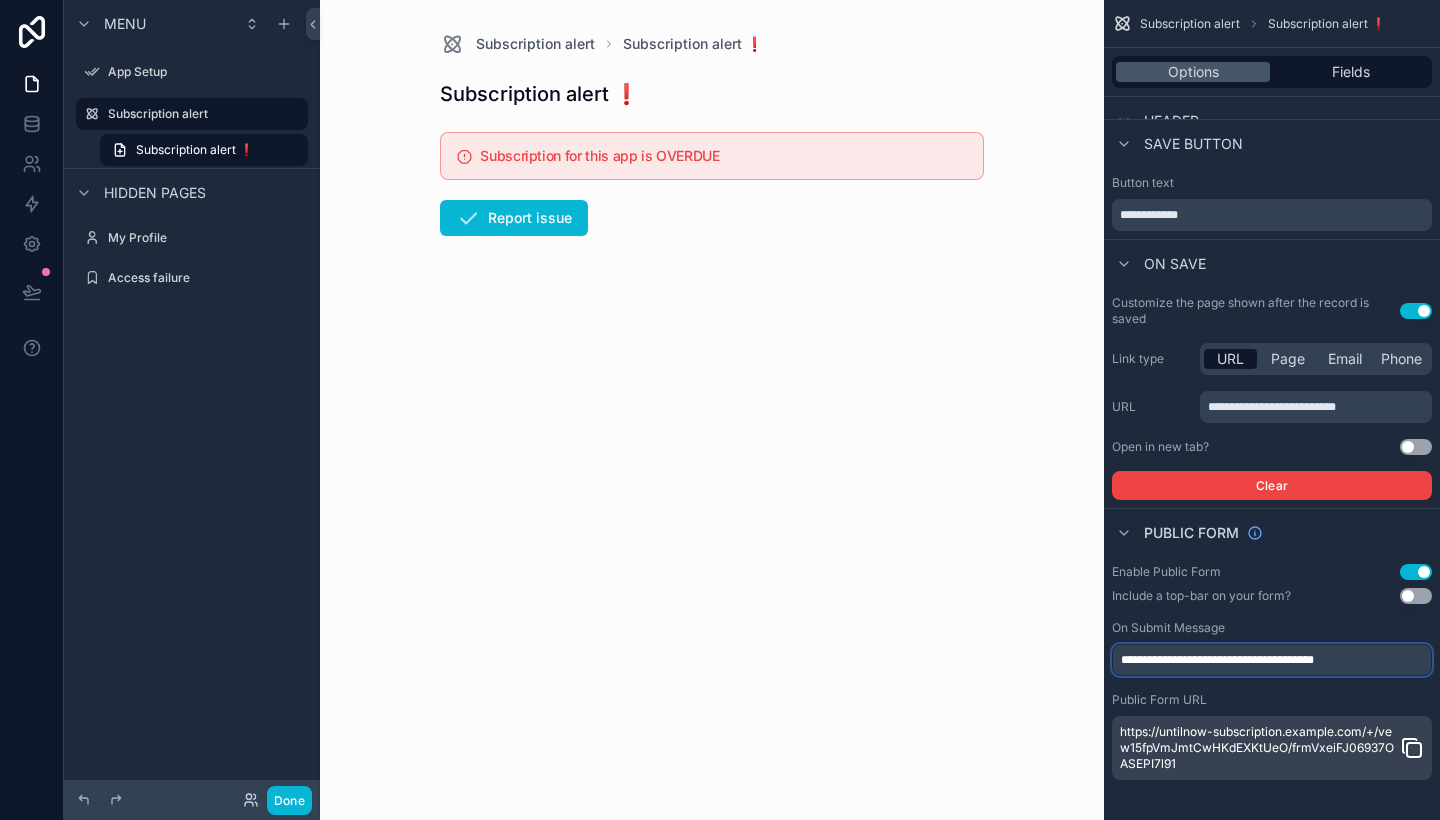 drag, startPoint x: 1397, startPoint y: 658, endPoint x: 1114, endPoint y: 647, distance: 283.2137 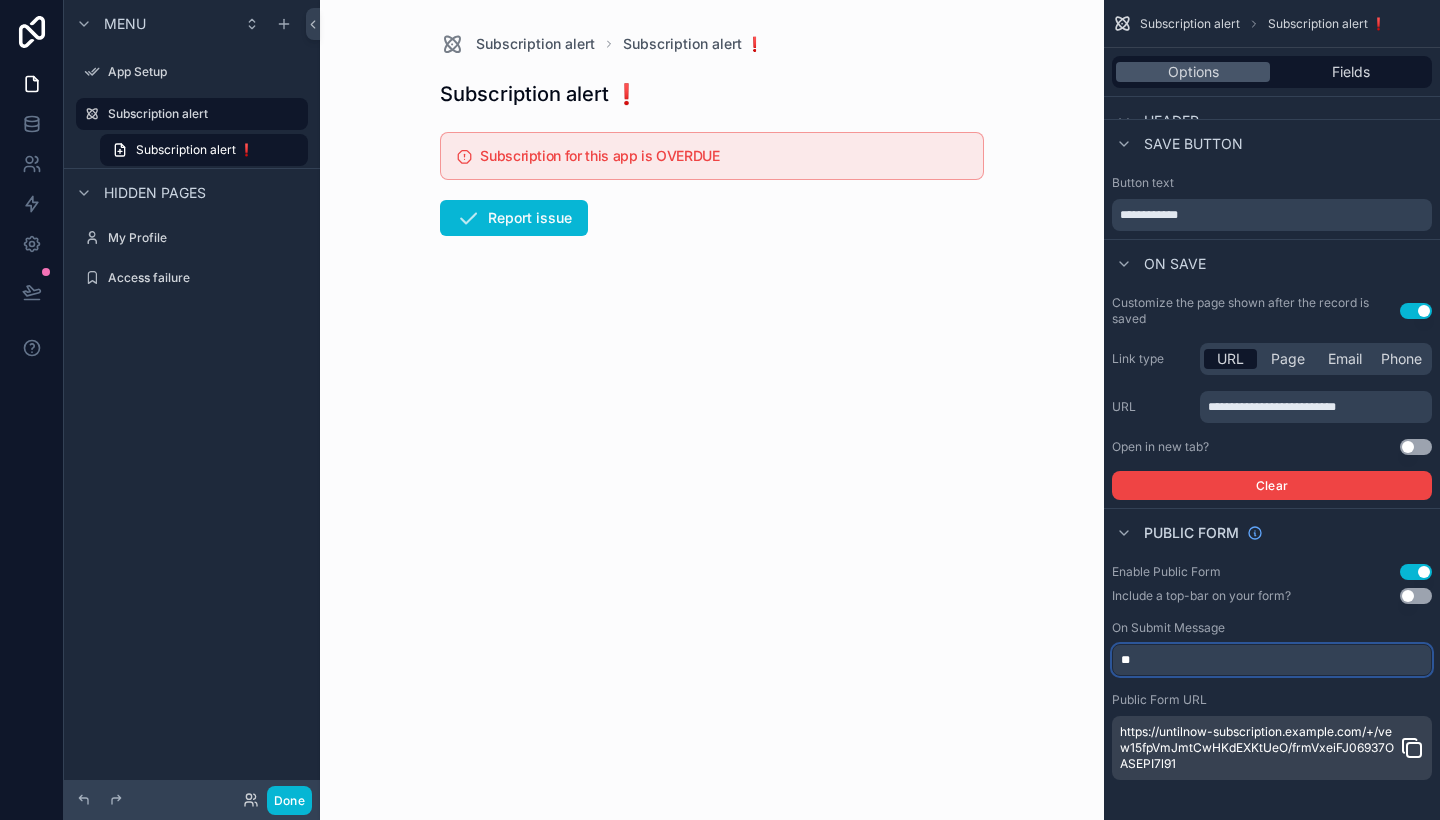 type on "*" 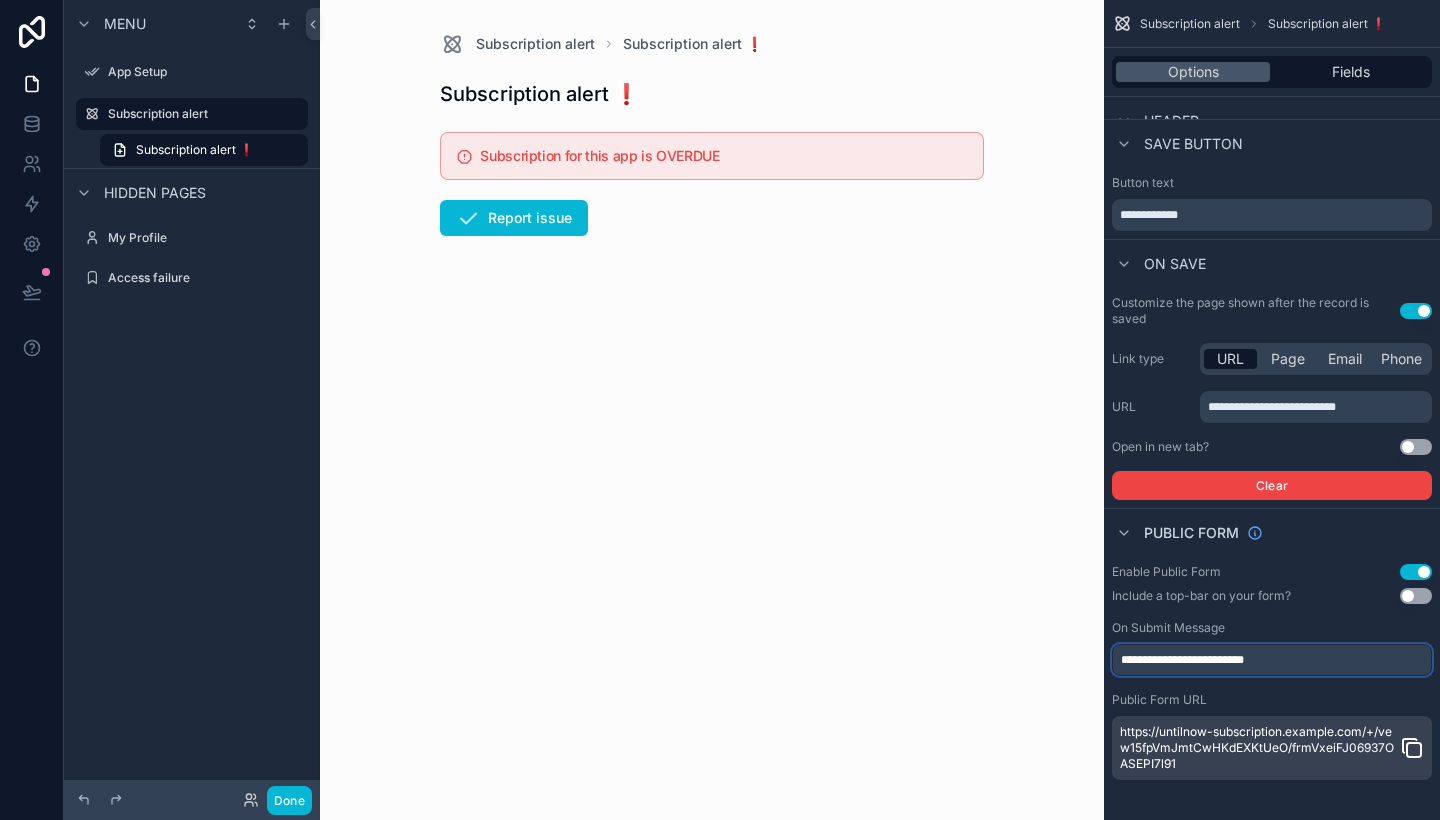 type on "**********" 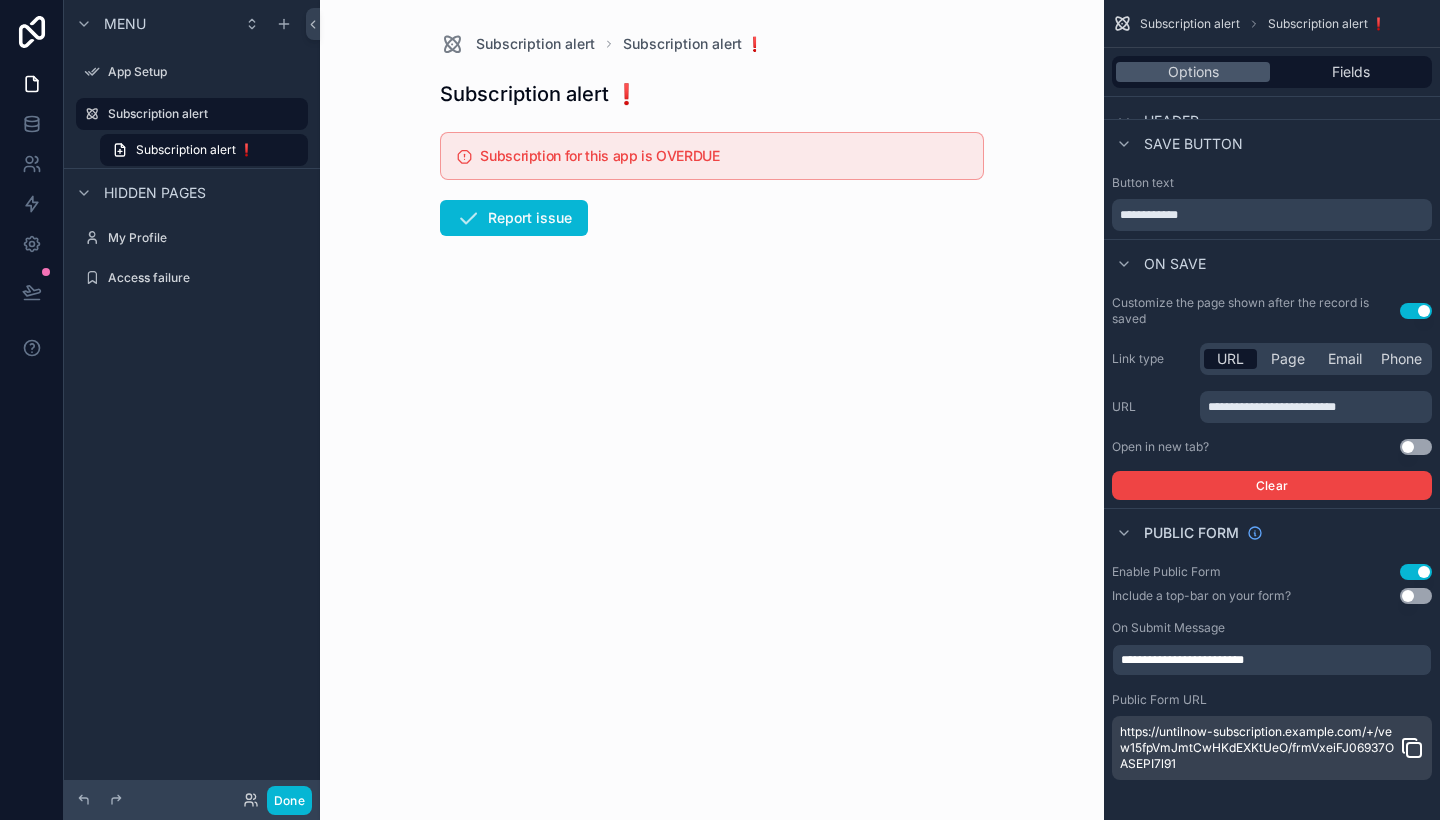 click 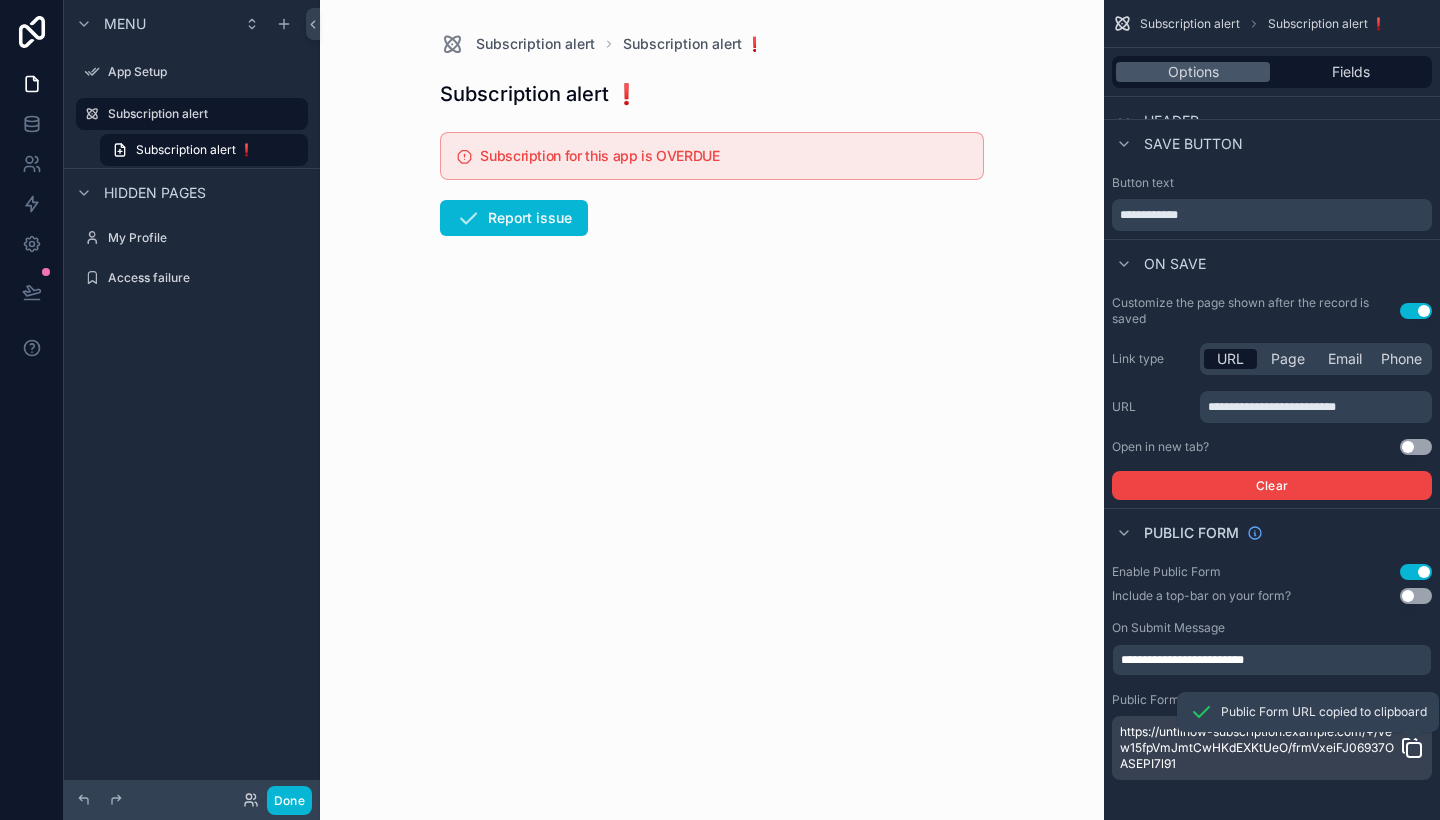 scroll, scrollTop: 0, scrollLeft: 0, axis: both 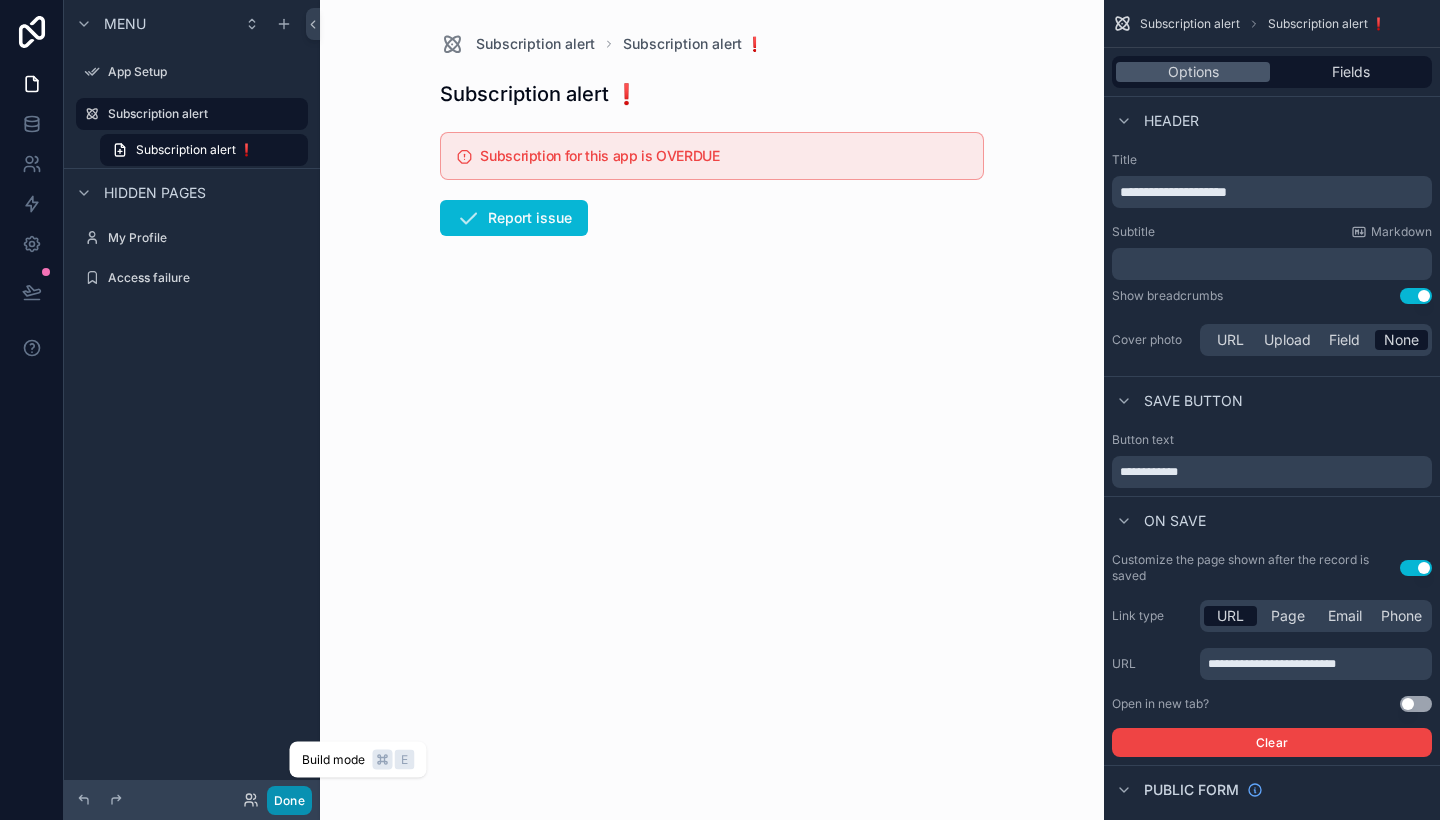click on "Done" at bounding box center (289, 800) 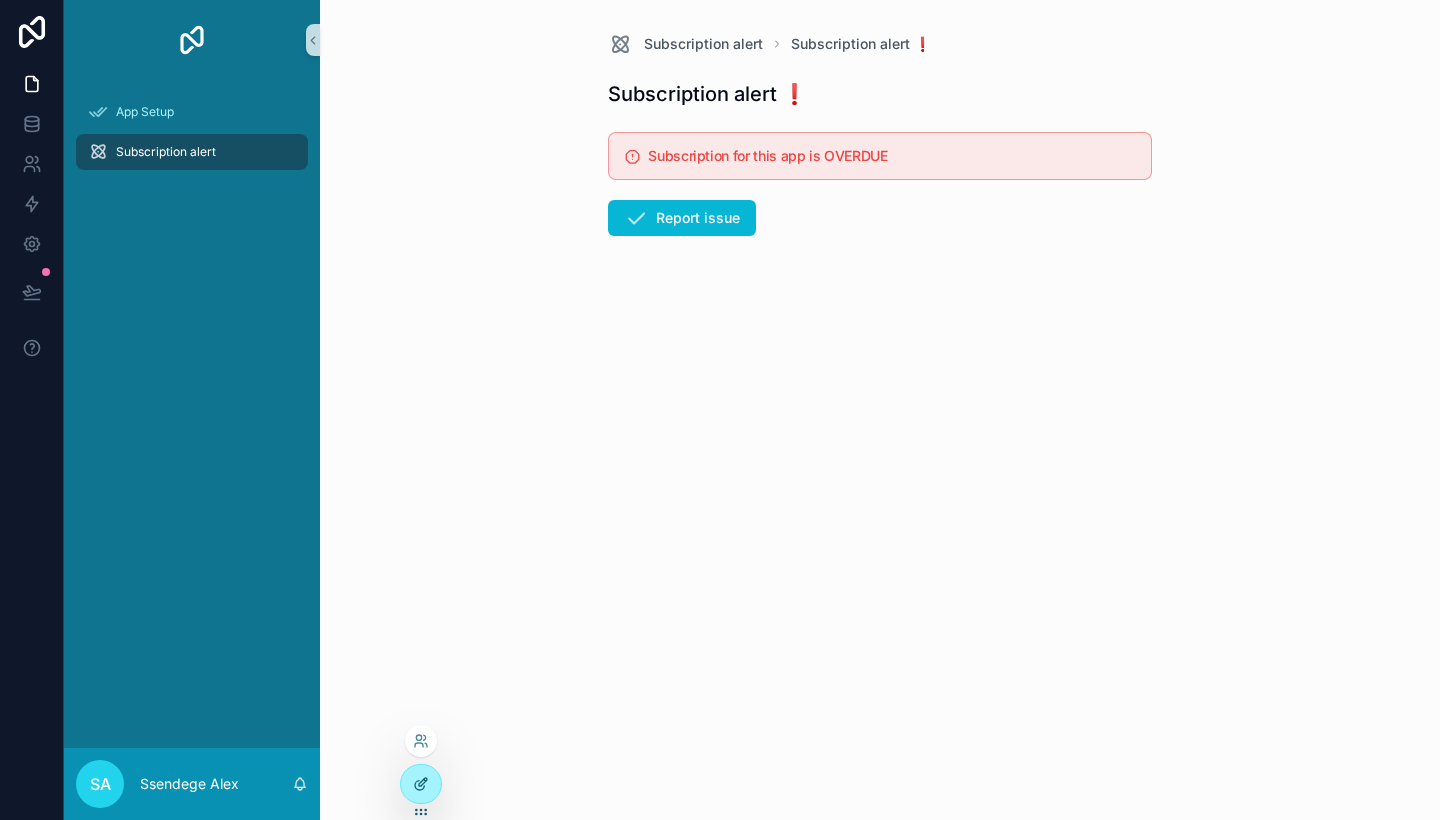 click 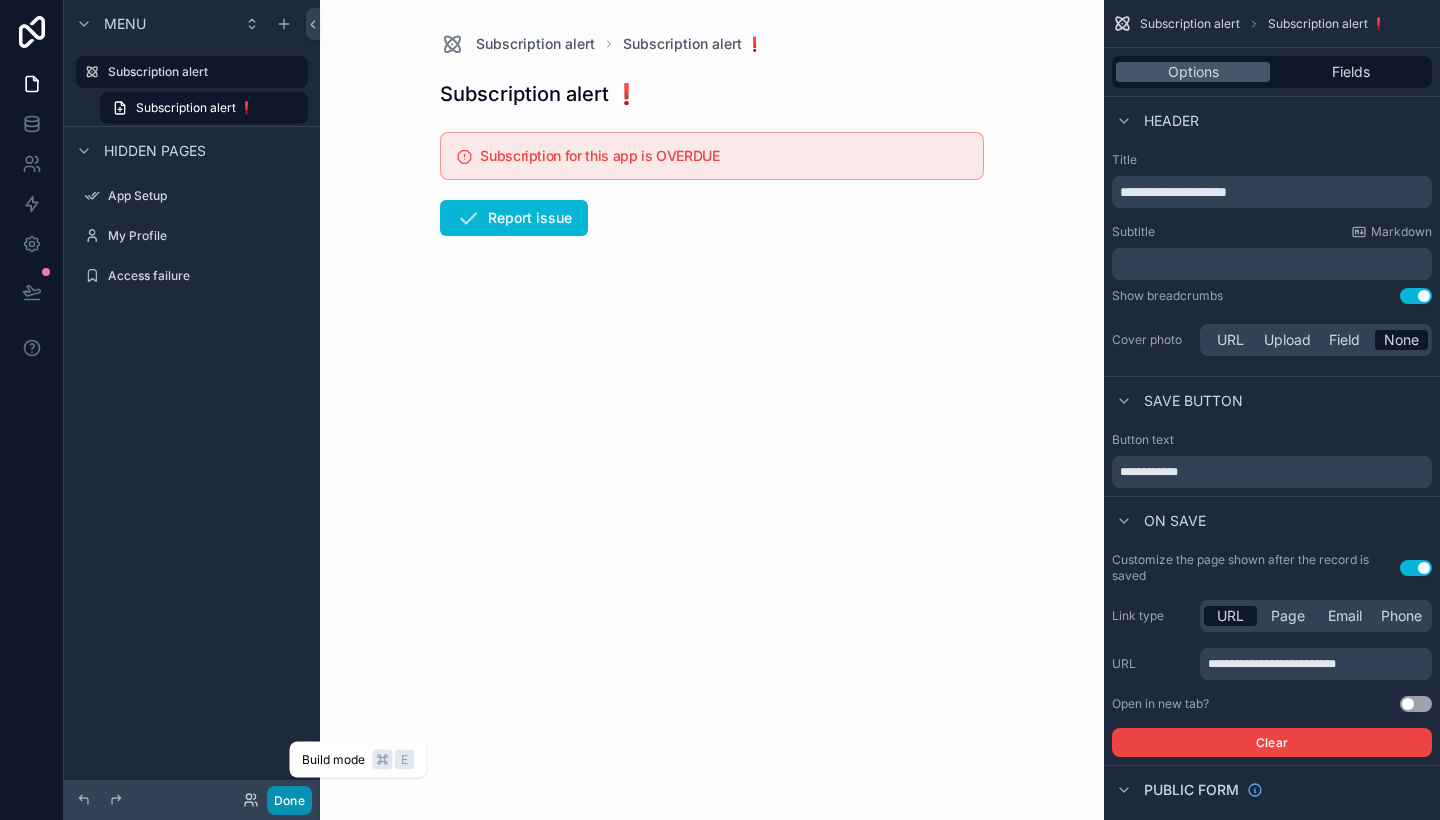 click on "Done" at bounding box center [289, 800] 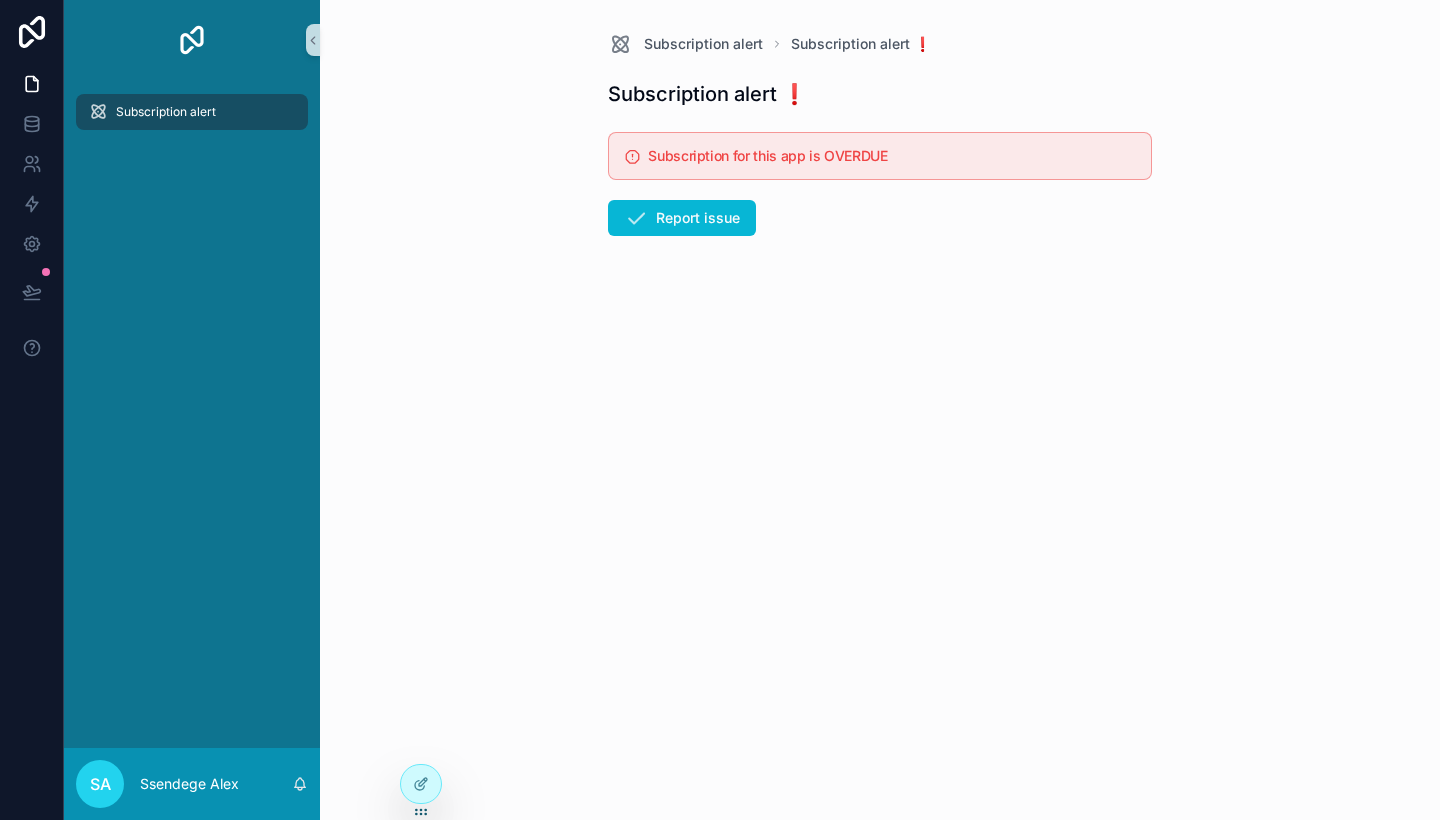 scroll, scrollTop: 0, scrollLeft: 0, axis: both 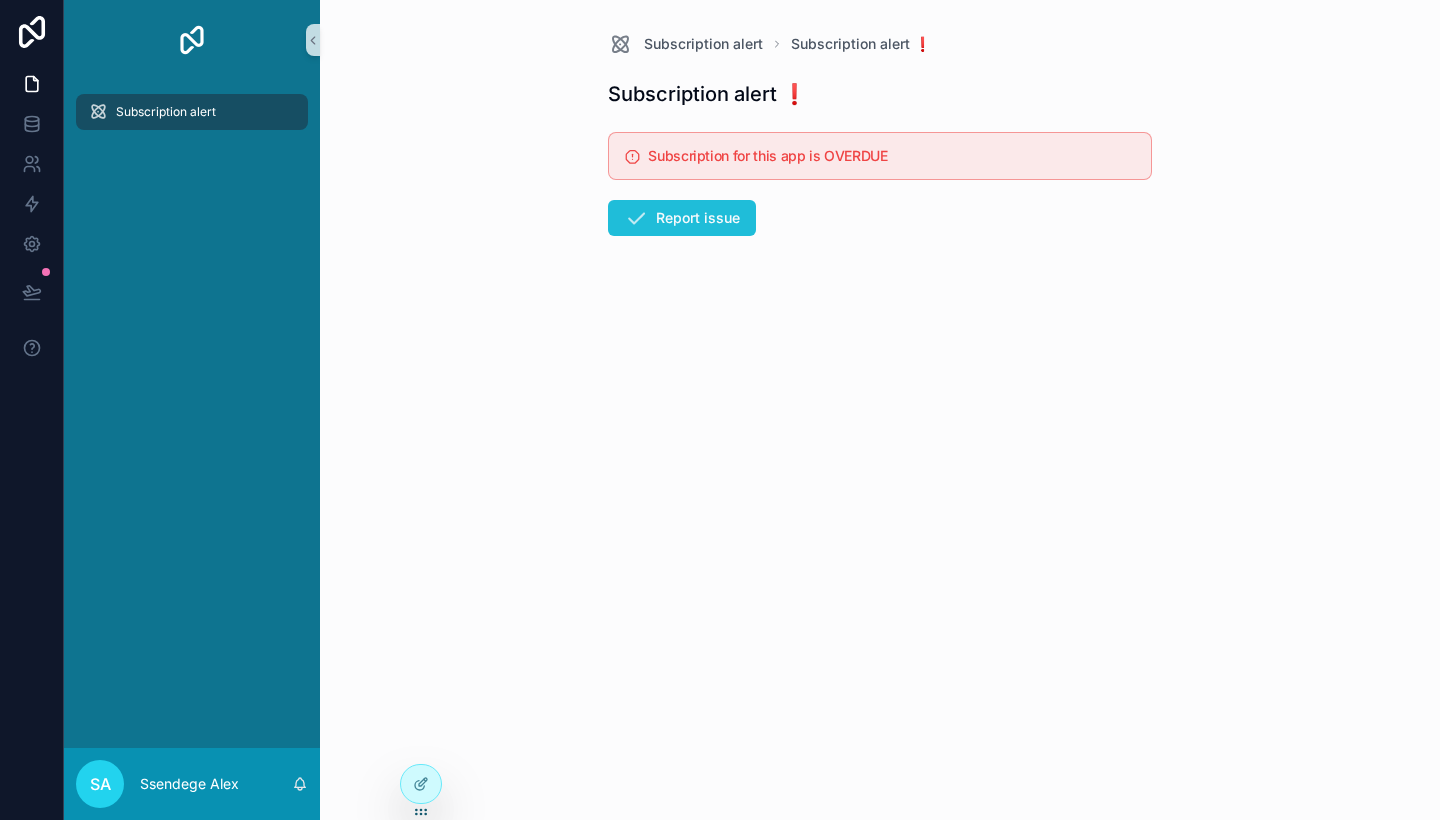 click on "Report issue" at bounding box center (682, 218) 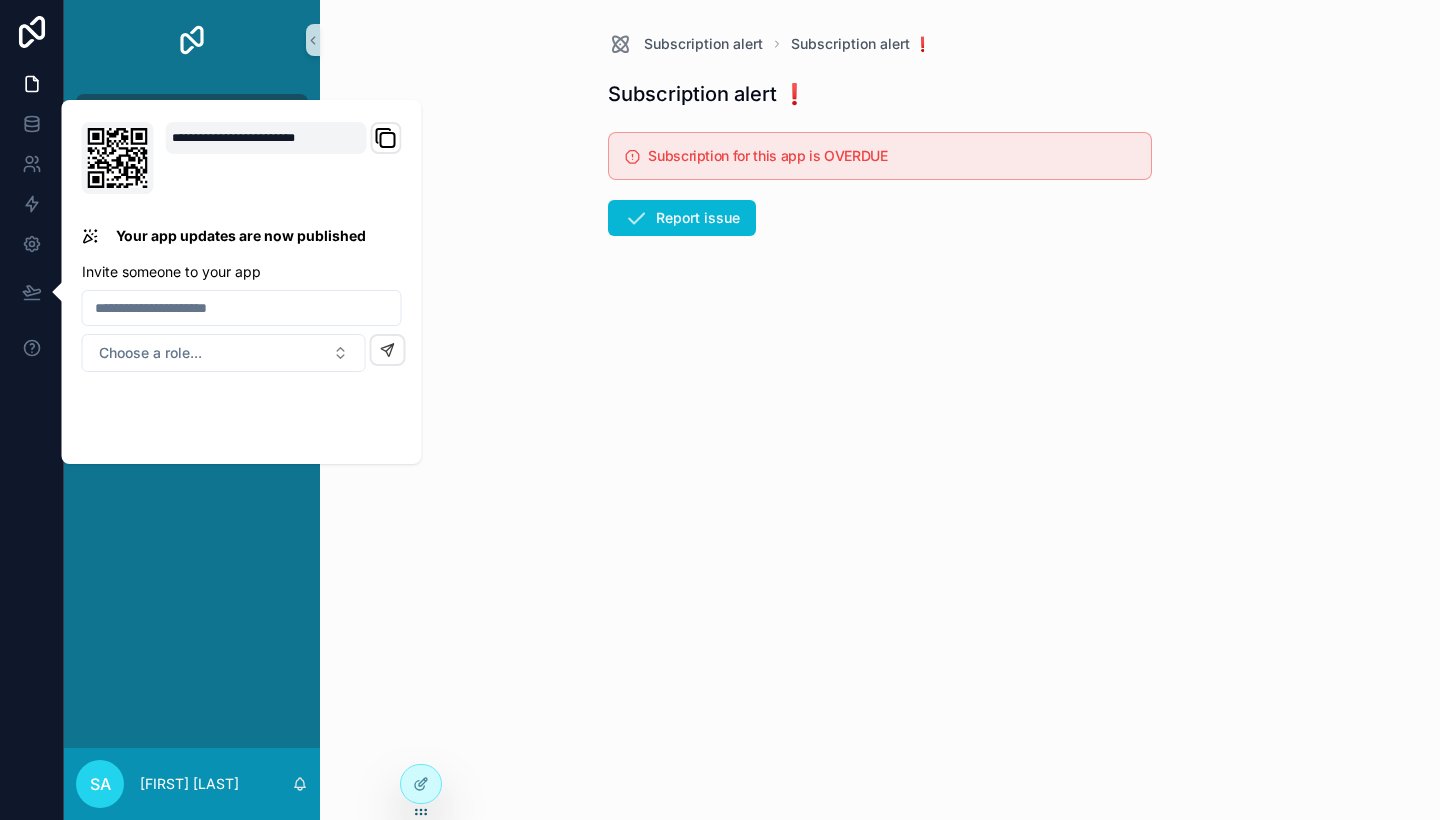 scroll, scrollTop: 0, scrollLeft: 0, axis: both 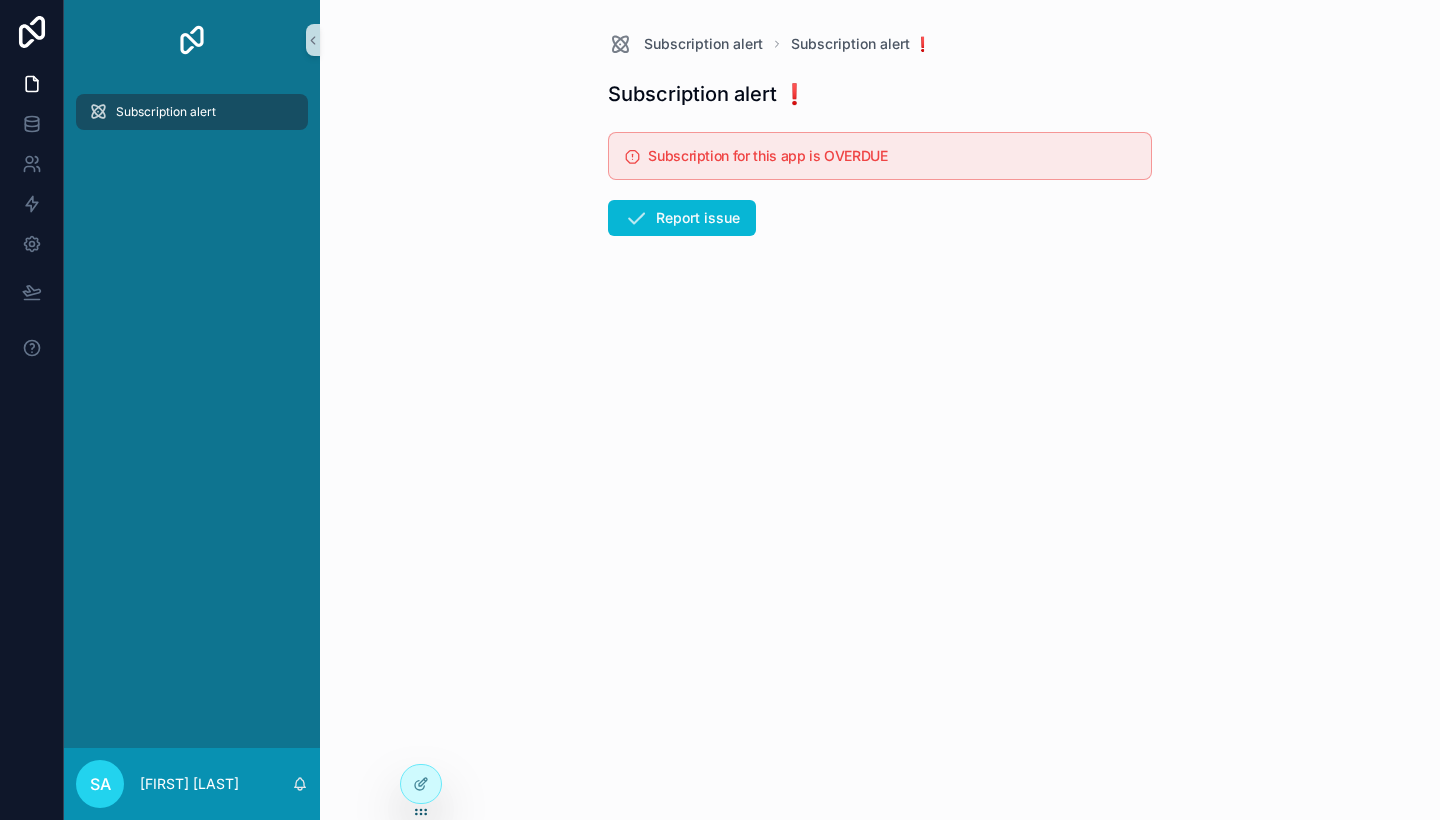 click on "Subscription alert Subscription alert ❗️ Subscription alert ❗️ Subscription for this app is OVERDUE Report issue" at bounding box center (880, 410) 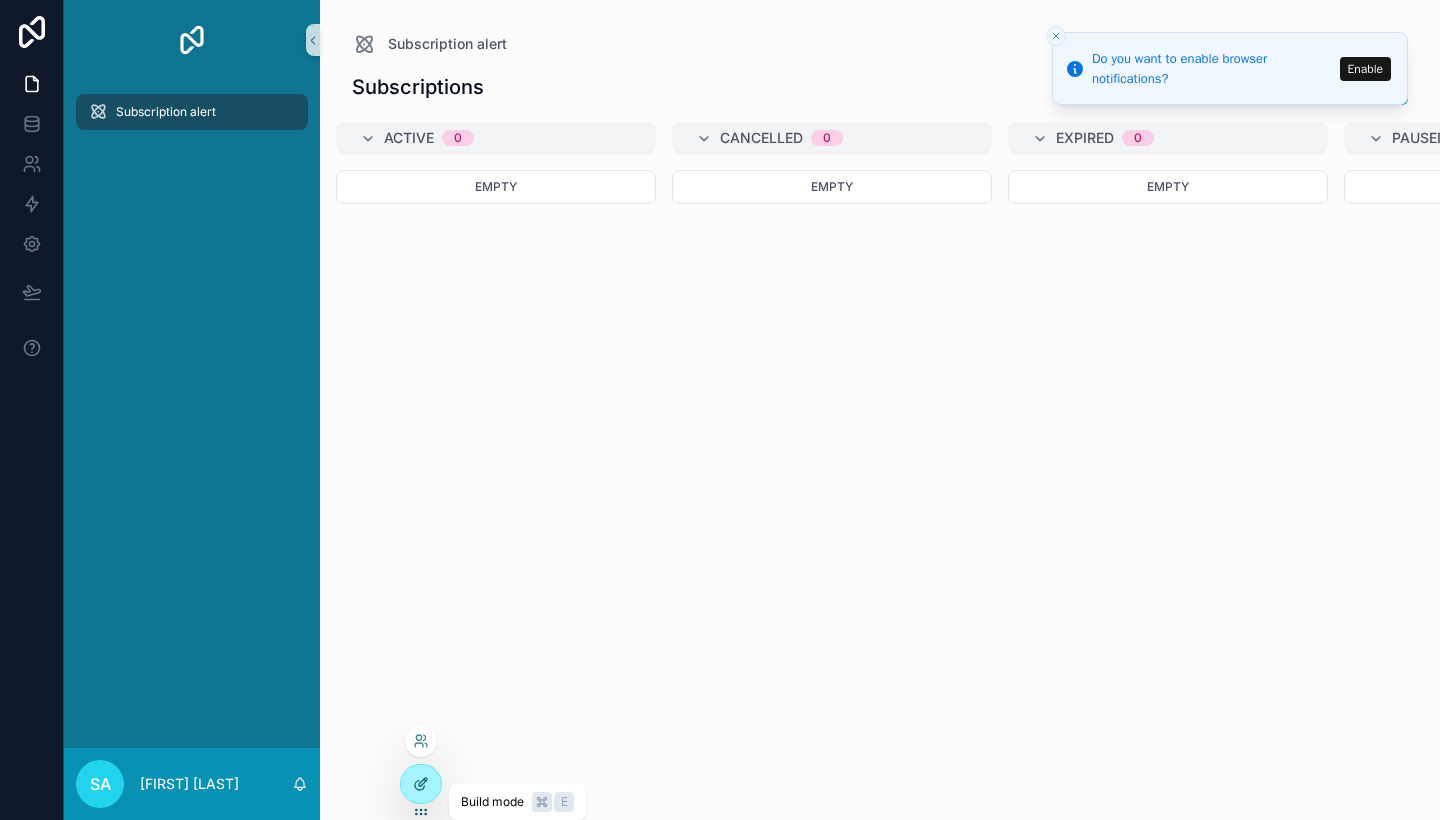click 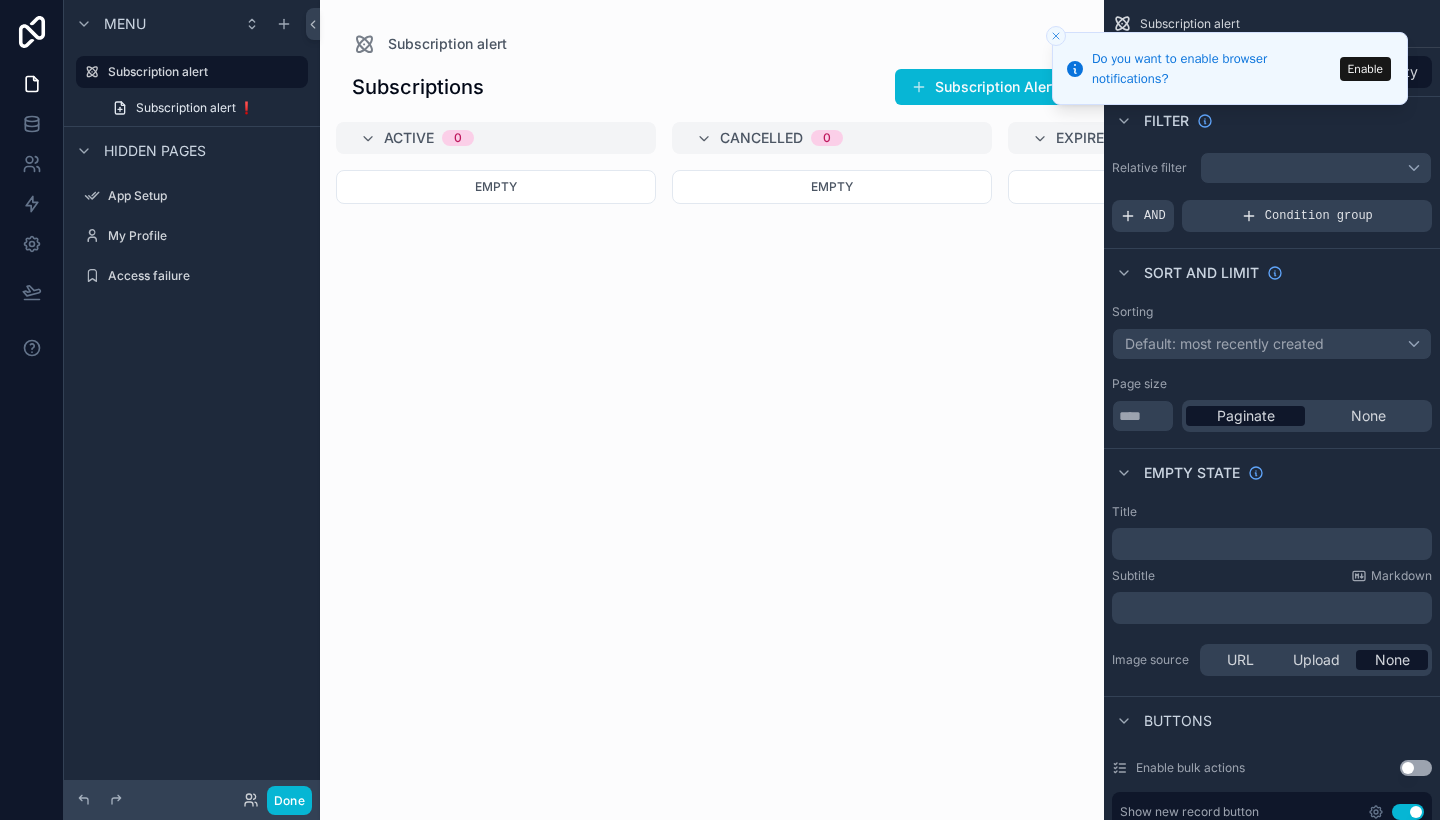 click at bounding box center [712, 410] 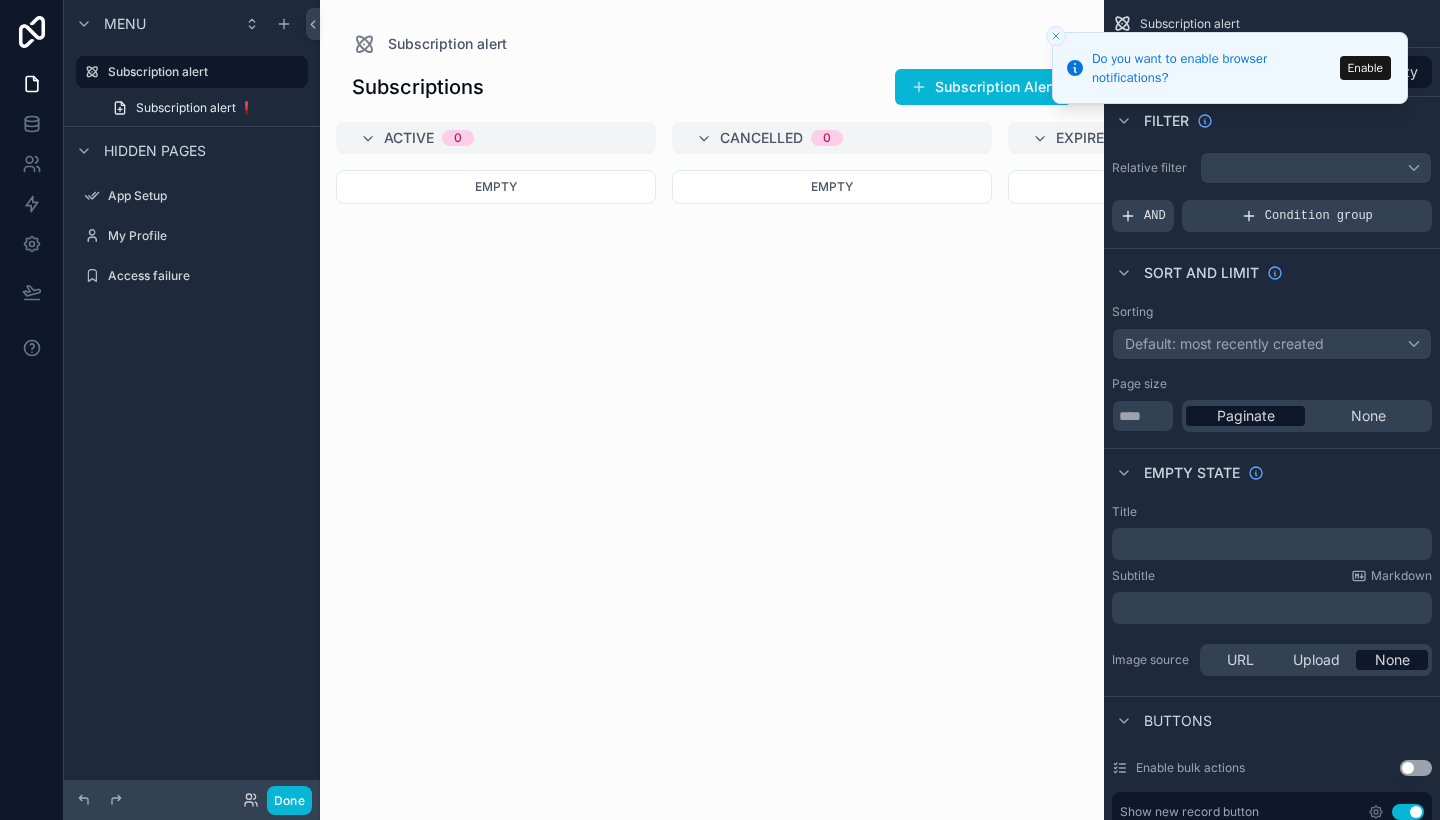 click 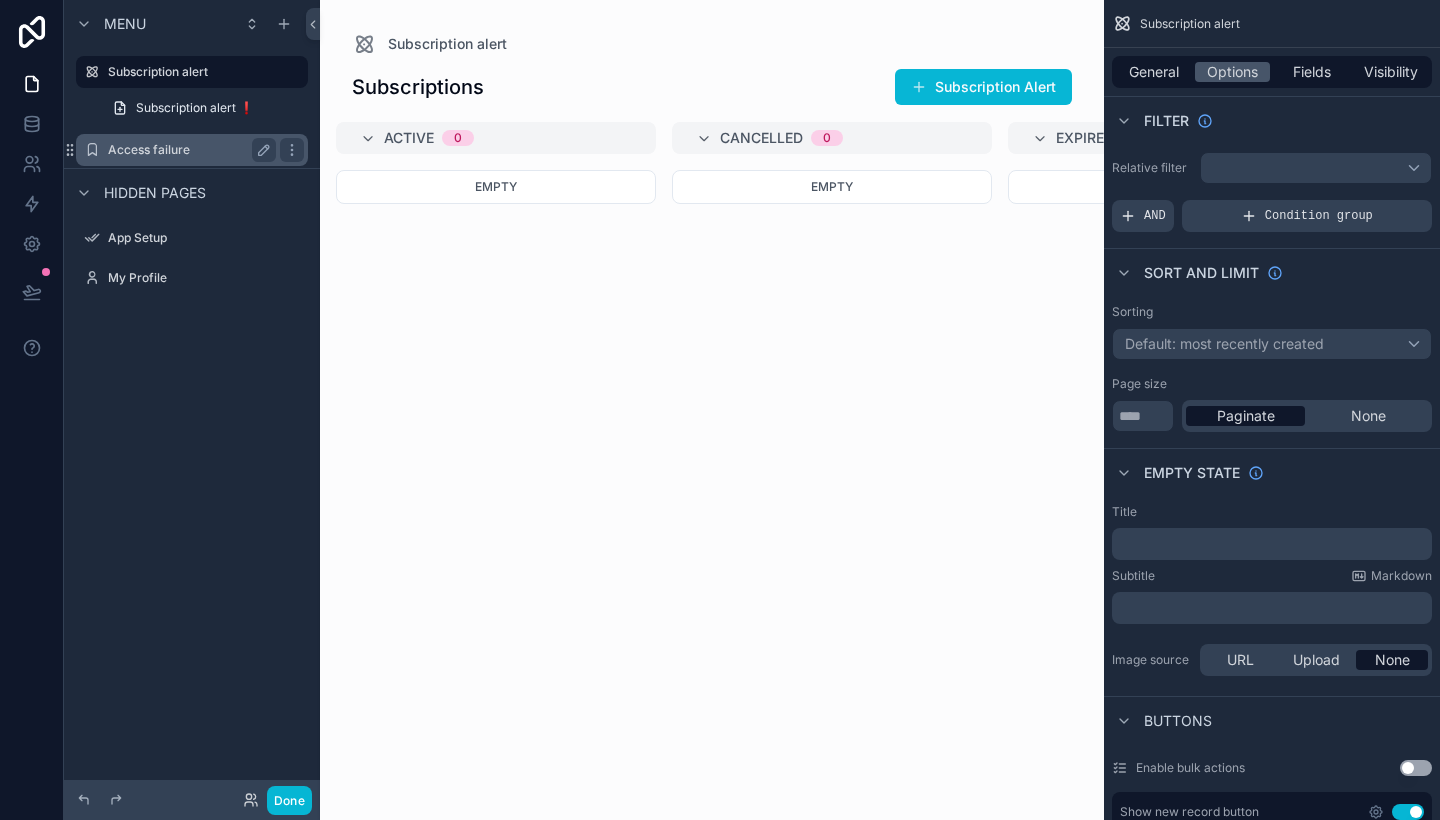 click on "Access failure" at bounding box center [188, 150] 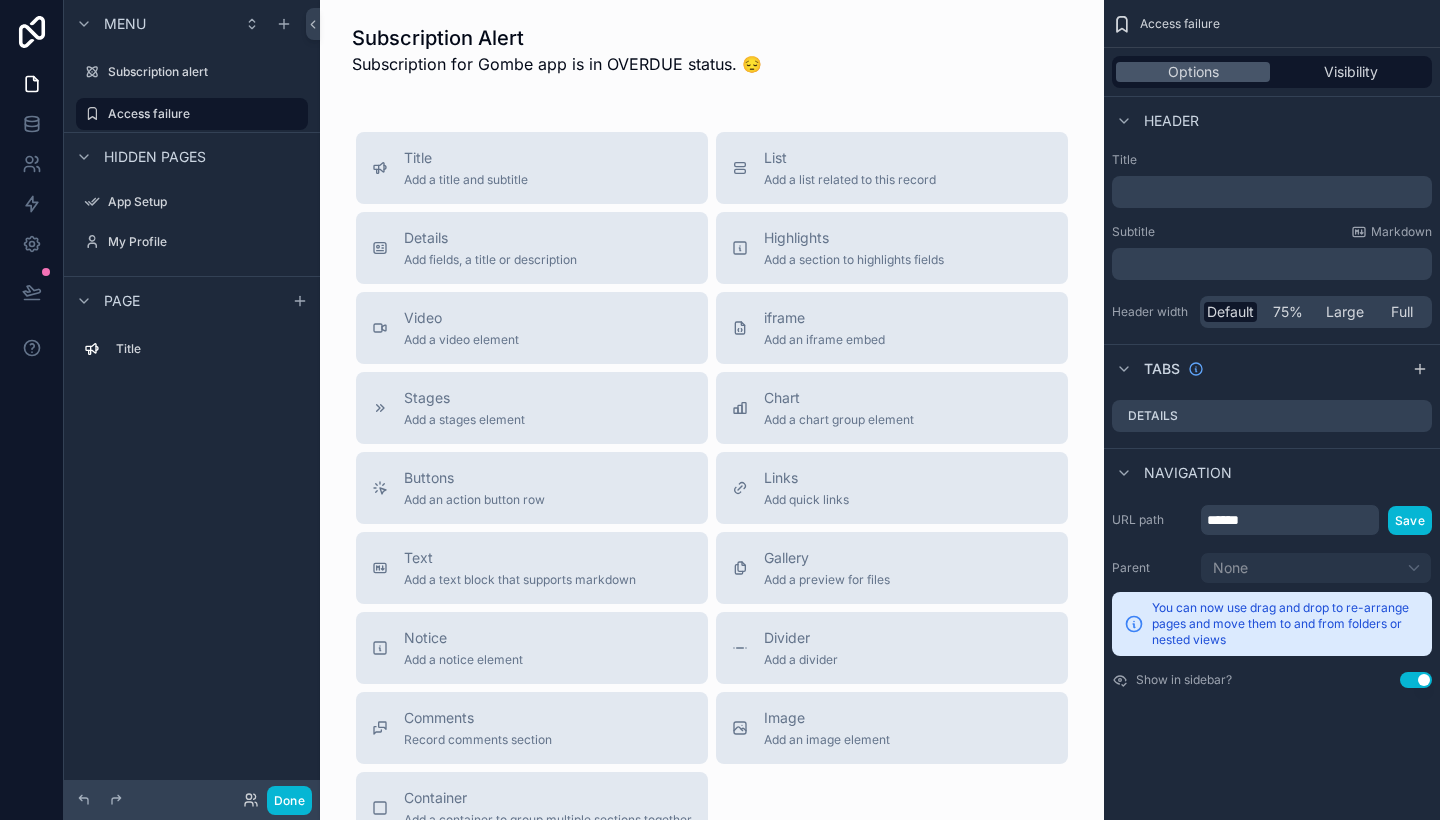 scroll, scrollTop: 0, scrollLeft: 0, axis: both 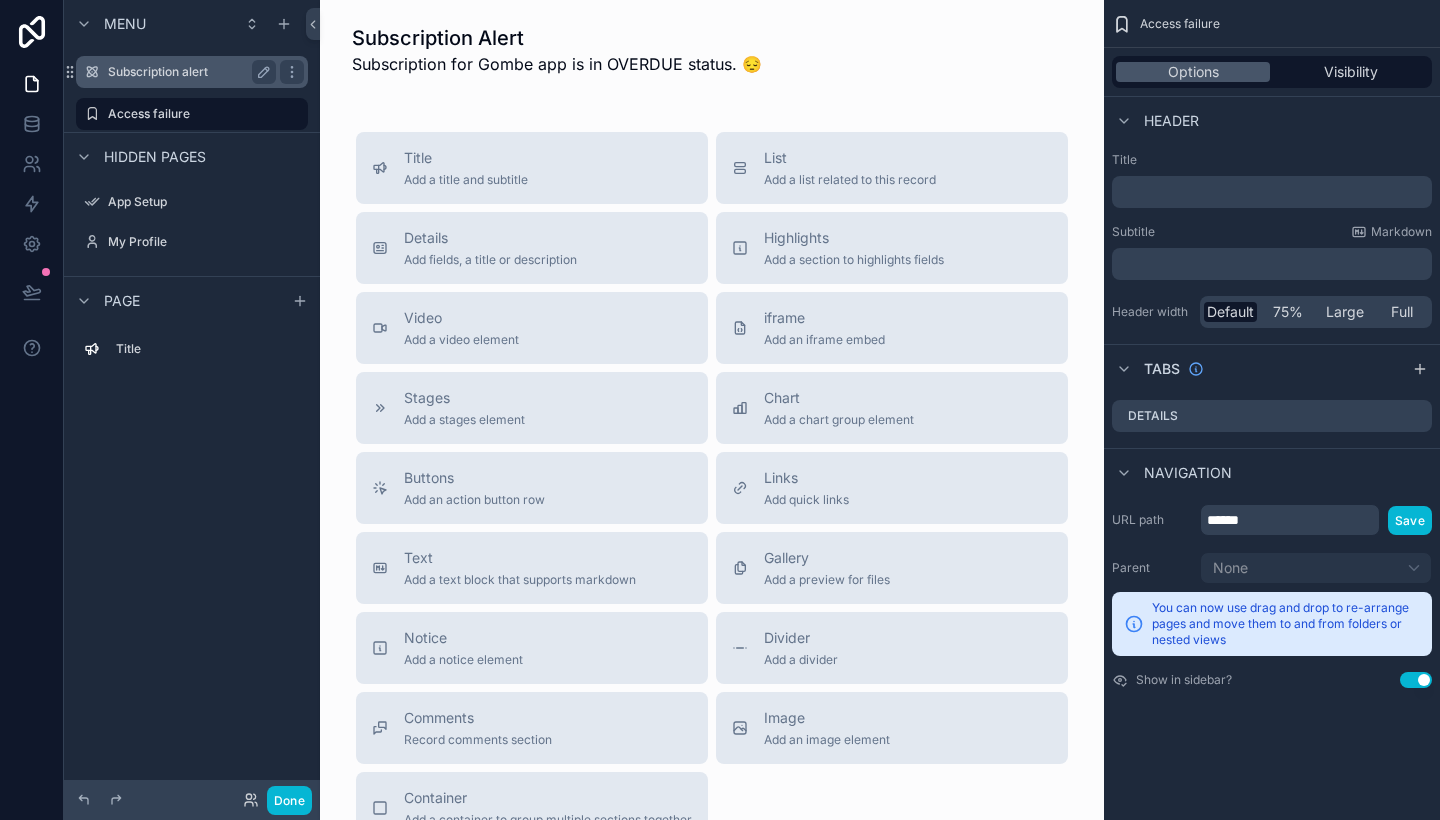 click on "Subscription alert" at bounding box center [192, 72] 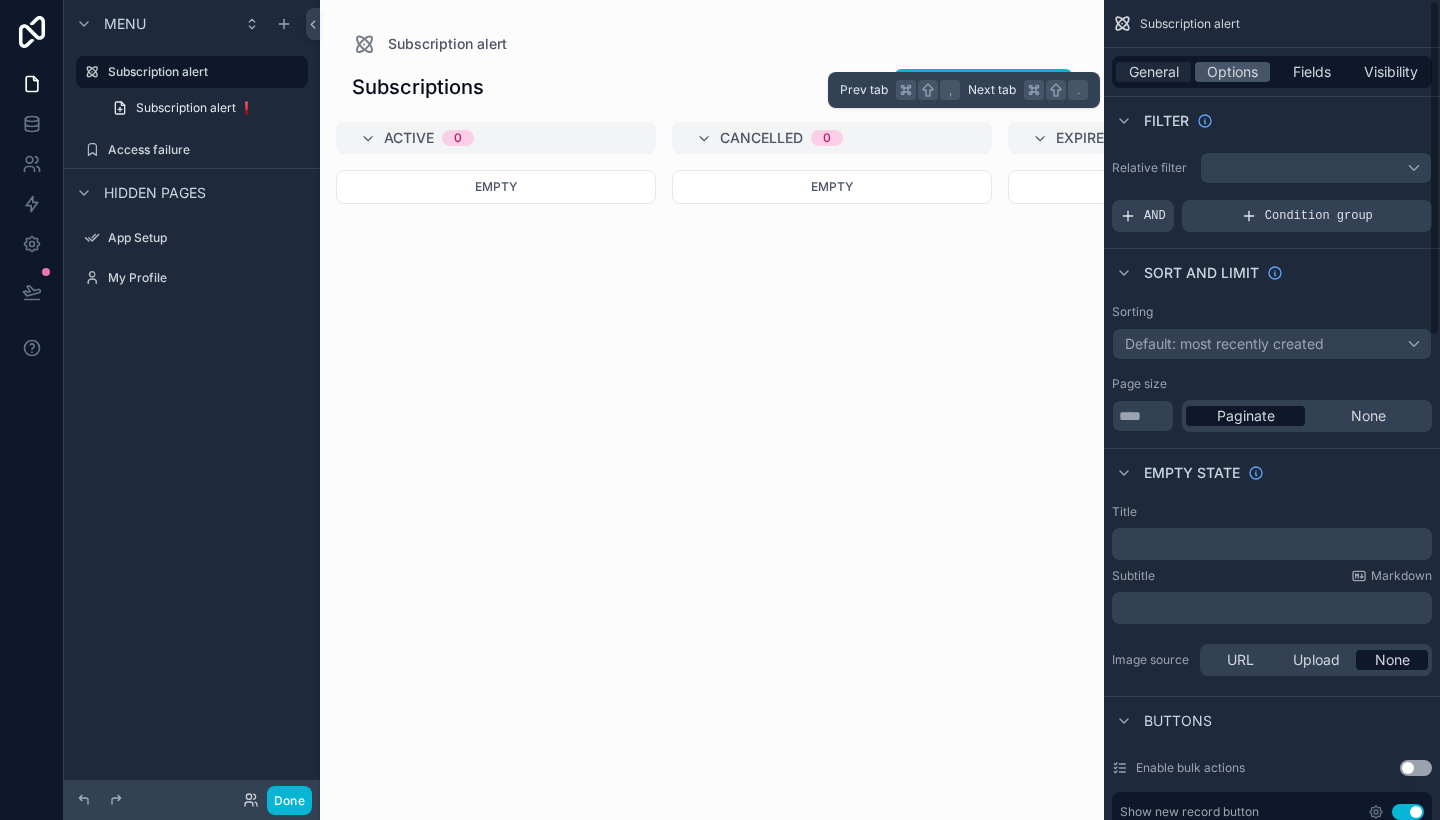 click on "General" at bounding box center (1154, 72) 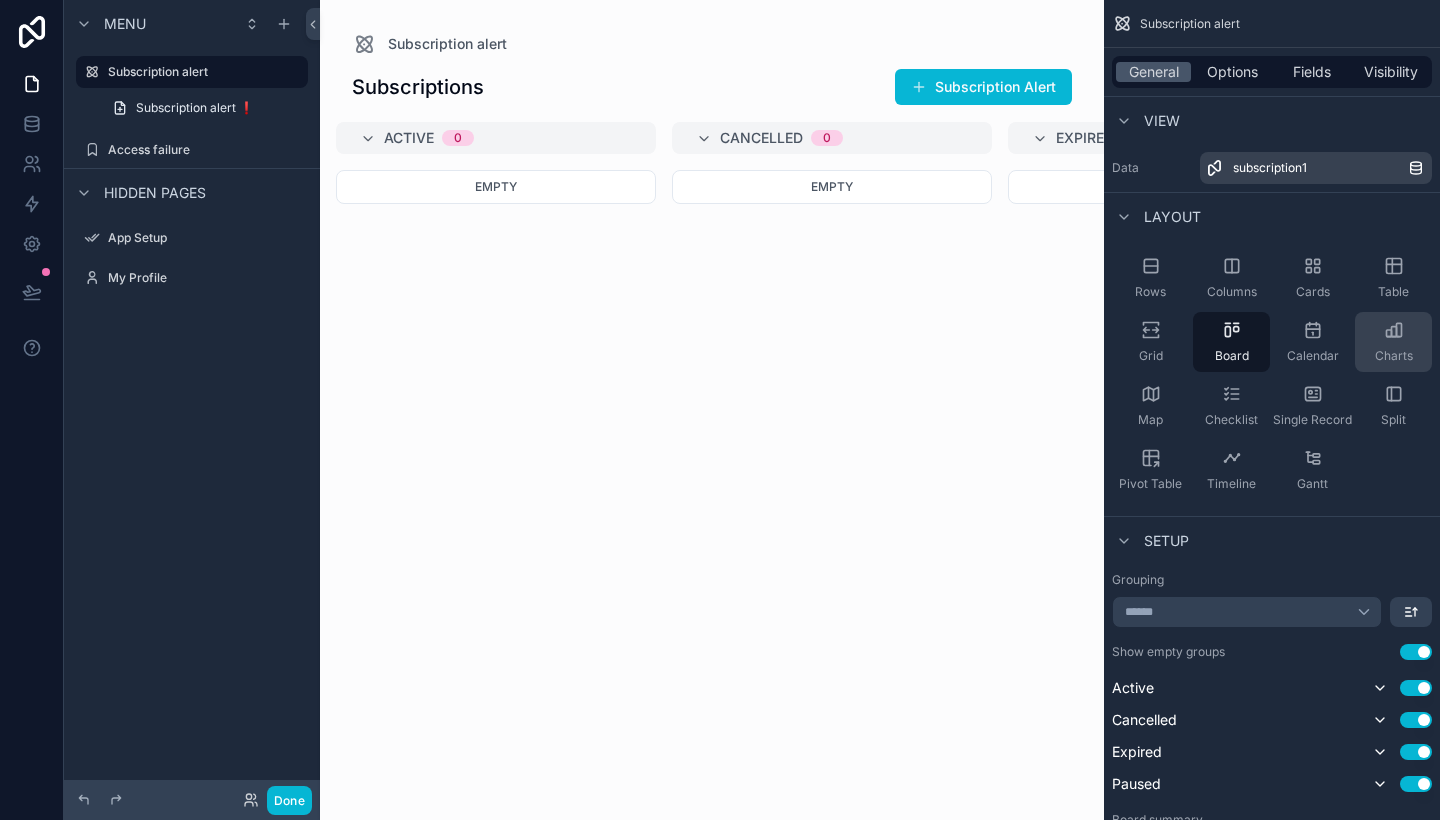 click 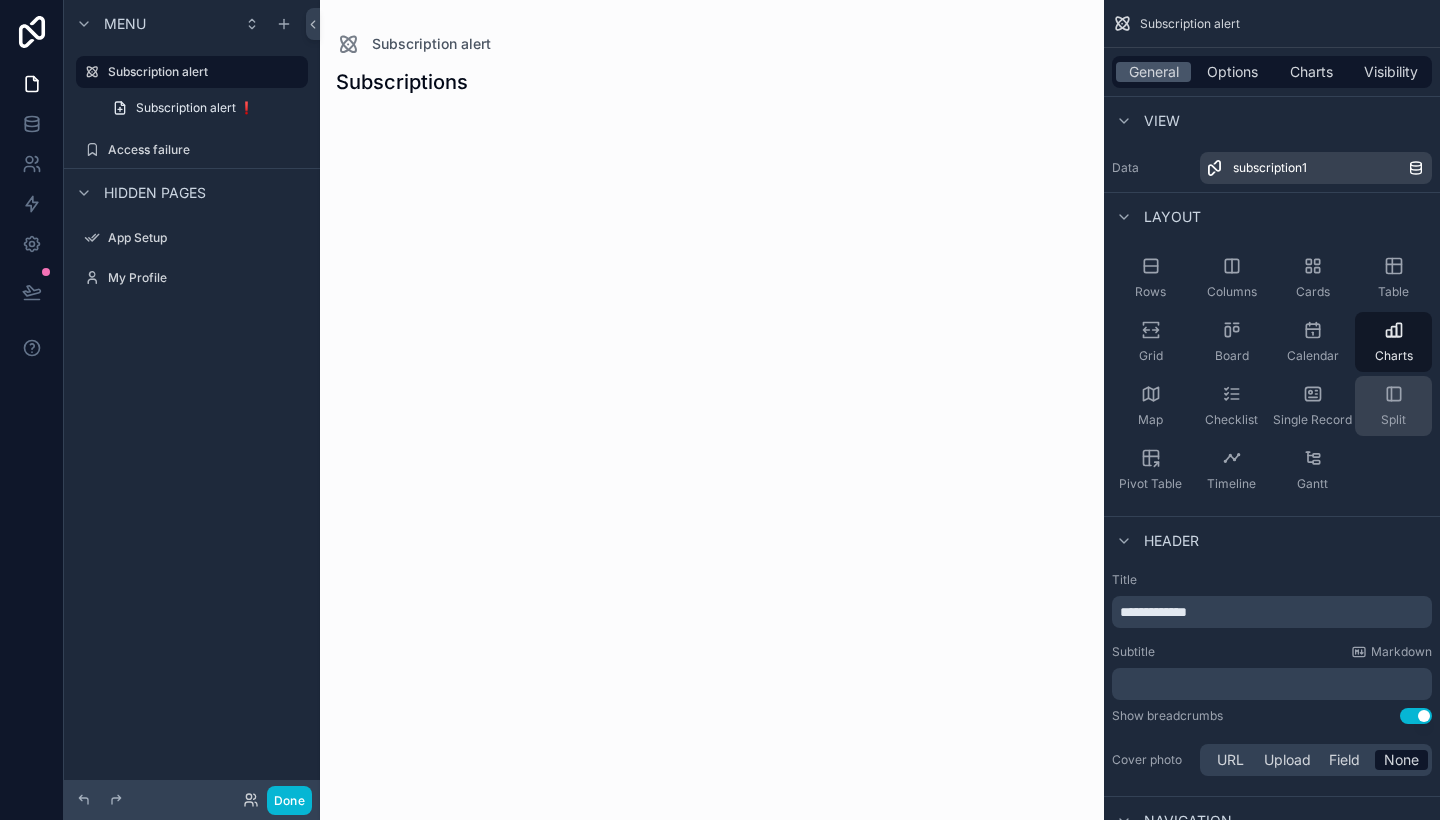 click on "Split" at bounding box center (1393, 406) 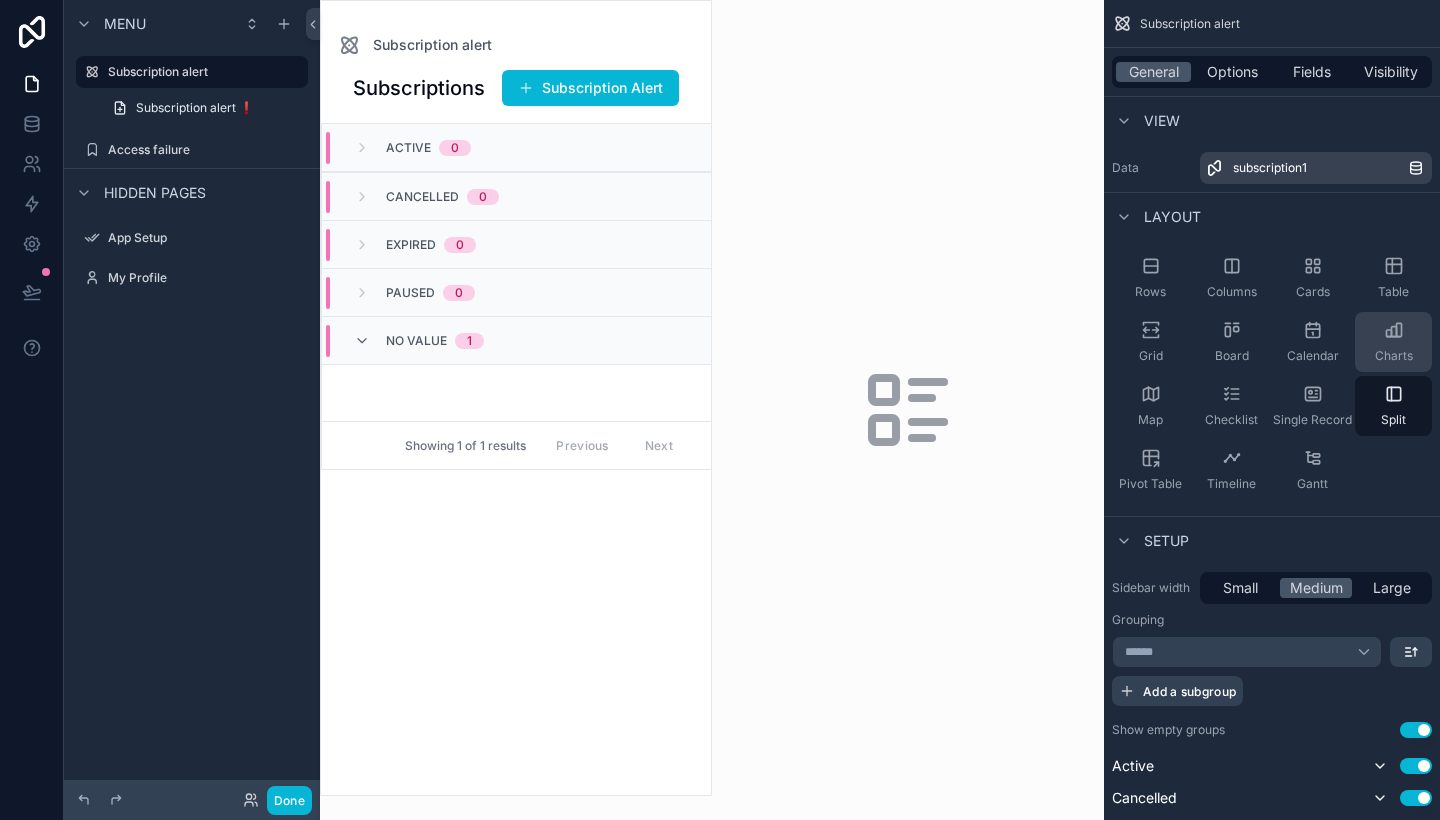 click on "Charts" at bounding box center (1393, 342) 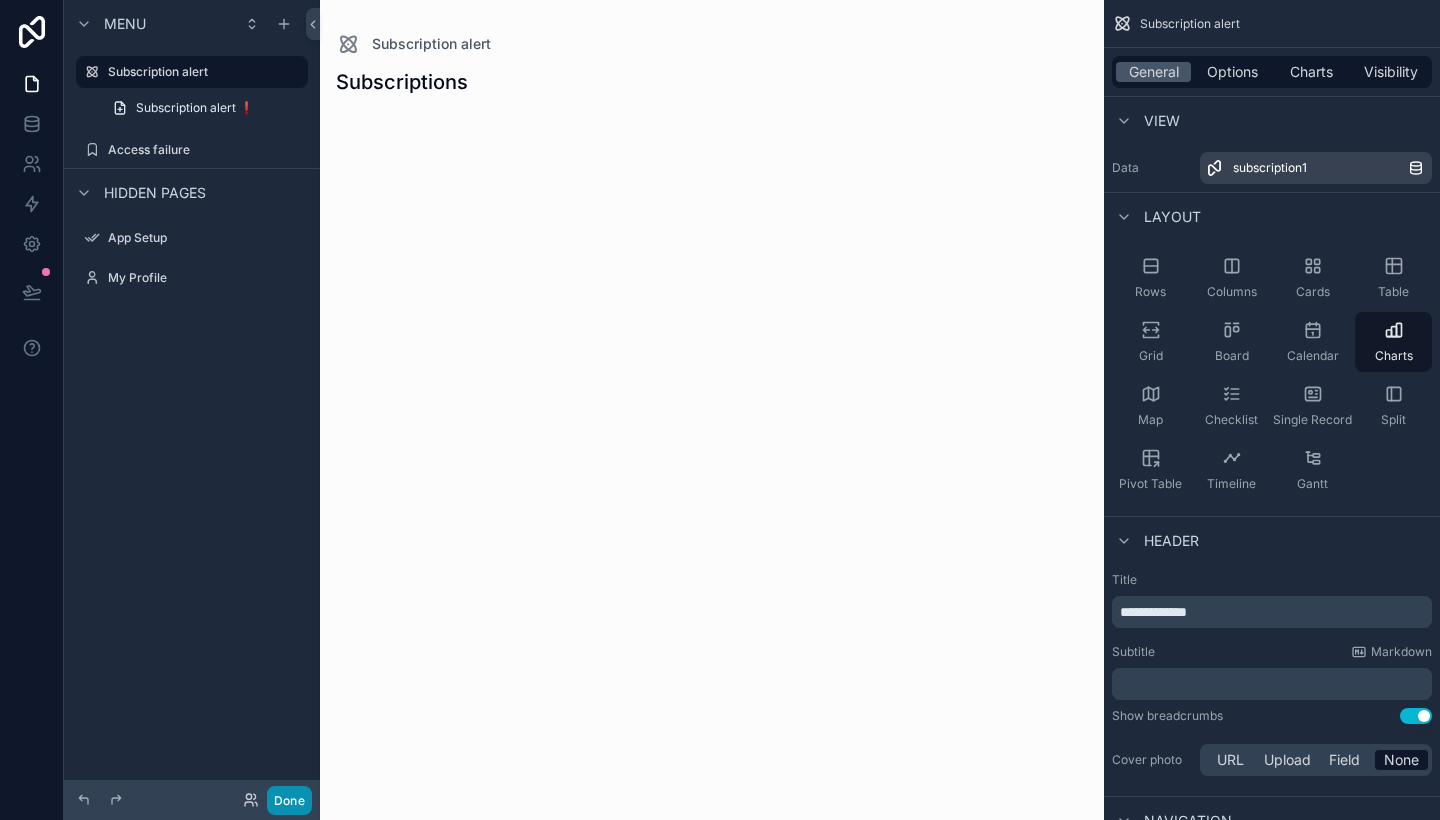 click on "Done" at bounding box center [289, 800] 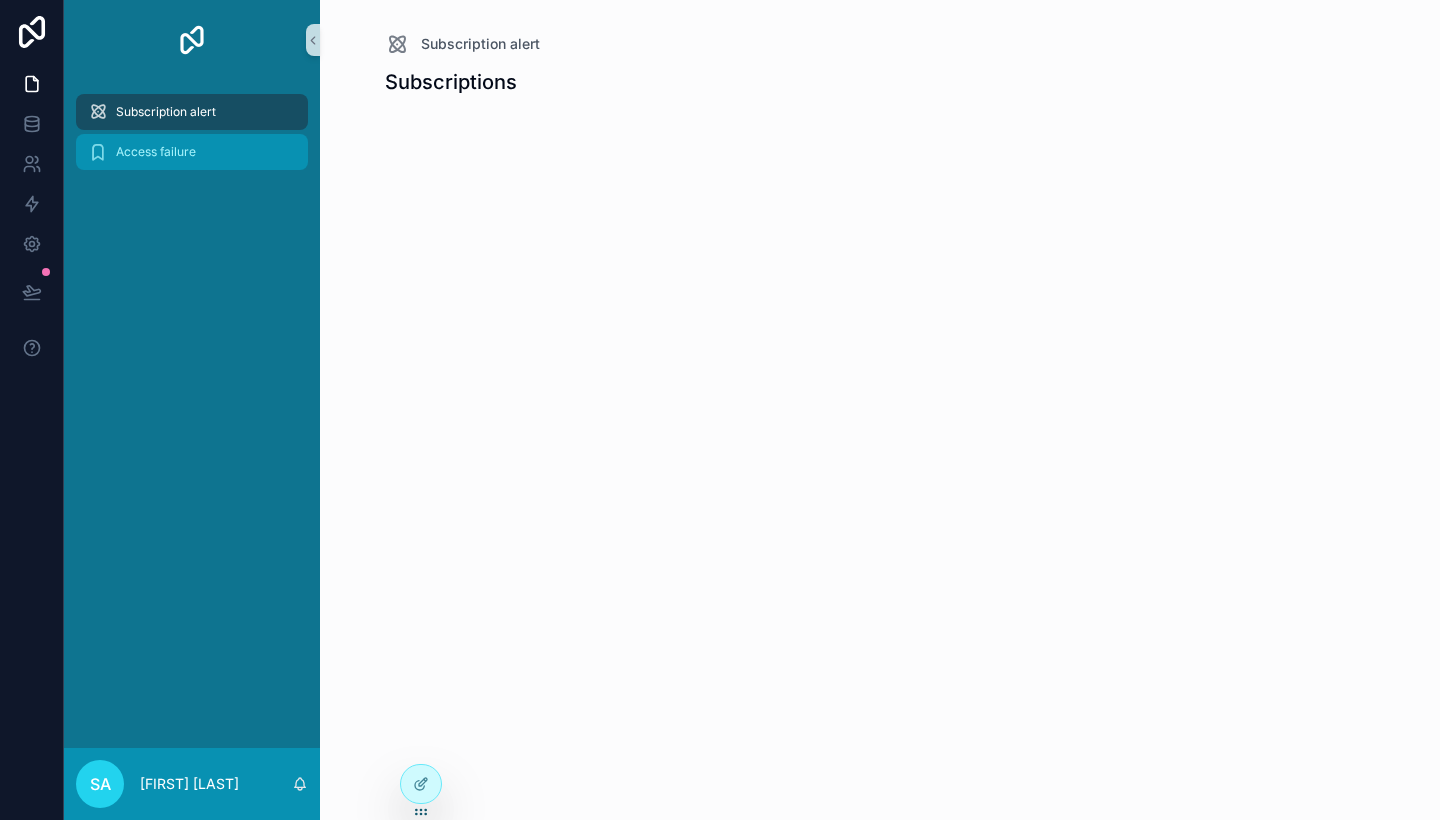 click on "Access failure" at bounding box center [156, 152] 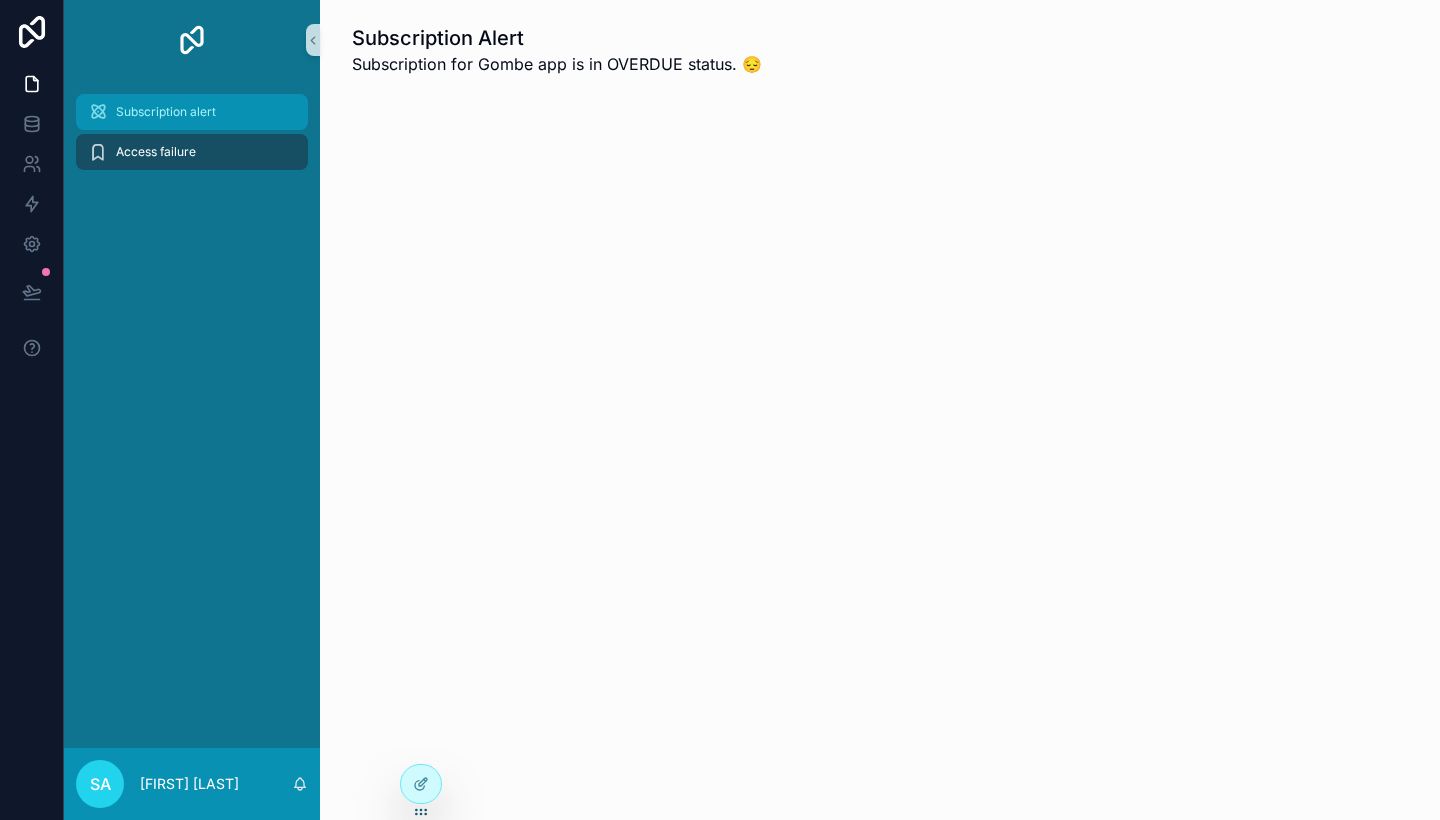 click on "Subscription alert" at bounding box center [166, 112] 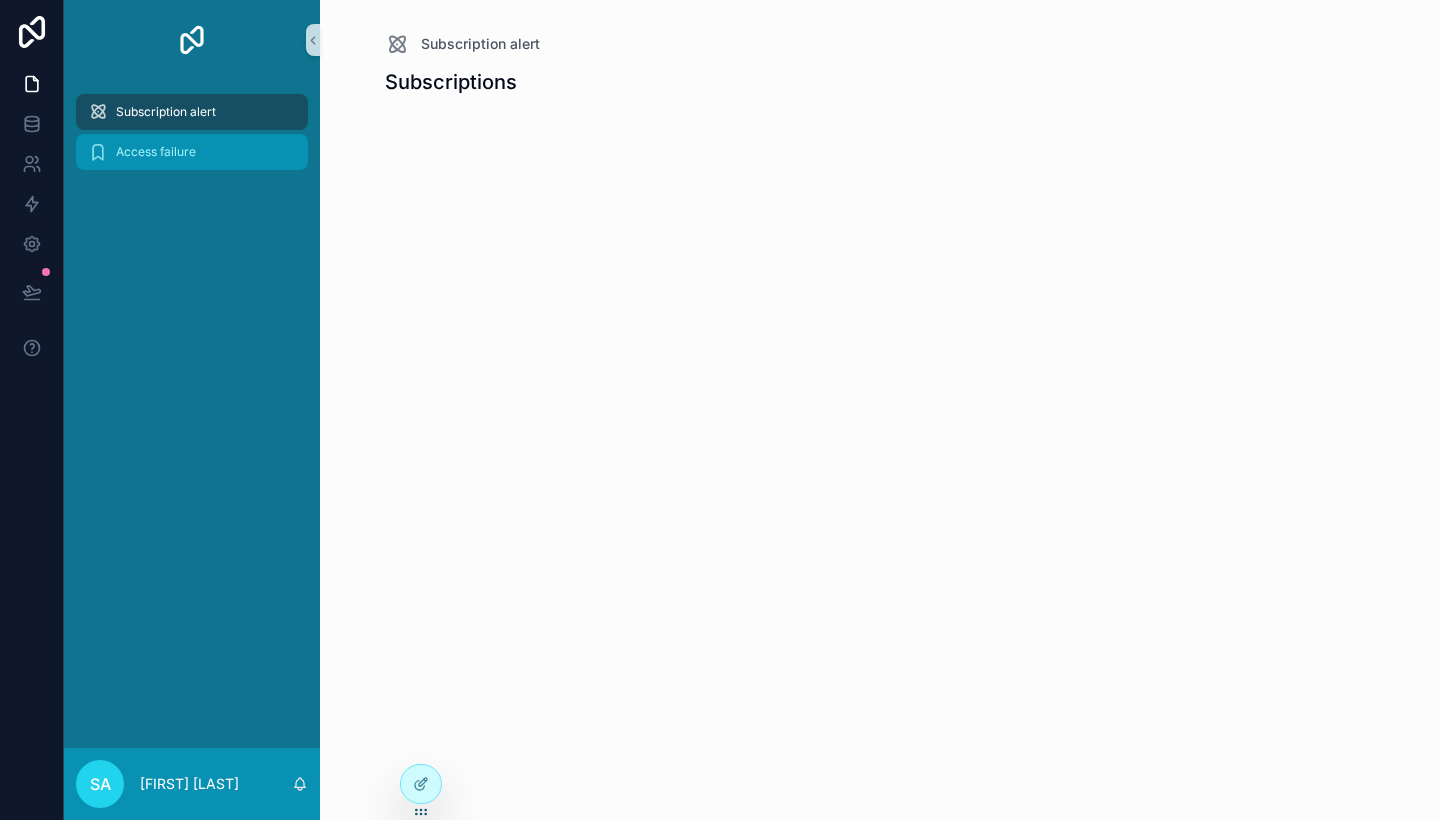 click on "Access failure" at bounding box center (156, 152) 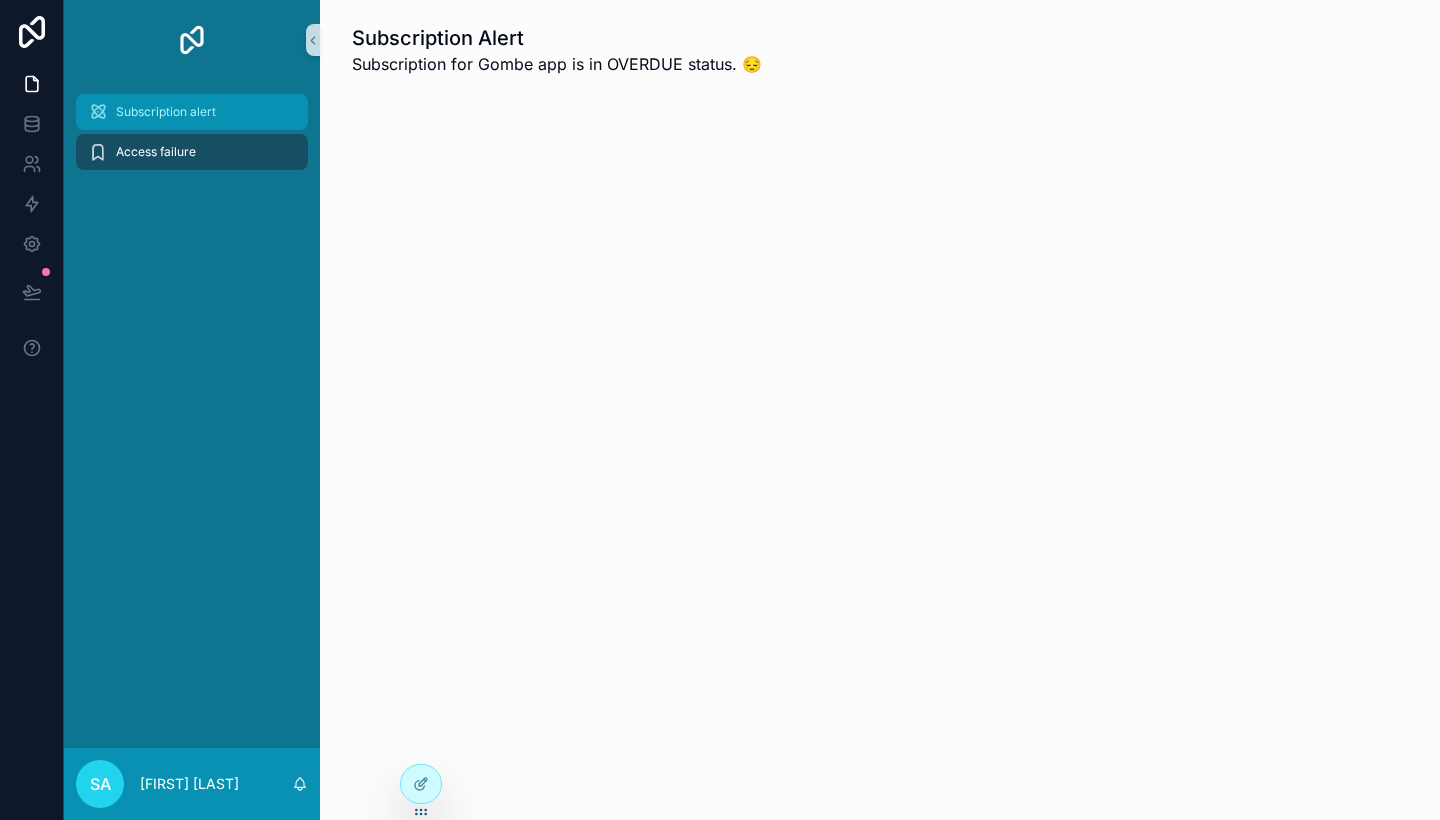 click on "Subscription alert" at bounding box center (166, 112) 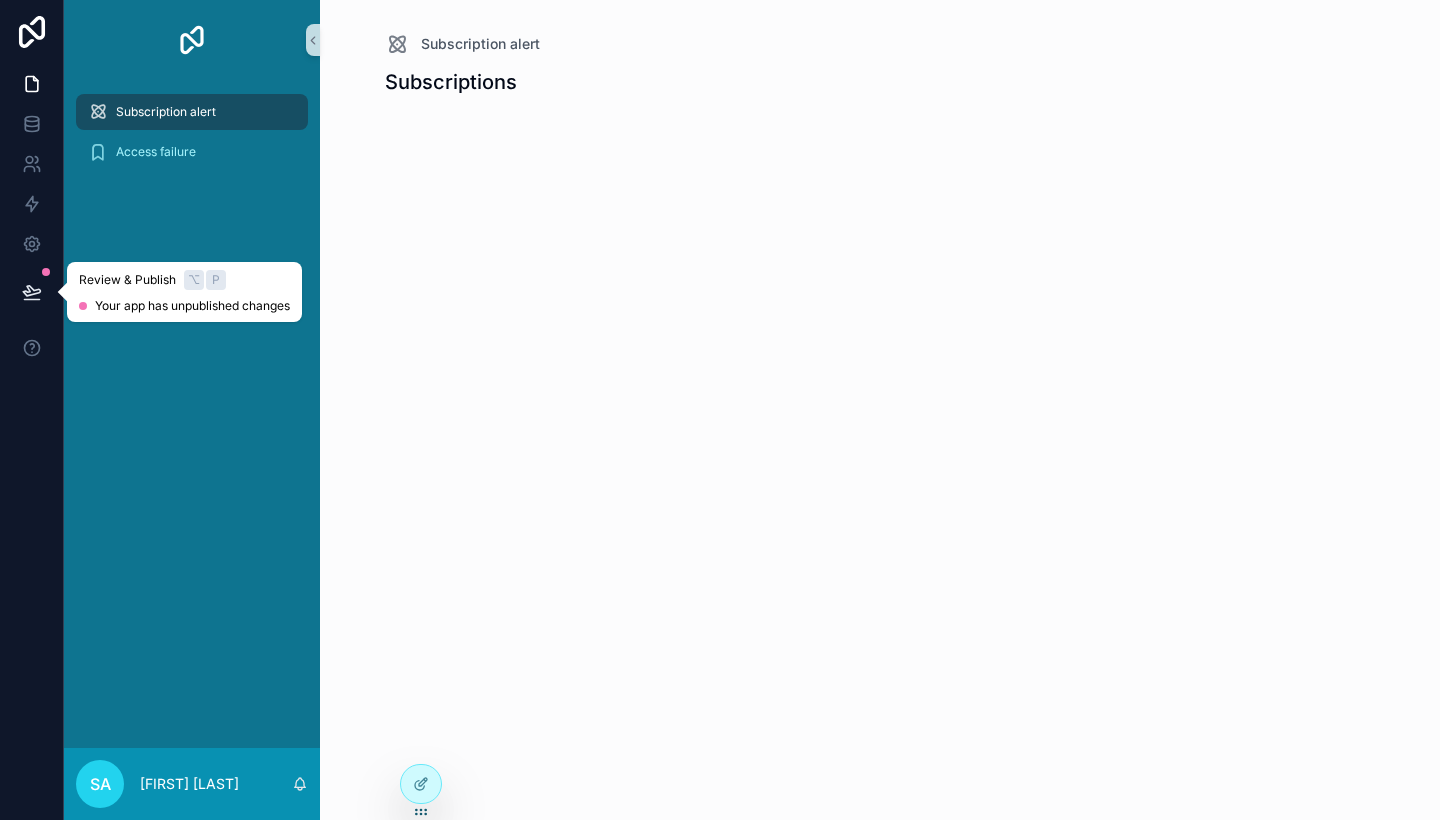click 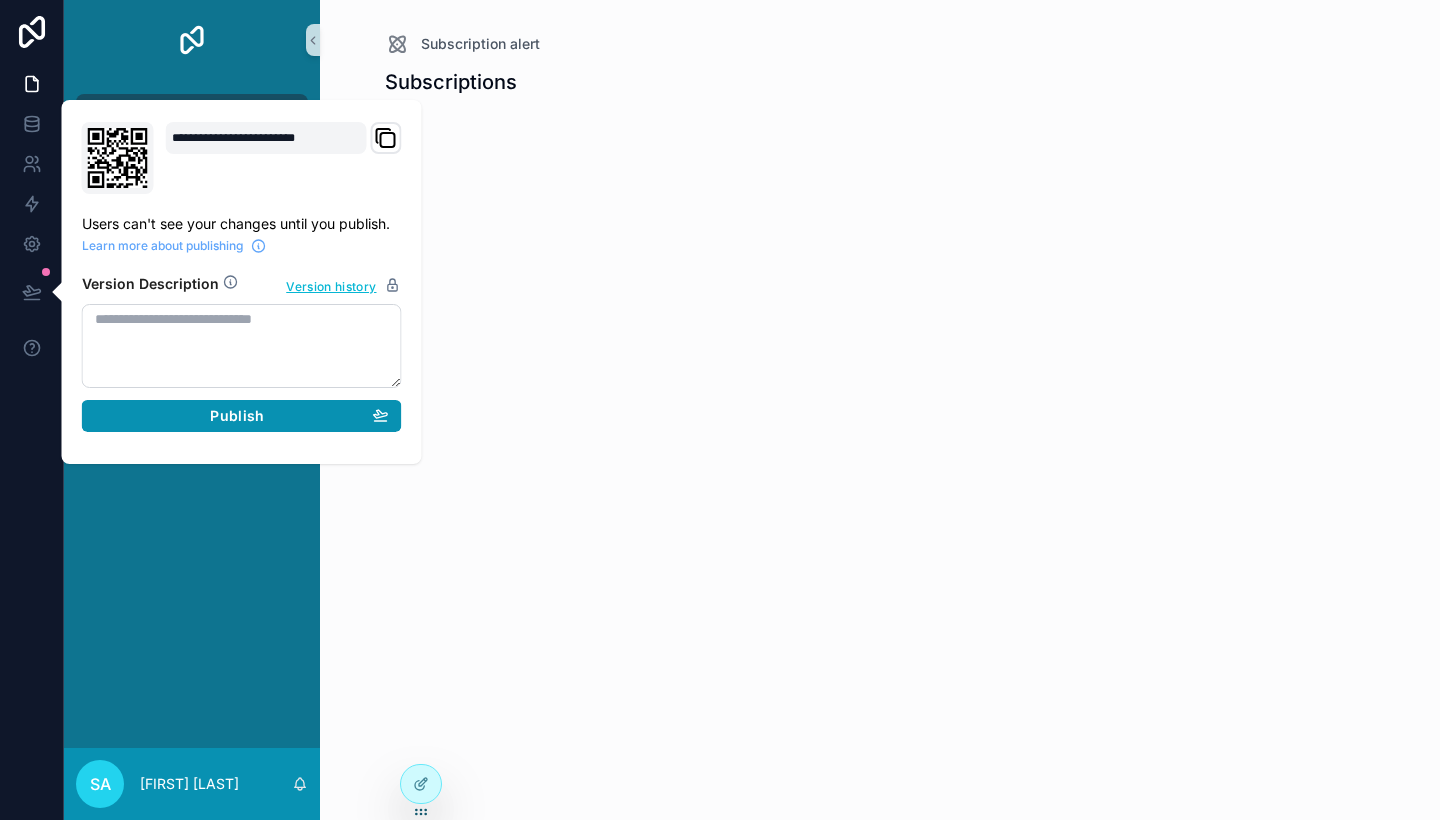 click on "Publish" at bounding box center [242, 416] 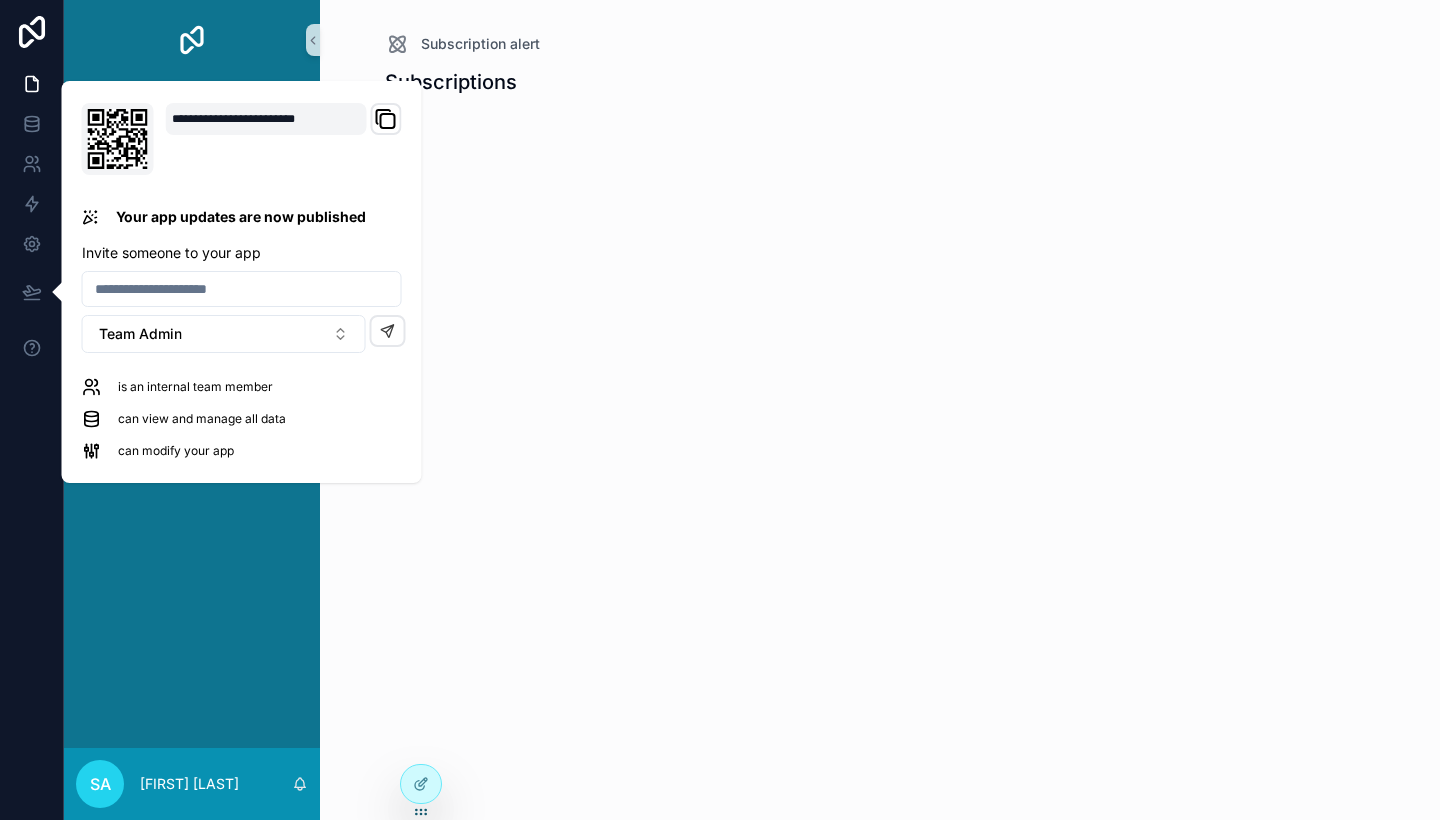 click on "Subscription alert Subscriptions" at bounding box center [880, 410] 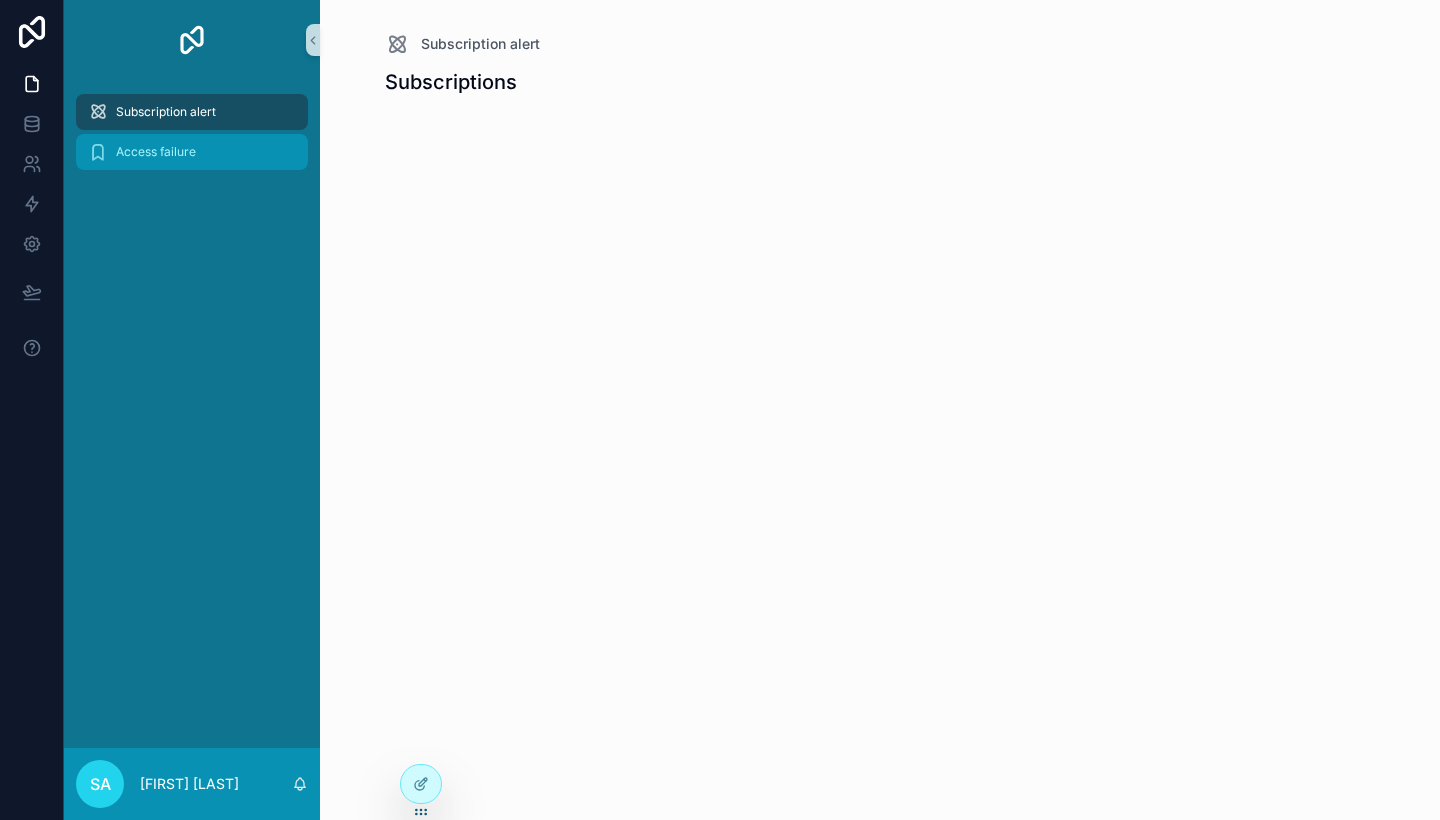 click on "Access failure" at bounding box center [156, 152] 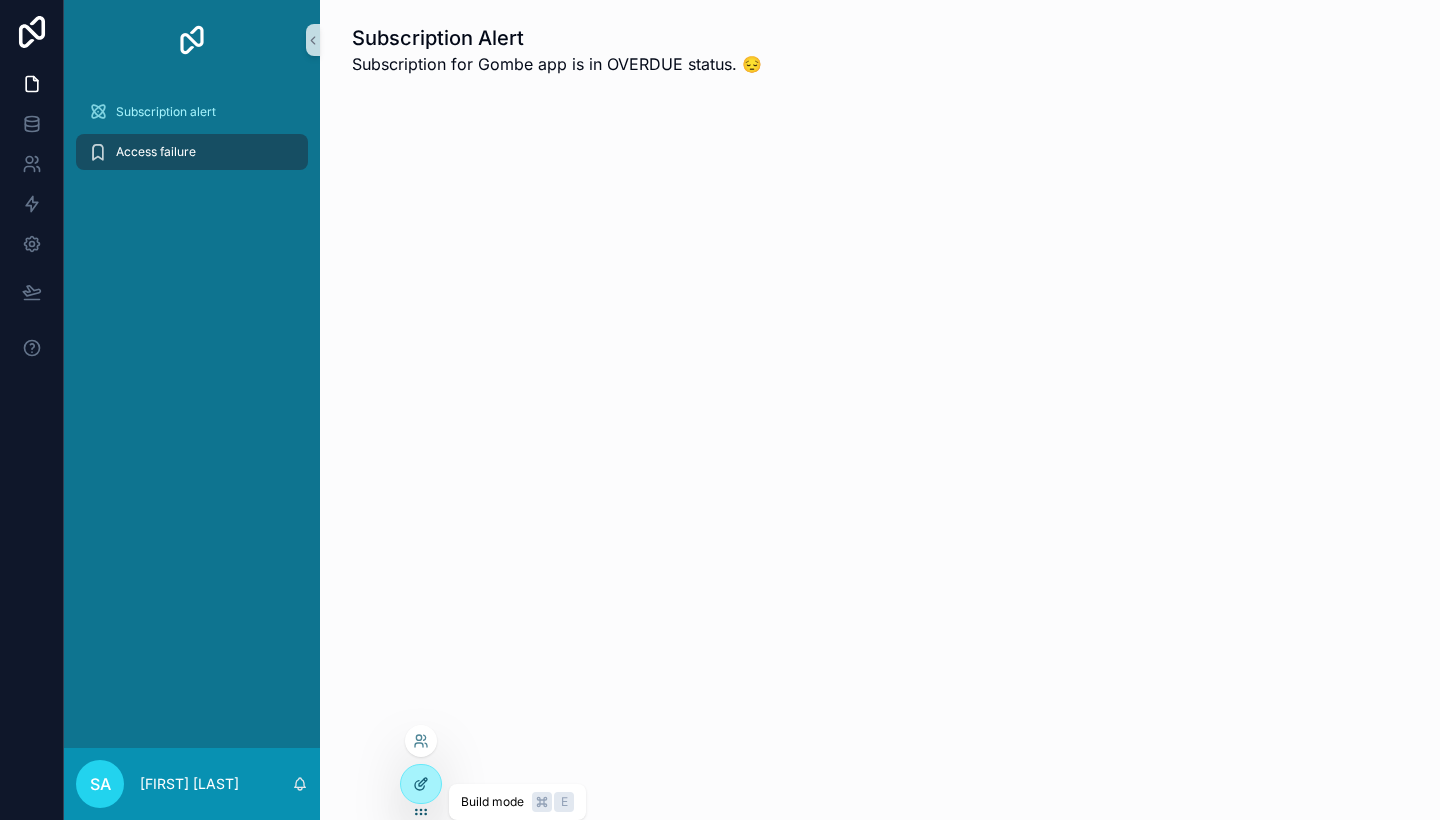 click at bounding box center [421, 784] 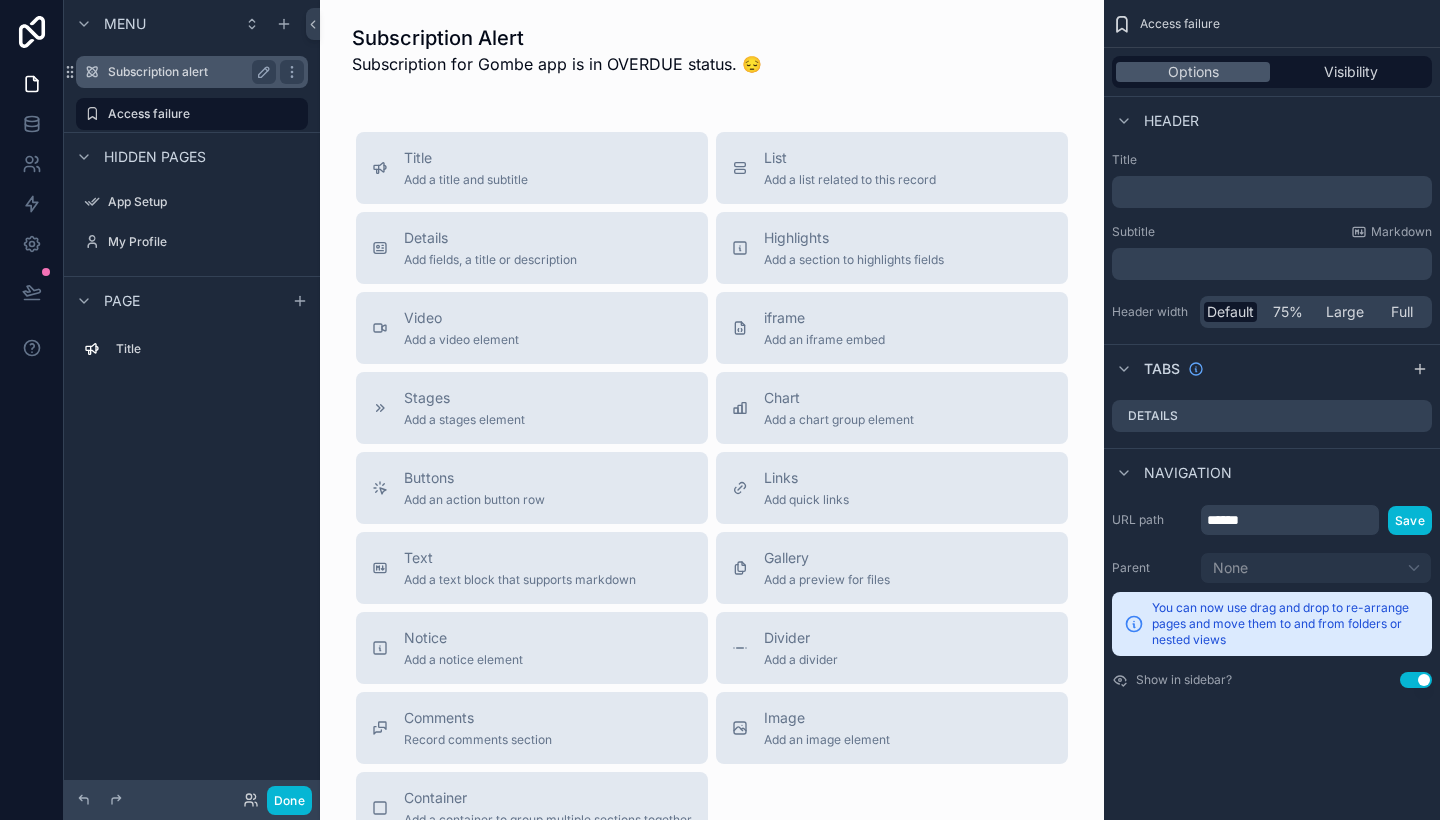 click on "Subscription alert" at bounding box center [188, 72] 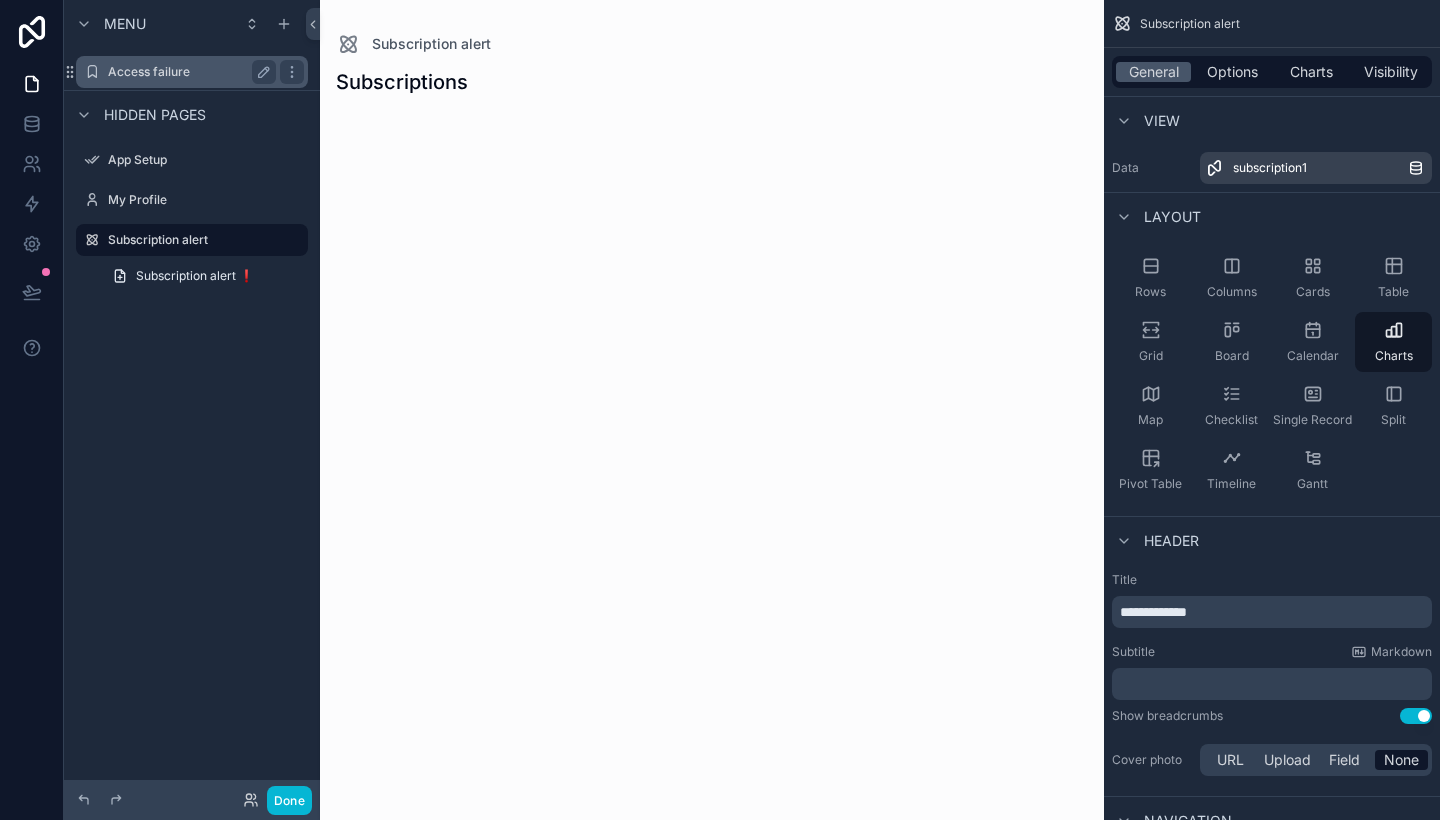 click on "Access failure" at bounding box center (188, 72) 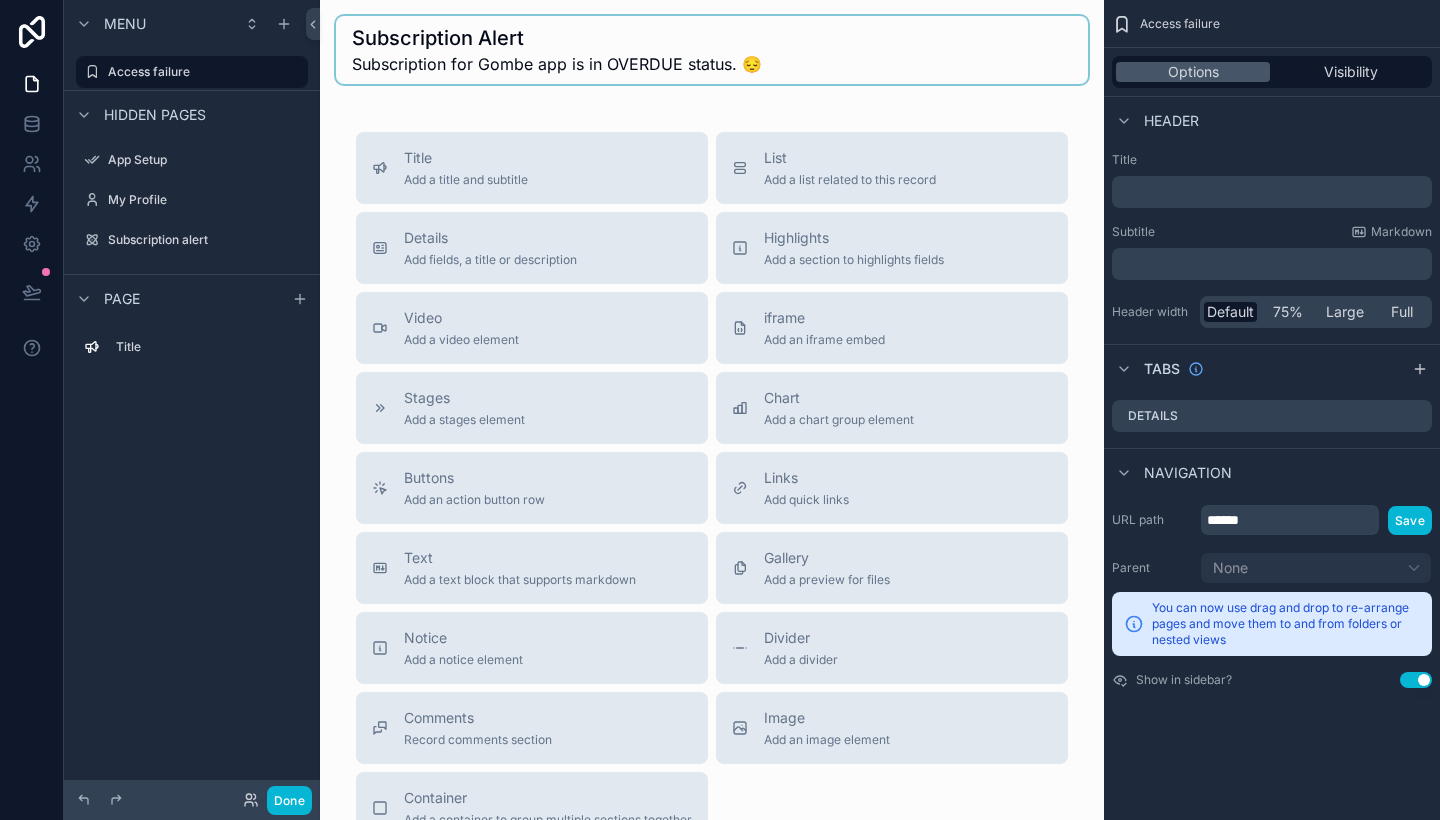 click at bounding box center [712, 50] 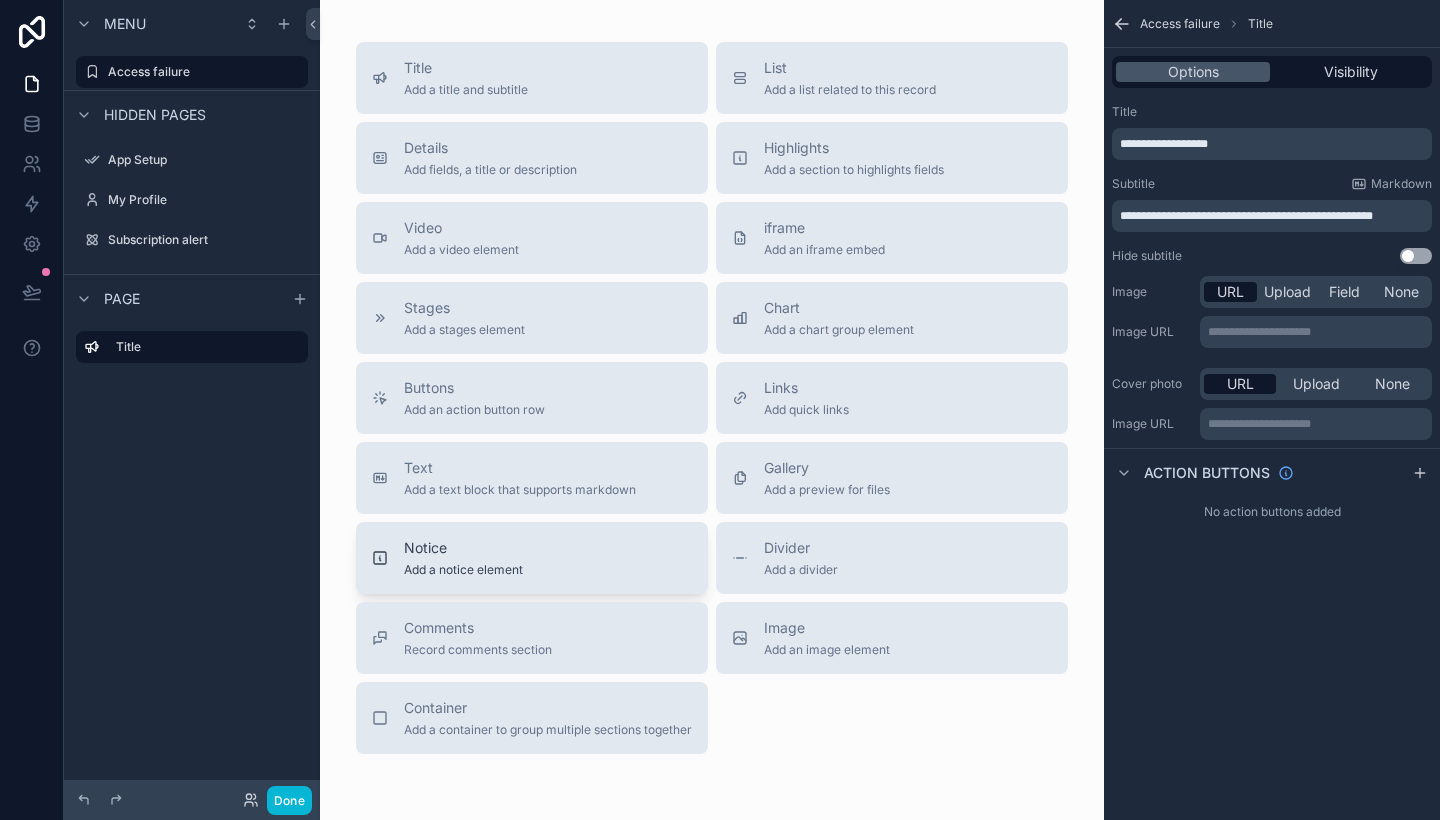 scroll, scrollTop: 91, scrollLeft: 0, axis: vertical 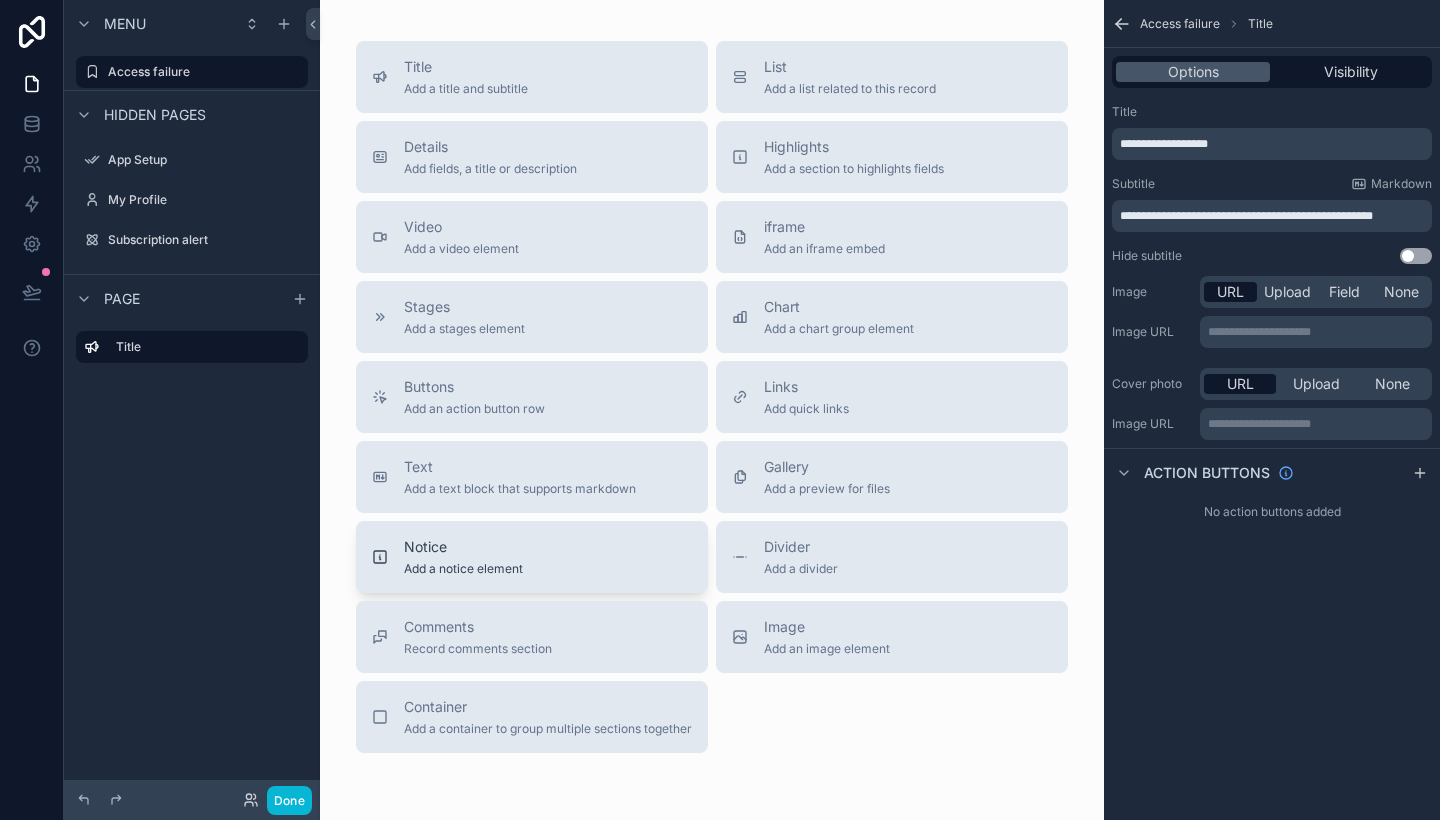 click on "Notice" at bounding box center (463, 547) 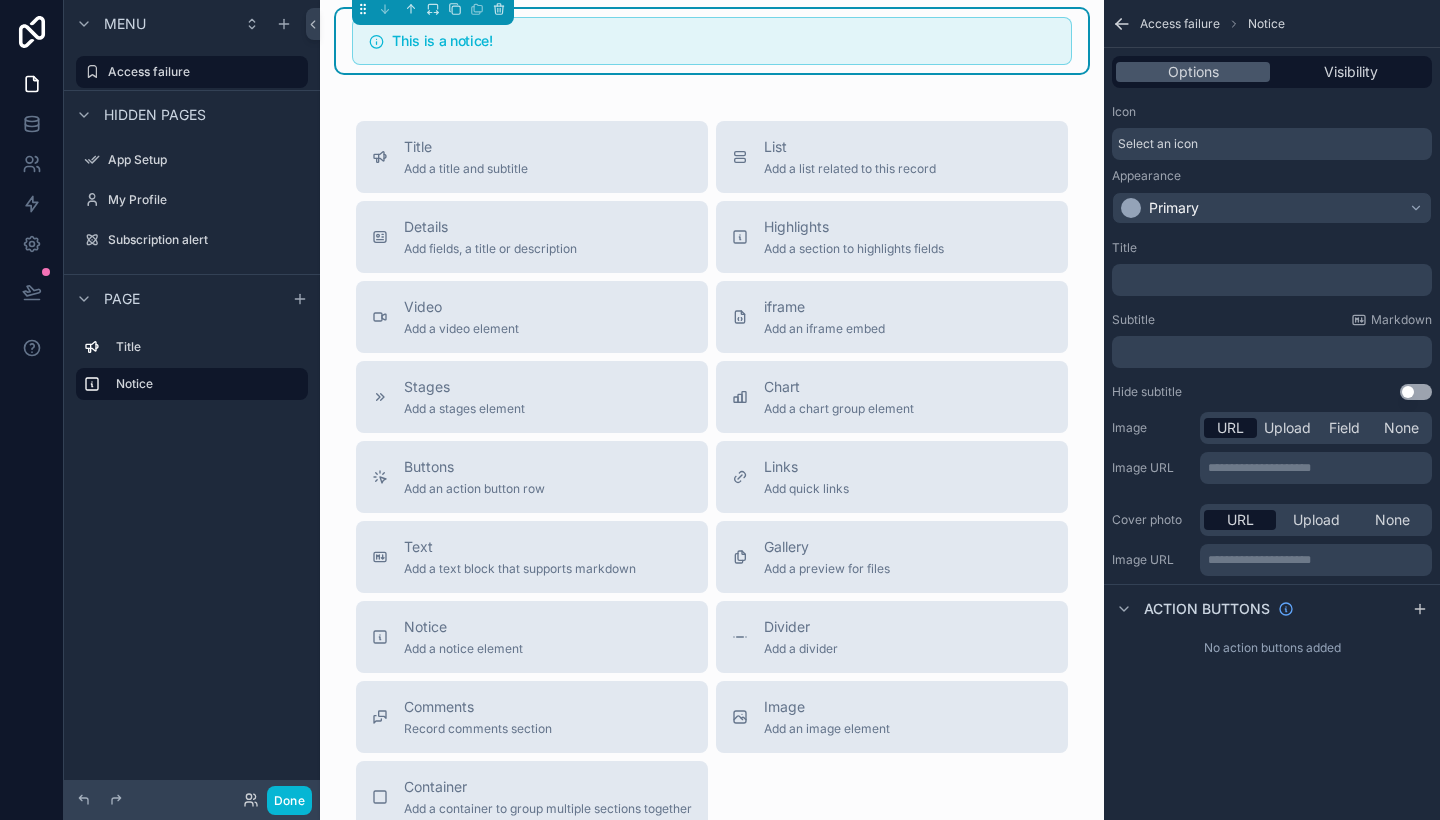 scroll, scrollTop: 0, scrollLeft: 0, axis: both 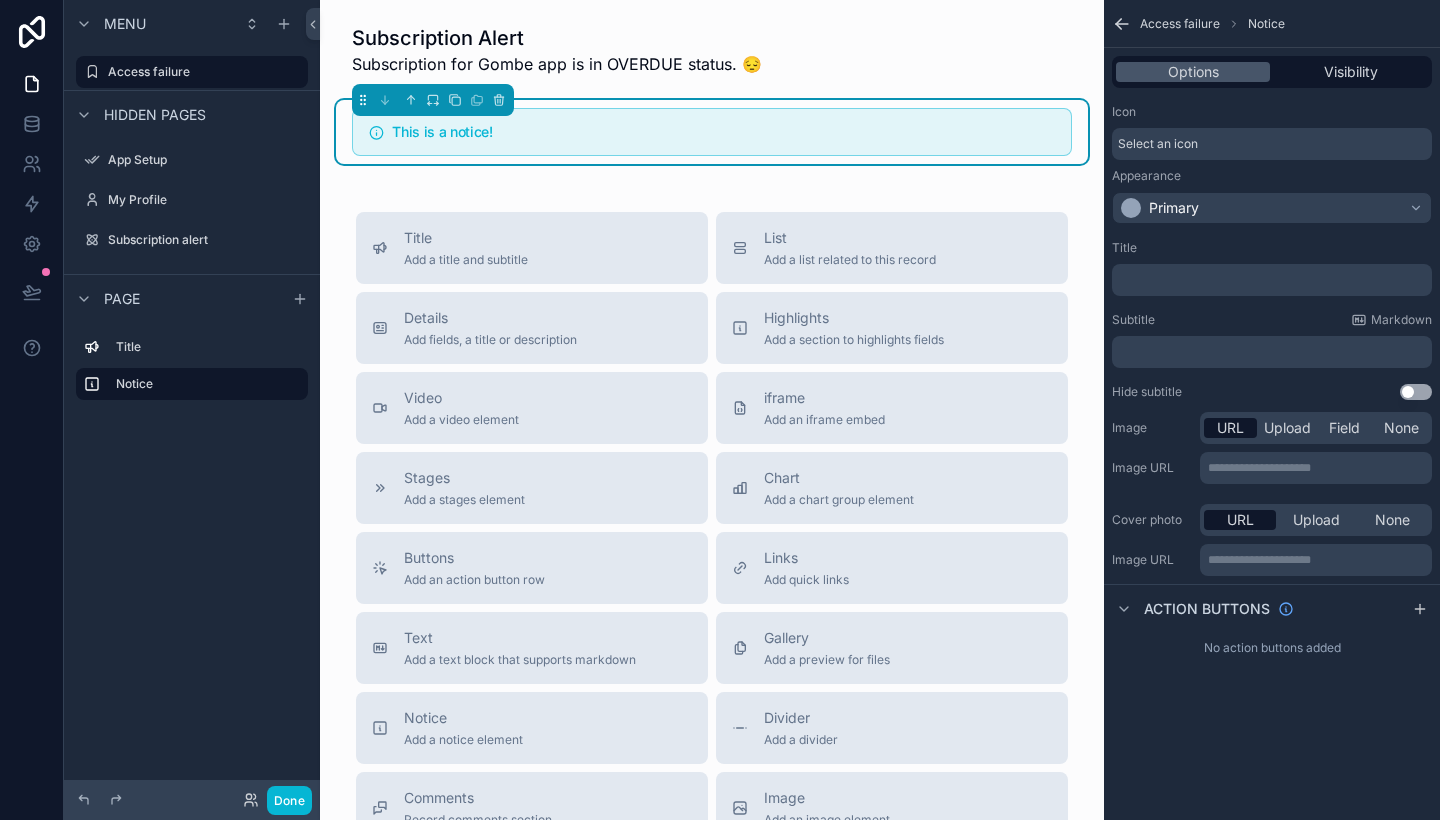 click on "Primary" at bounding box center (1272, 208) 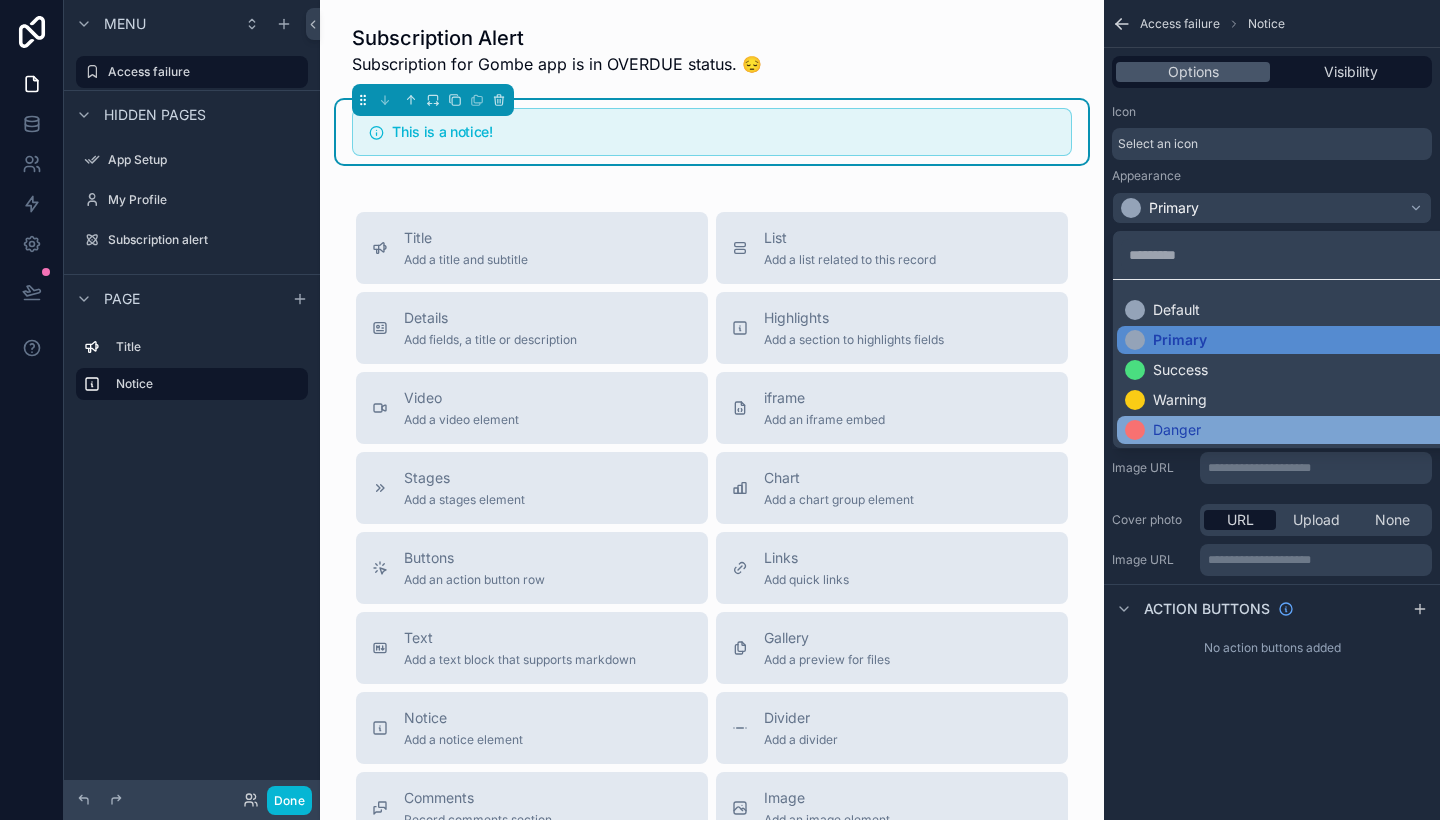 click at bounding box center (1135, 430) 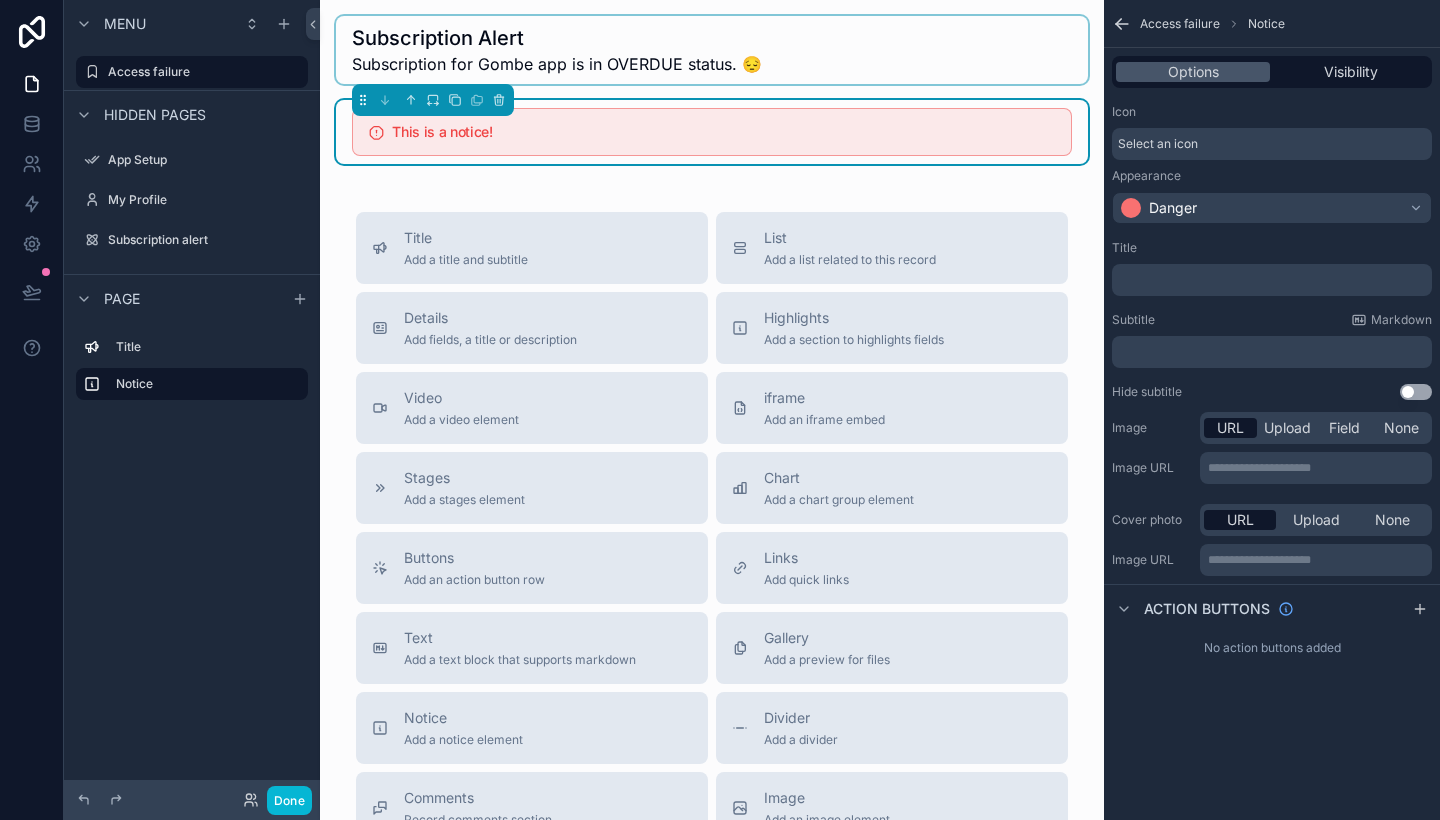click at bounding box center (712, 50) 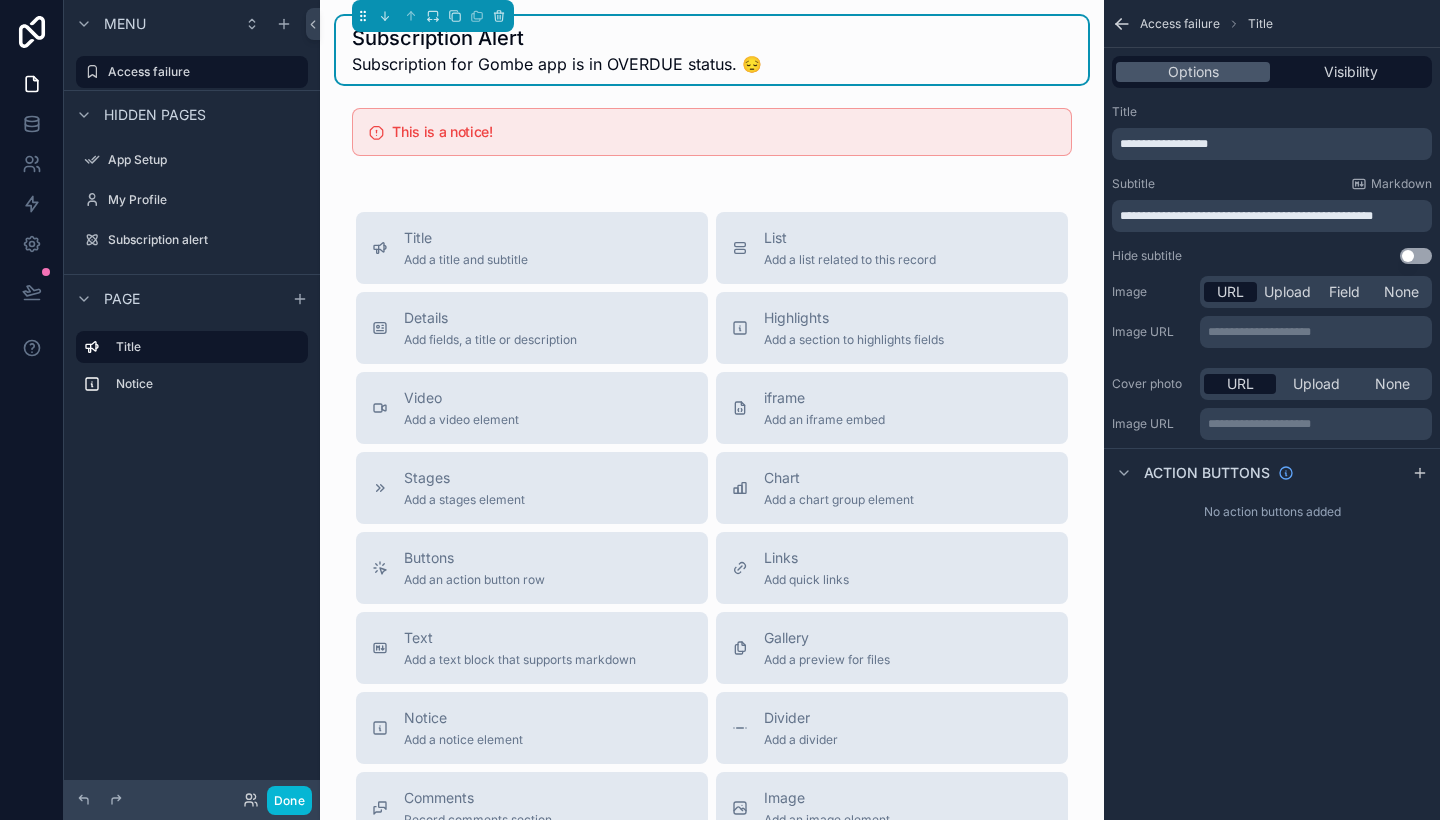 click on "**********" at bounding box center [1246, 216] 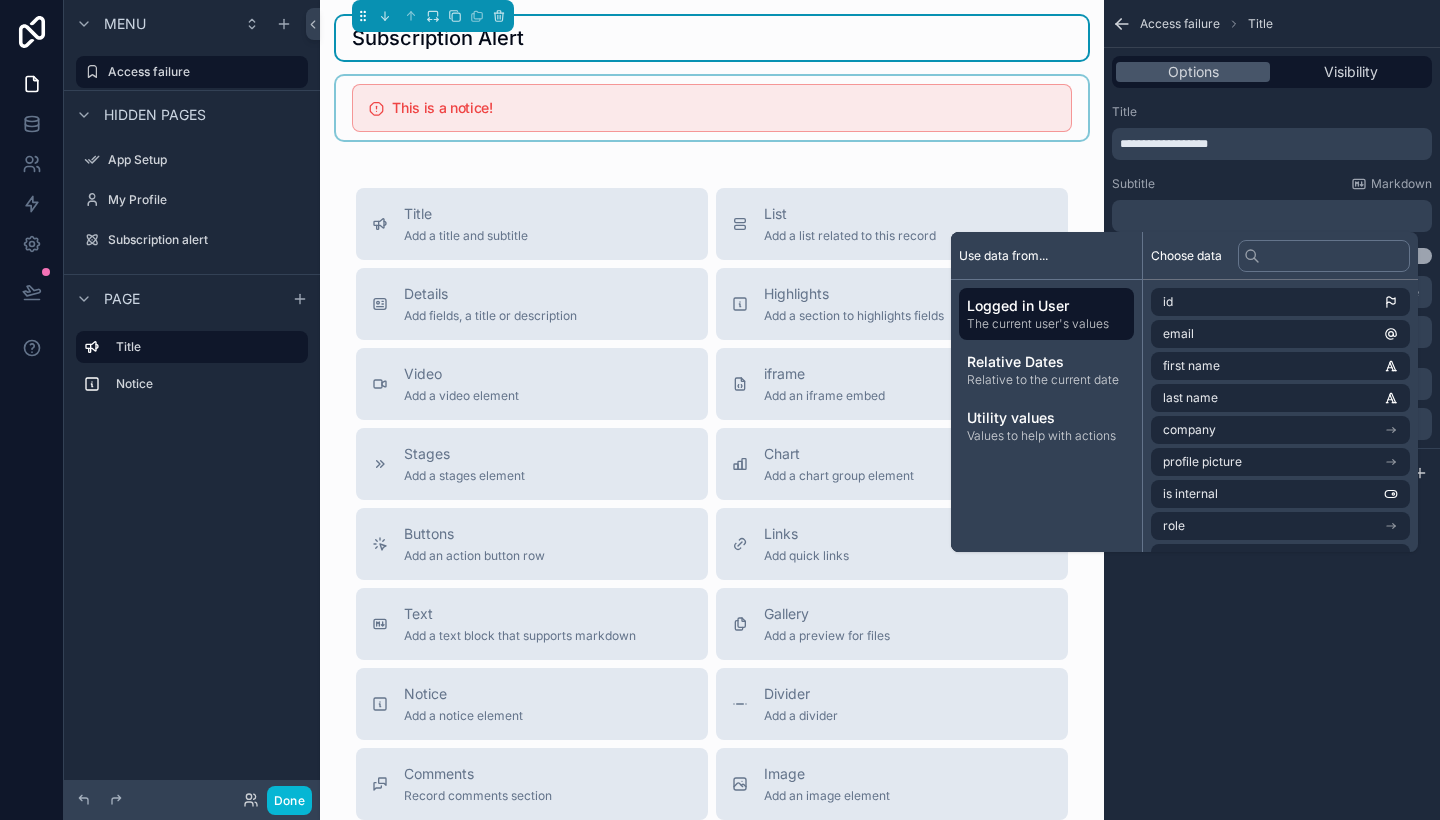 click at bounding box center (712, 108) 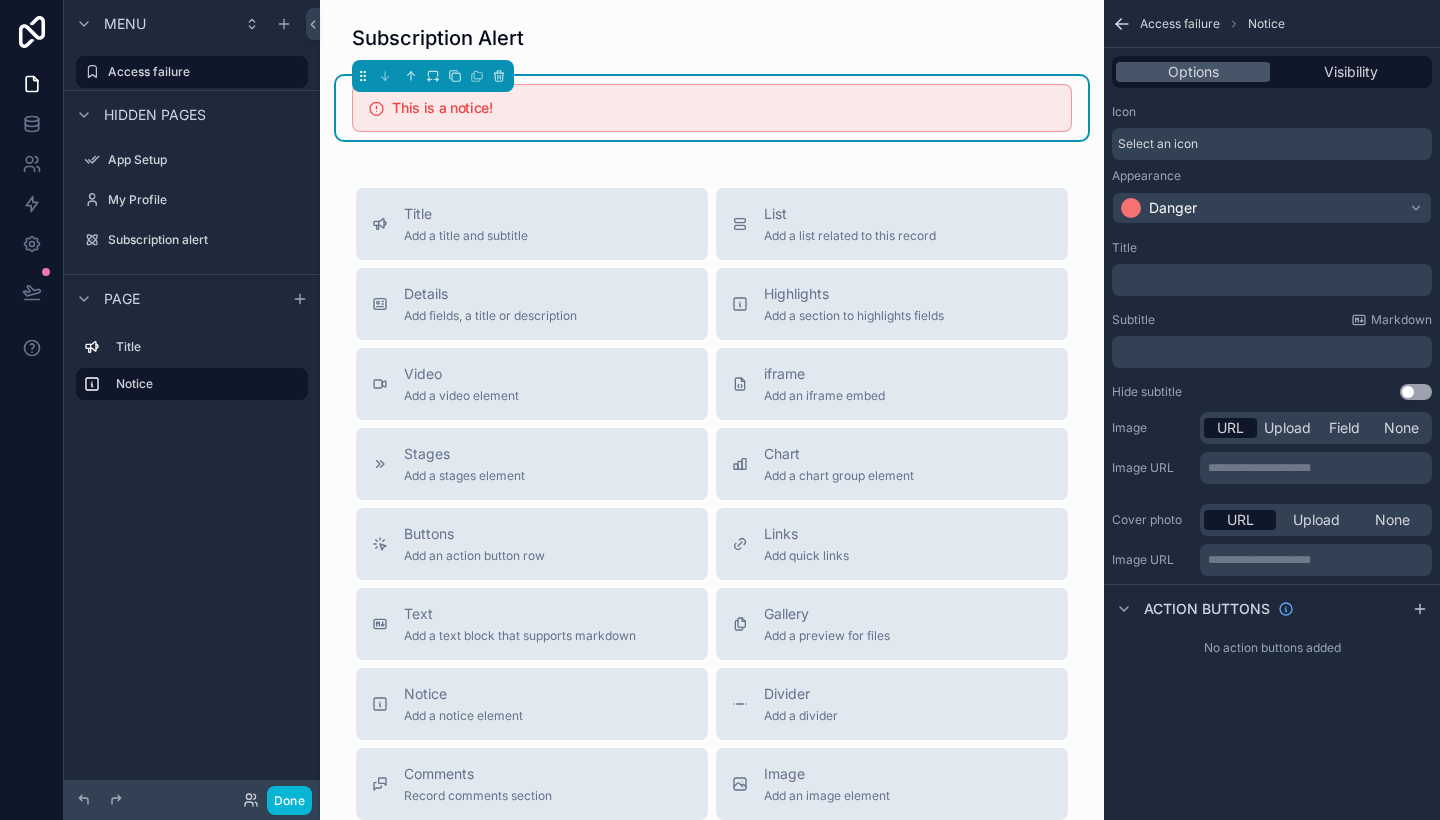 click on "﻿" at bounding box center (1274, 352) 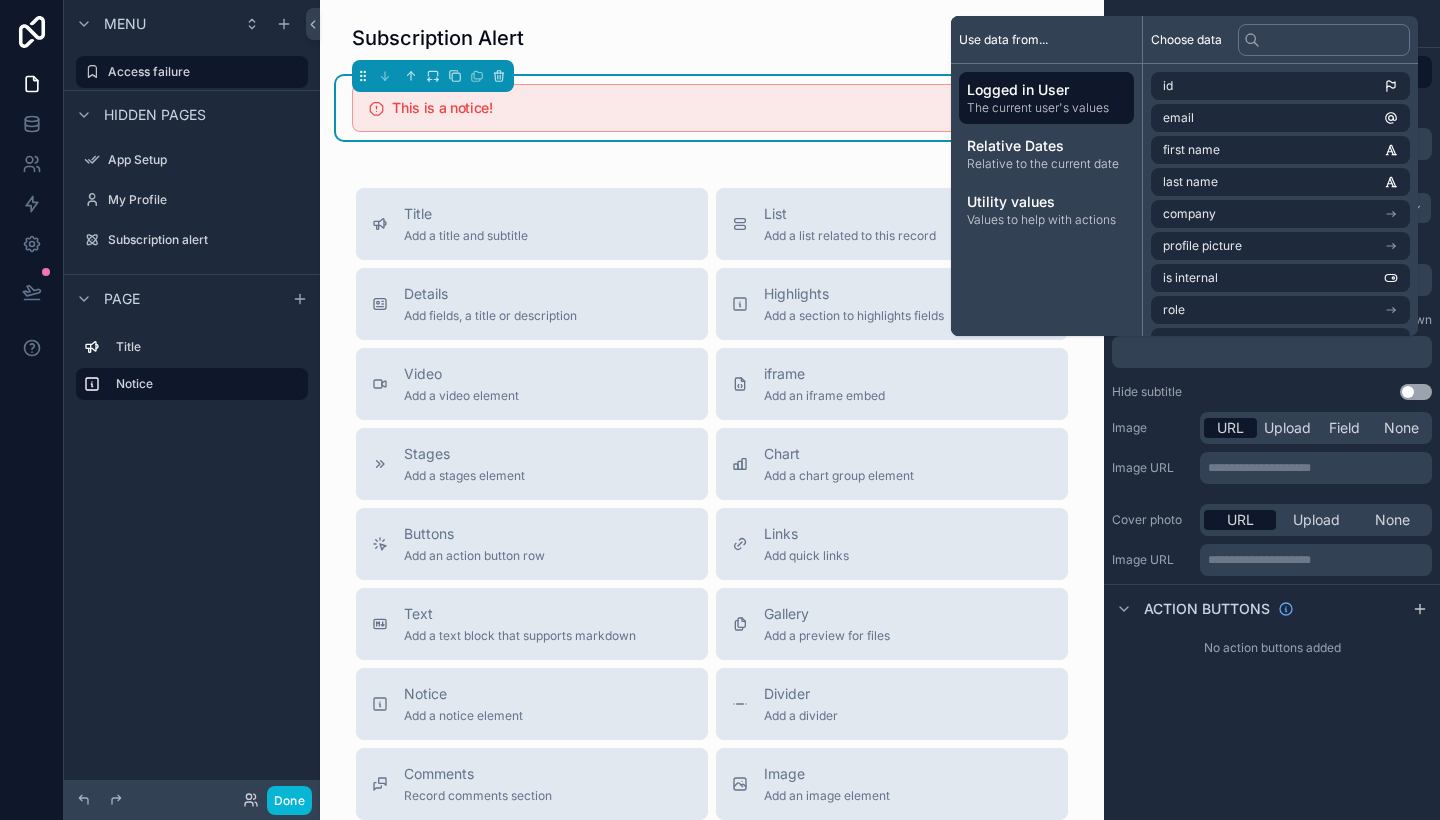 click on "**********" at bounding box center [1272, 410] 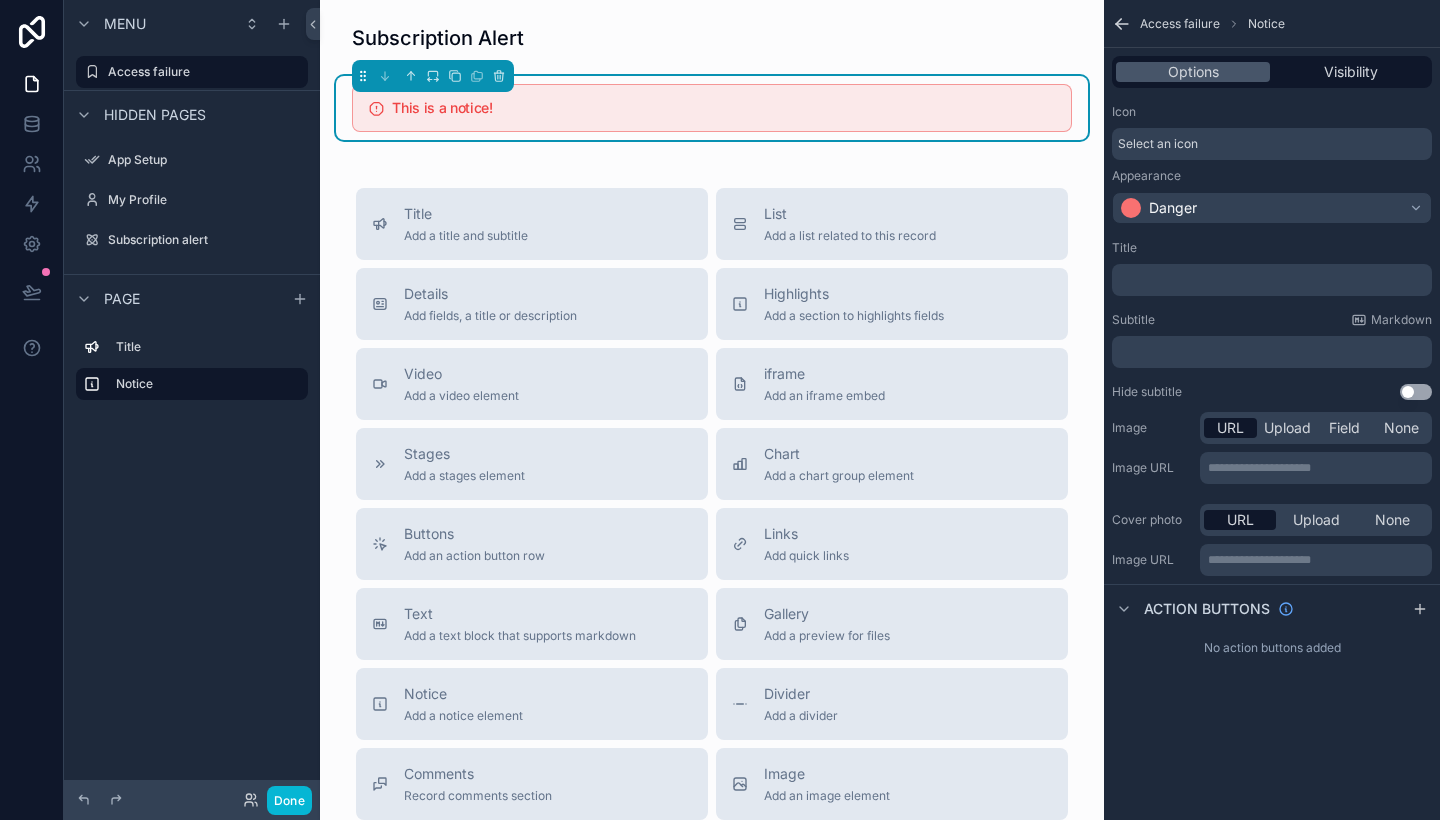 click on "﻿" at bounding box center (1274, 280) 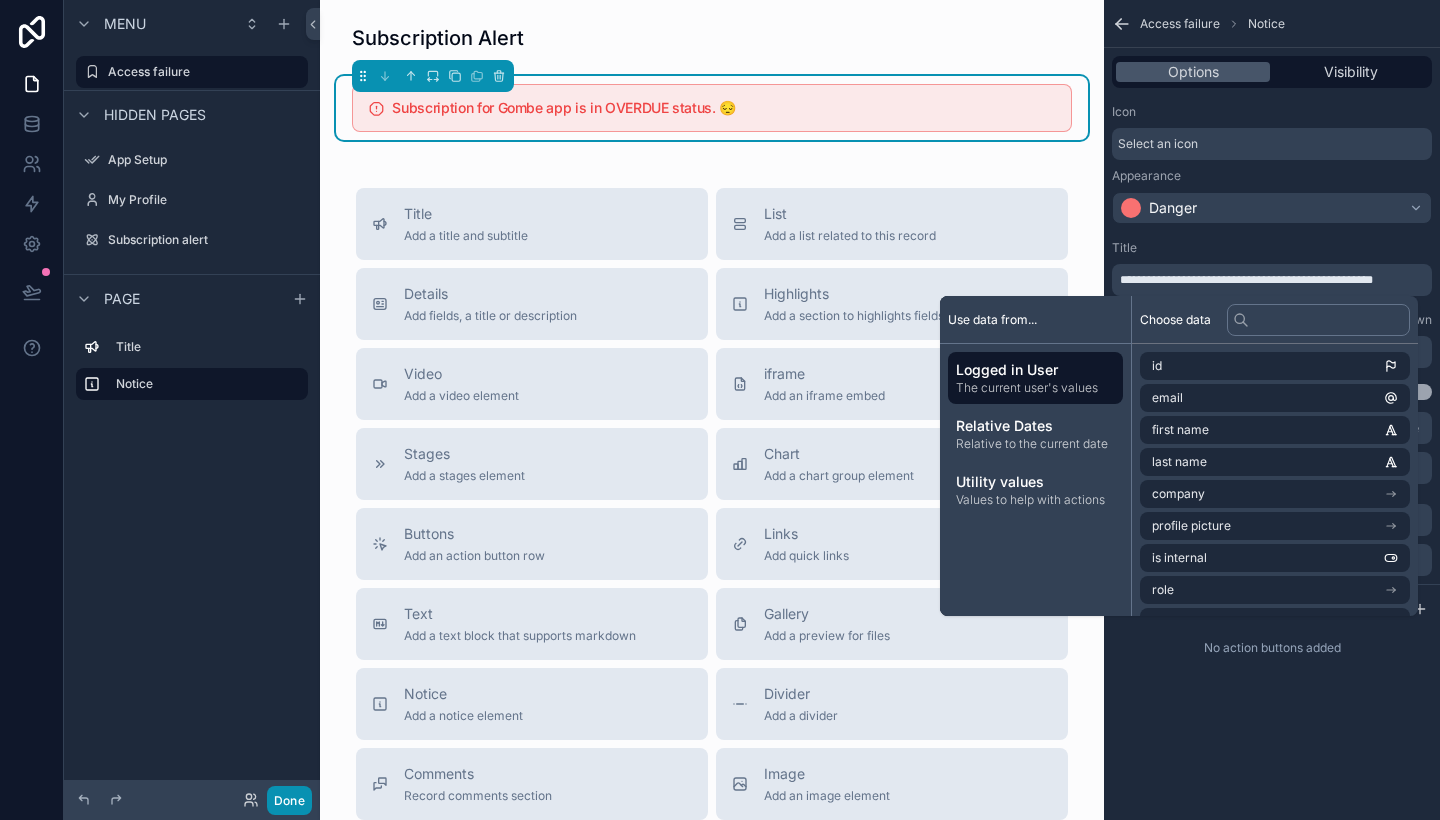 click on "Done" at bounding box center [289, 800] 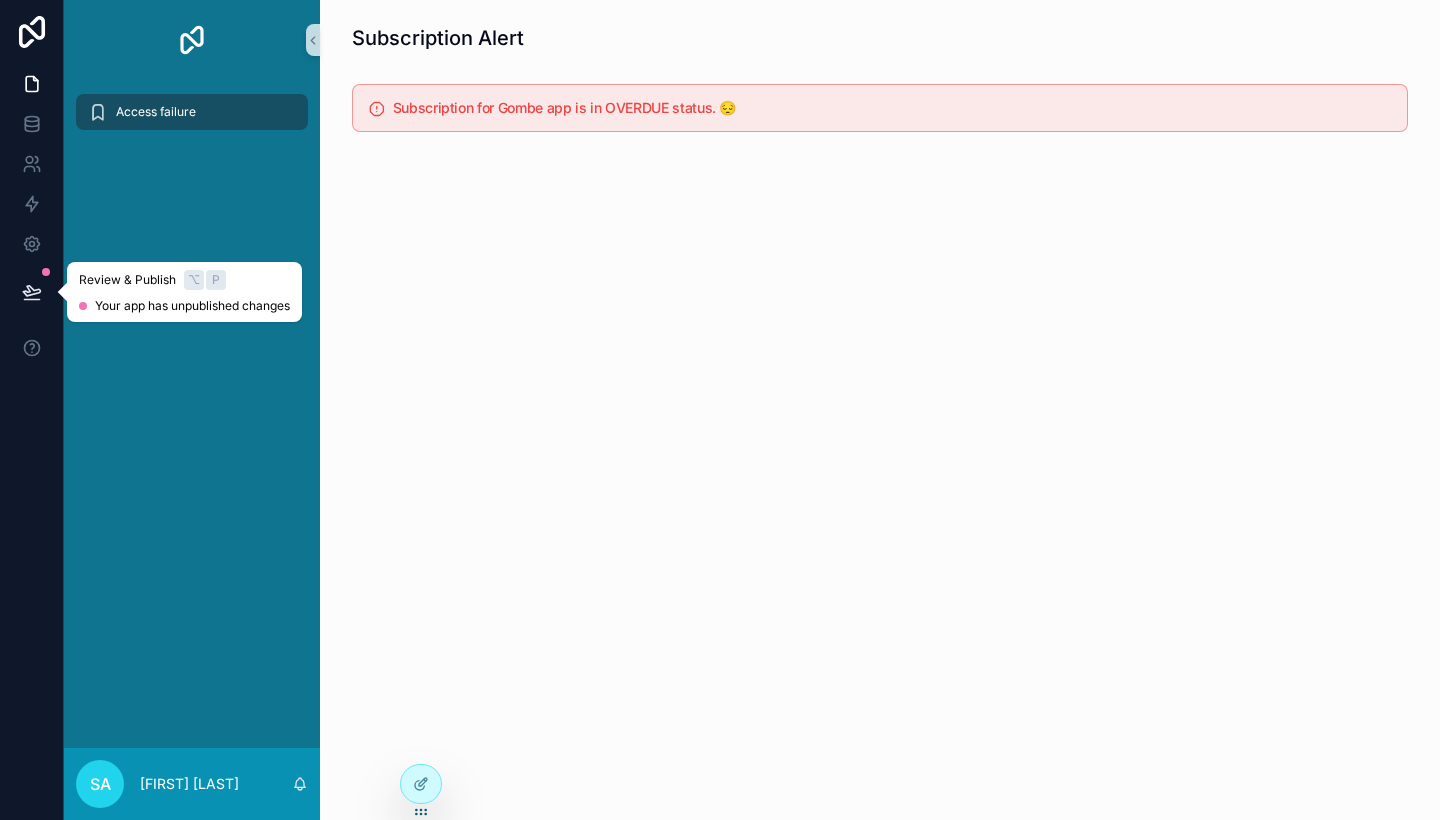 click 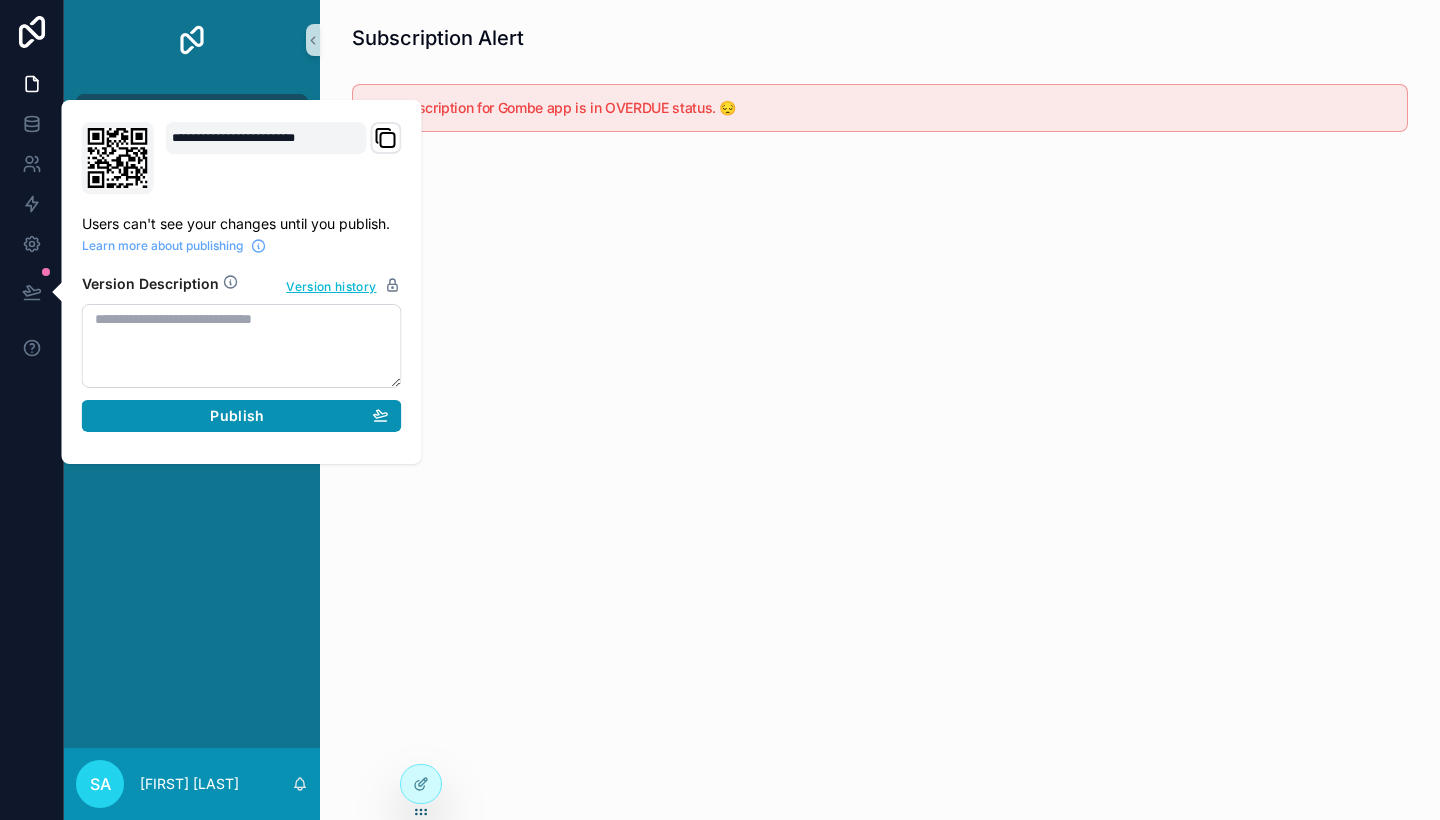 click on "Publish" at bounding box center [242, 416] 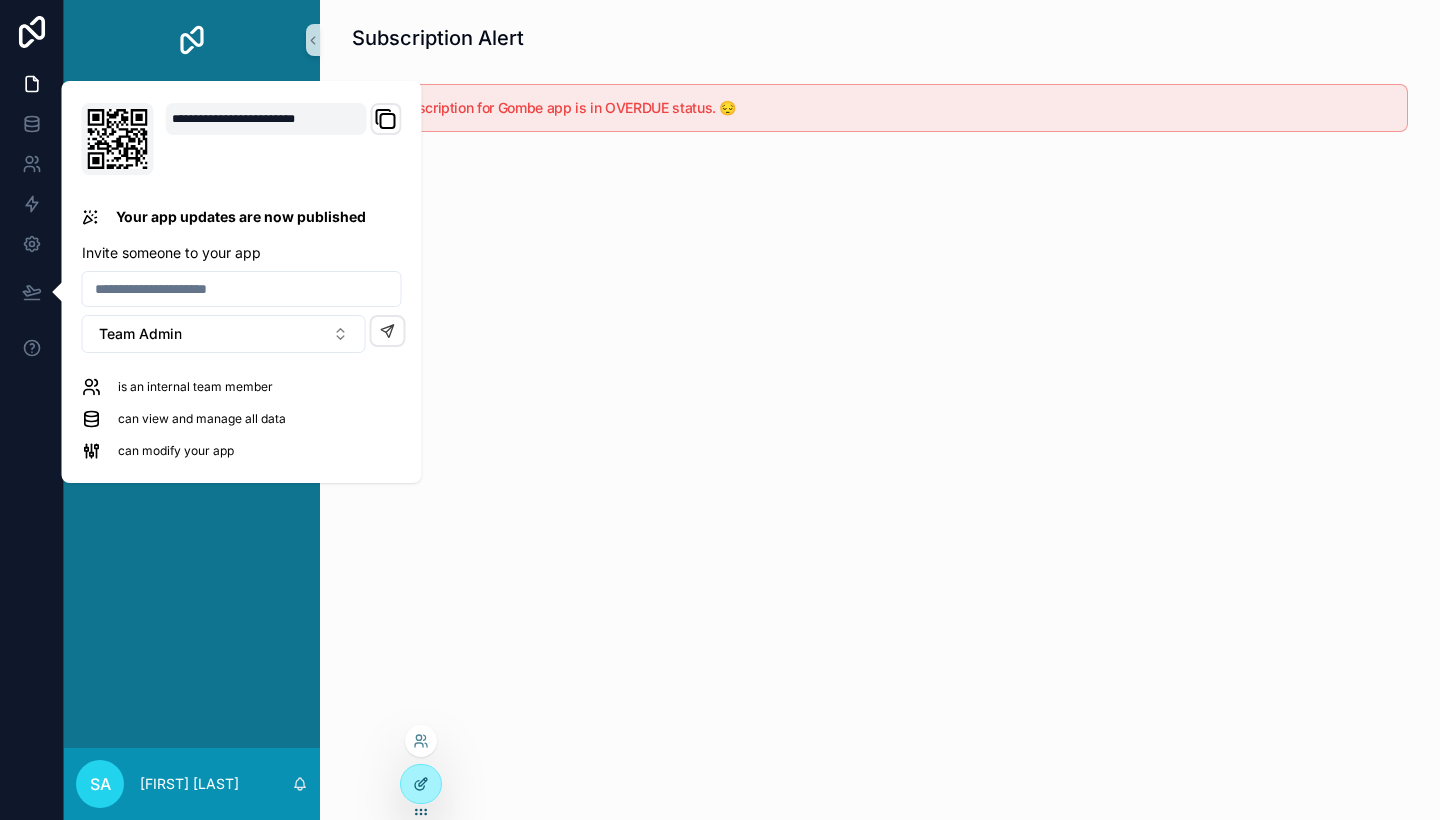 click 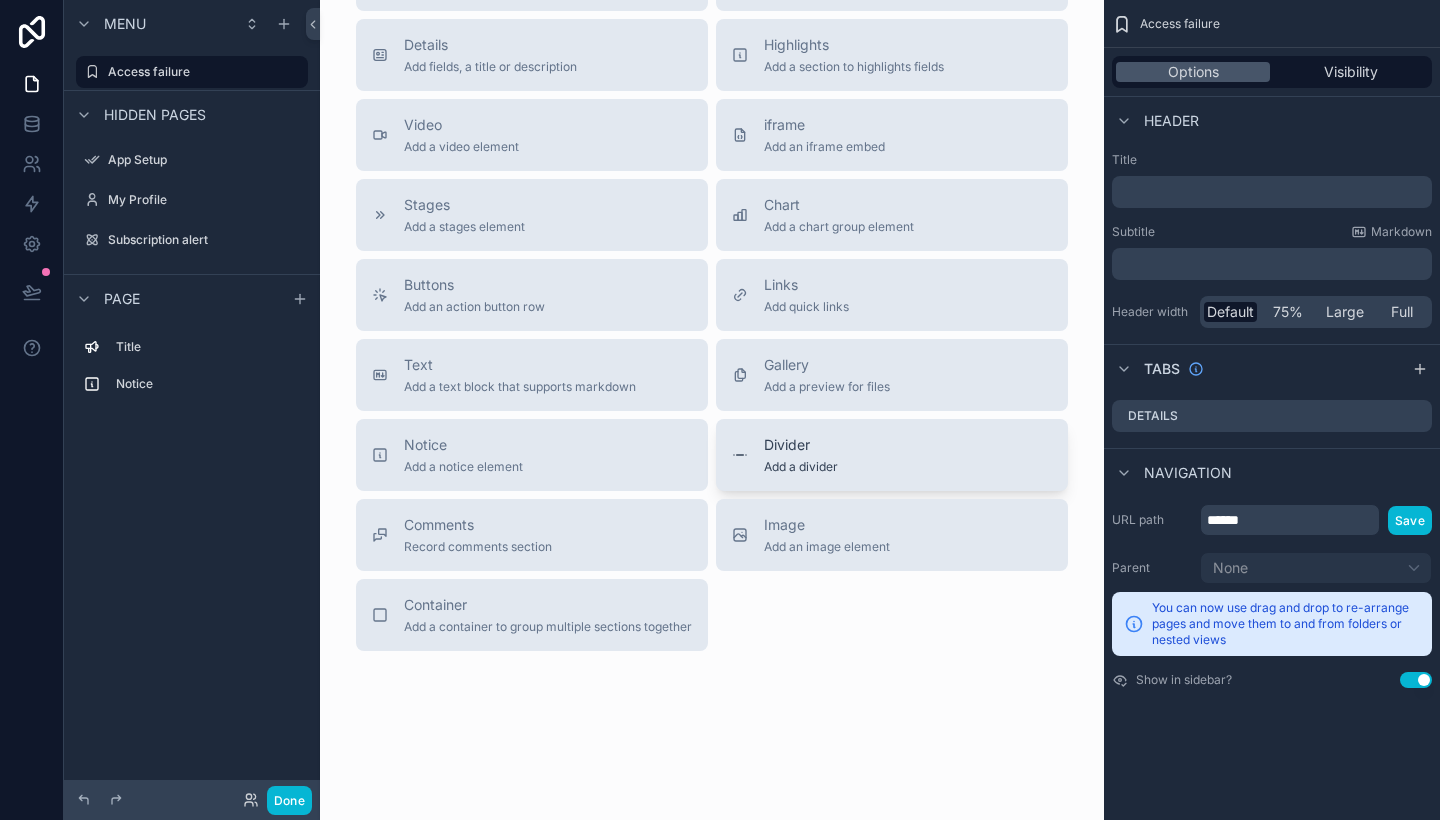 scroll, scrollTop: 258, scrollLeft: 0, axis: vertical 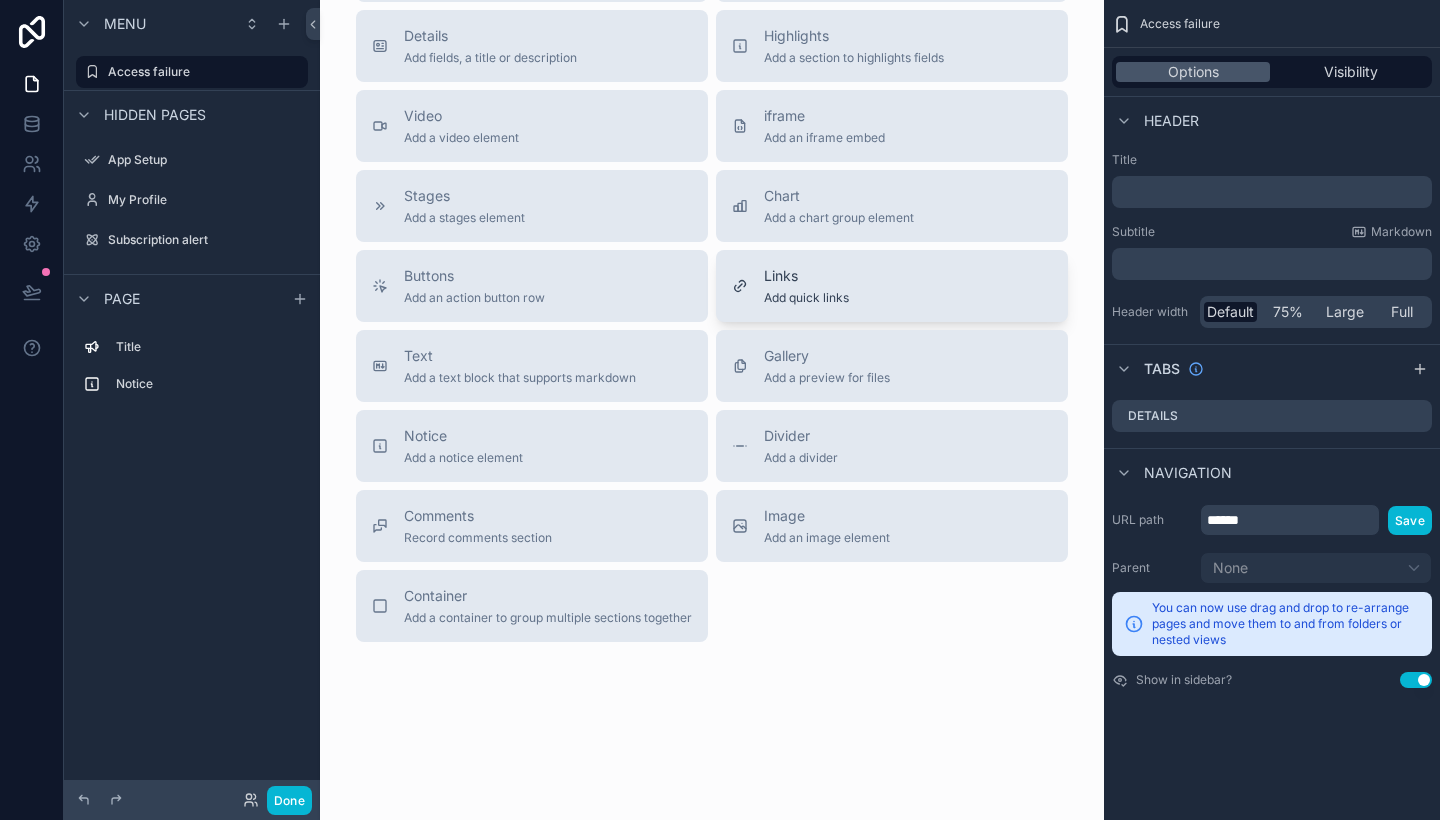 click on "Add quick links" at bounding box center (806, 298) 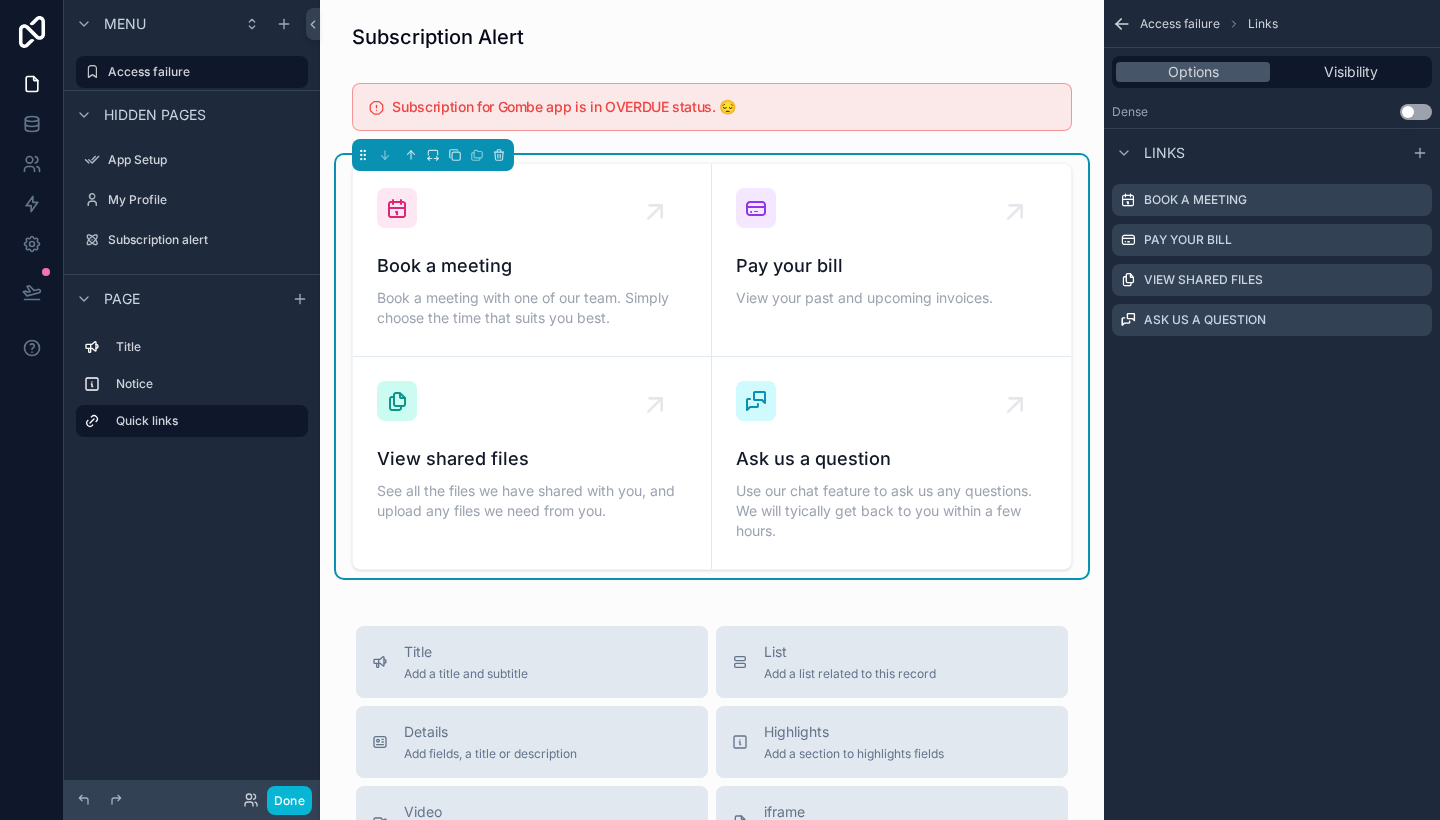 scroll, scrollTop: 0, scrollLeft: 0, axis: both 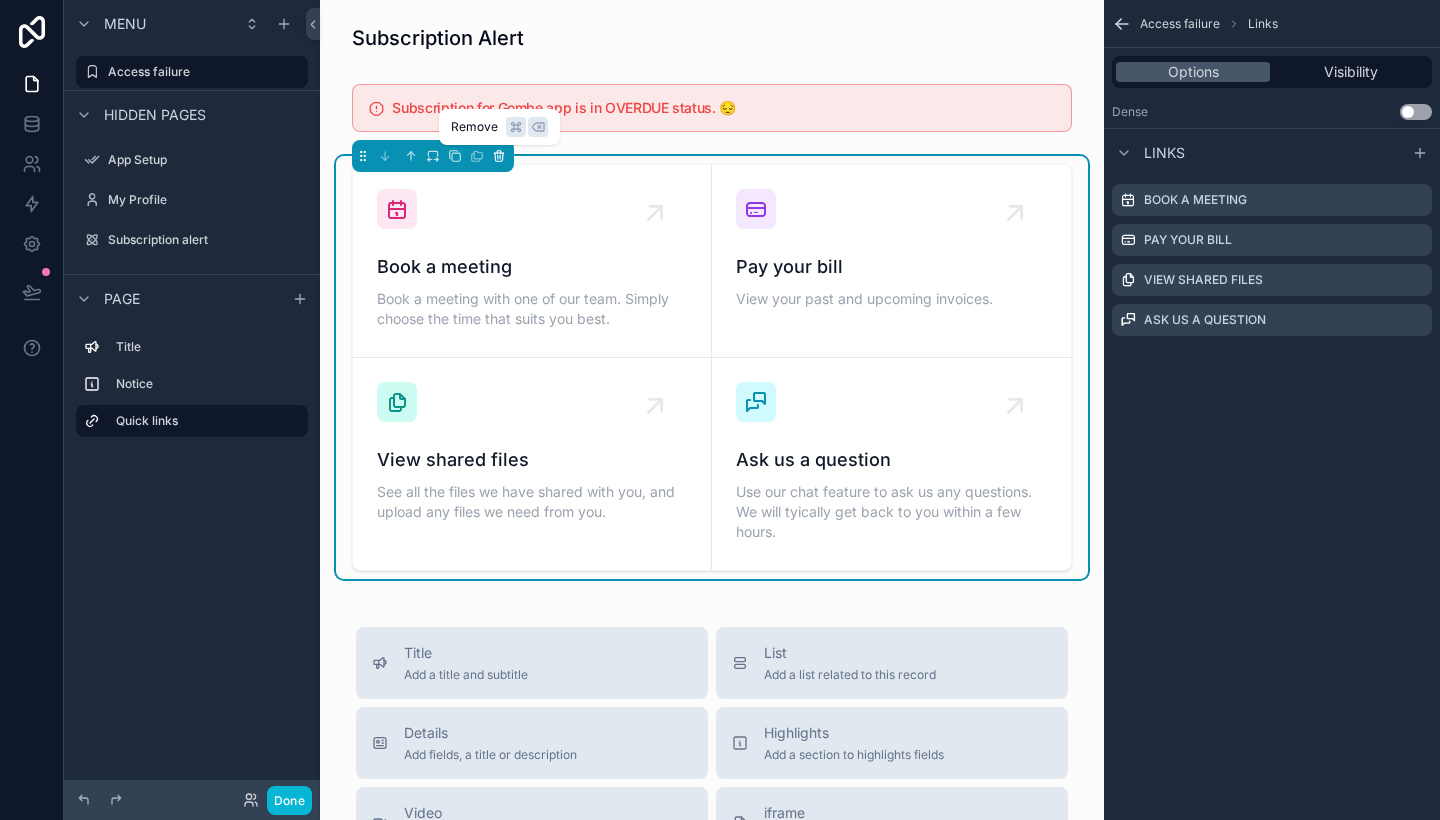 click 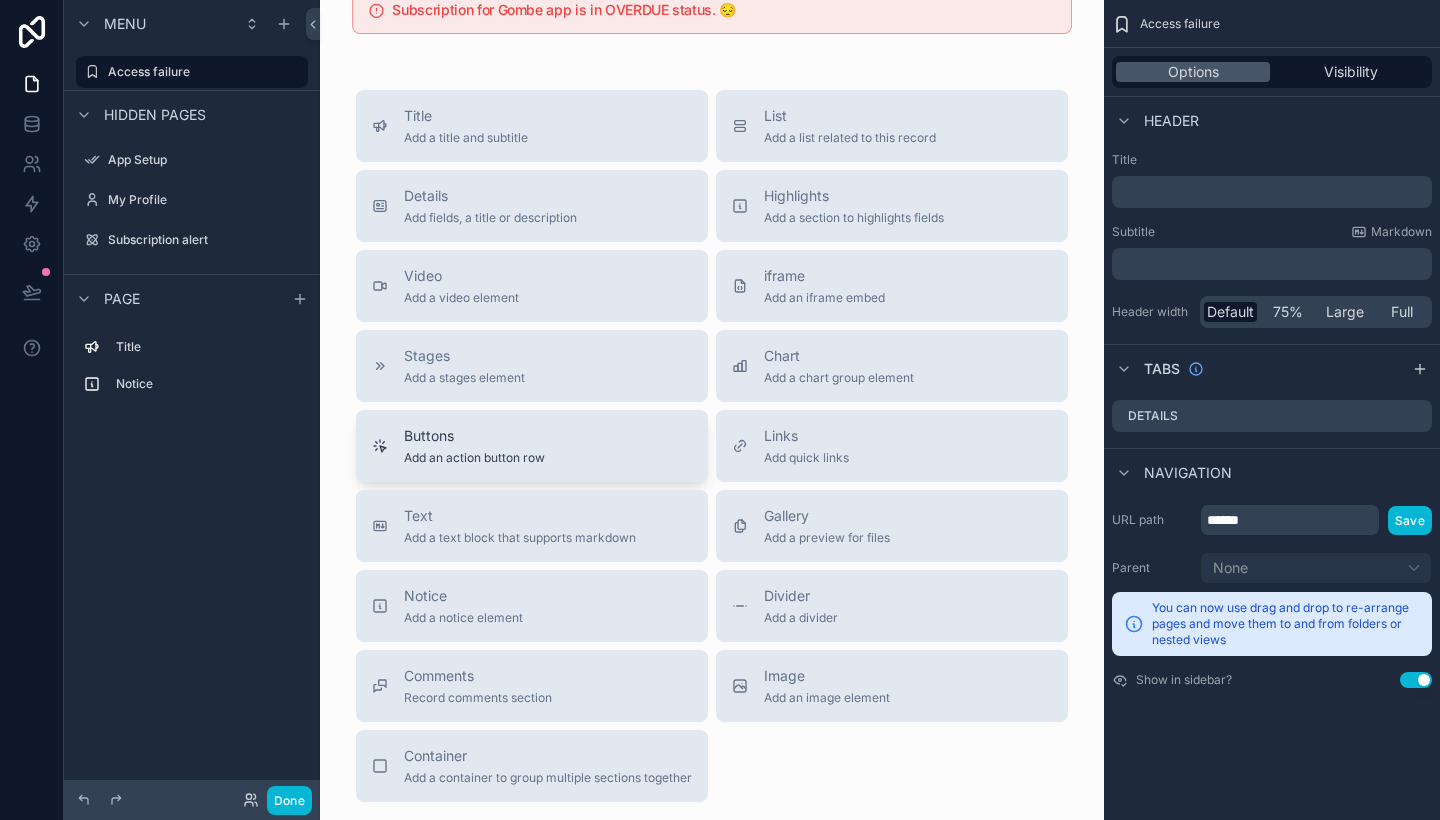 scroll, scrollTop: 101, scrollLeft: 0, axis: vertical 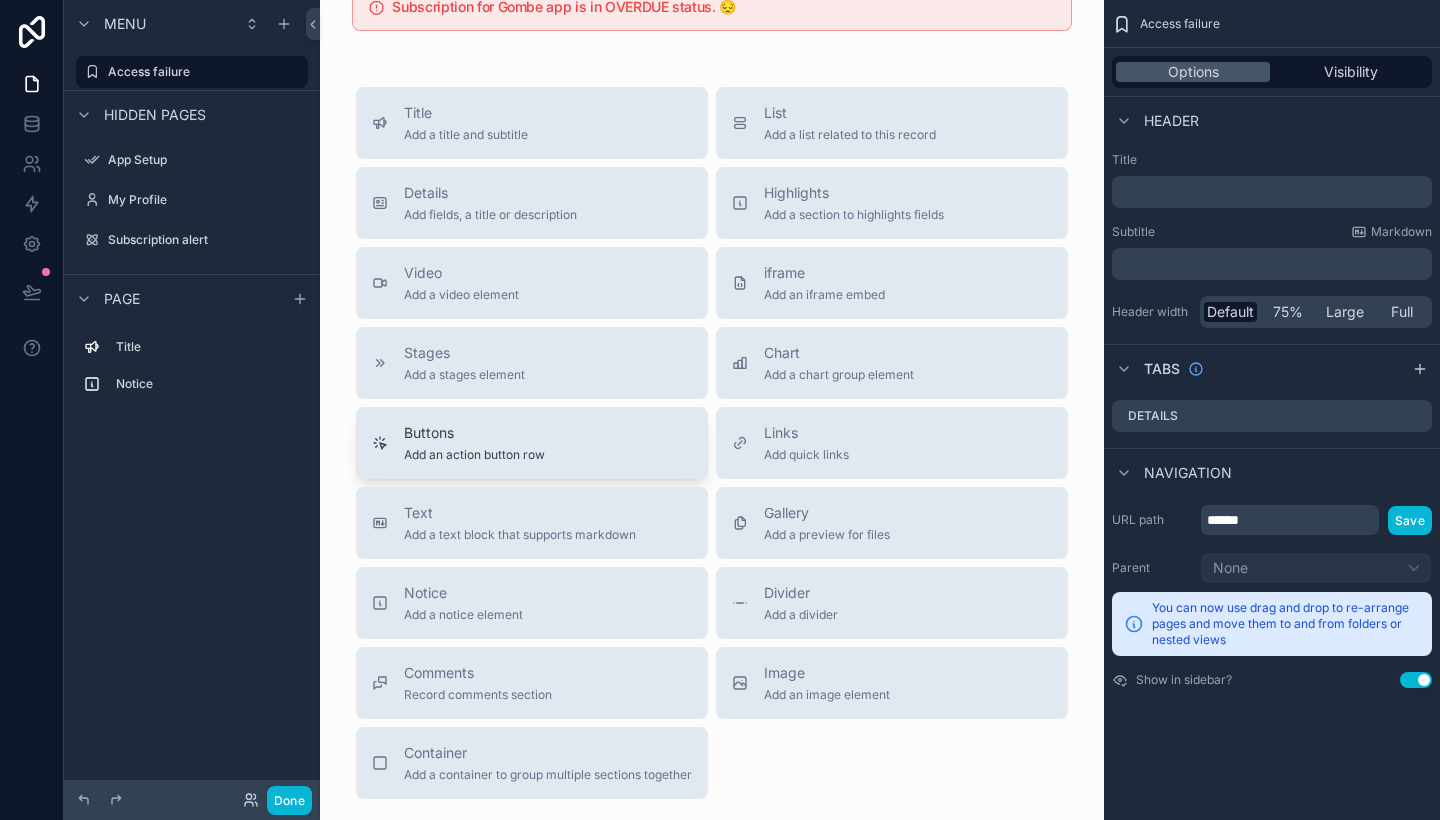 click on "Buttons Add an action button row" at bounding box center [532, 443] 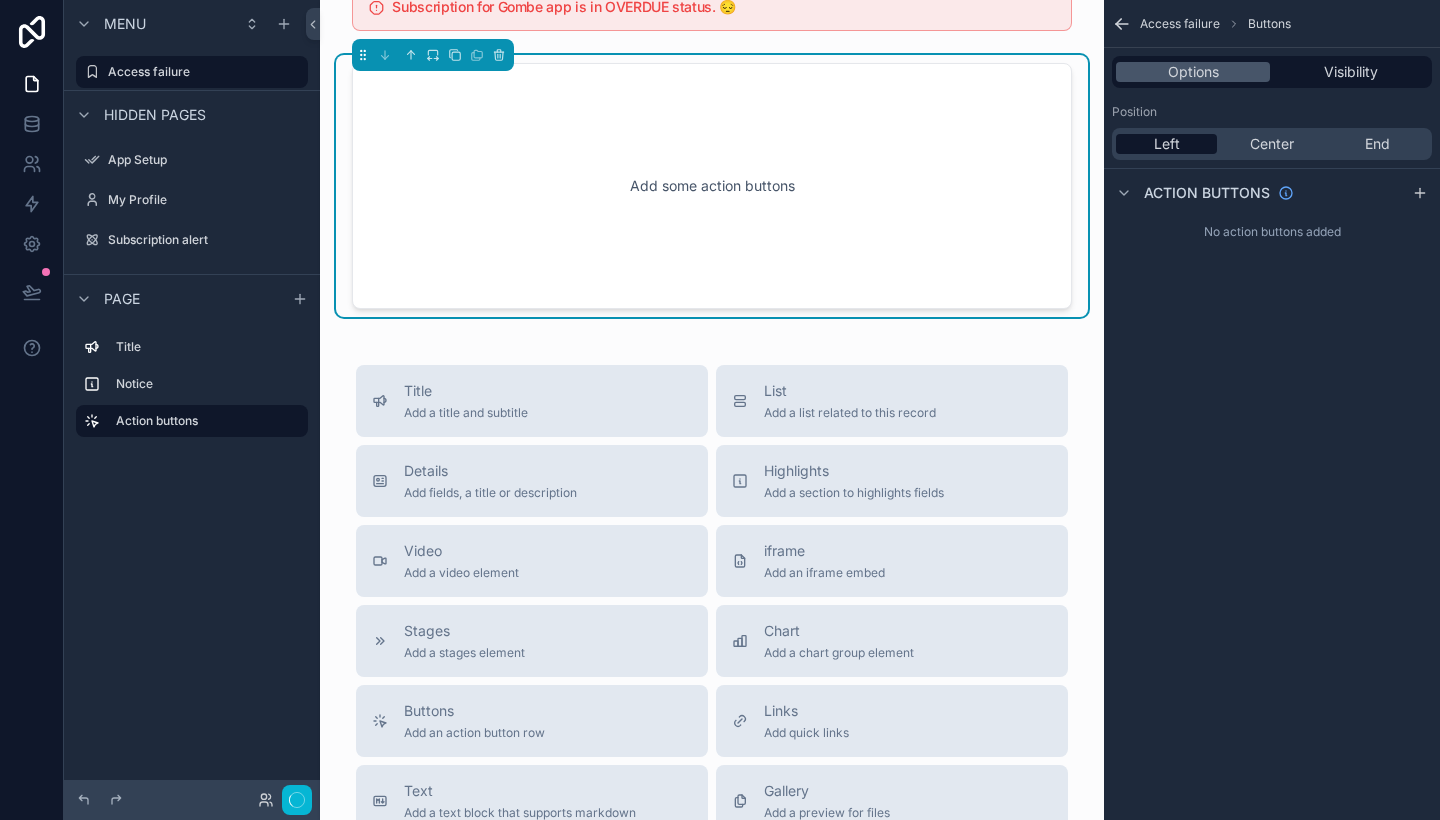 scroll, scrollTop: 0, scrollLeft: 0, axis: both 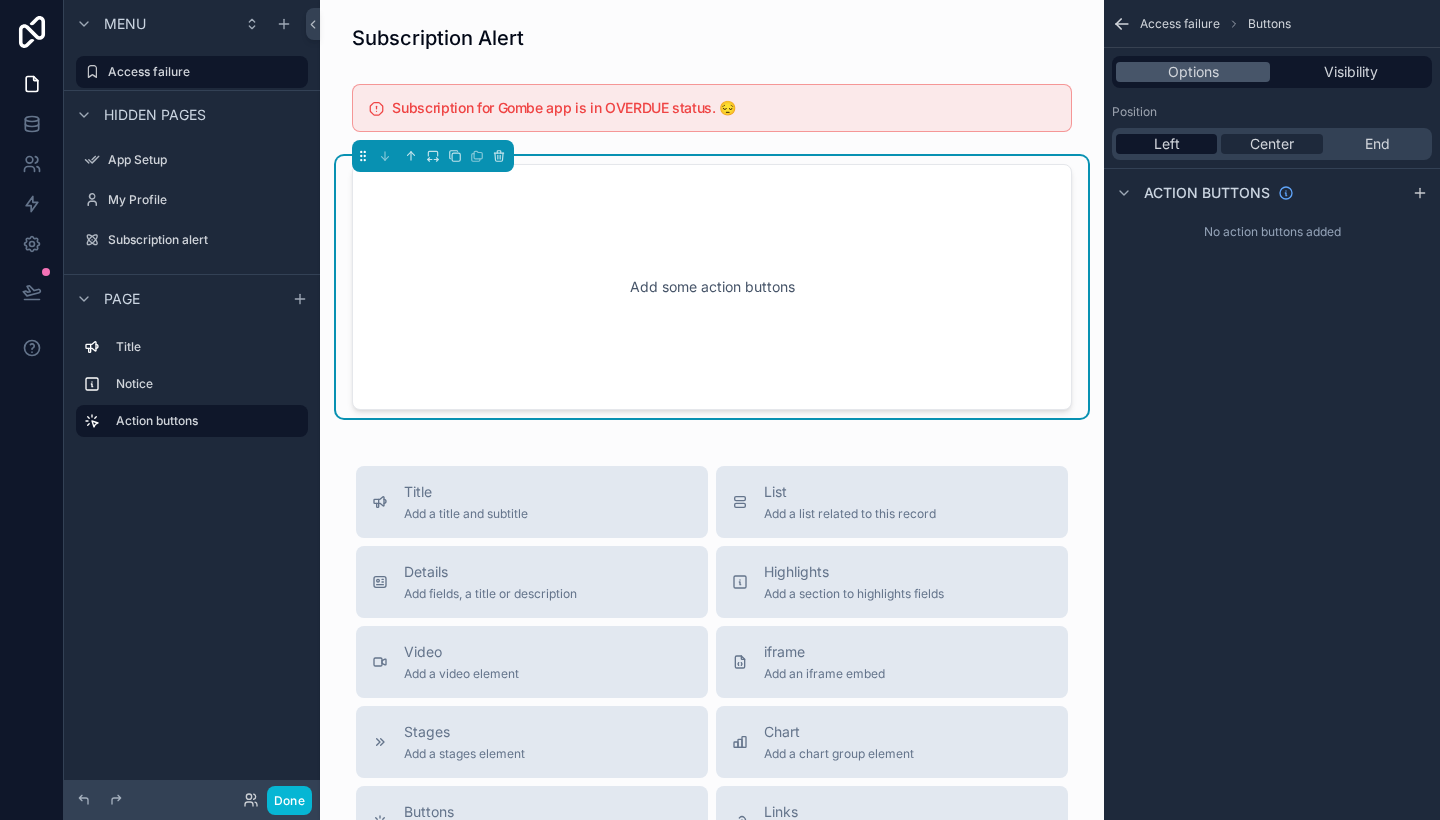 click on "Center" at bounding box center (1272, 144) 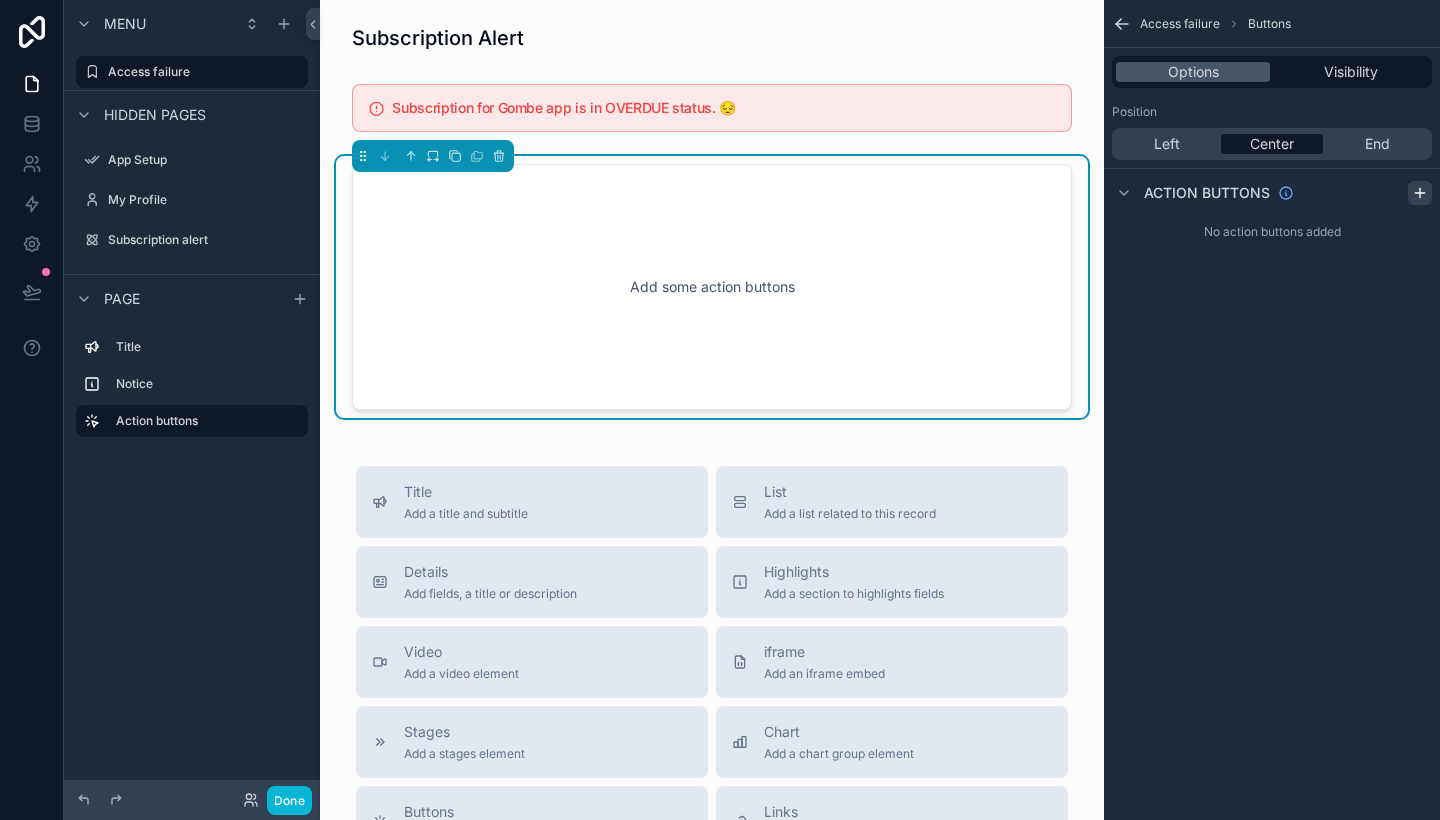 click 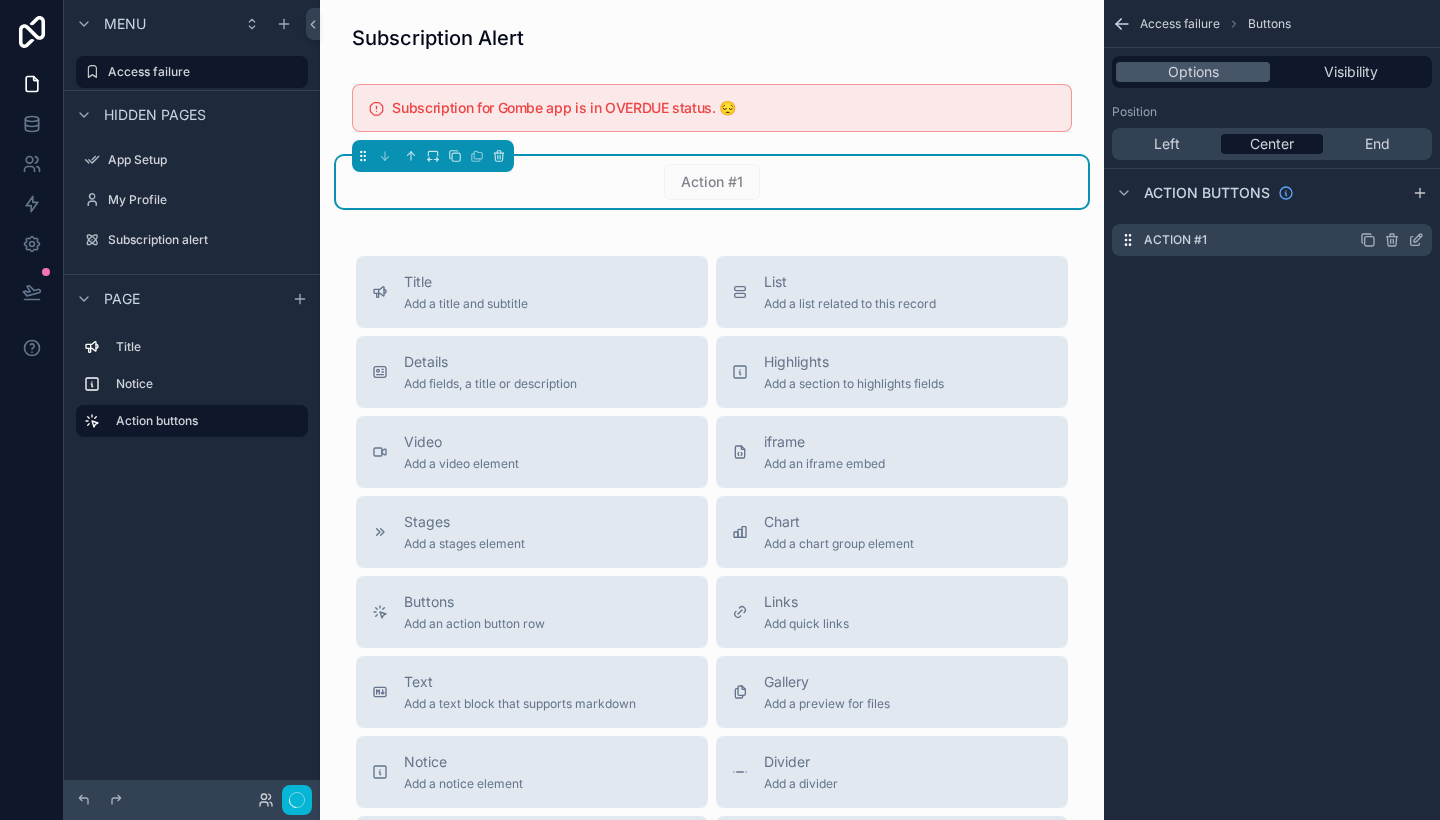 click 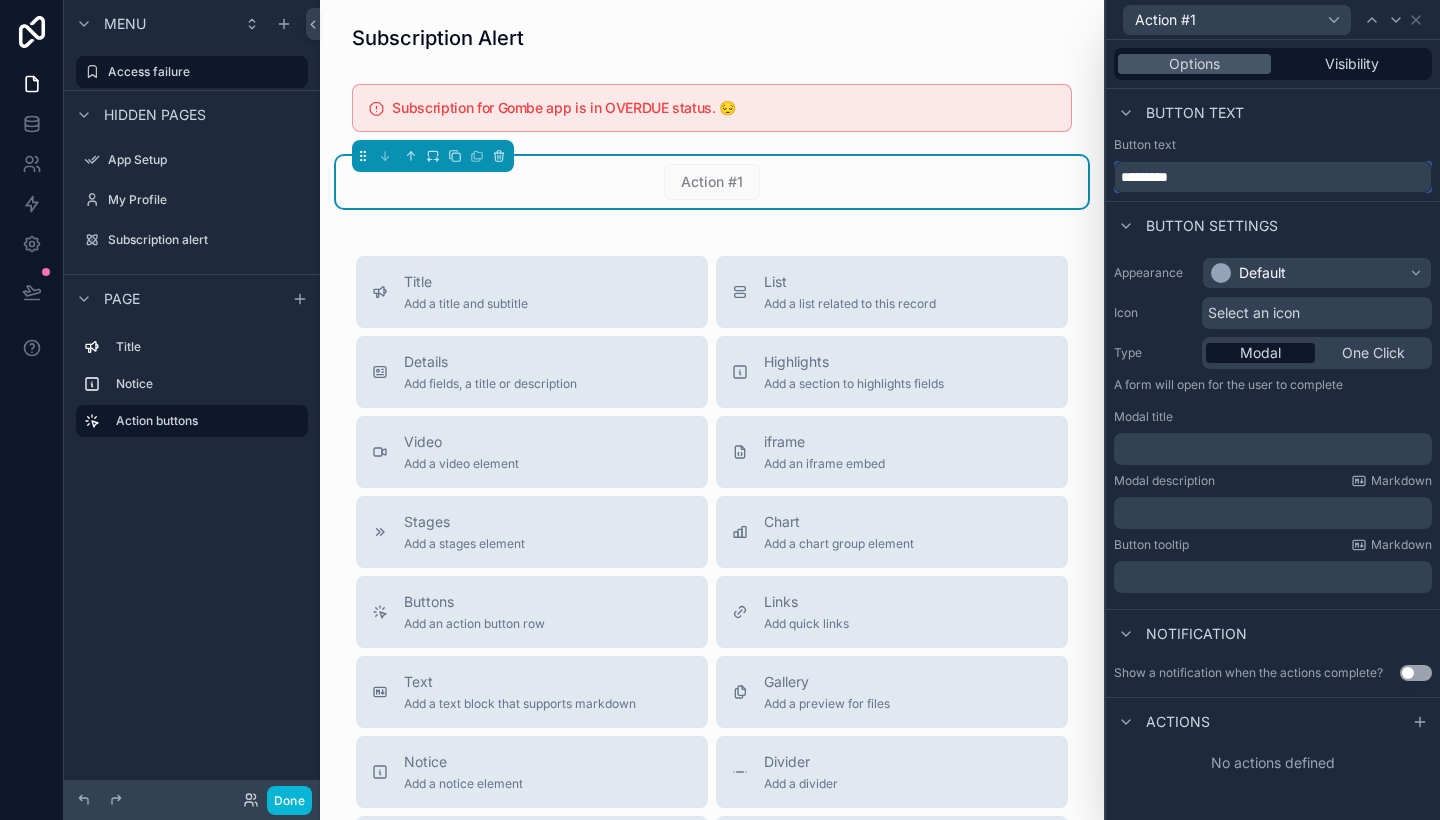 drag, startPoint x: 1225, startPoint y: 177, endPoint x: 1234, endPoint y: 172, distance: 10.29563 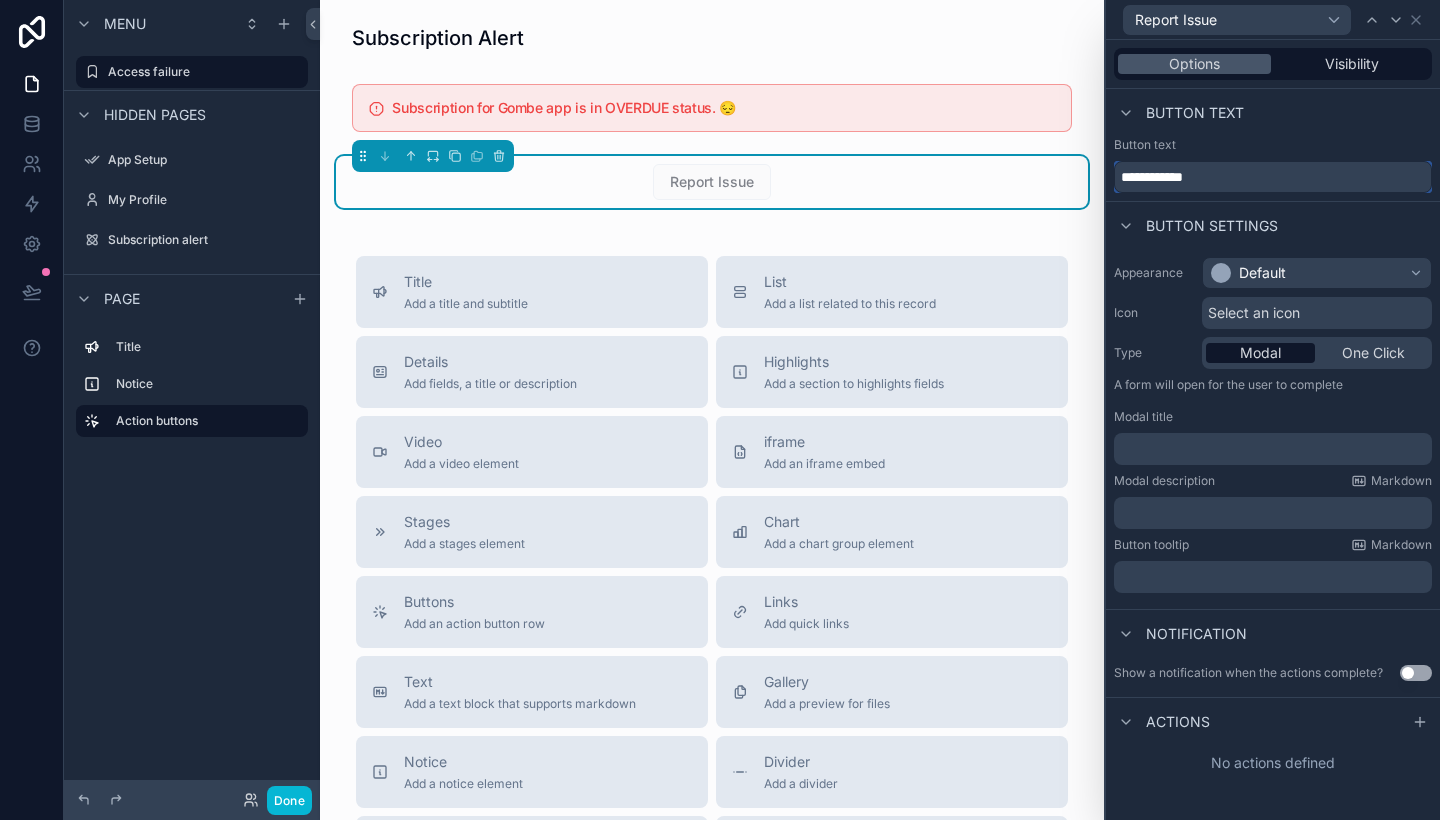 type on "**********" 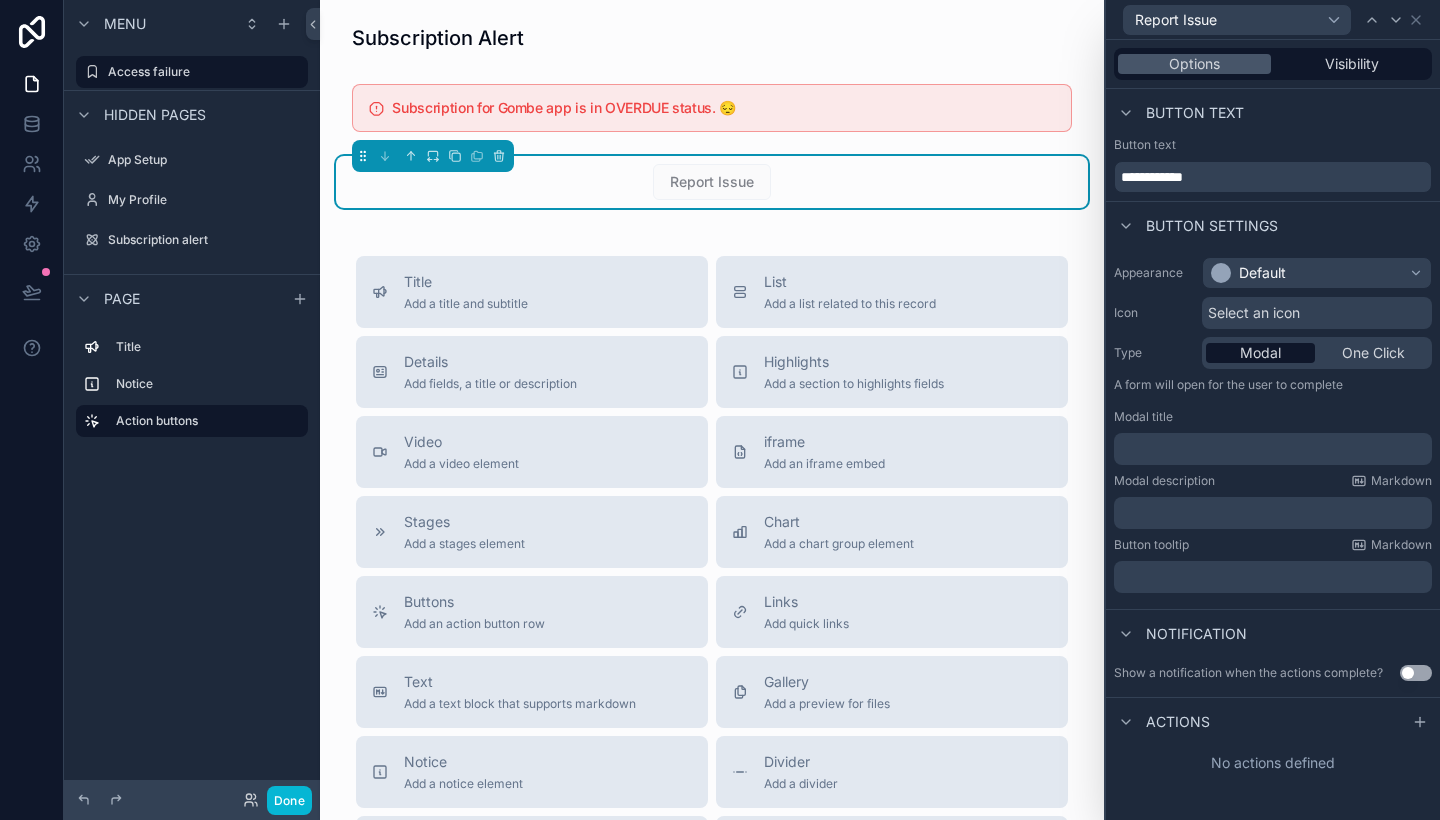 click on "Default" at bounding box center [1317, 273] 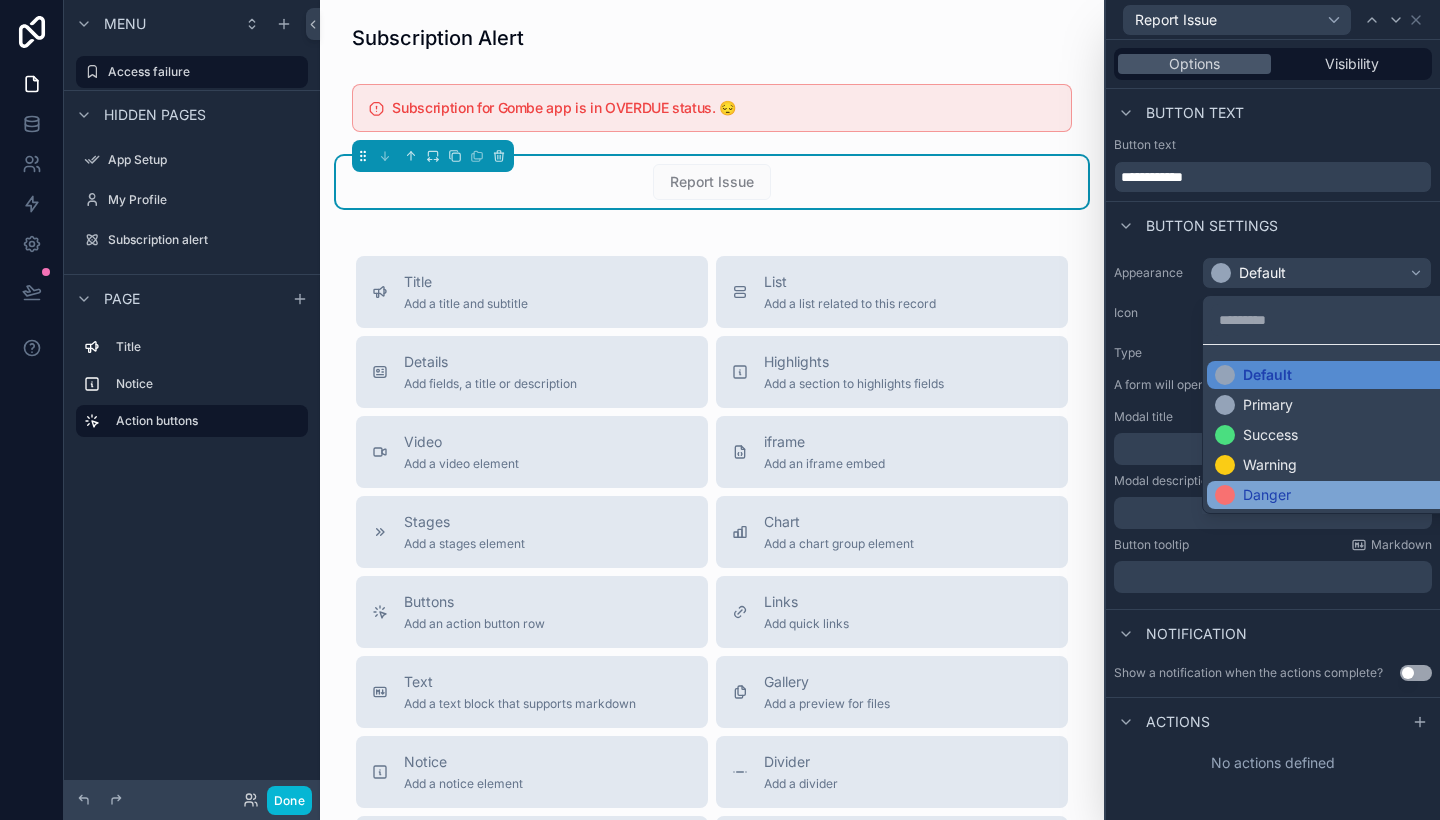 click on "Danger" at bounding box center [1267, 495] 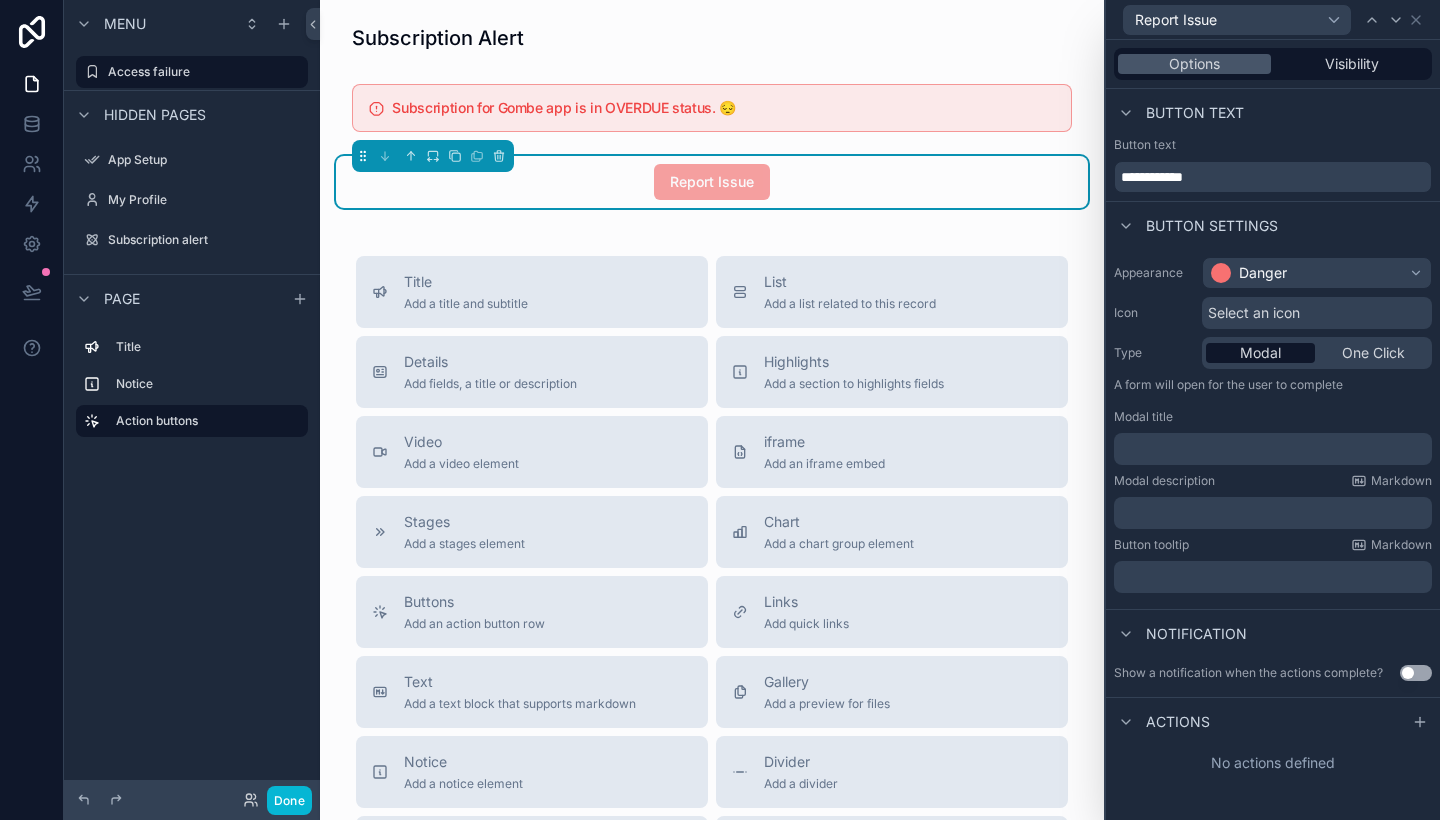 scroll, scrollTop: 0, scrollLeft: 0, axis: both 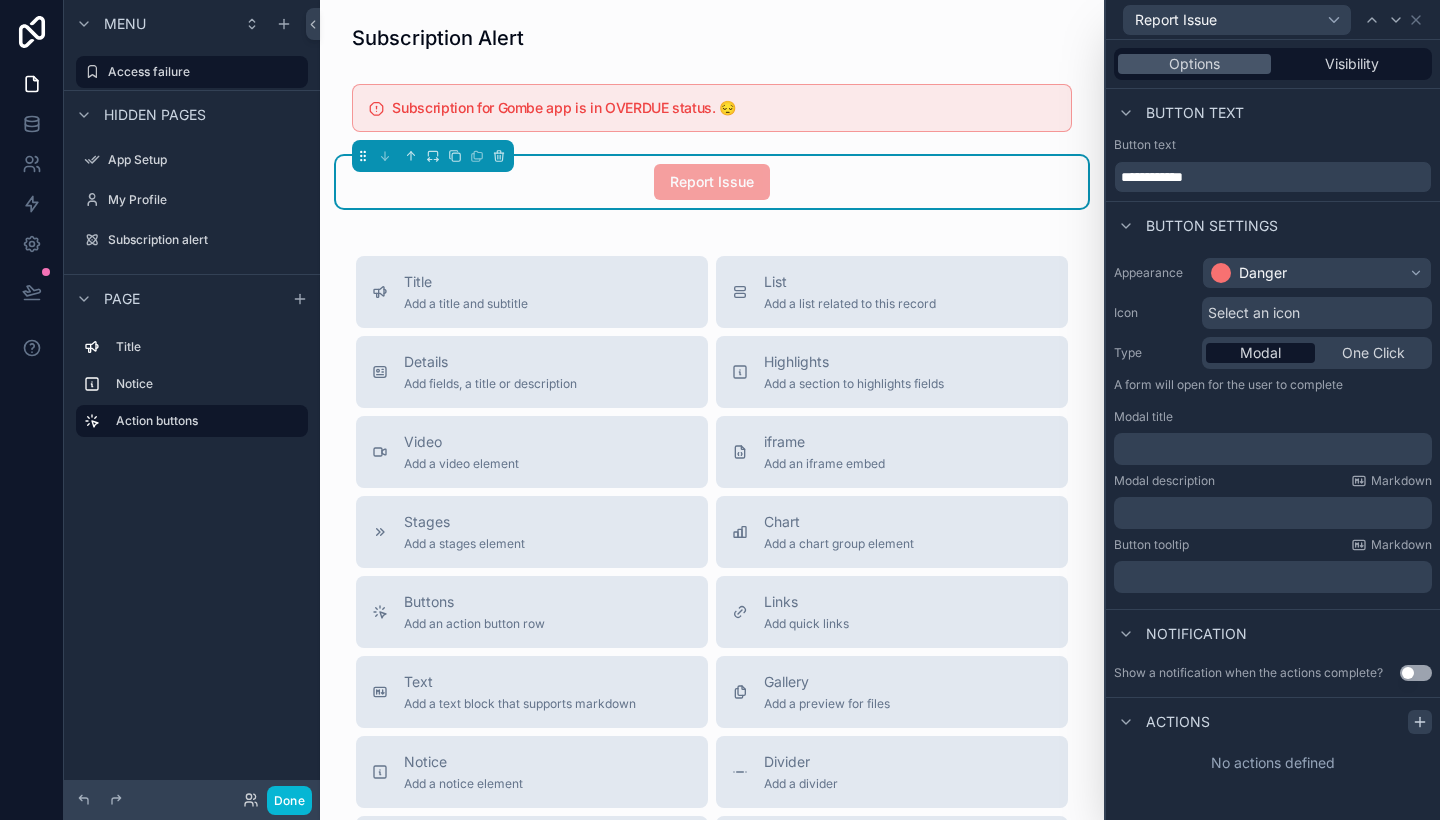 click 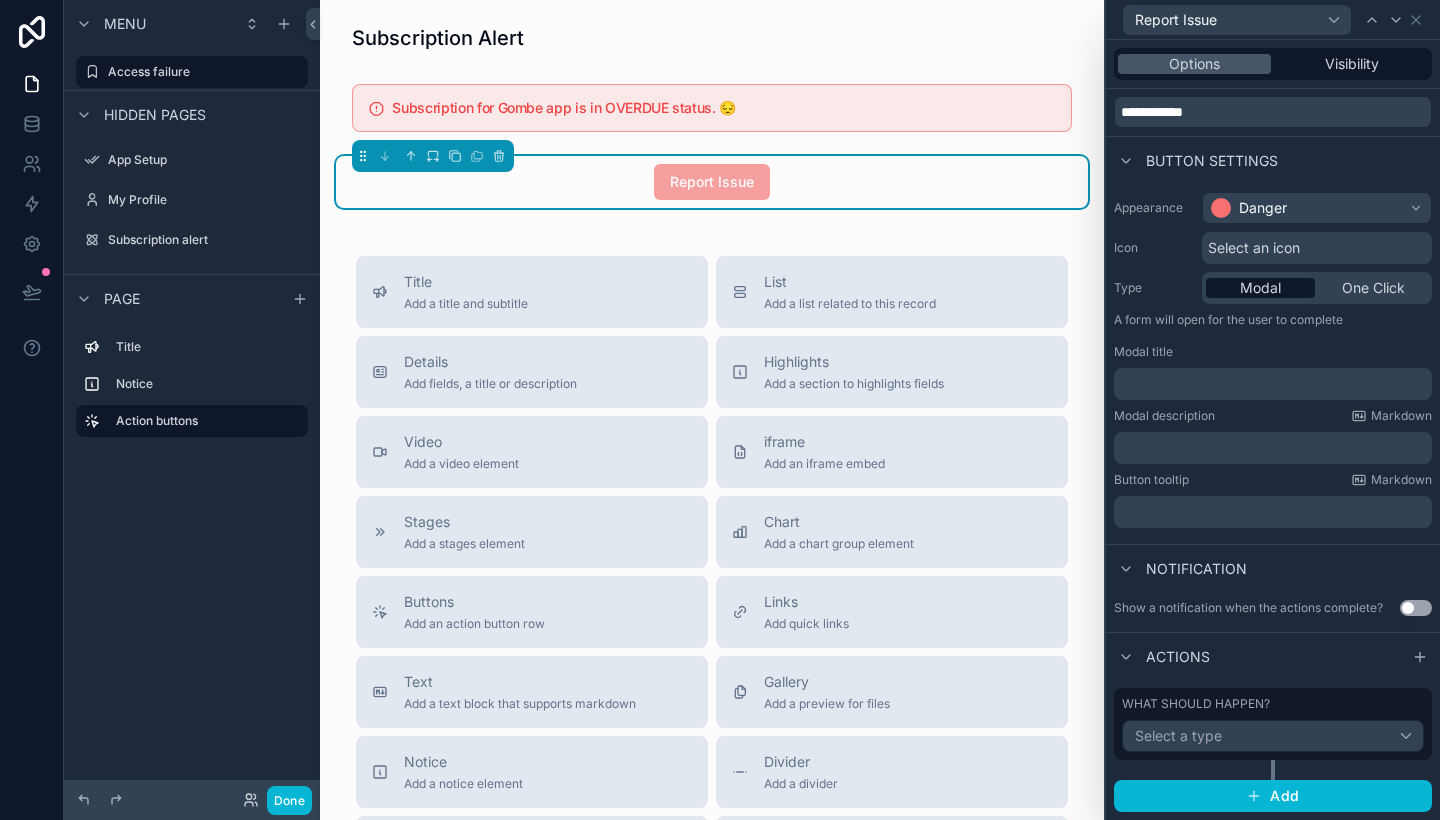 scroll, scrollTop: 64, scrollLeft: 0, axis: vertical 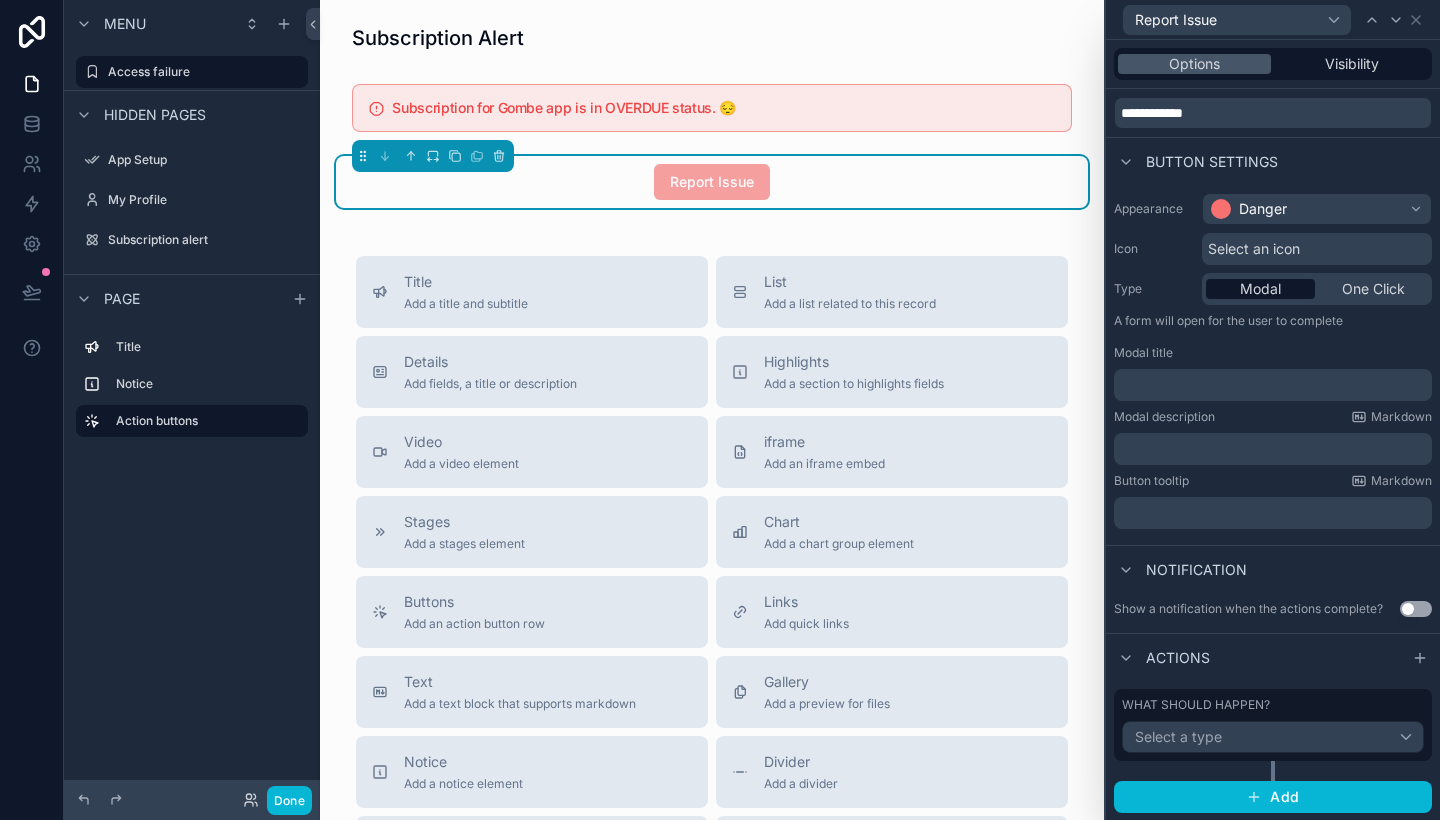 click on "Select a type" at bounding box center [1178, 736] 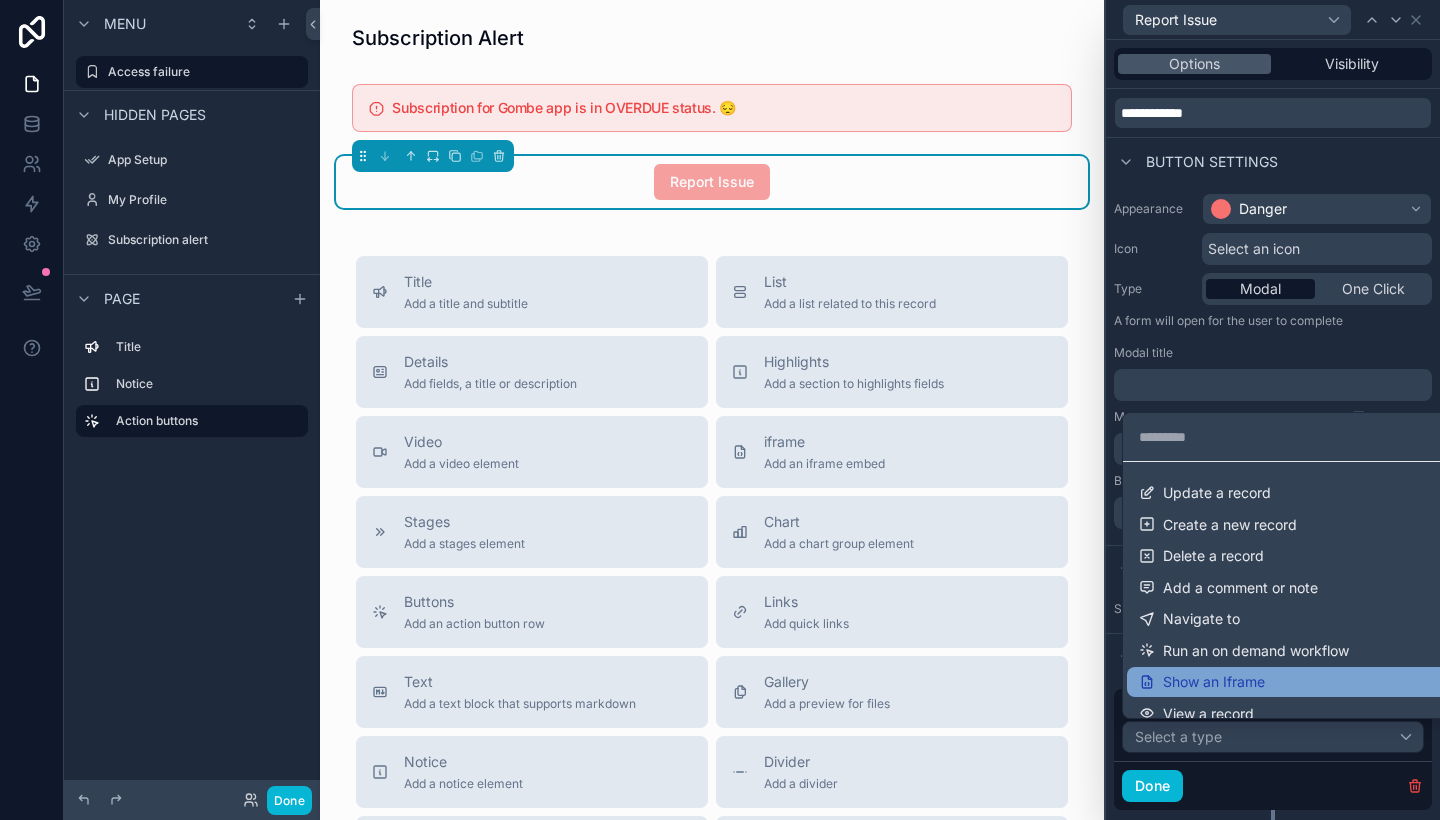 scroll, scrollTop: 0, scrollLeft: 0, axis: both 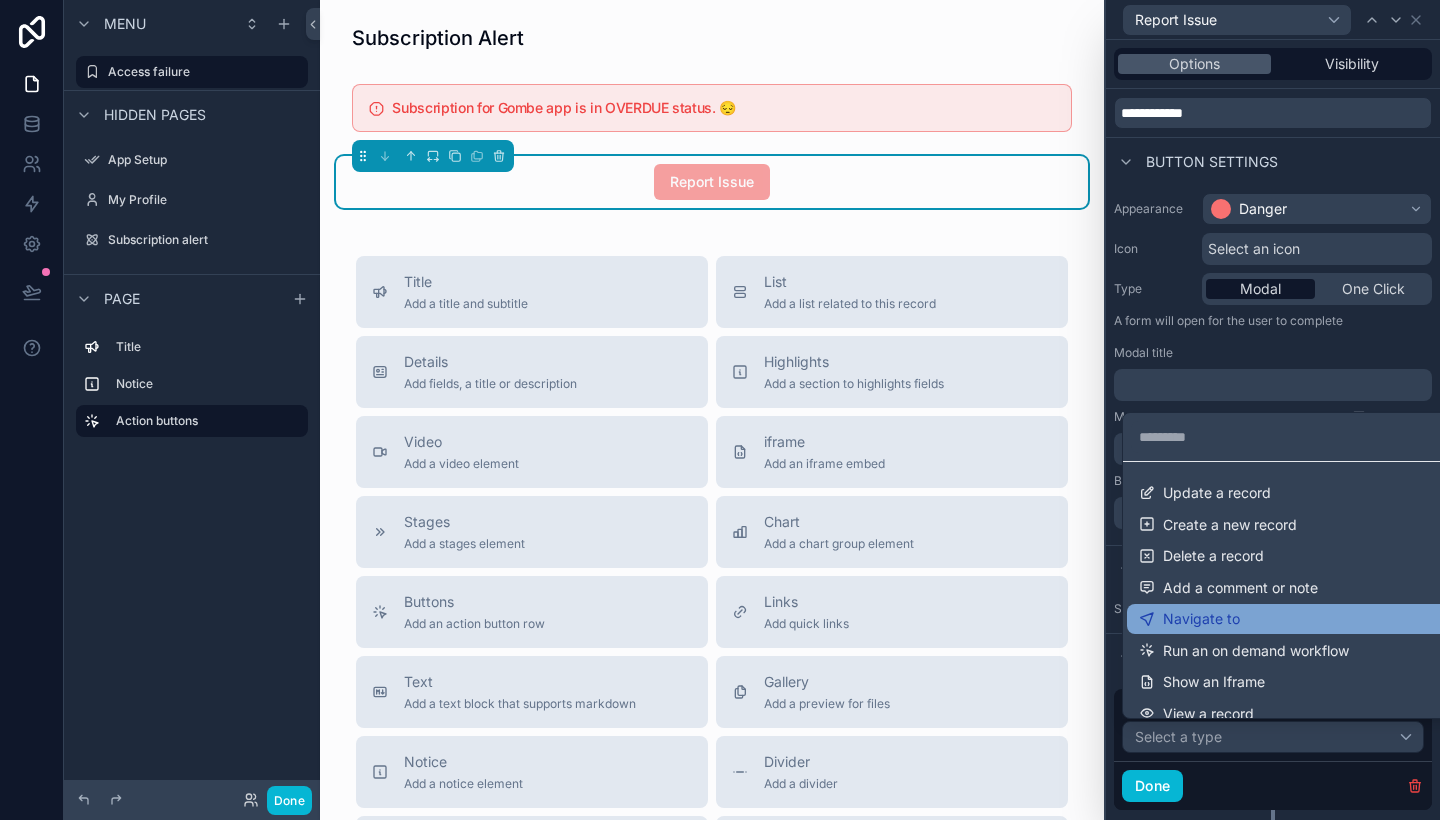click on "Navigate to" at bounding box center [1289, 619] 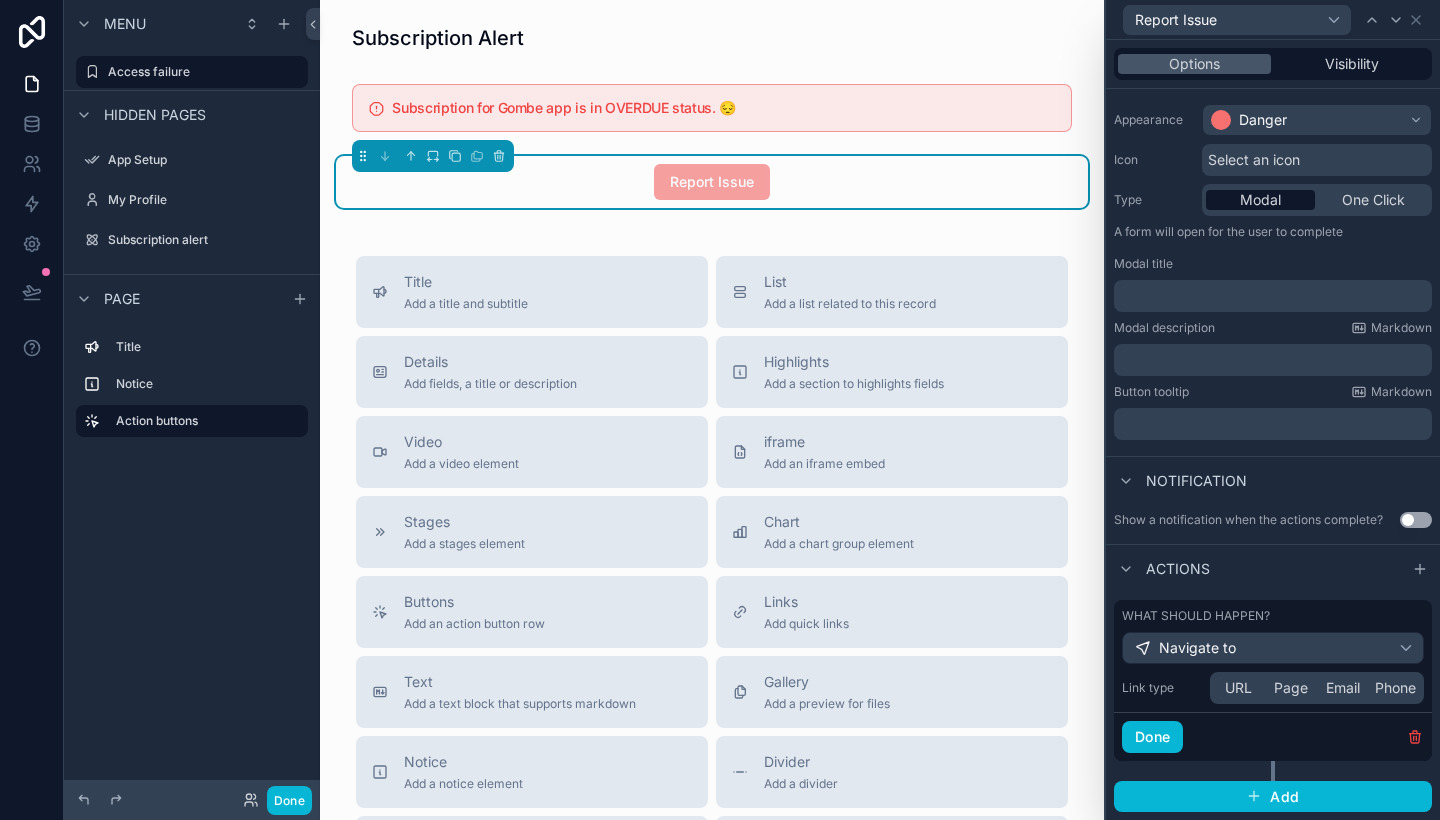 scroll, scrollTop: 152, scrollLeft: 0, axis: vertical 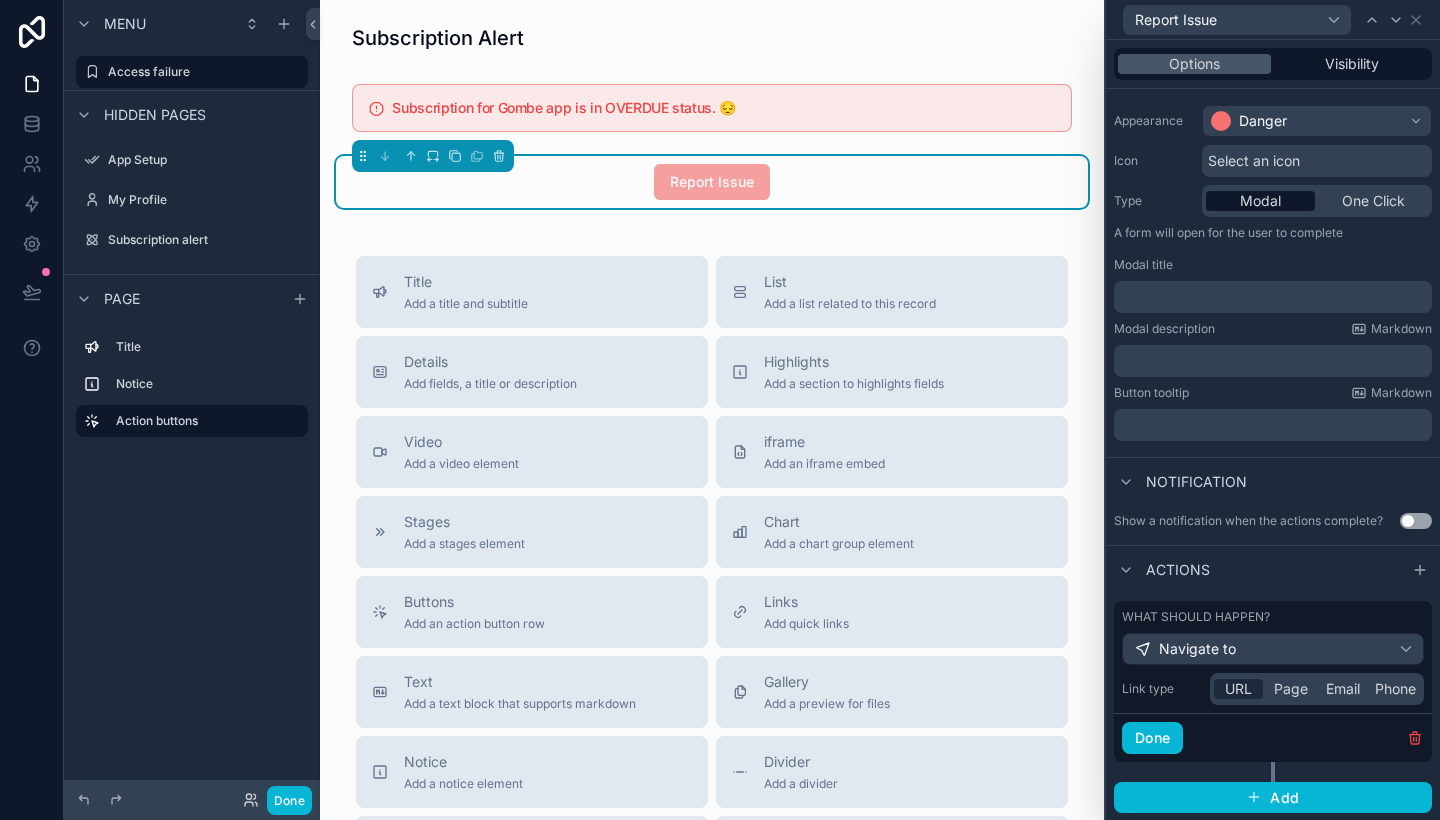 click on "URL" at bounding box center [1238, 689] 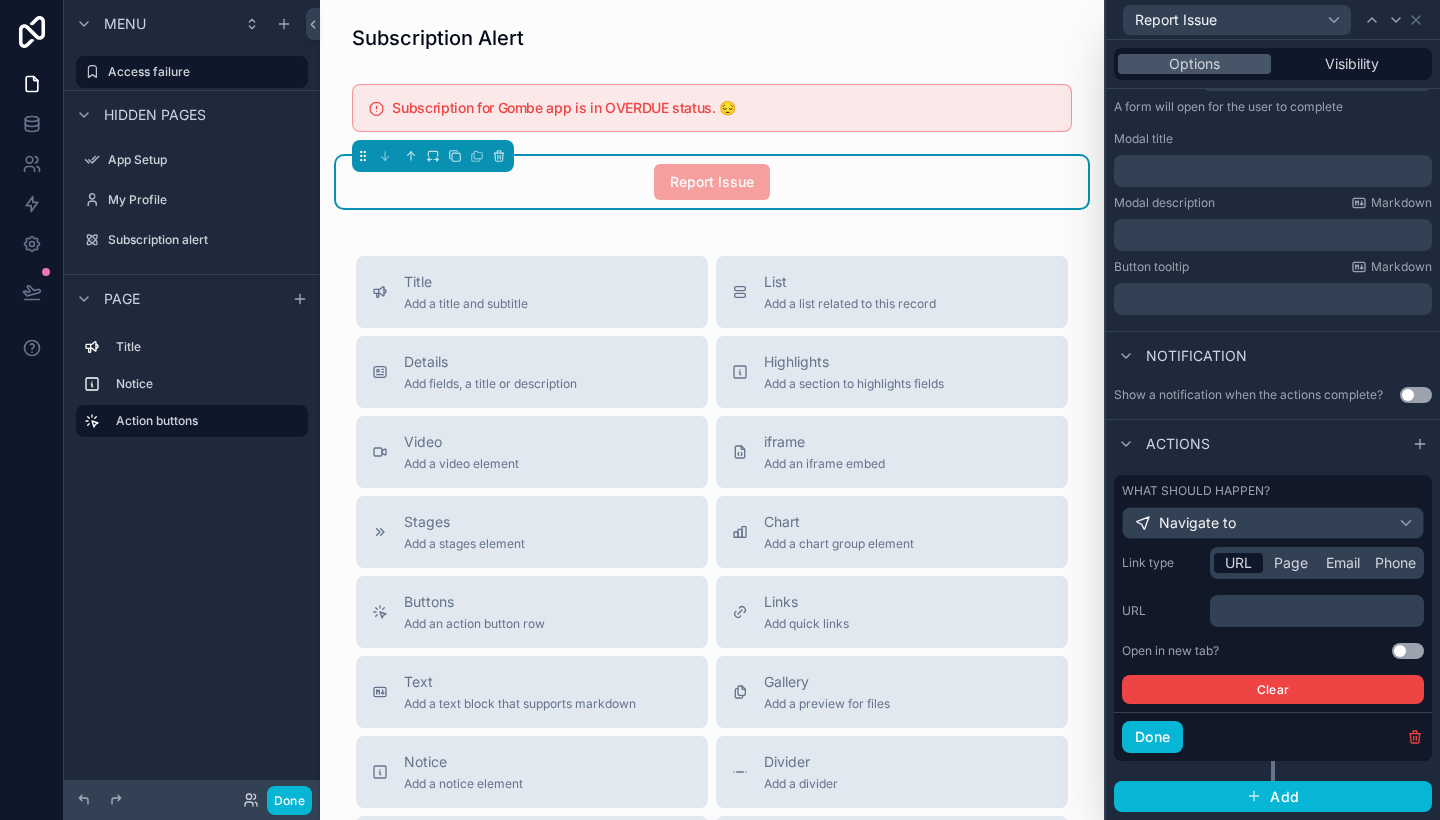 scroll, scrollTop: 277, scrollLeft: 0, axis: vertical 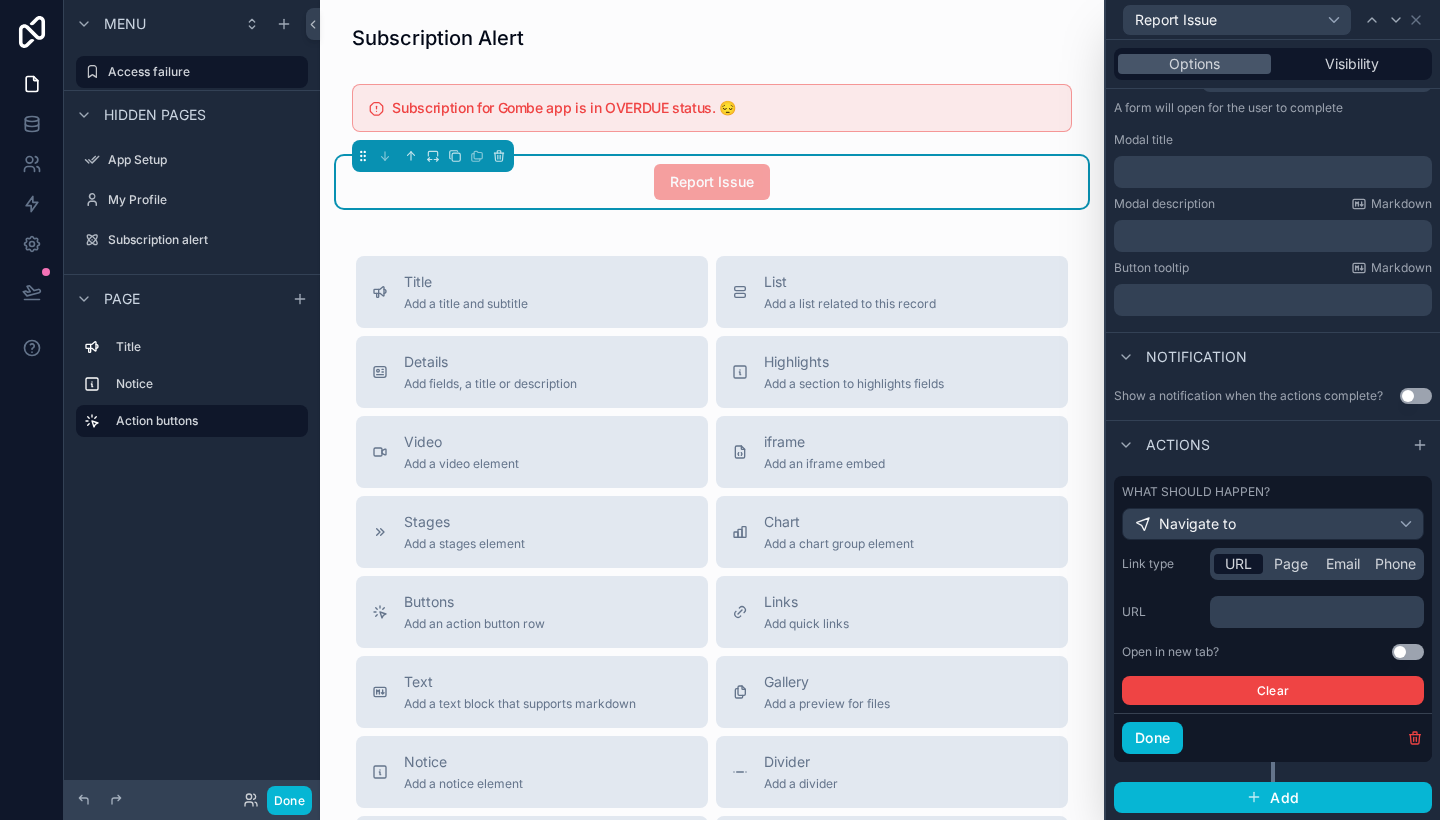 click on "﻿" at bounding box center (1319, 612) 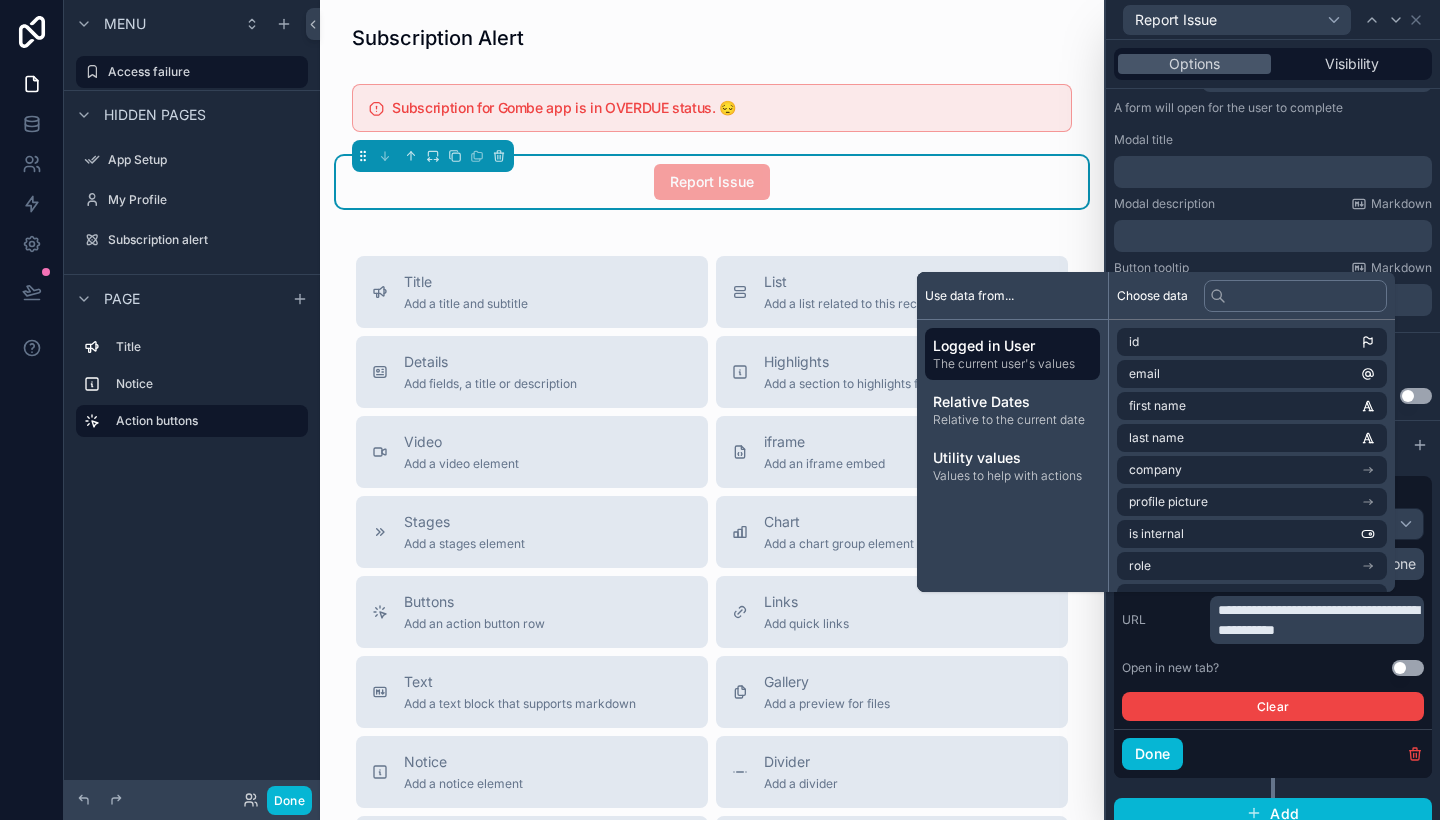 scroll, scrollTop: 0, scrollLeft: 0, axis: both 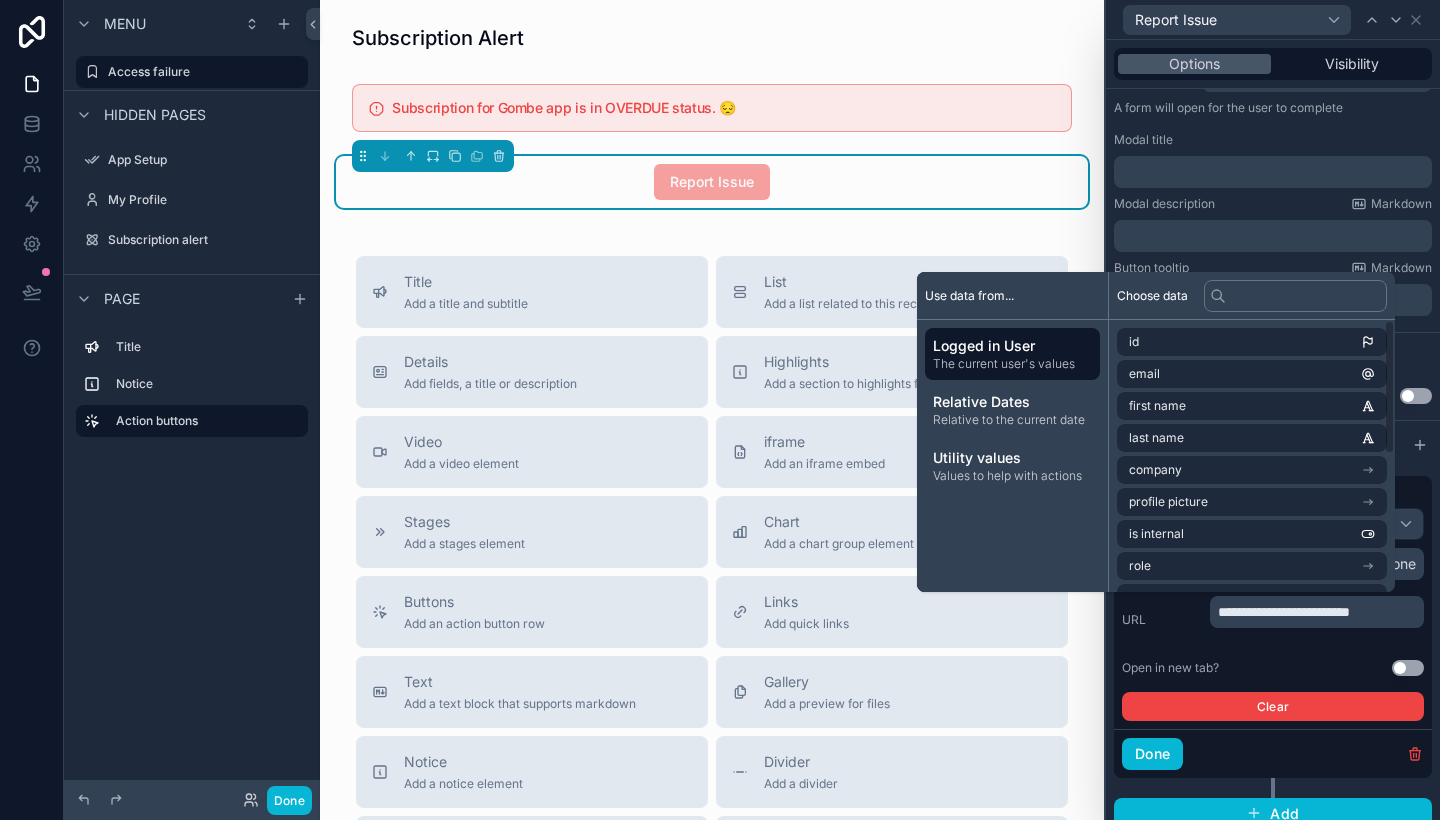 click on "Modal title" at bounding box center [1273, 140] 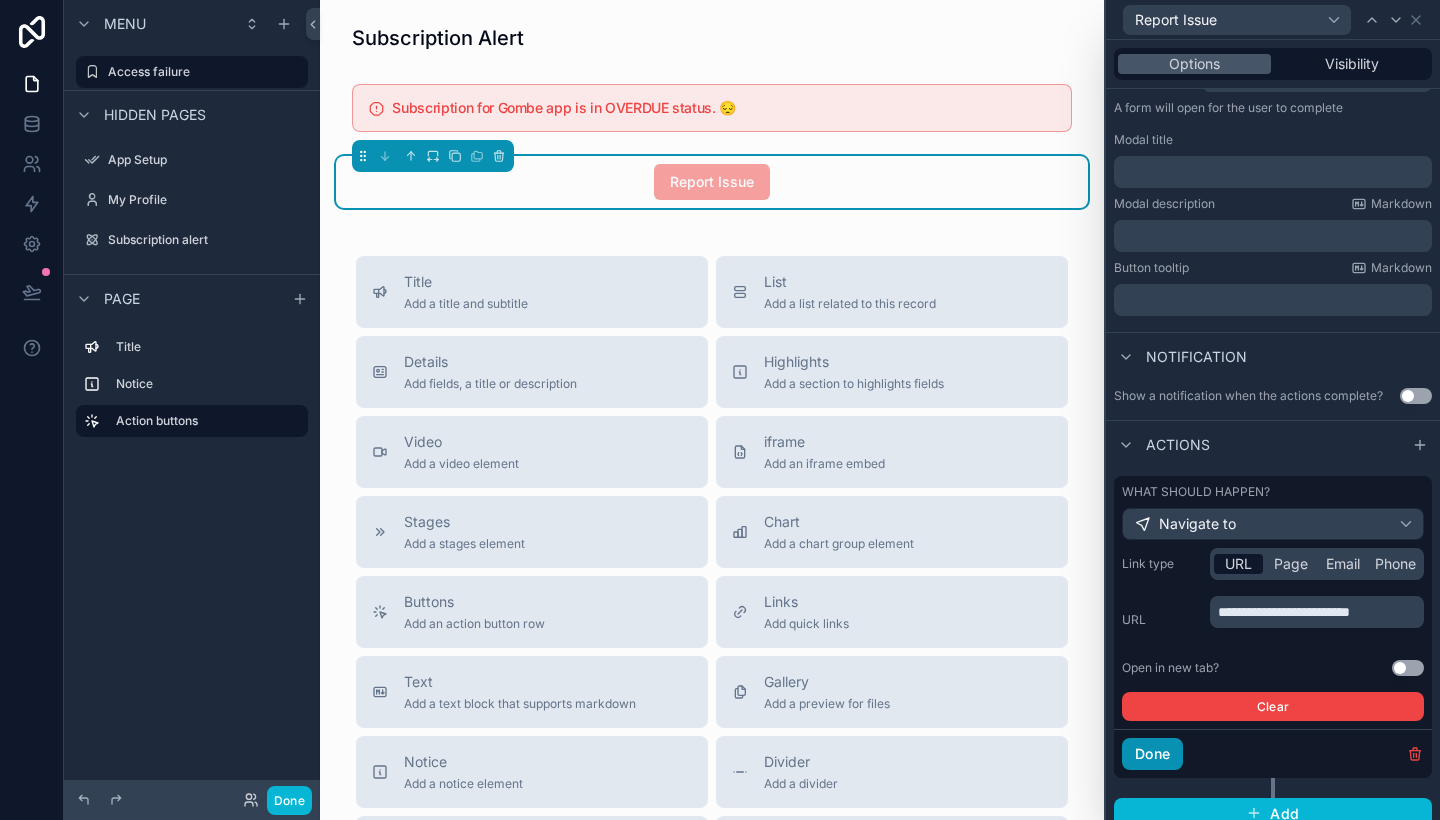 click on "Done" at bounding box center (1152, 754) 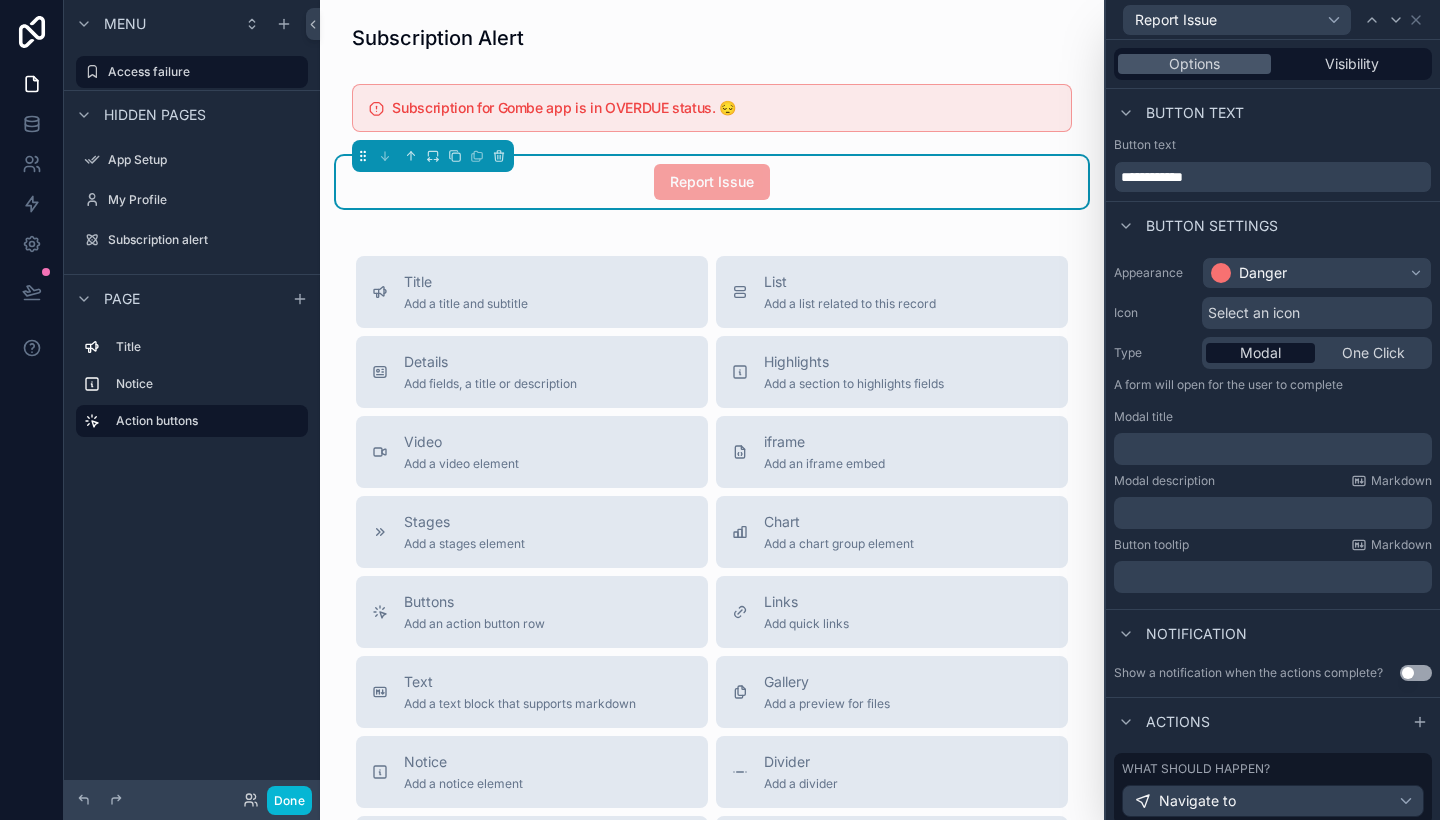 scroll, scrollTop: 7, scrollLeft: 0, axis: vertical 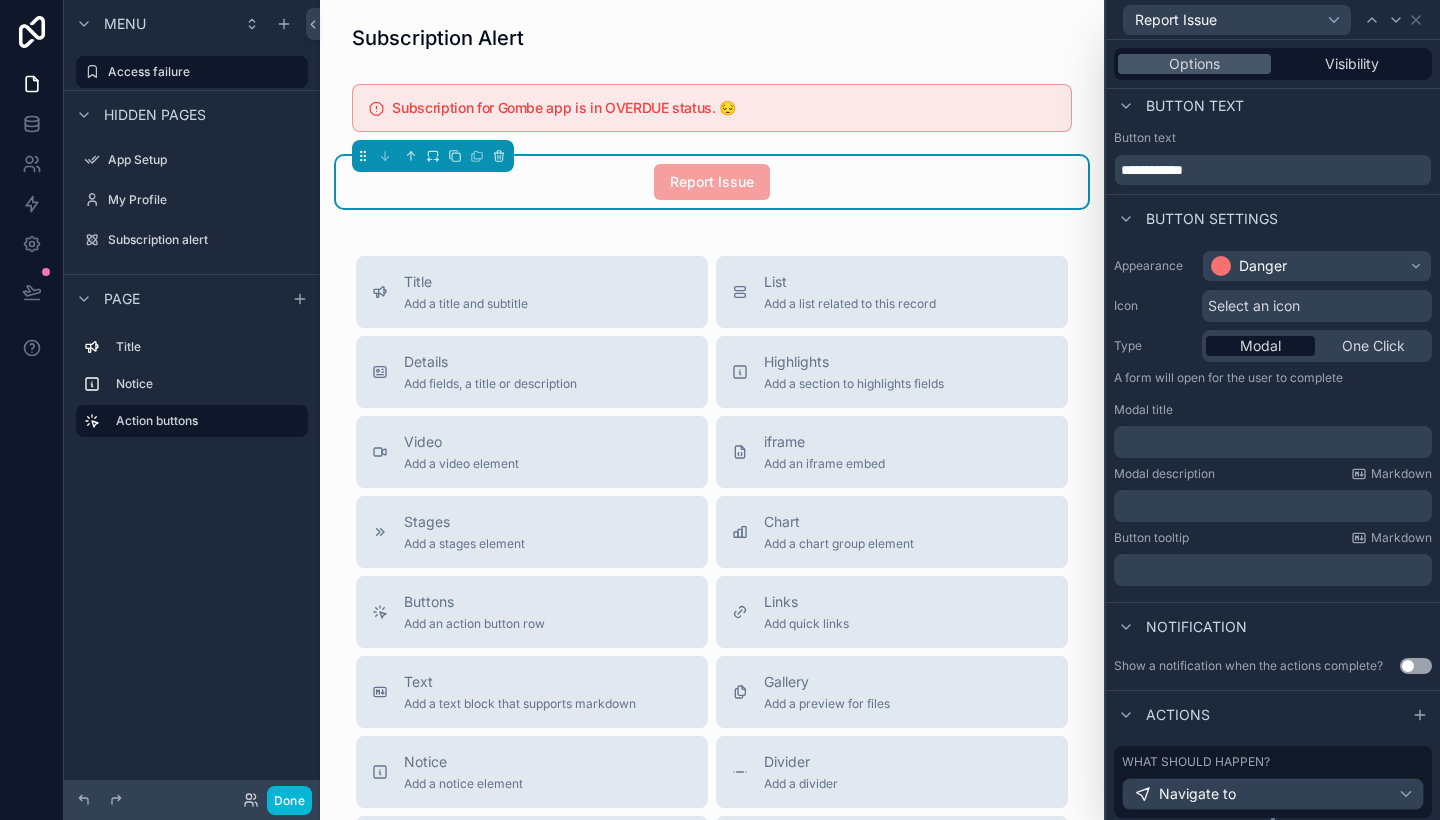 click on "Danger" at bounding box center [1249, 266] 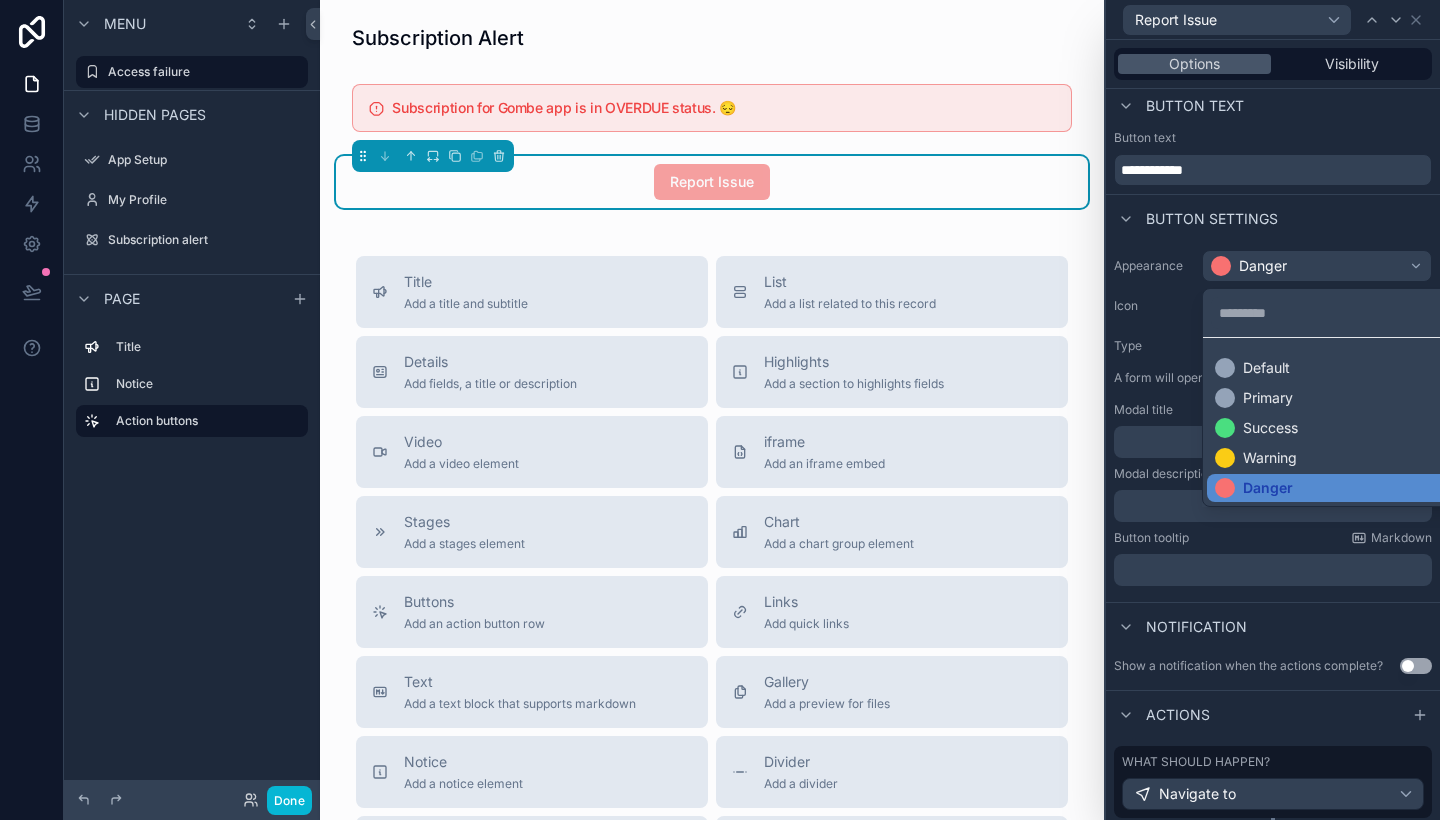 click at bounding box center (1273, 410) 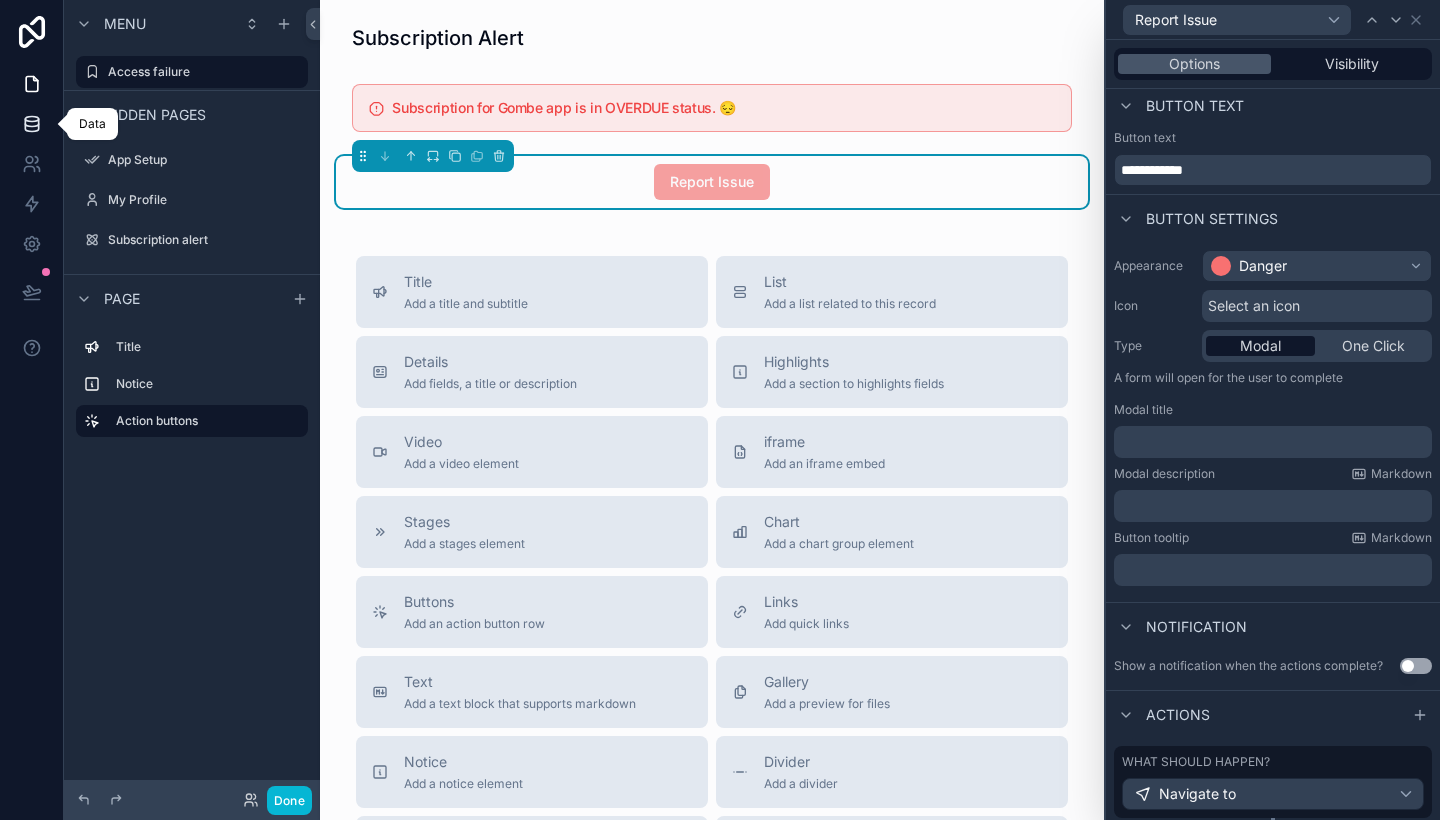 click 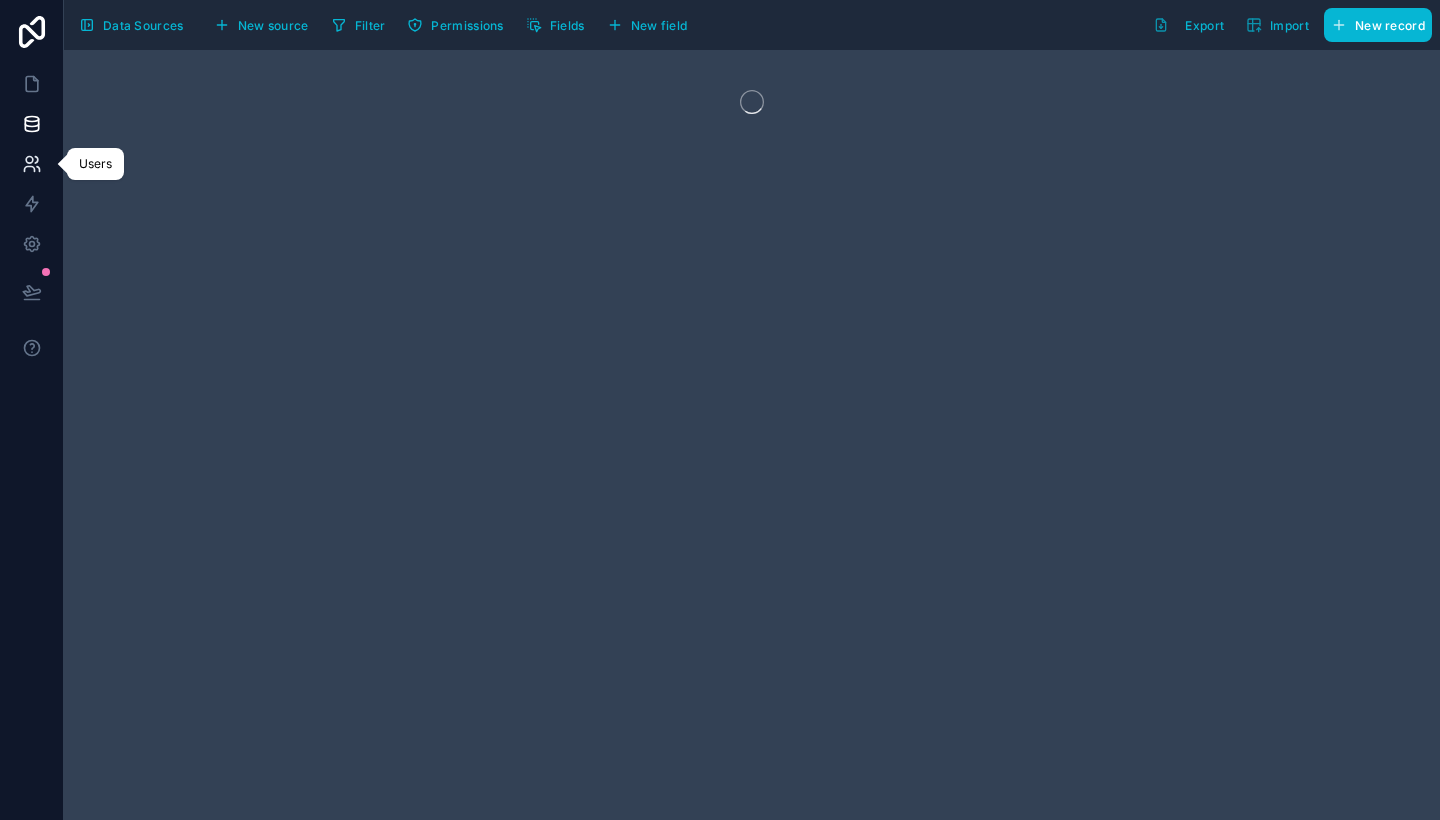 click 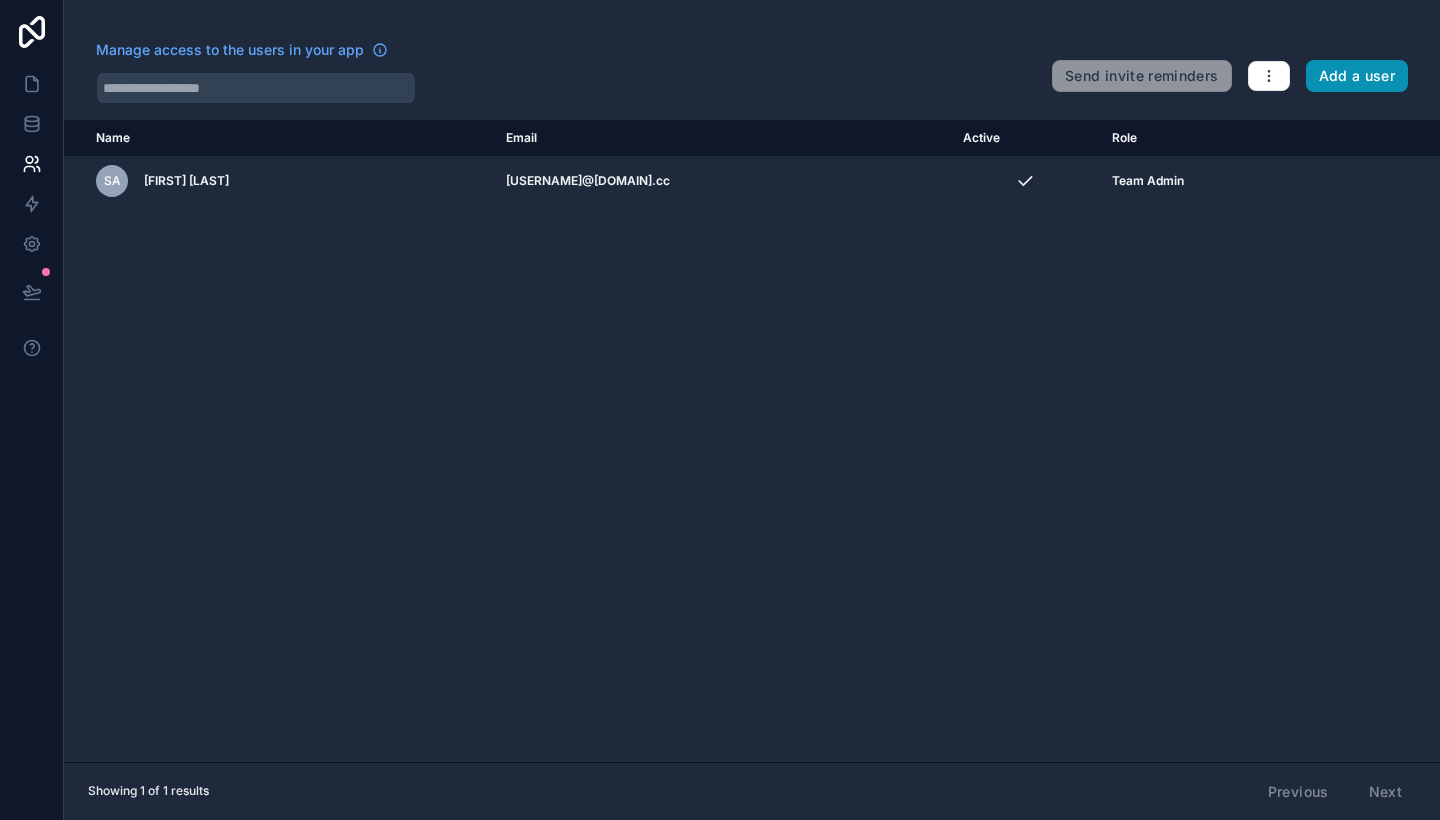 click on "Add a user" at bounding box center [1357, 76] 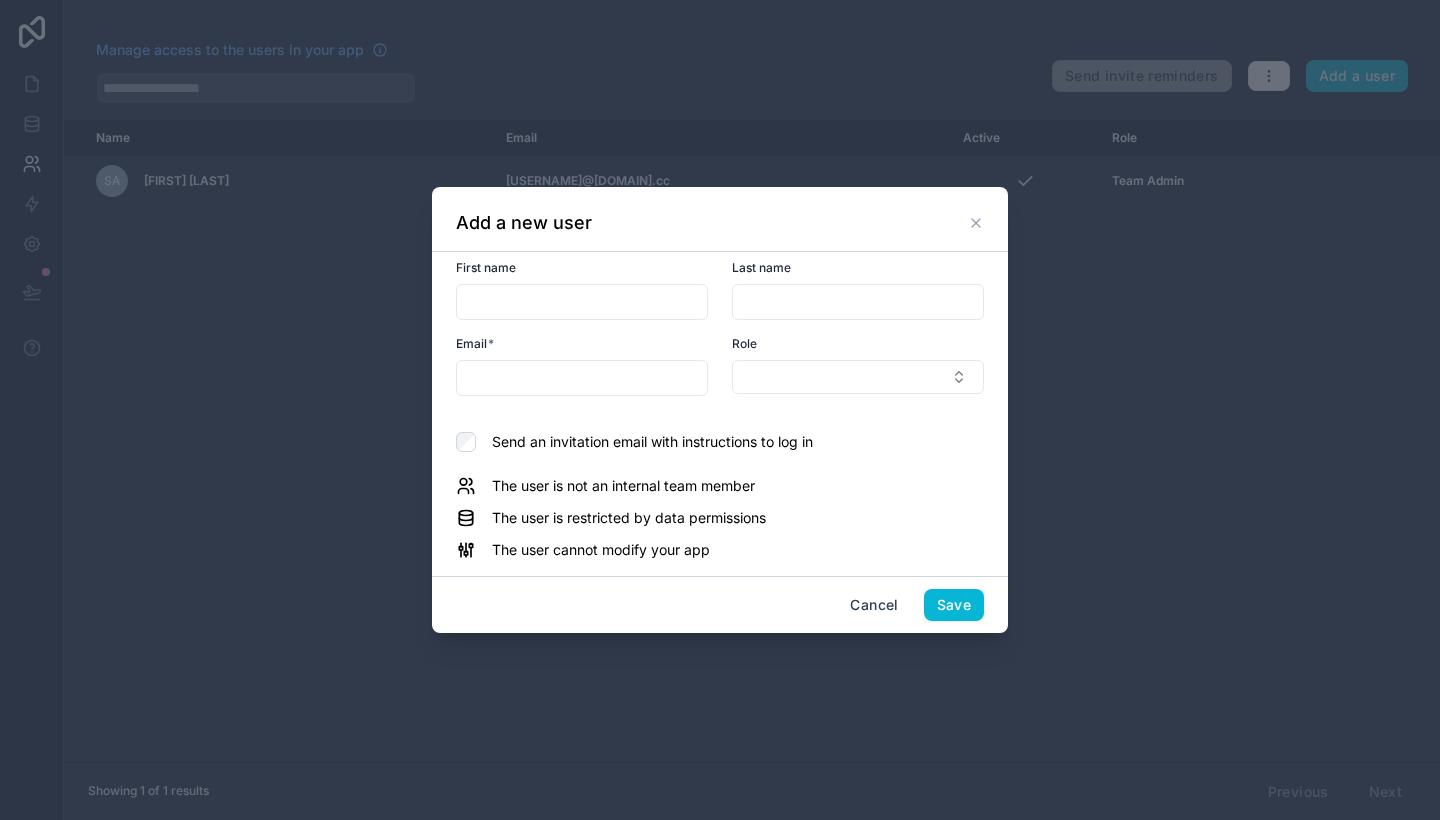 paste on "**********" 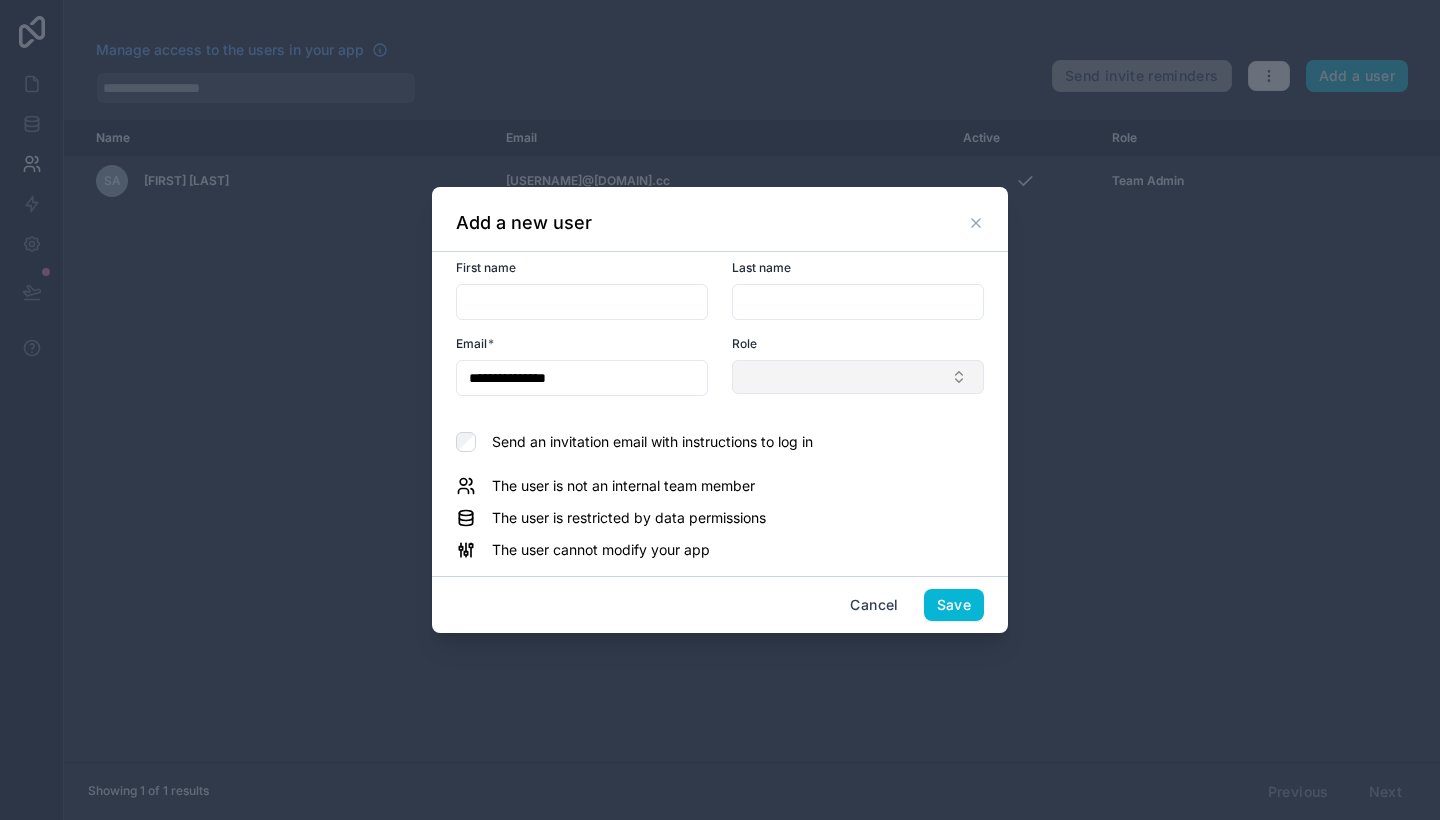 type on "**********" 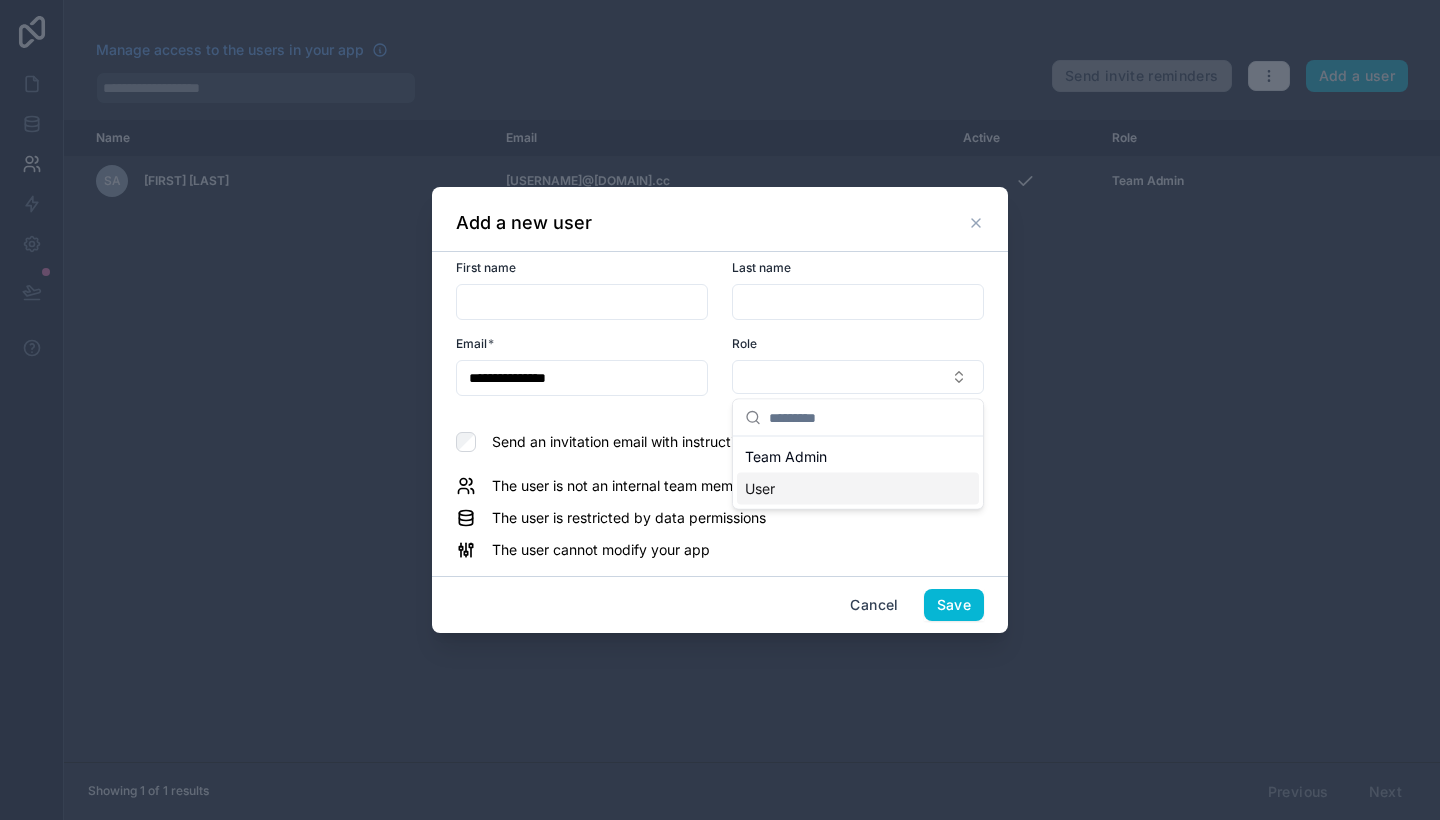 click on "User" at bounding box center [760, 489] 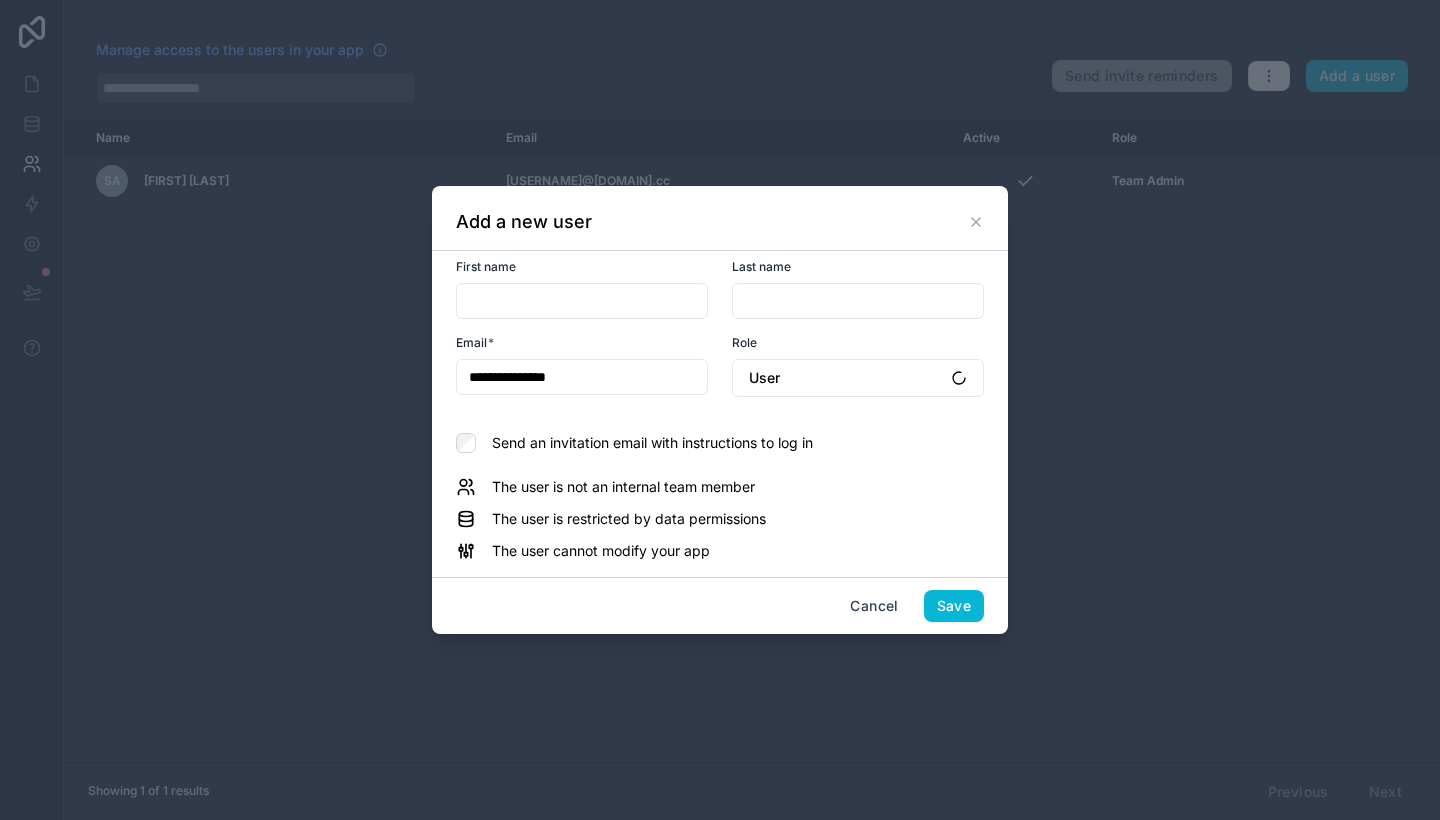 click at bounding box center [582, 301] 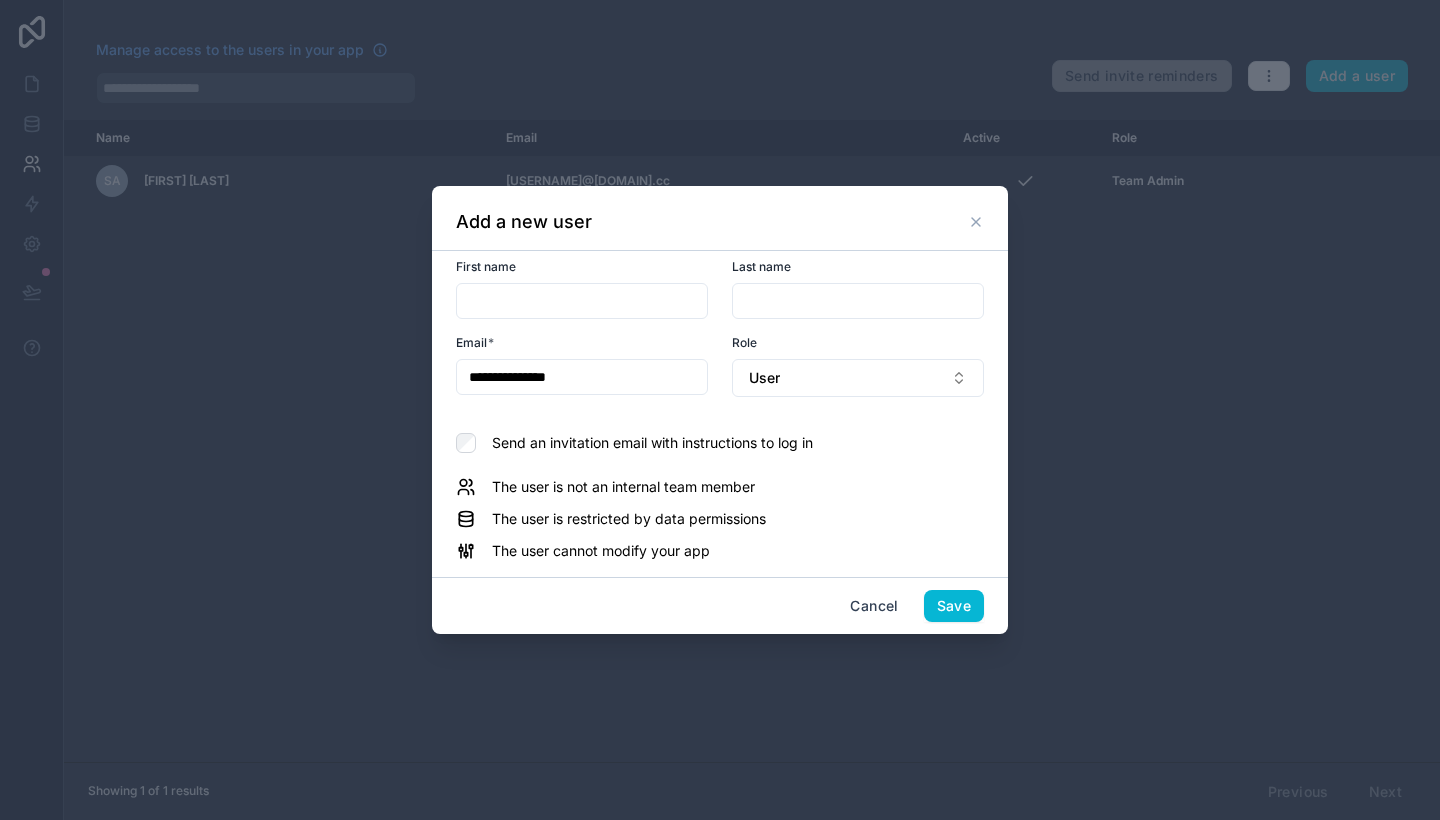 paste on "**********" 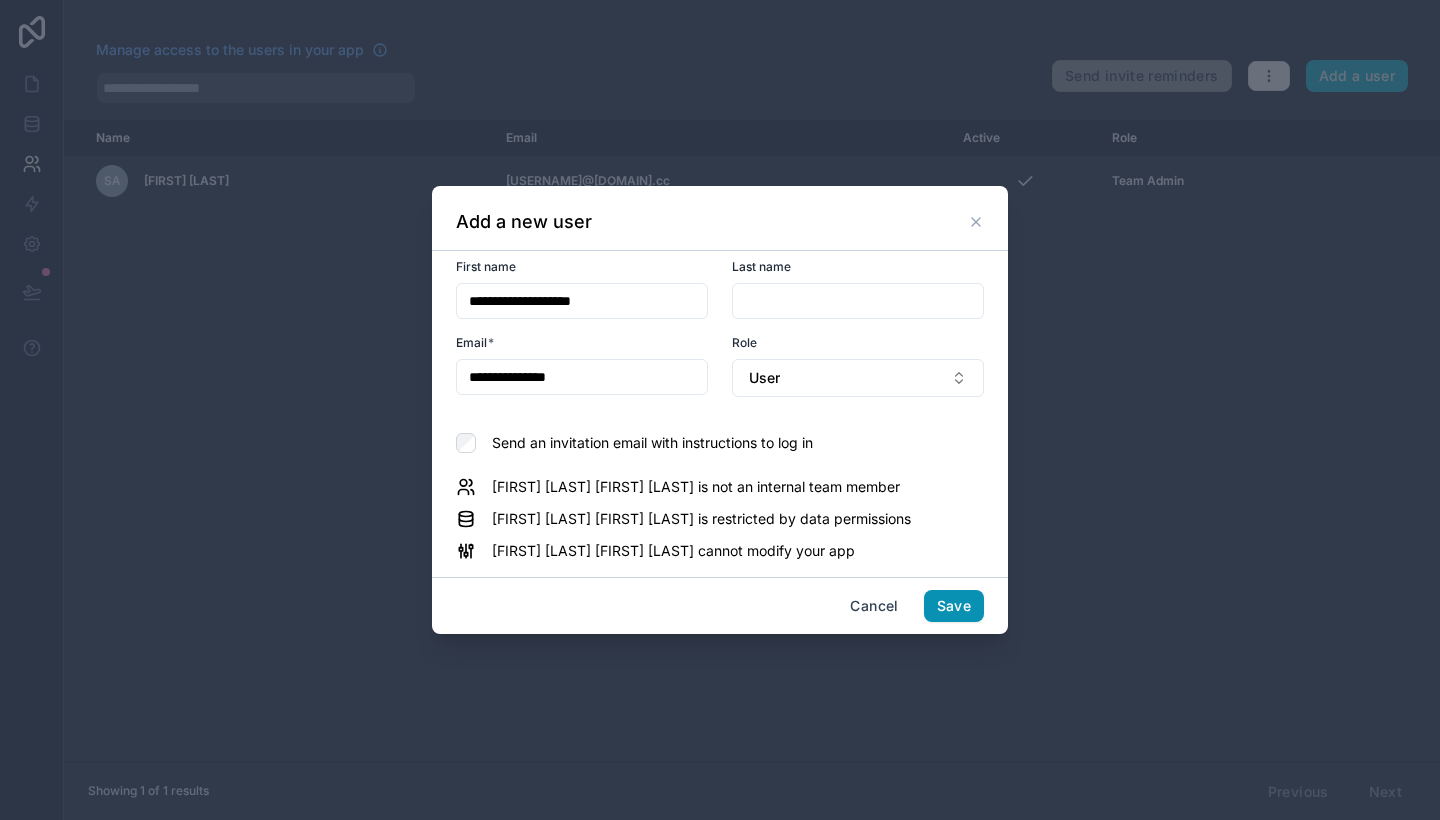 type on "**********" 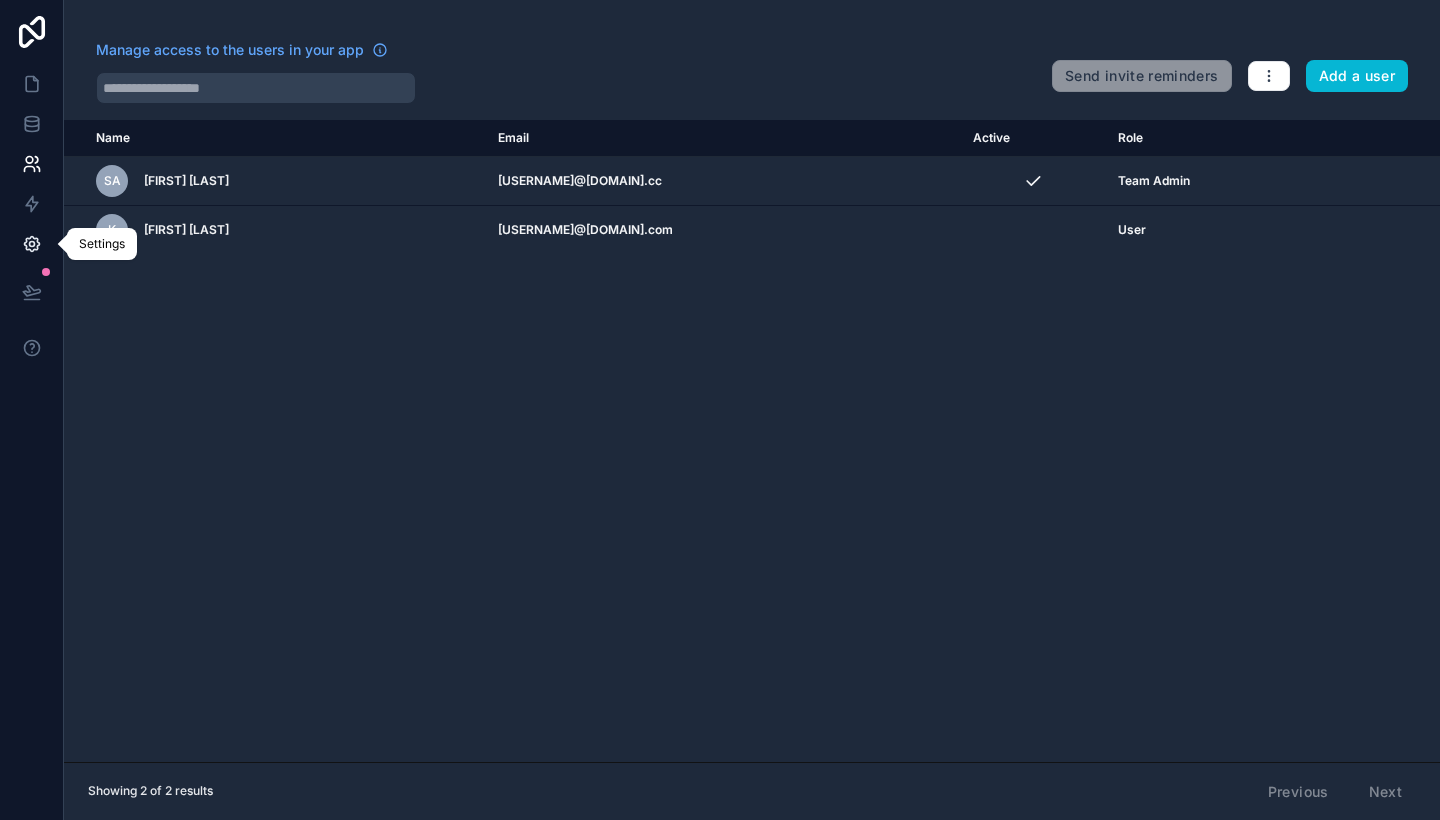 click 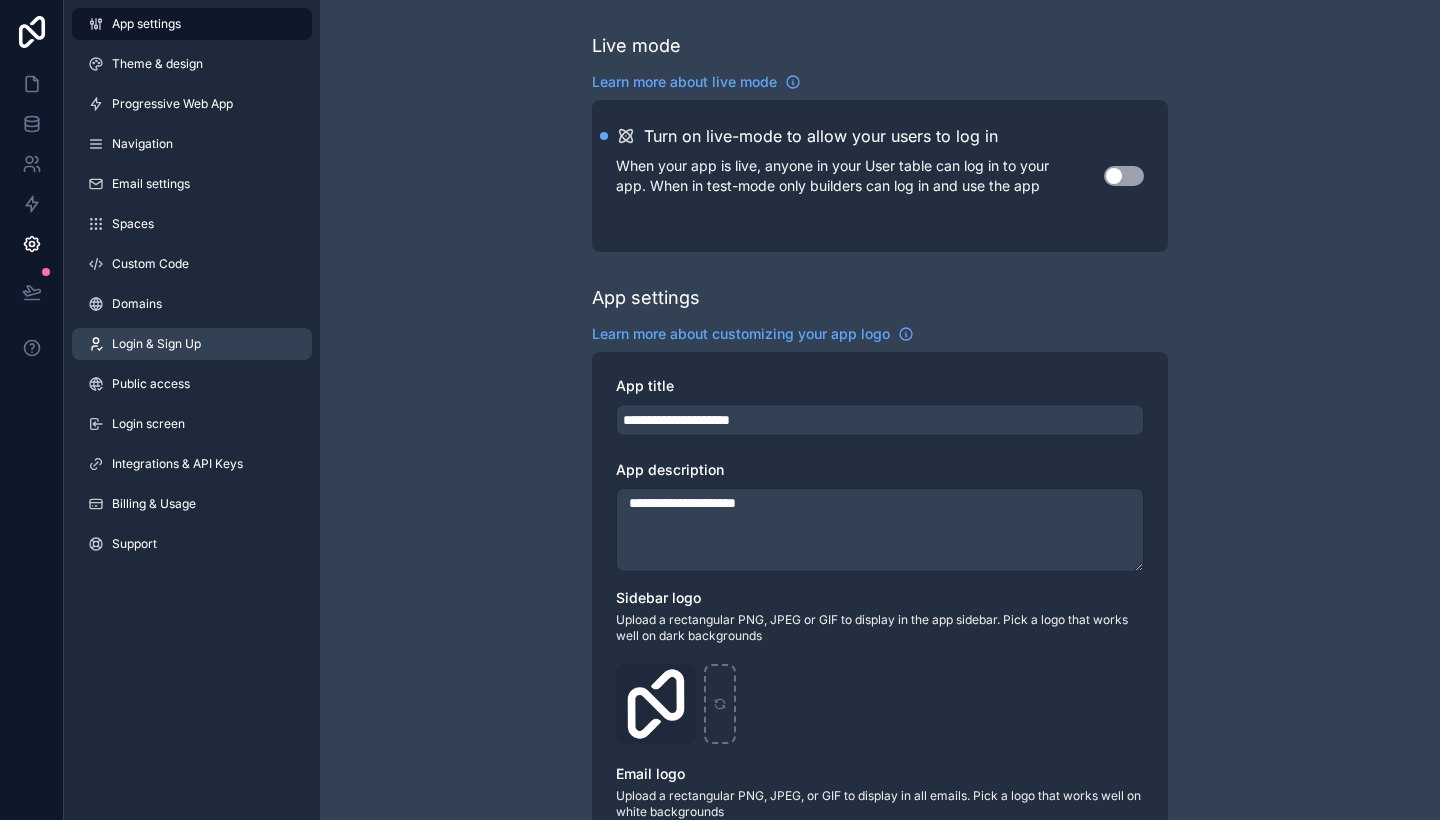click on "Login & Sign Up" at bounding box center (192, 344) 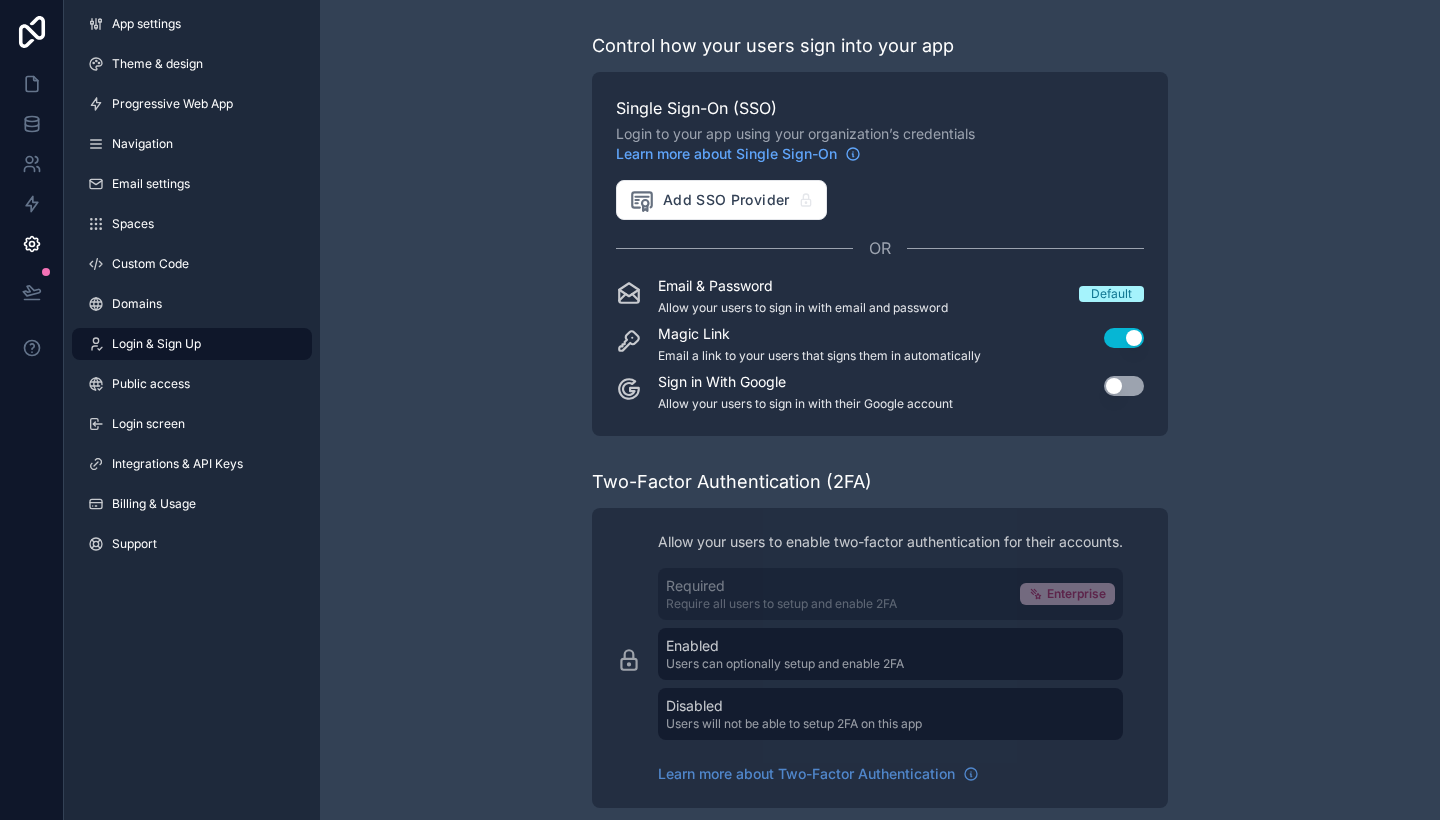 click on "Use setting" at bounding box center [1124, 338] 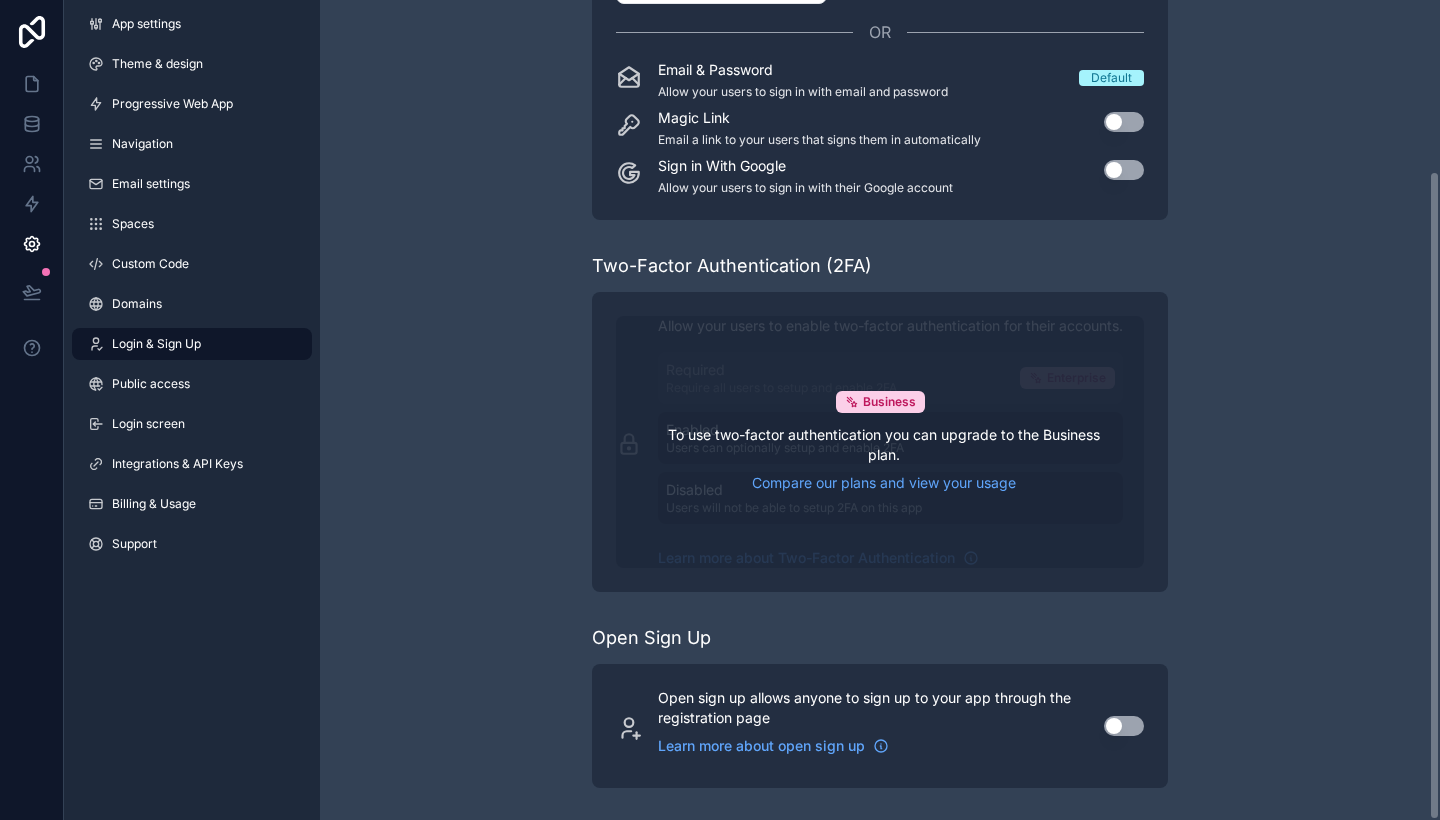 scroll, scrollTop: 216, scrollLeft: 0, axis: vertical 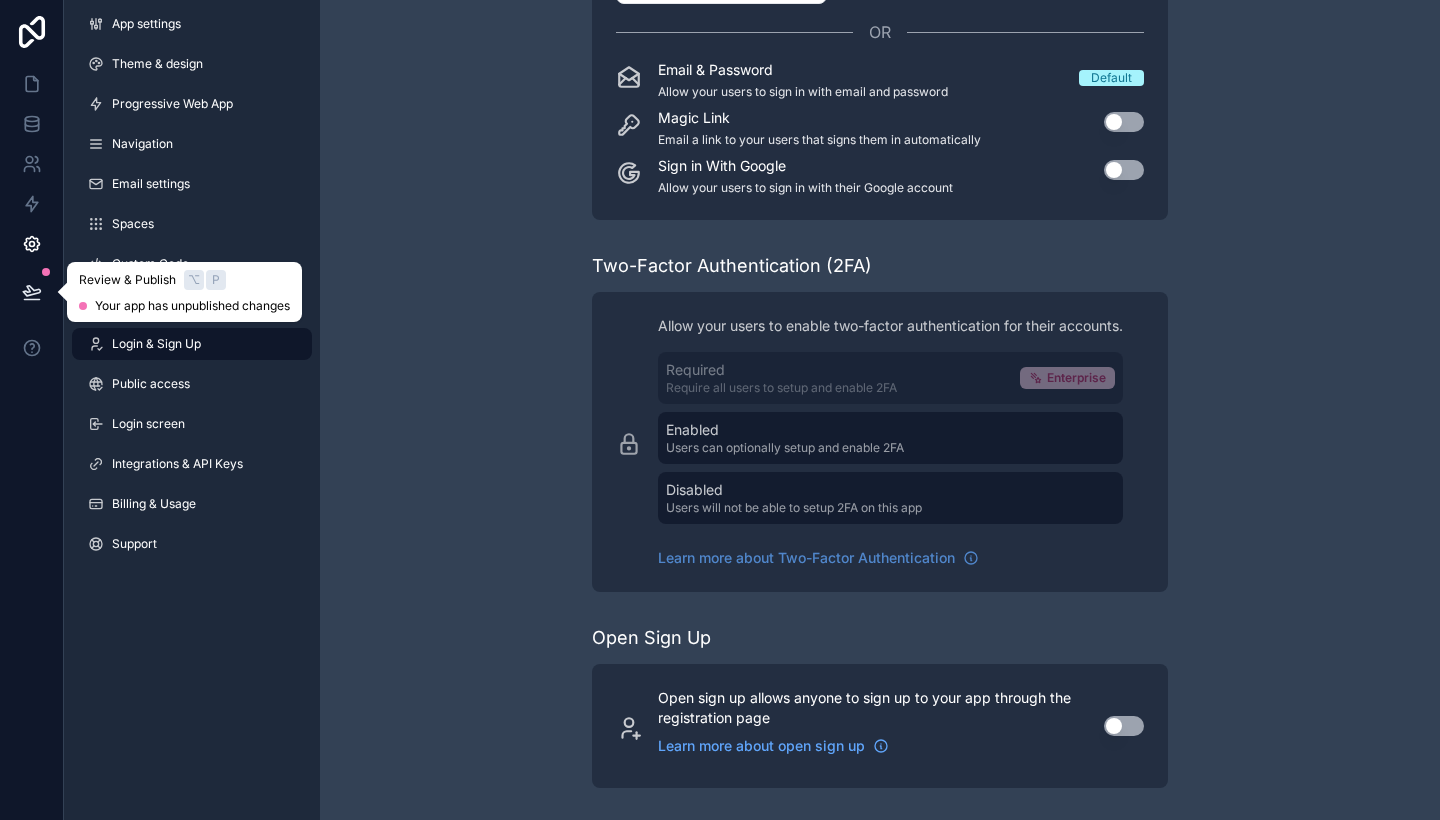 click at bounding box center (32, 292) 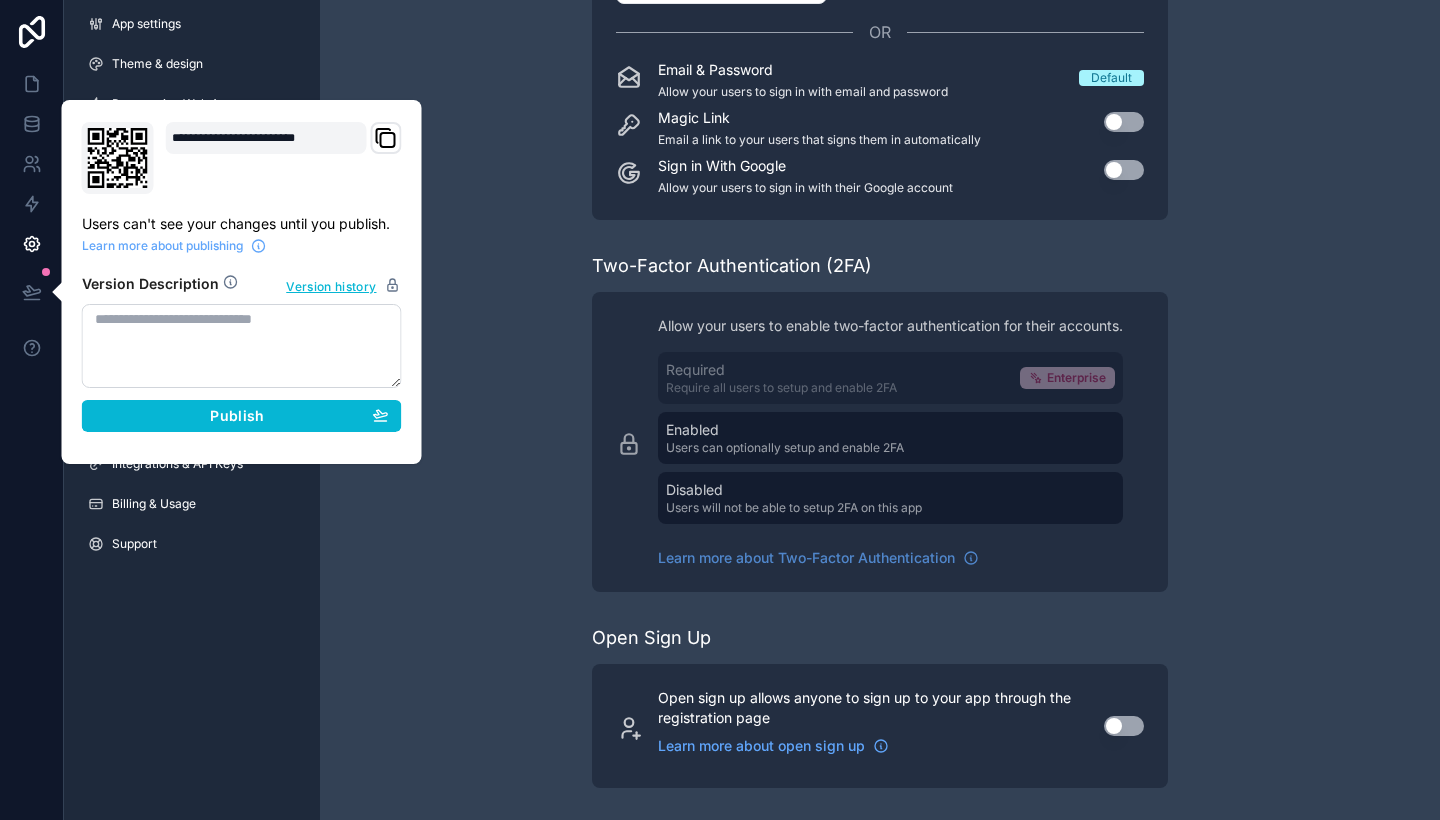 click on "Control how your users sign into your app Single Sign-On (SSO) Login to your app using your organization’s credentials Learn more about Single Sign-On Add SSO Provider OR Email & Password Allow your users to sign in with email and password Default Magic Link Email a link to your users that signs them in automatically Use setting Sign in With Google Allow your users to sign in with their Google account Use setting Two-Factor Authentication (2FA) Allow your users to enable two-factor authentication for their accounts. Required Require all users to setup and enable 2FA Enterprise Enabled Users can optionally setup and enable 2FA Disabled Users will not be able to setup 2FA on this app Learn more about Two-Factor Authentication Business To use two-factor authentication you can upgrade to the Business plan. Compare our plans and view your usage Open Sign Up Open sign up allows anyone to sign up to your app through the registration page Learn more about open sign up Use setting" at bounding box center [880, 302] 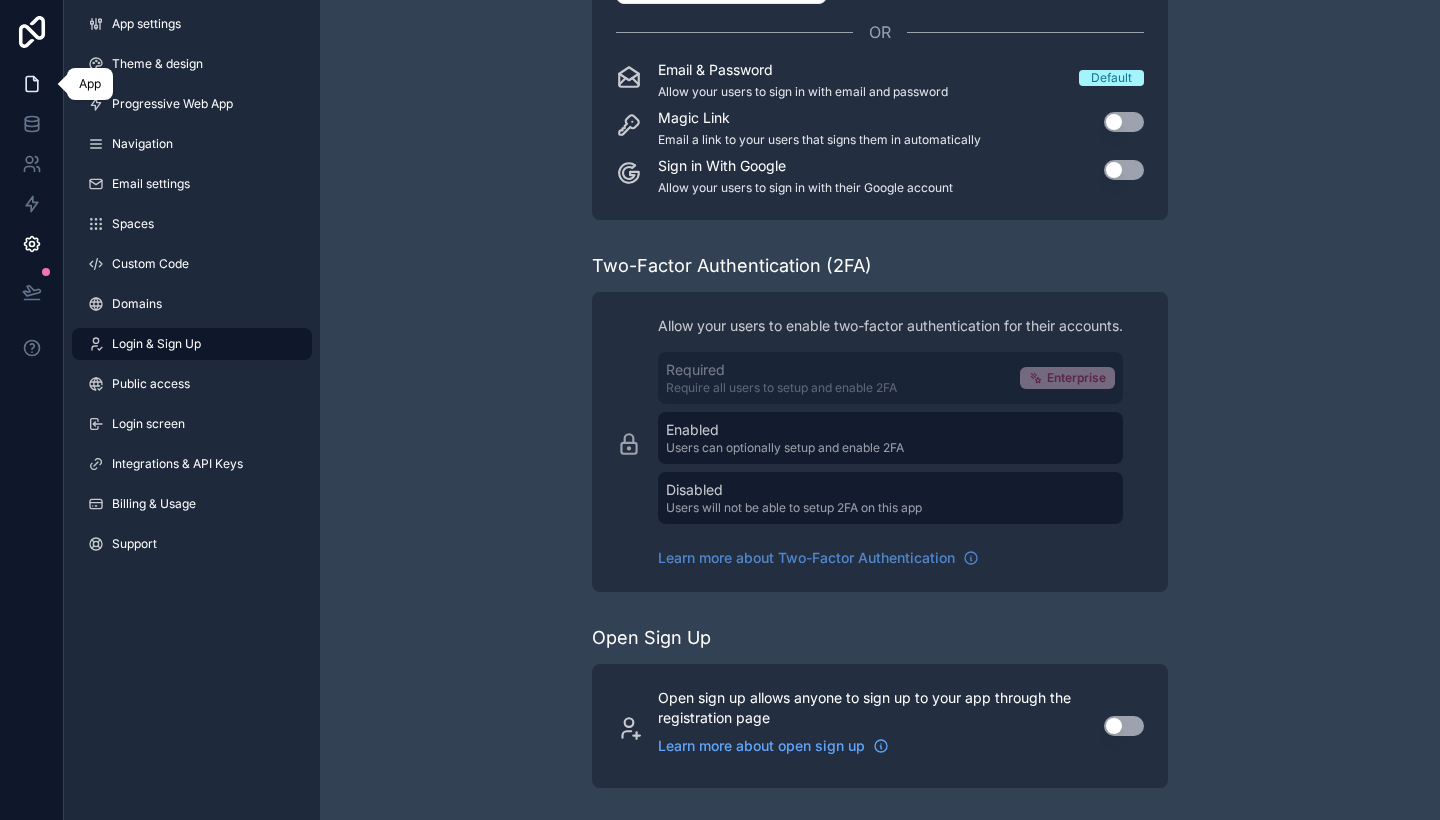 click at bounding box center [31, 84] 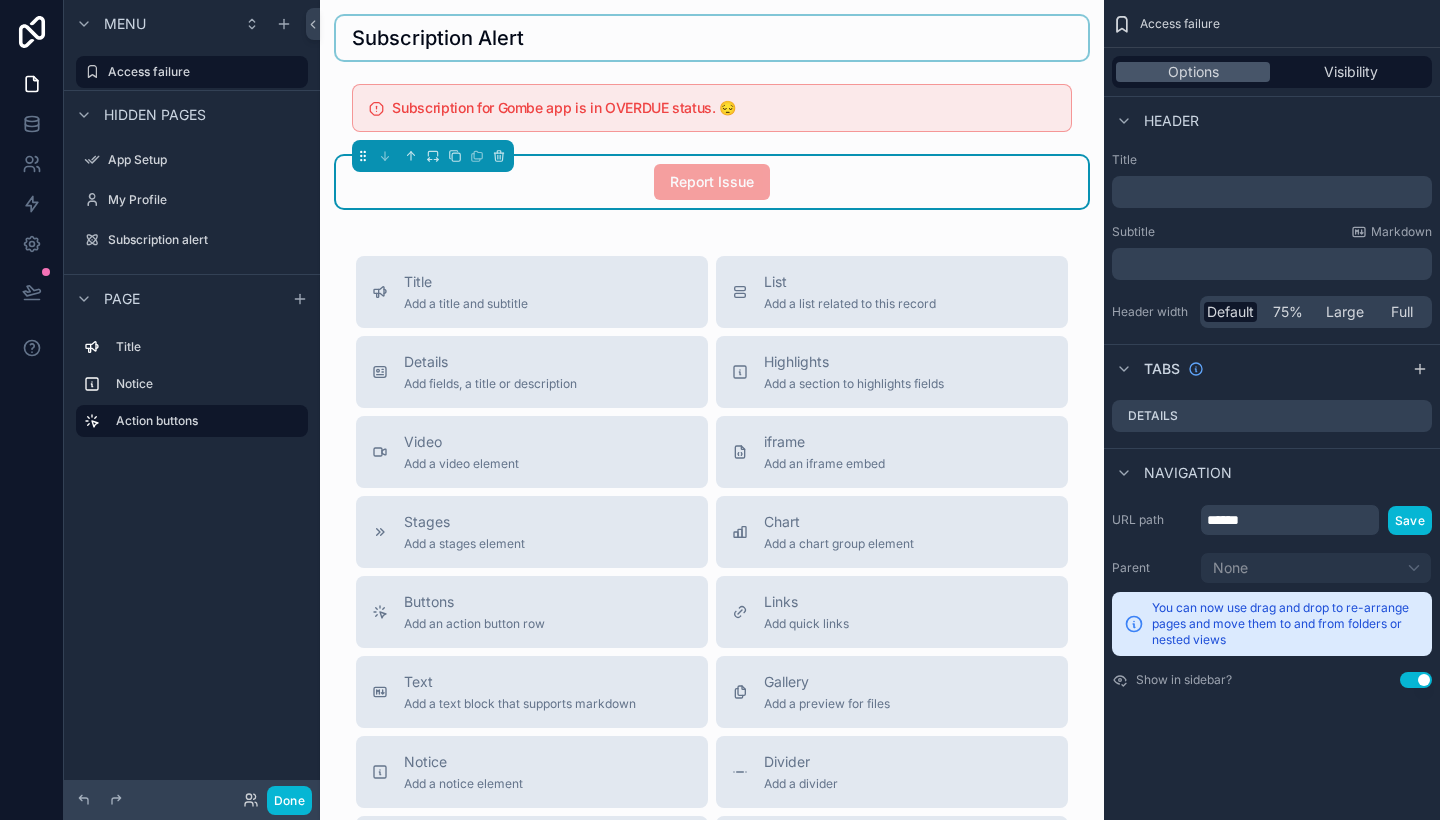 drag, startPoint x: 534, startPoint y: 34, endPoint x: 352, endPoint y: 36, distance: 182.01099 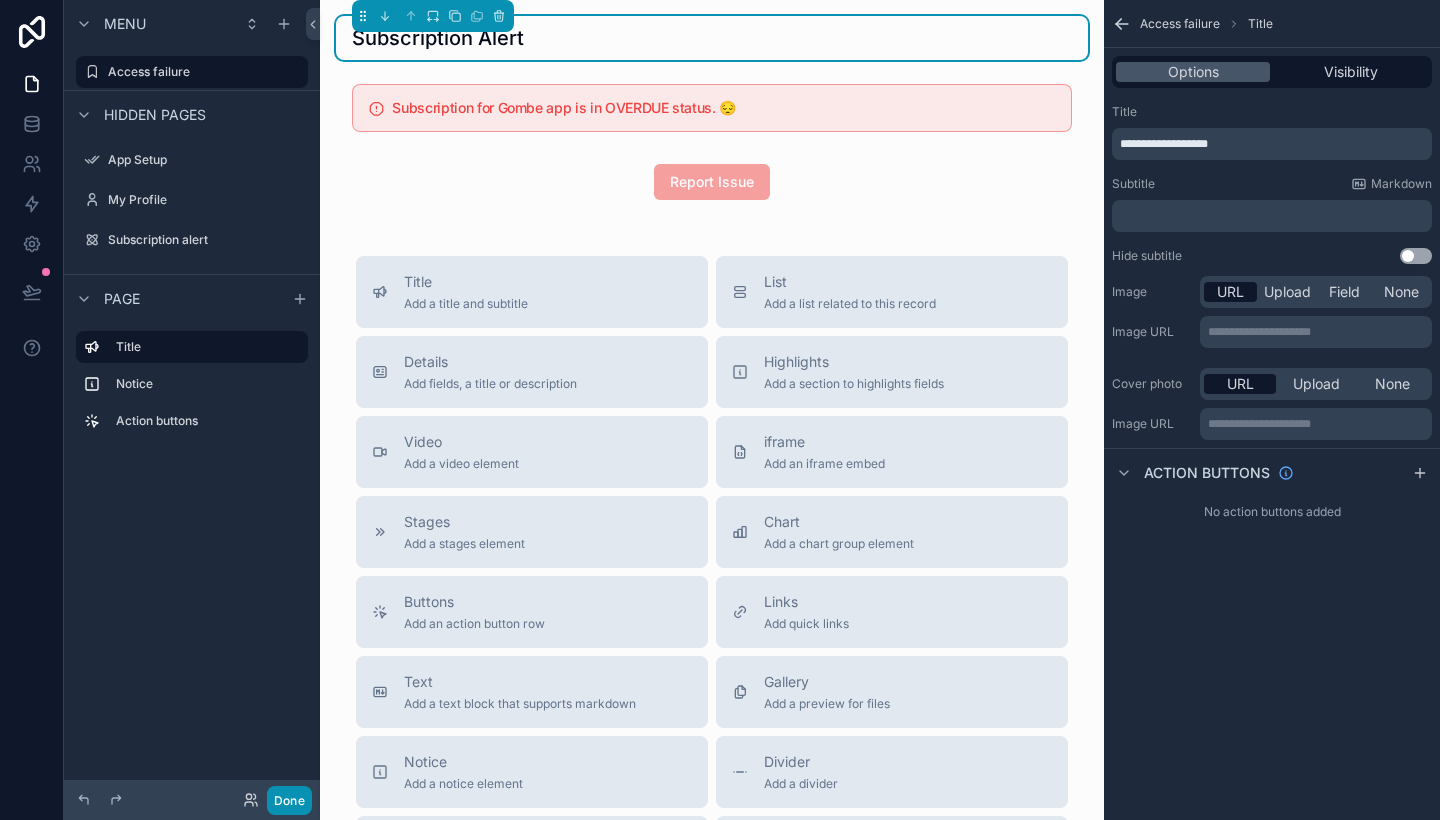 click on "Done" at bounding box center (289, 800) 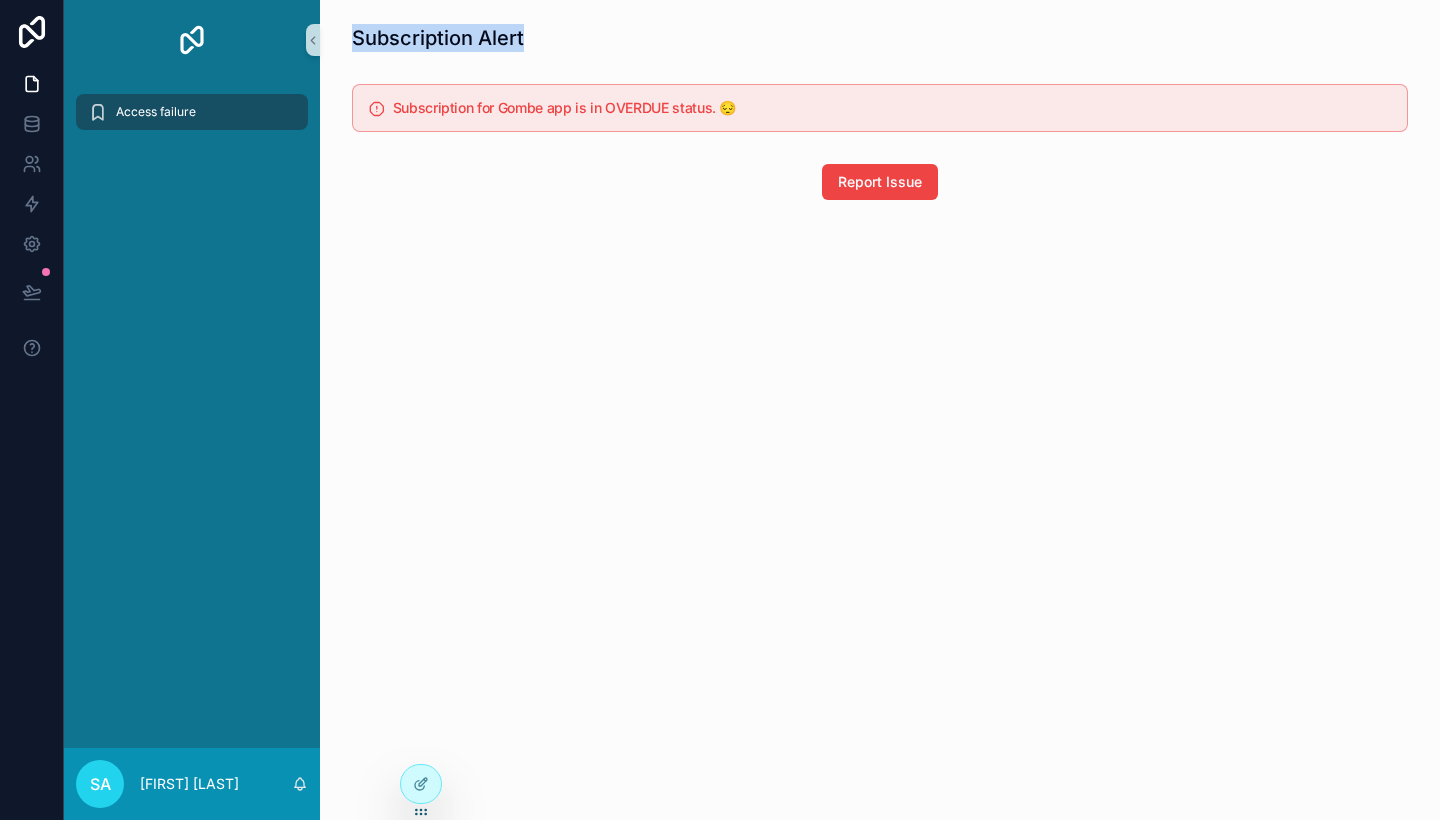 drag, startPoint x: 552, startPoint y: 41, endPoint x: 350, endPoint y: 32, distance: 202.2004 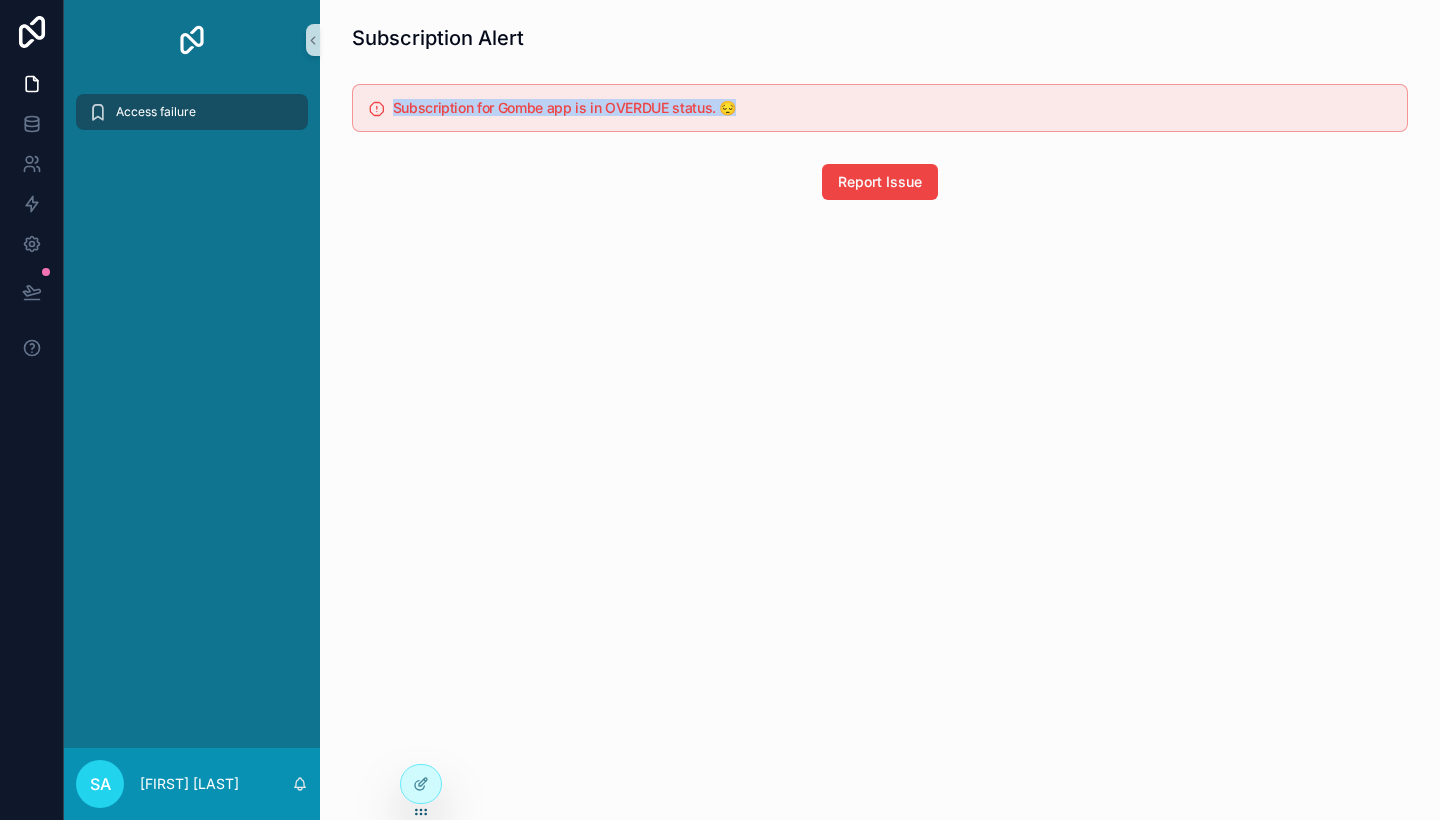 drag, startPoint x: 763, startPoint y: 100, endPoint x: 364, endPoint y: 101, distance: 399.00125 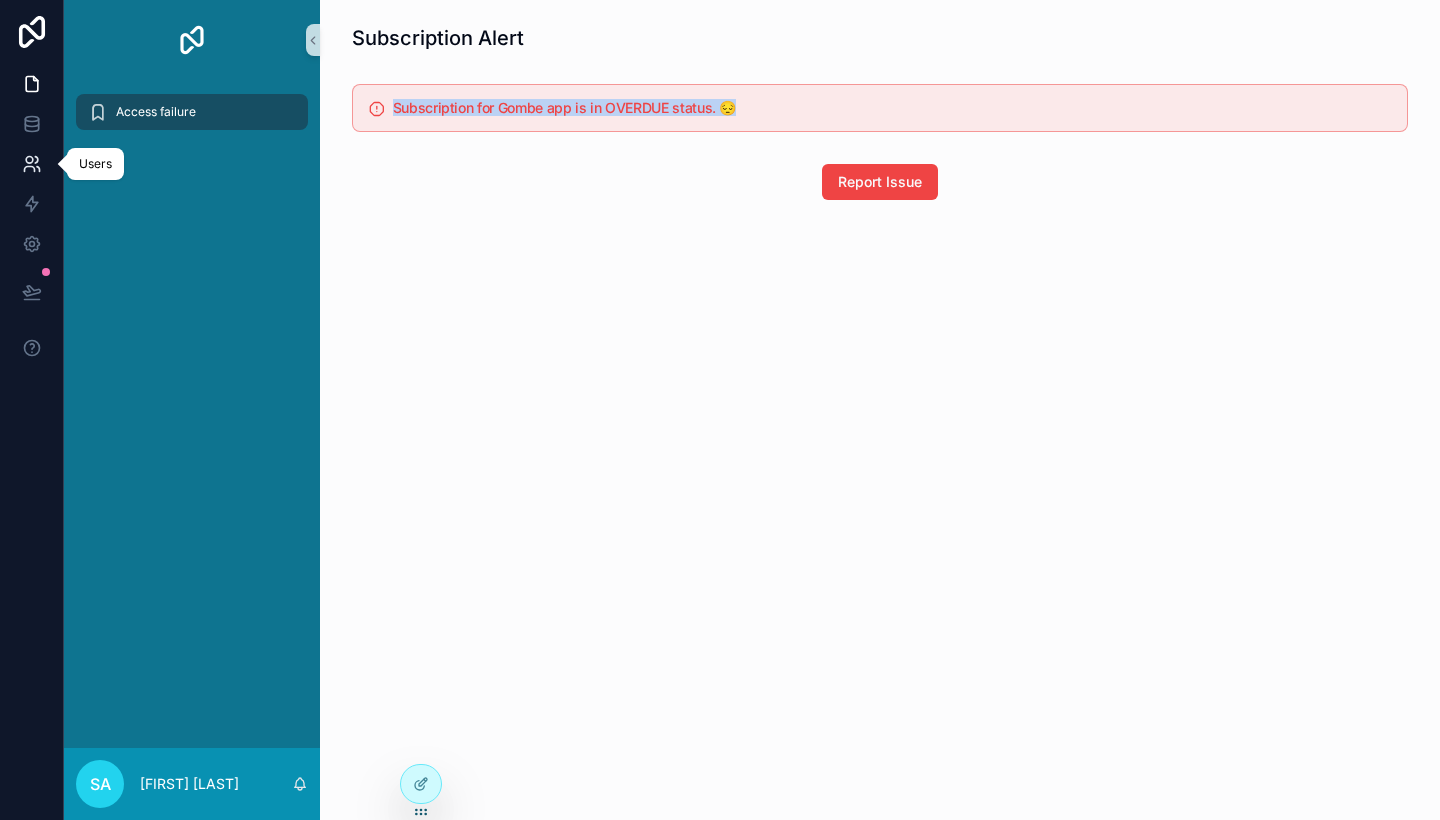 click 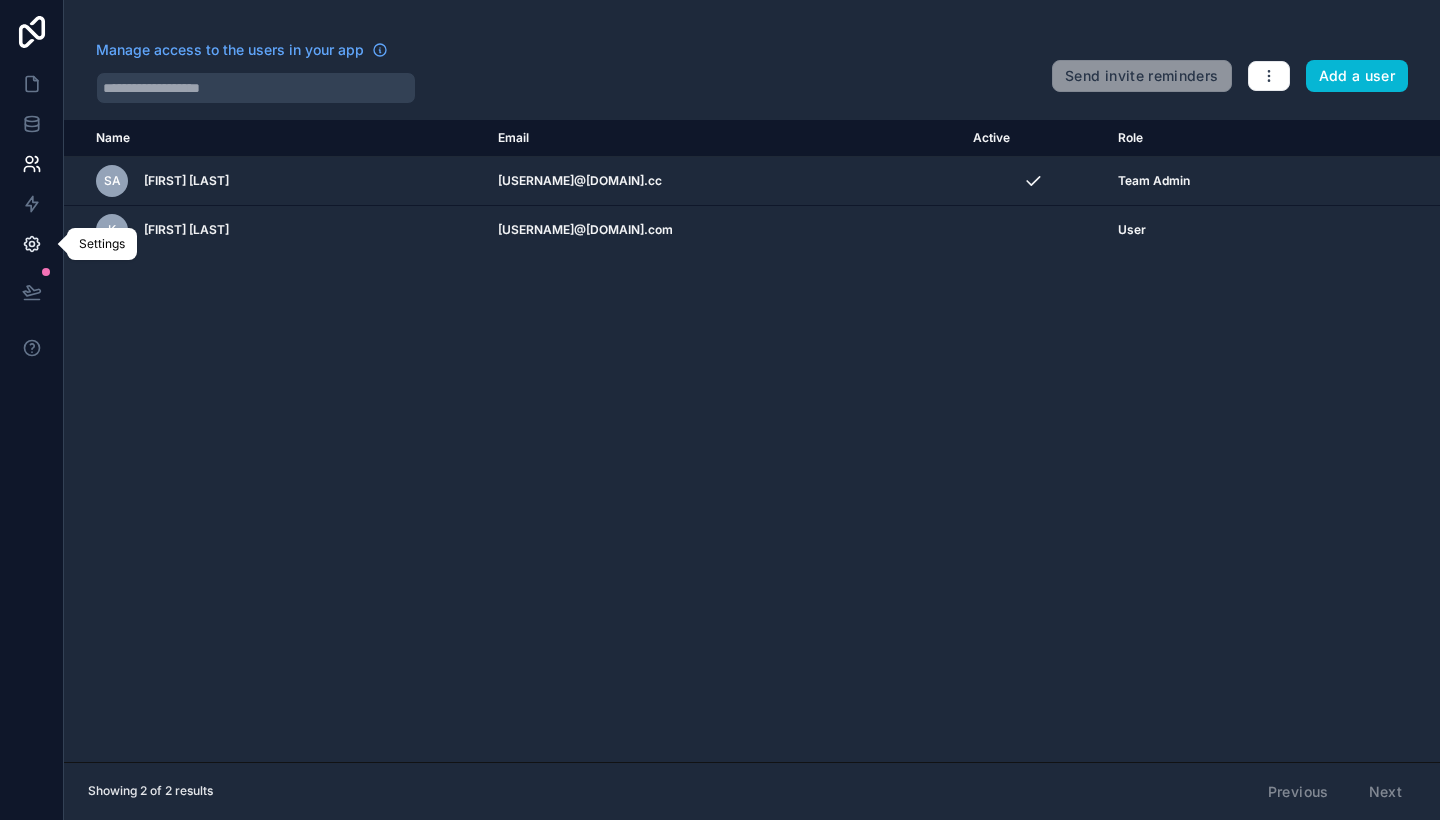 click 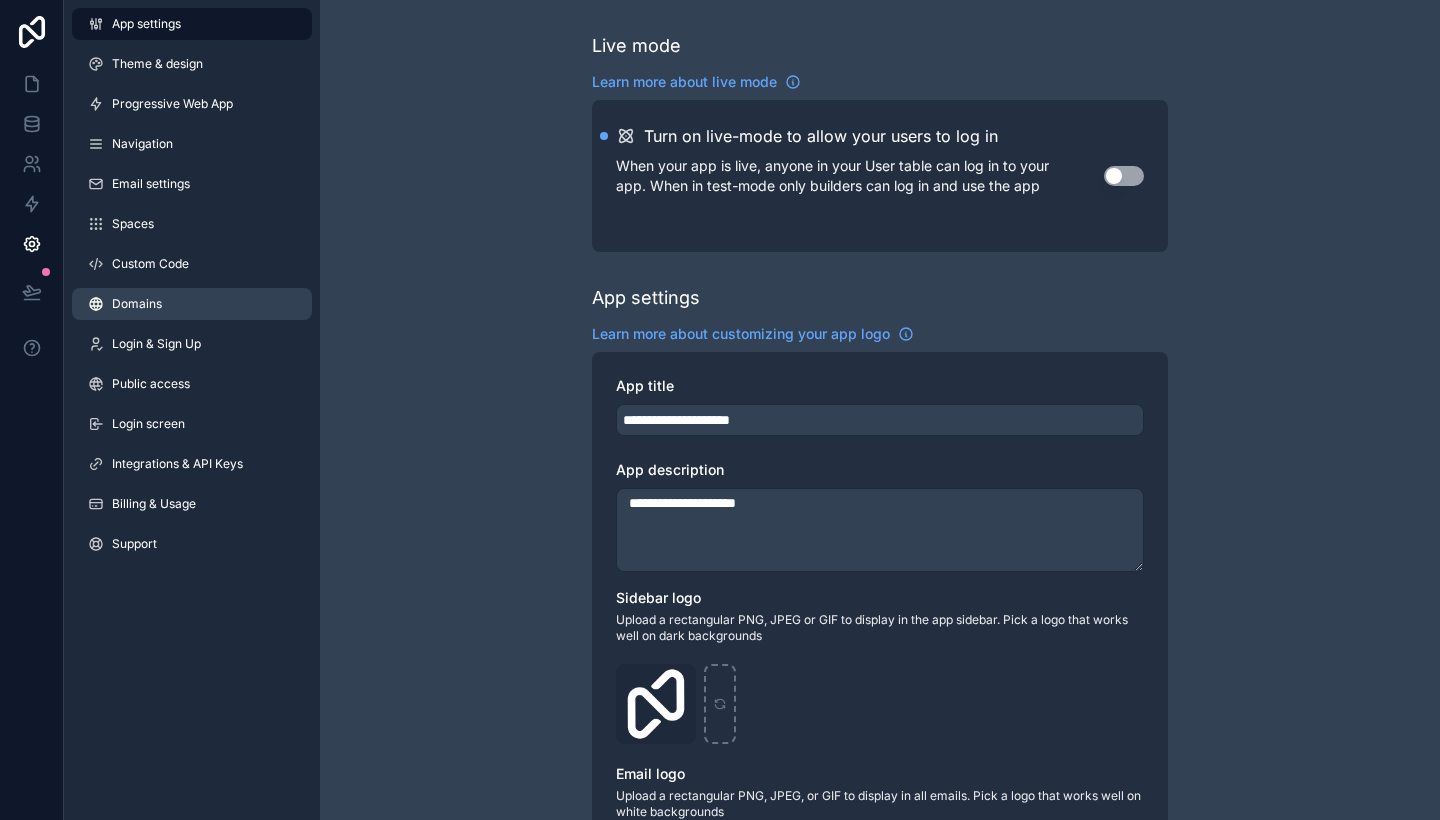 click on "Domains" at bounding box center (137, 304) 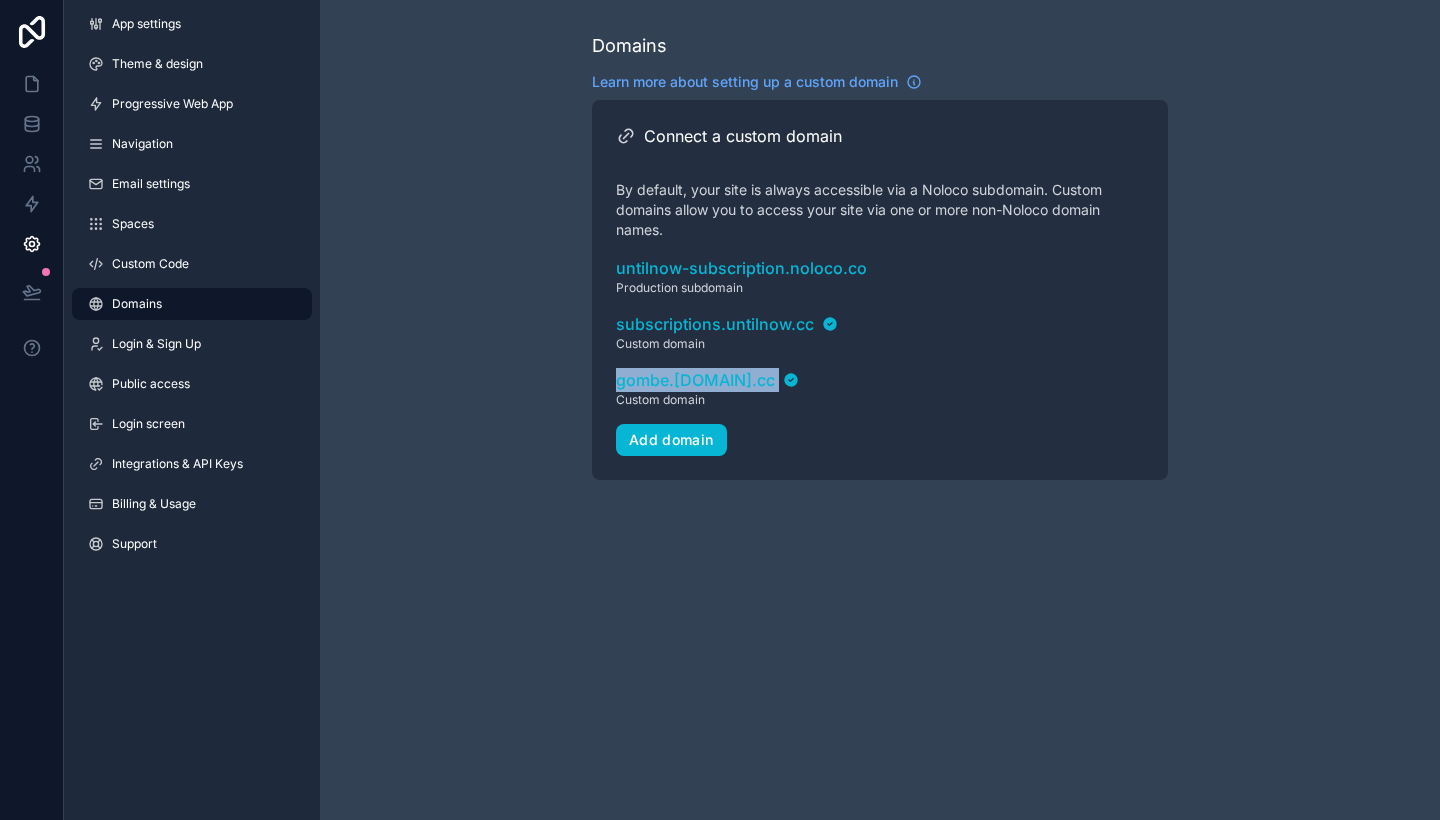 drag, startPoint x: 812, startPoint y: 381, endPoint x: 597, endPoint y: 382, distance: 215.00232 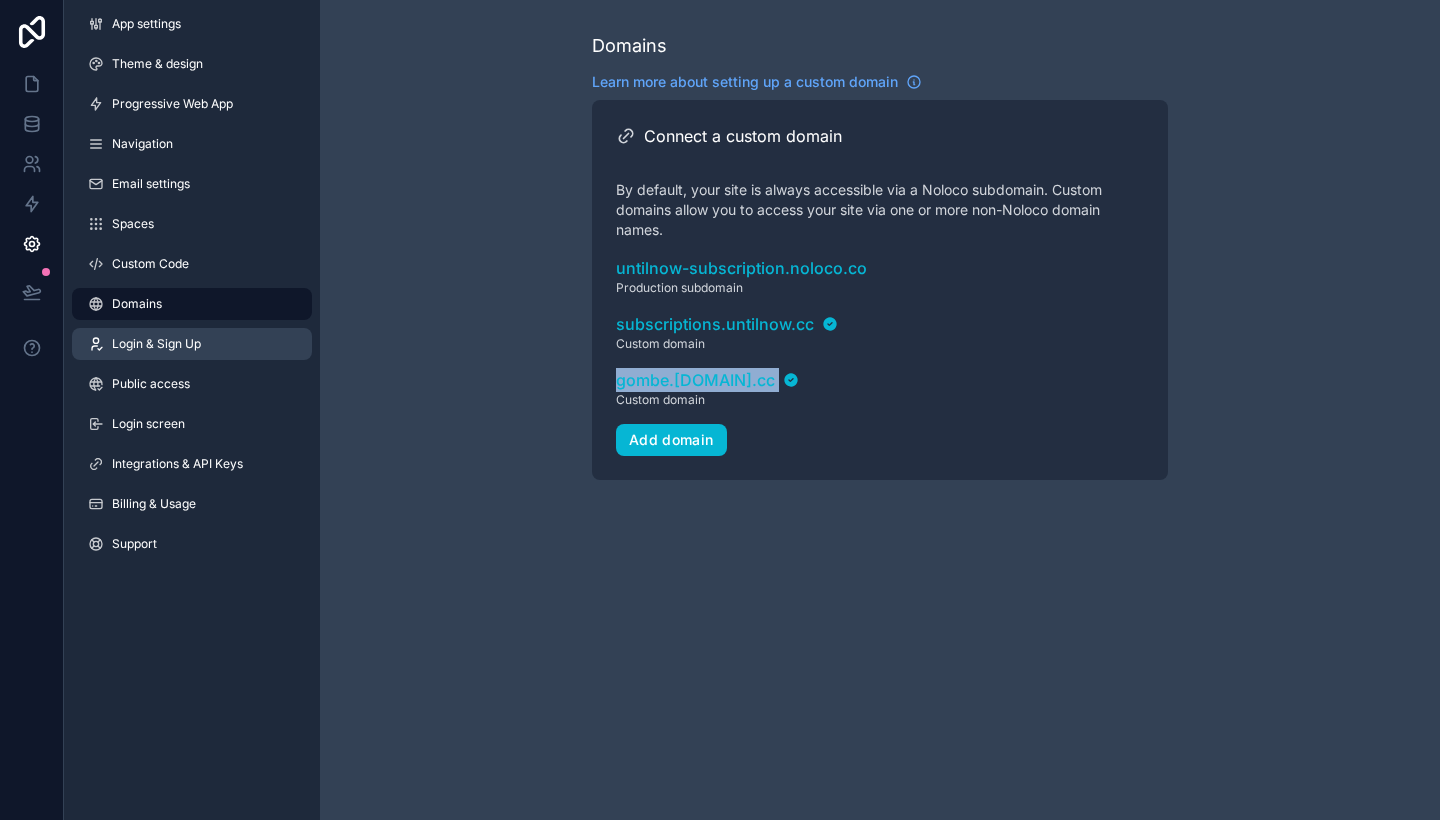 click on "Login & Sign Up" at bounding box center [156, 344] 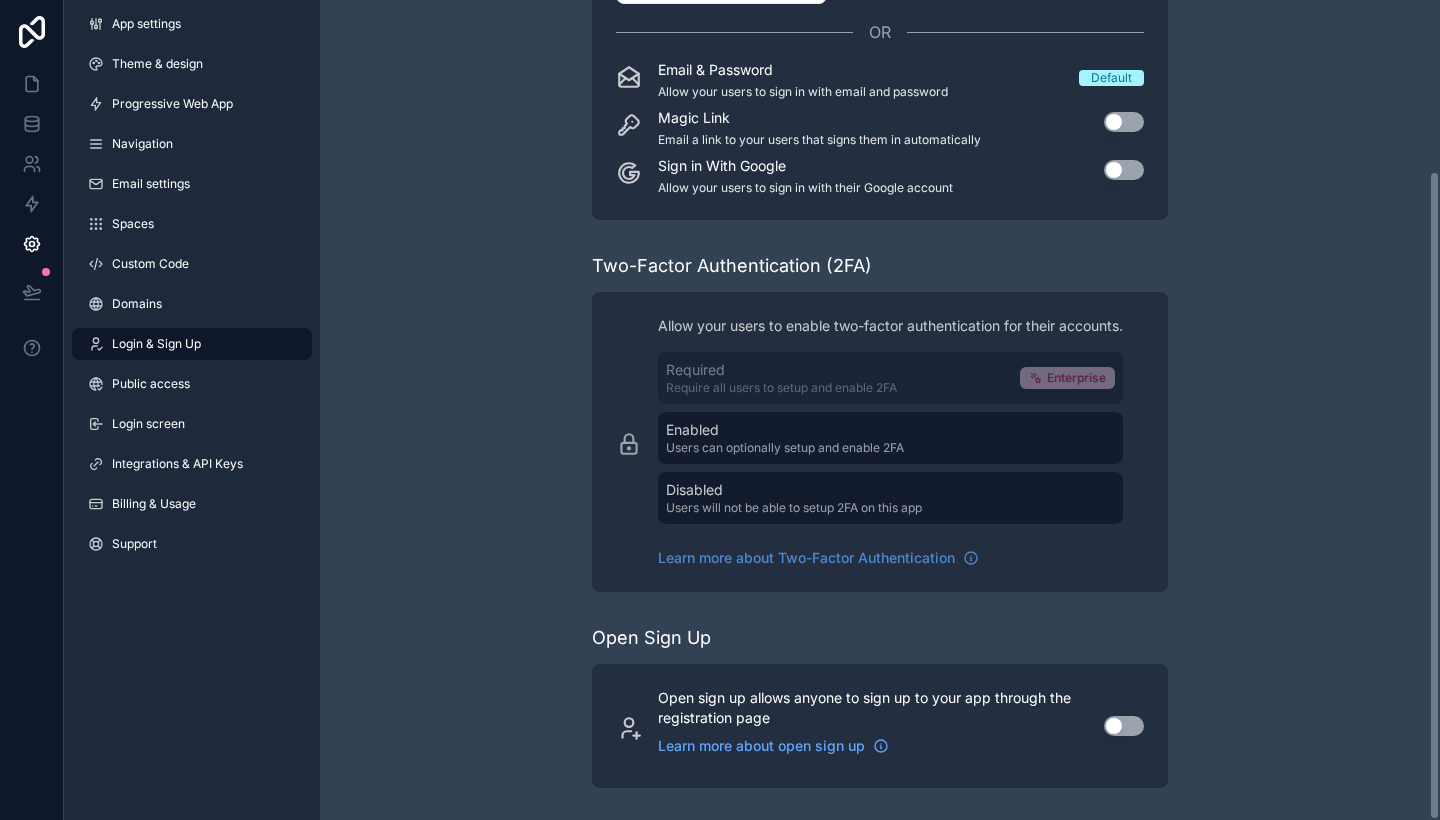 scroll, scrollTop: 216, scrollLeft: 0, axis: vertical 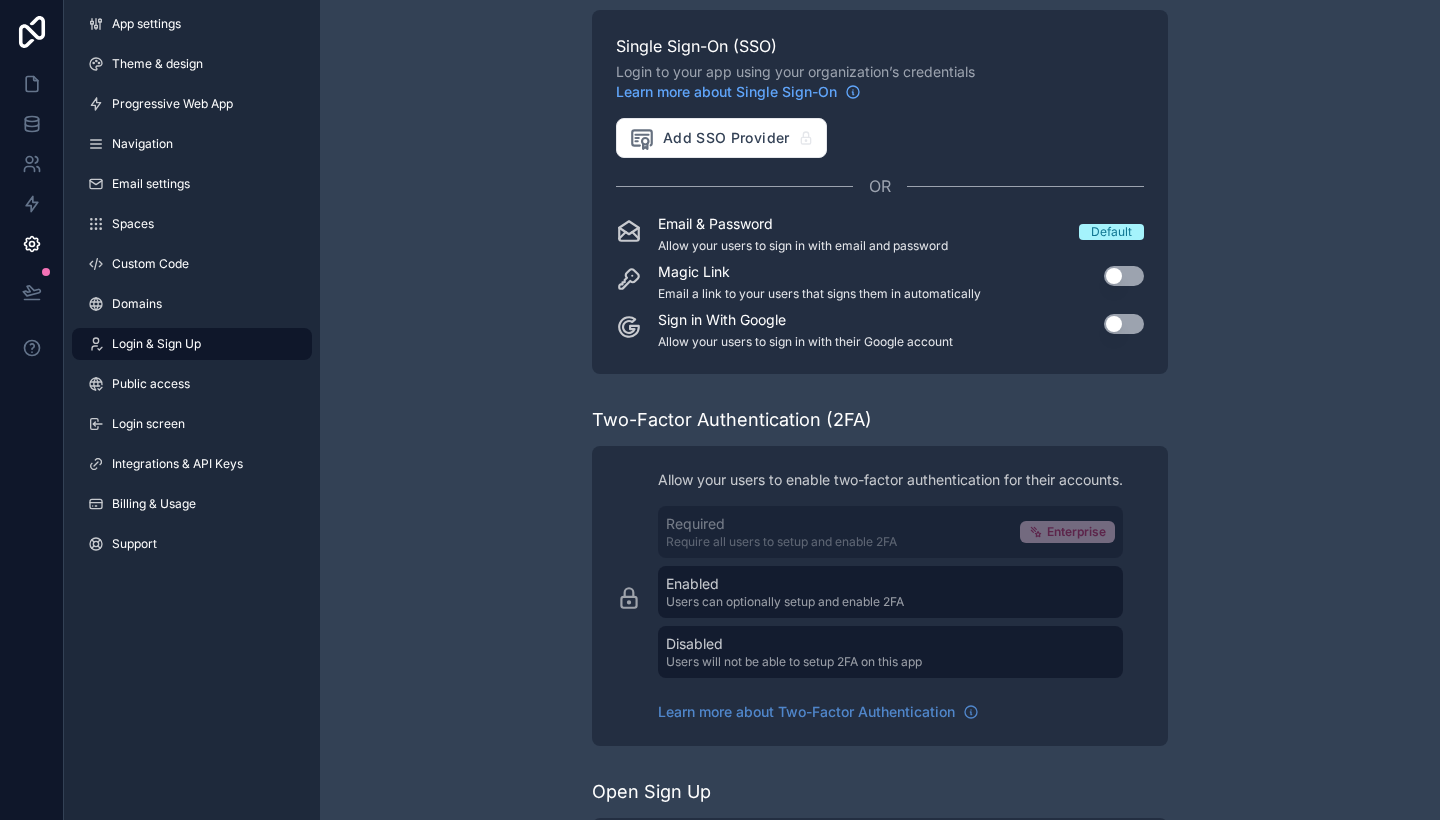 click on "Default" at bounding box center (1111, 232) 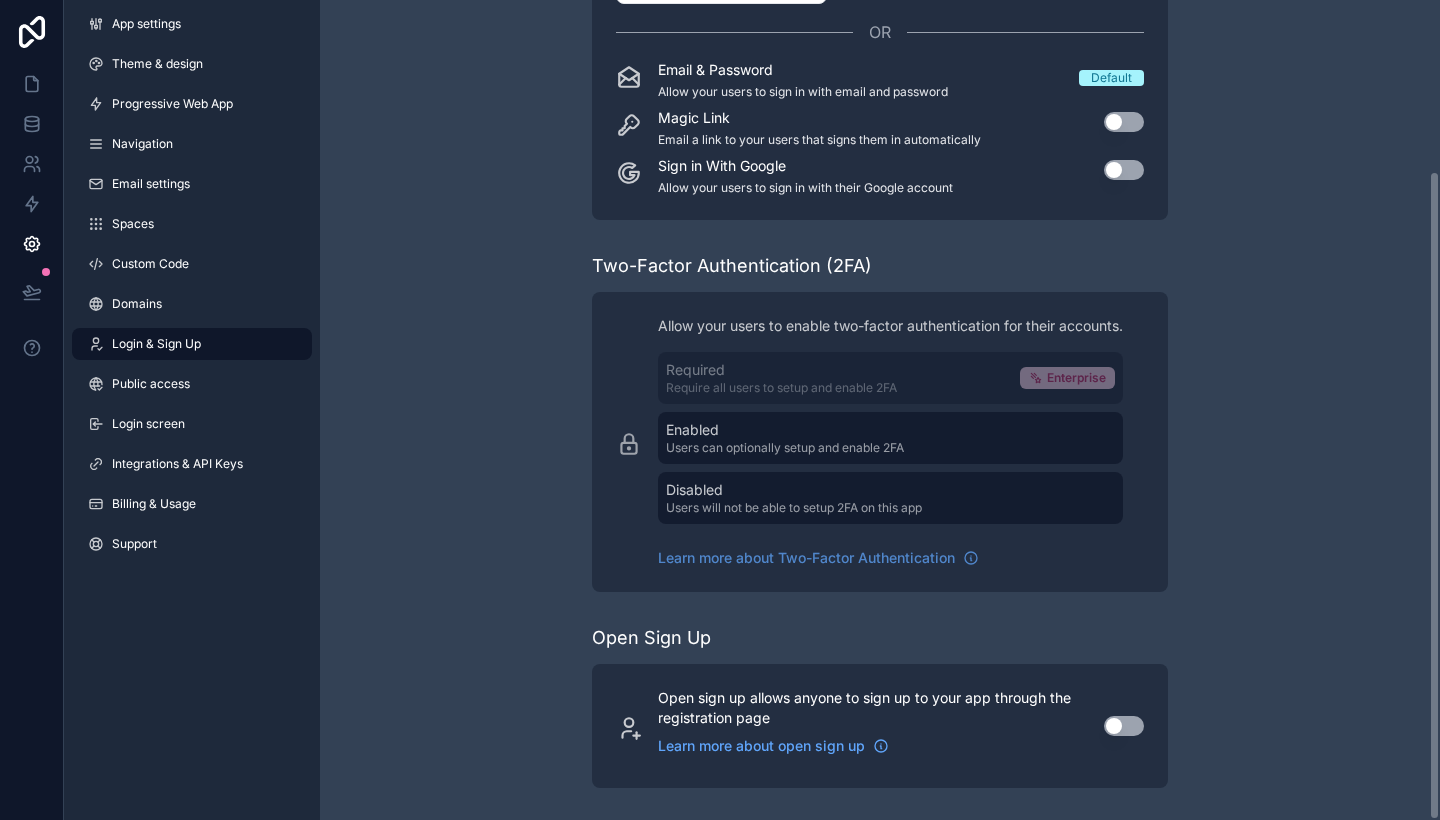 scroll, scrollTop: 216, scrollLeft: 0, axis: vertical 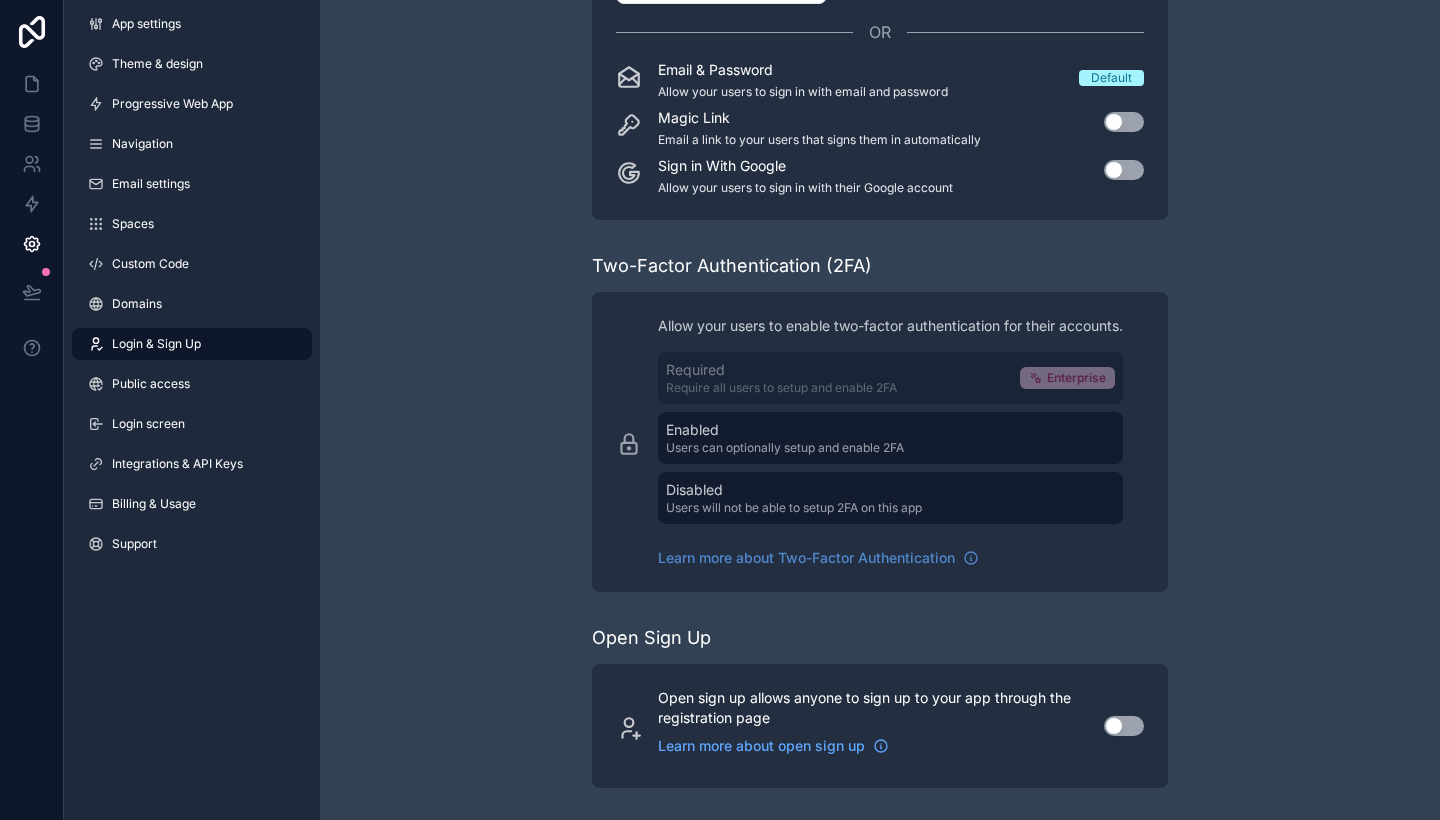 click on "Login & Sign Up" at bounding box center (156, 344) 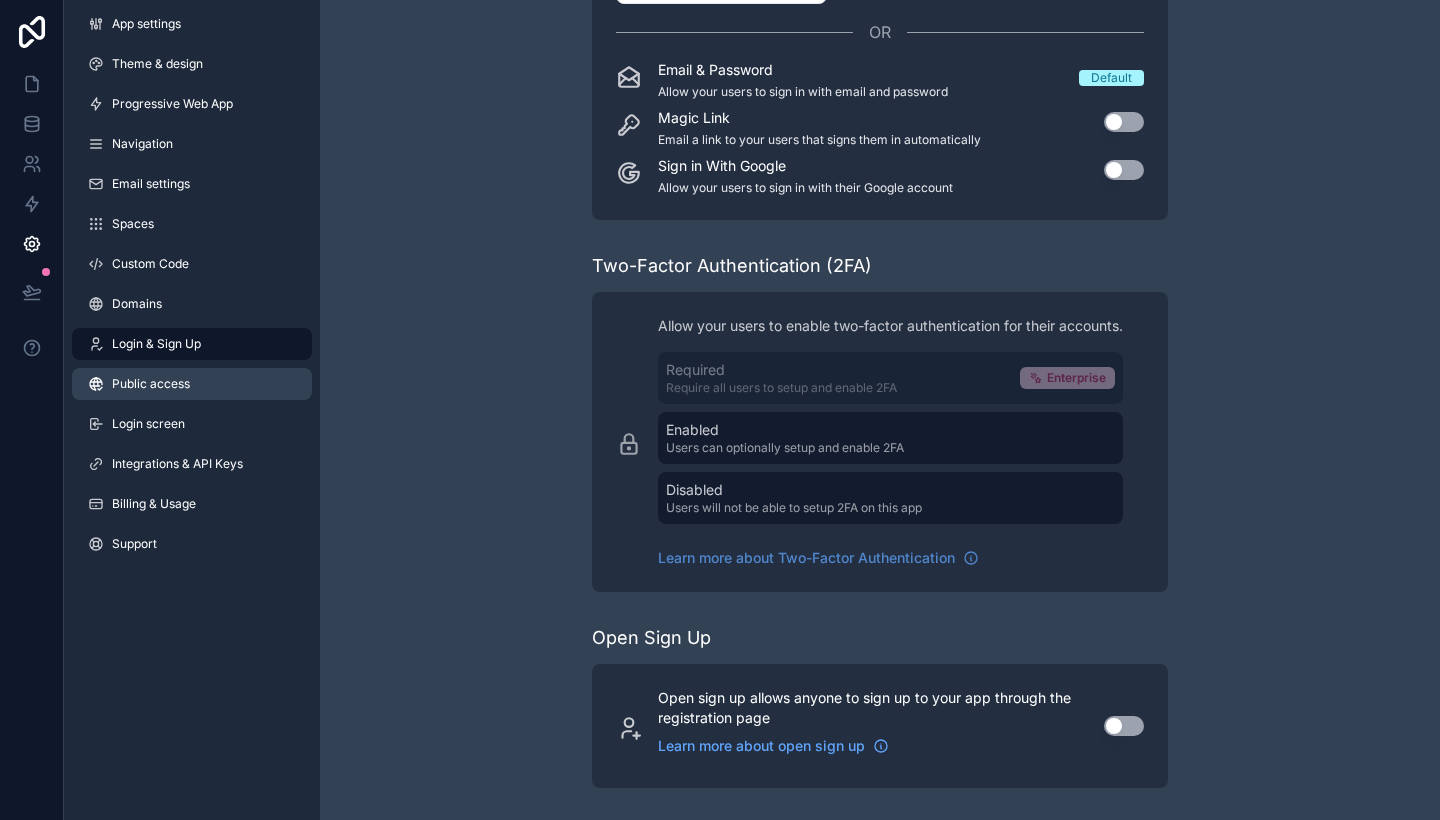 click on "Public access" at bounding box center (192, 384) 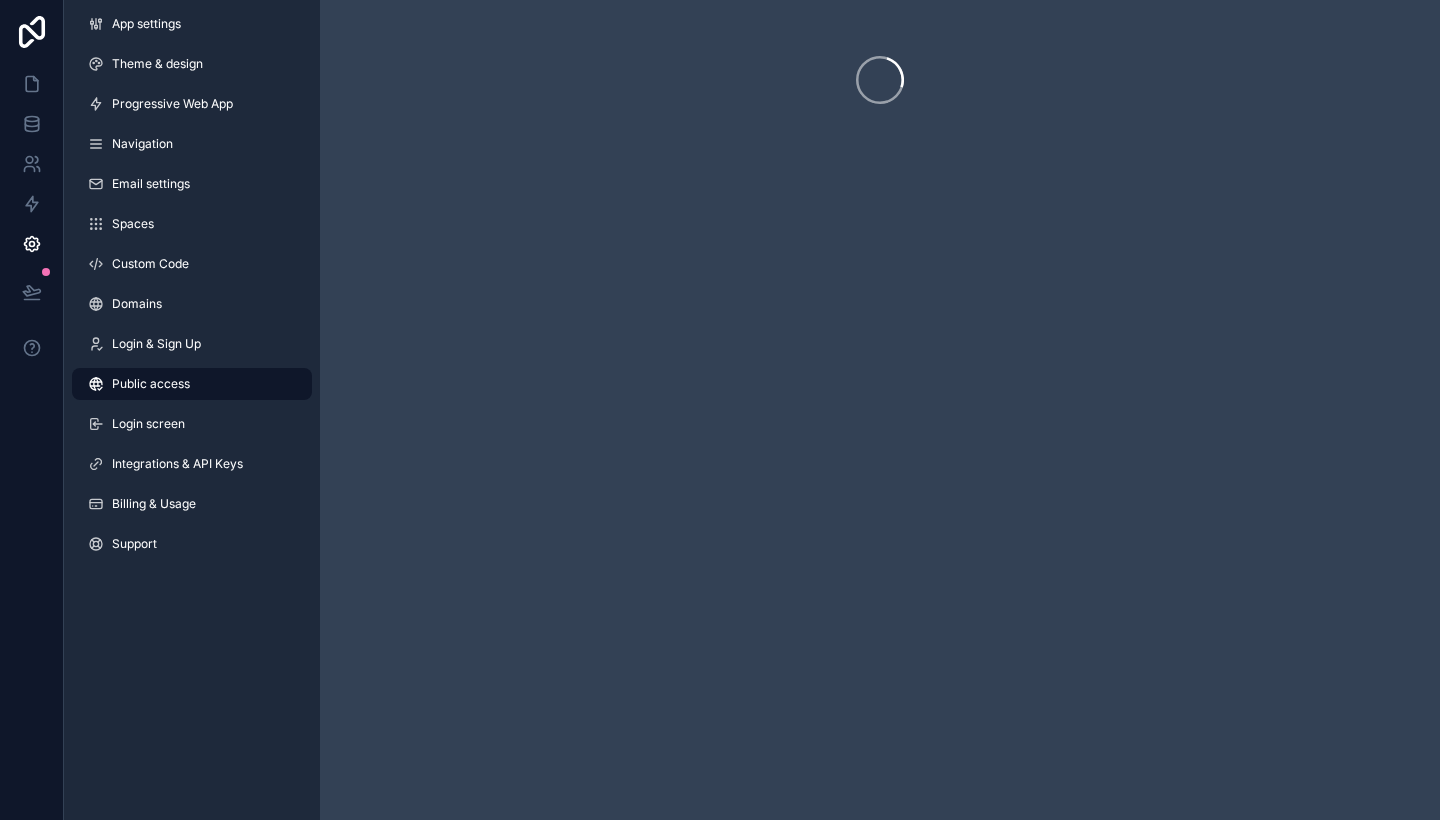 scroll, scrollTop: 0, scrollLeft: 0, axis: both 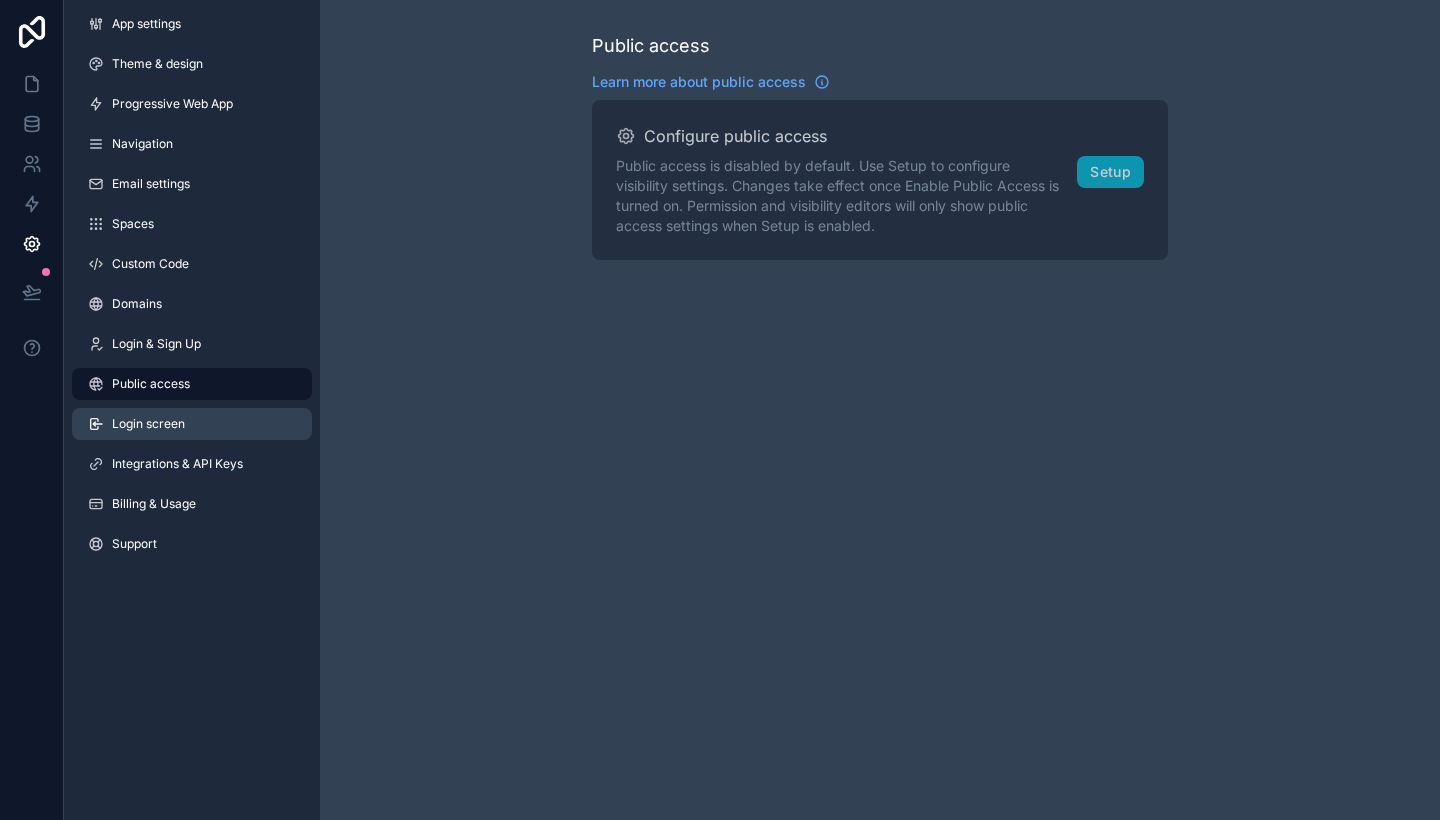 click on "Login screen" at bounding box center [148, 424] 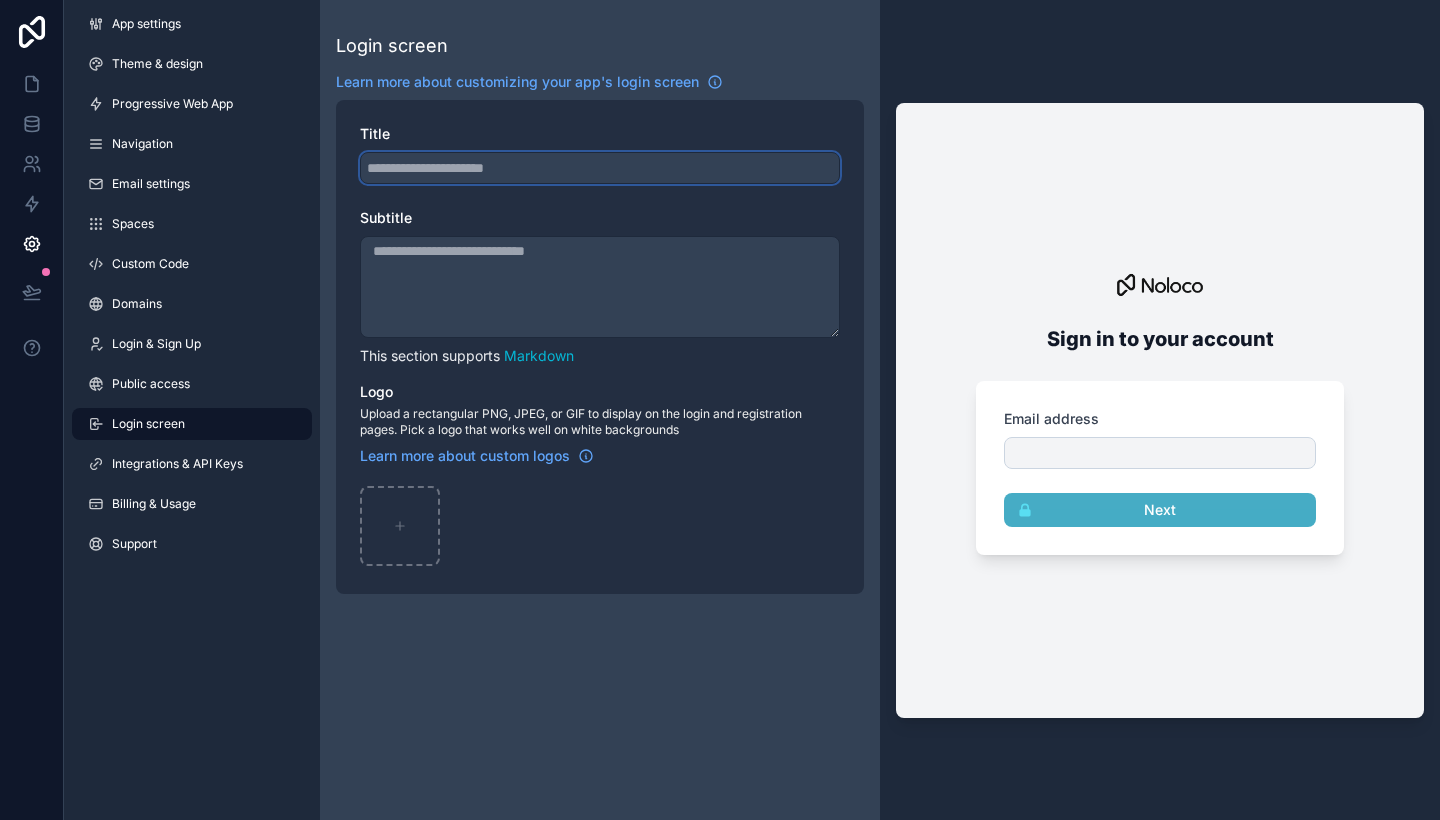 click on "Title" at bounding box center (600, 168) 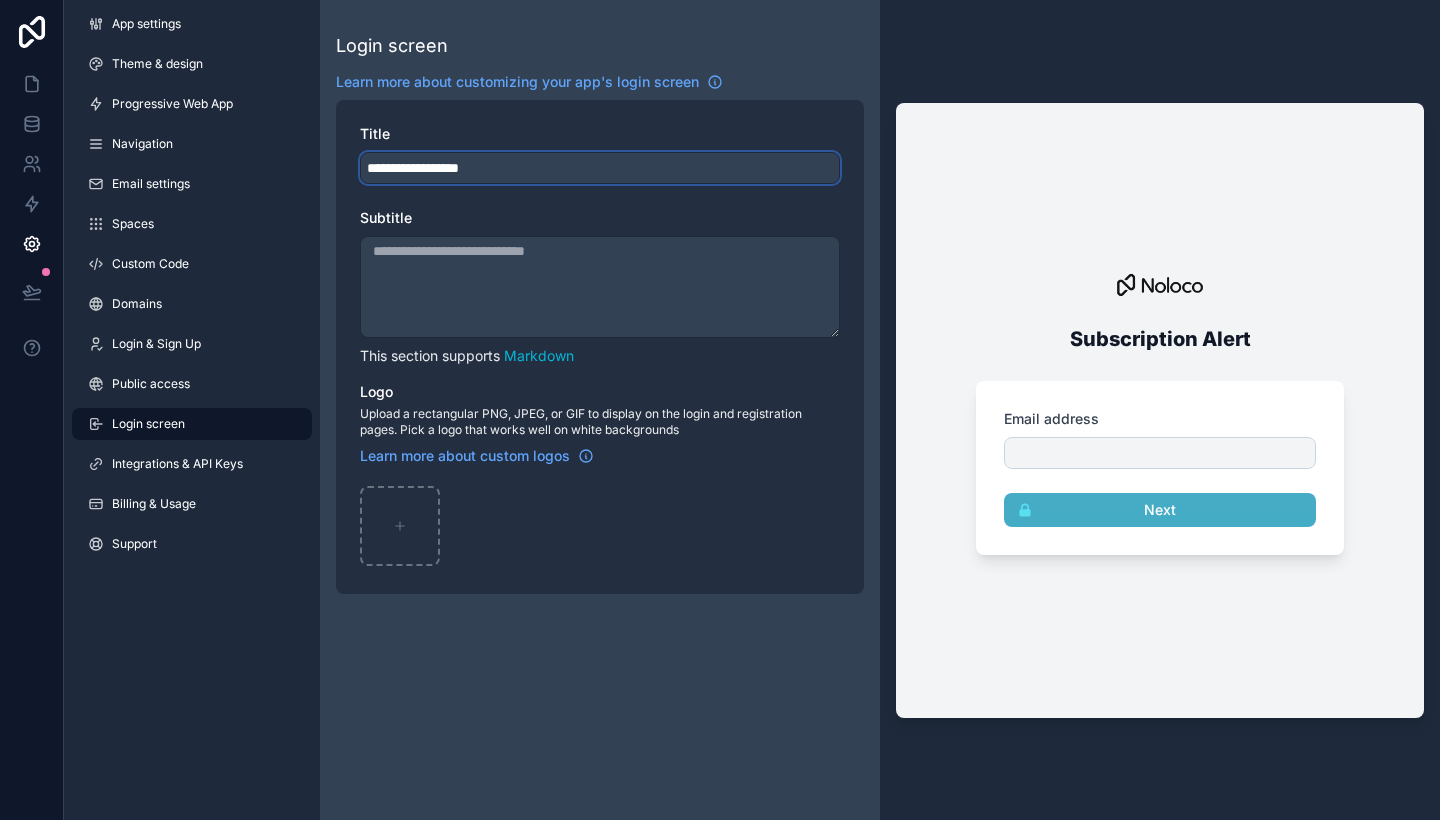 type on "**********" 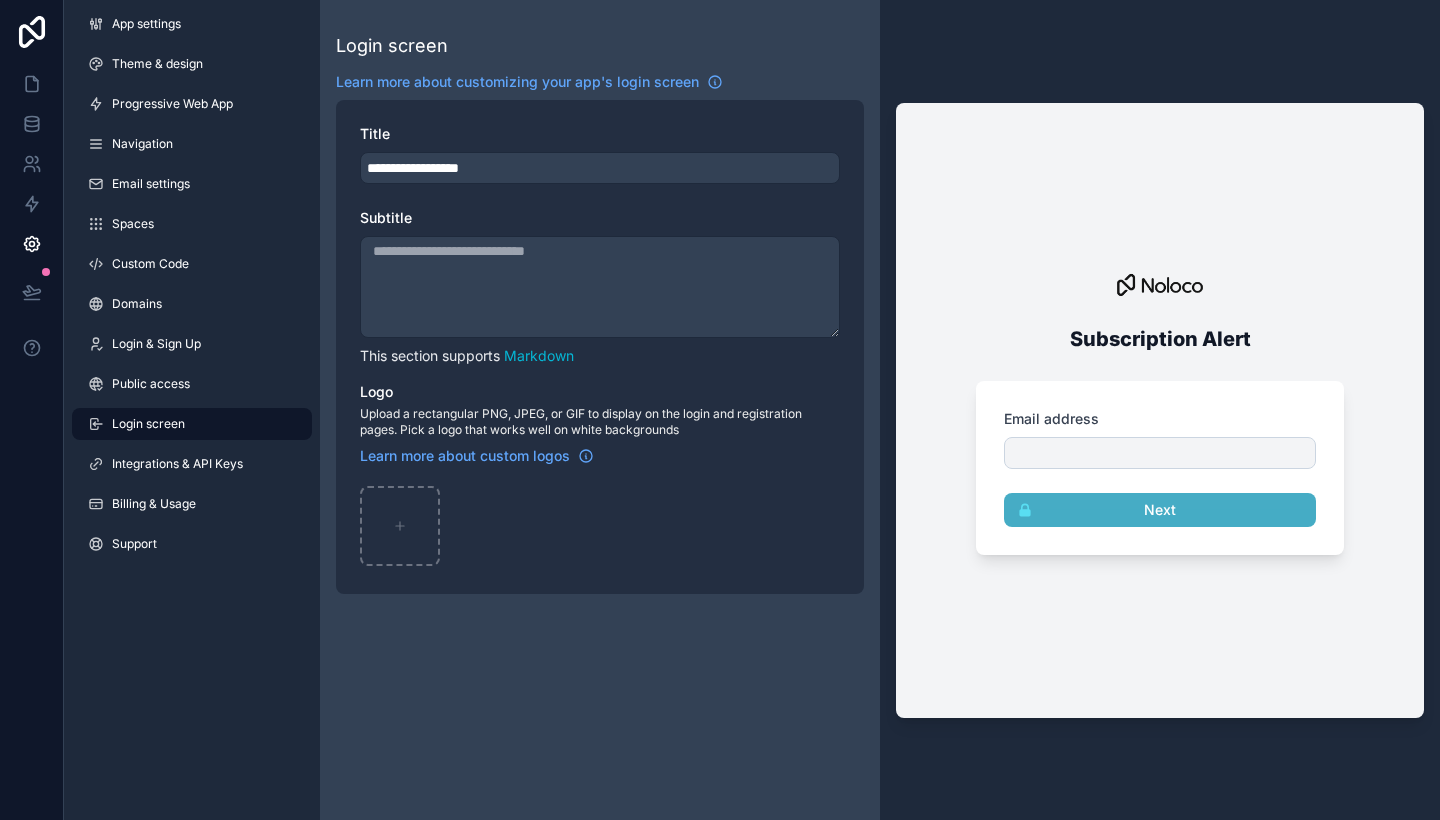 click on "Subtitle" at bounding box center [600, 287] 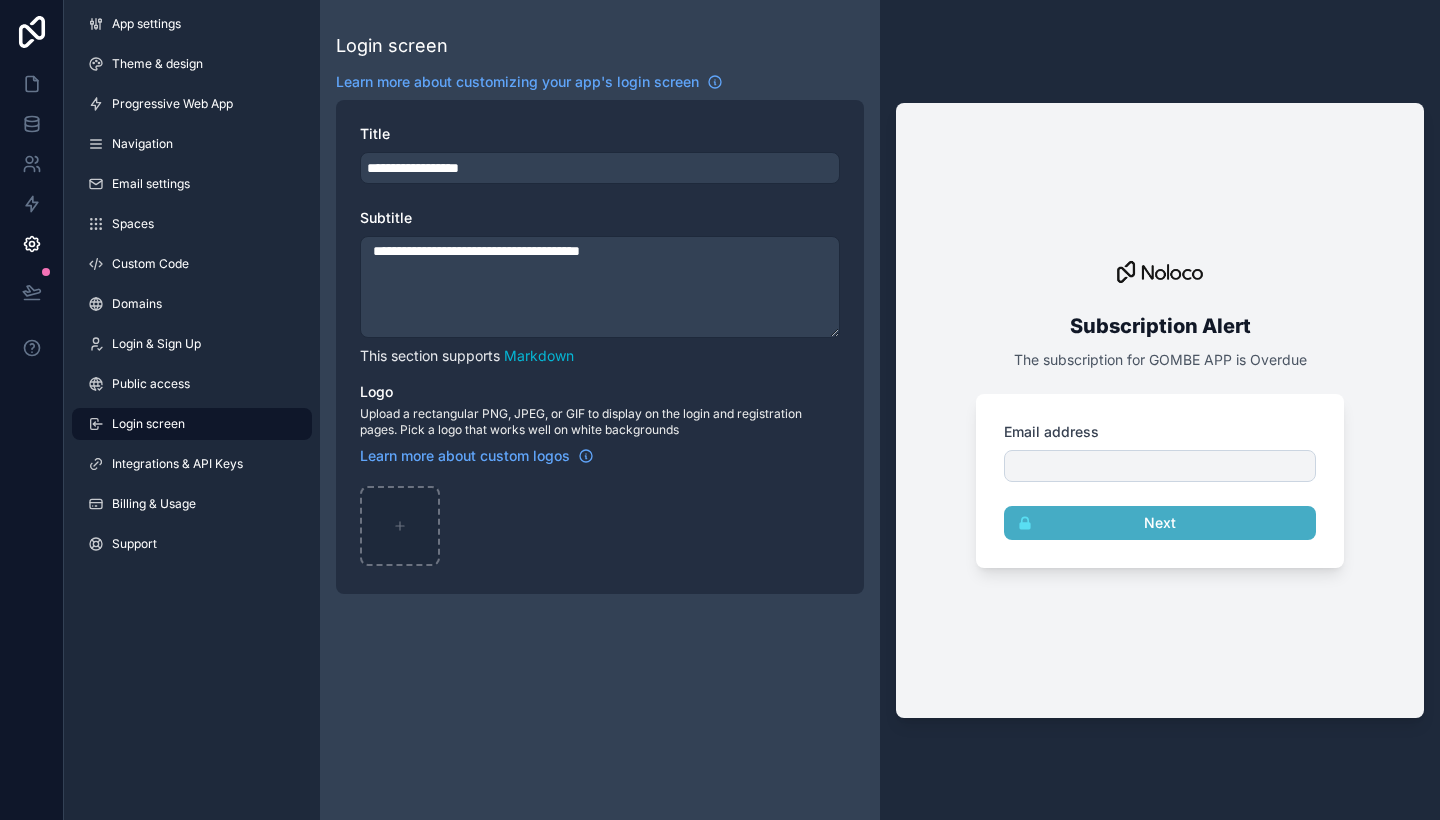 type on "**********" 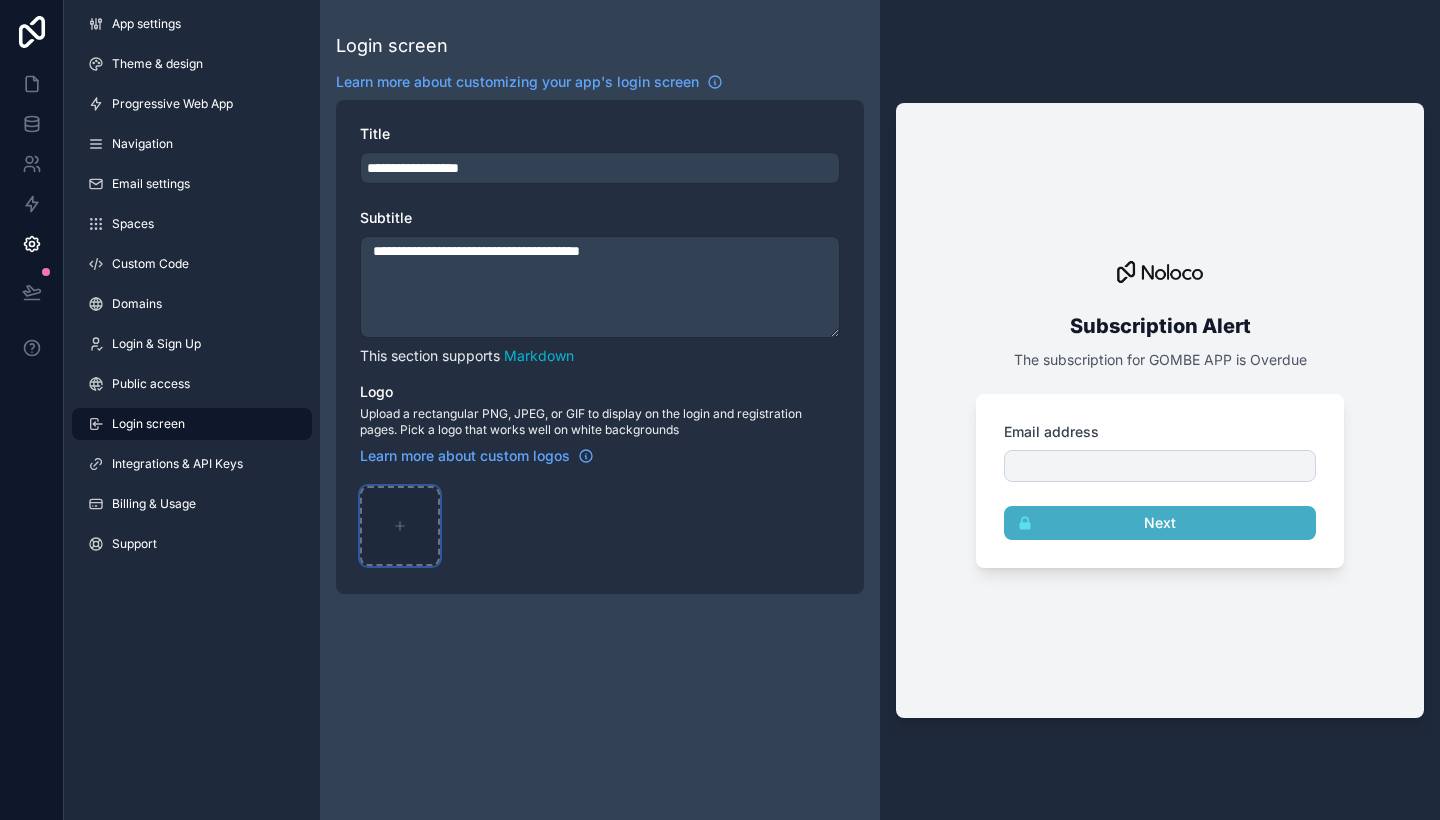 click 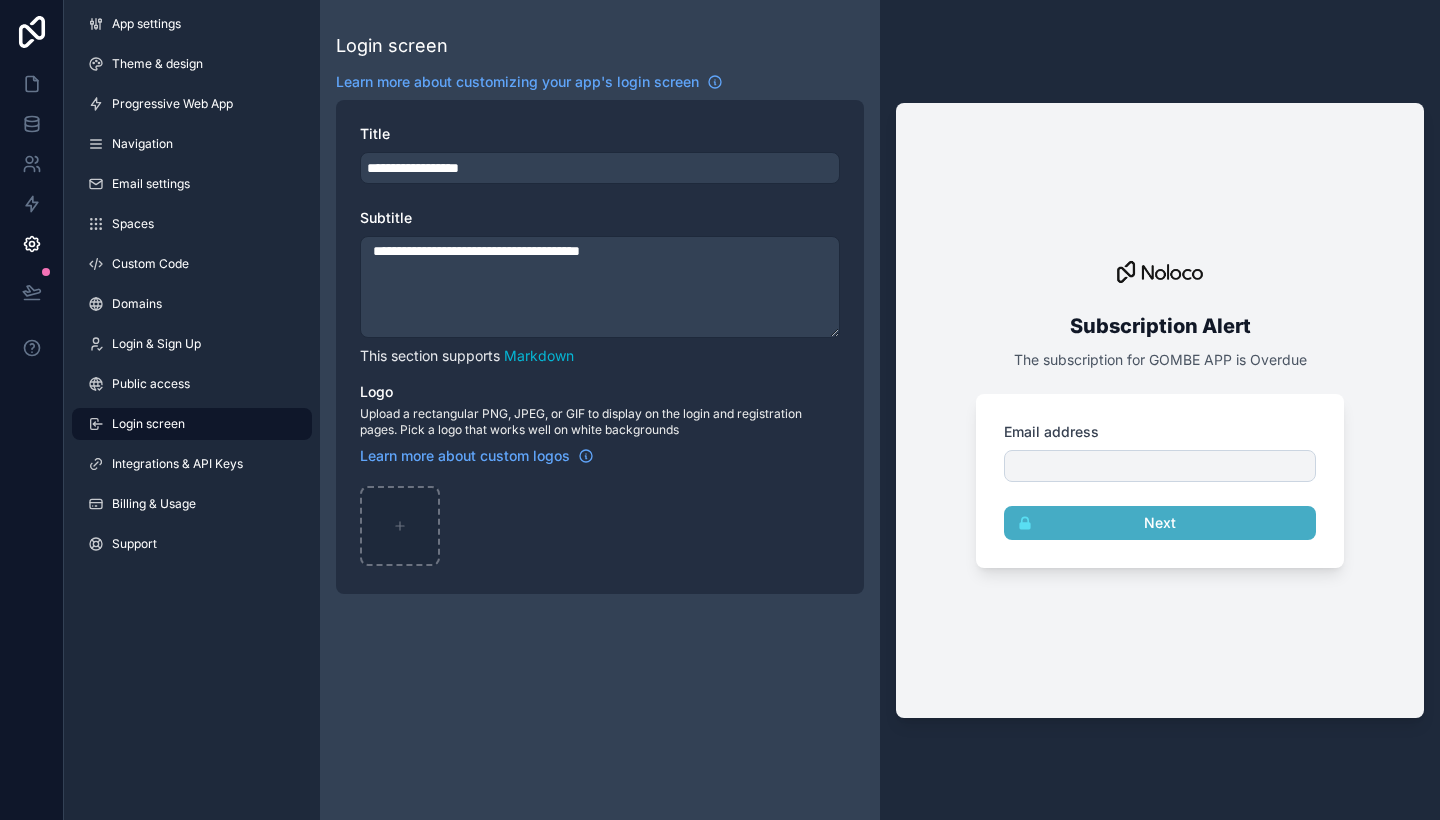 type on "**********" 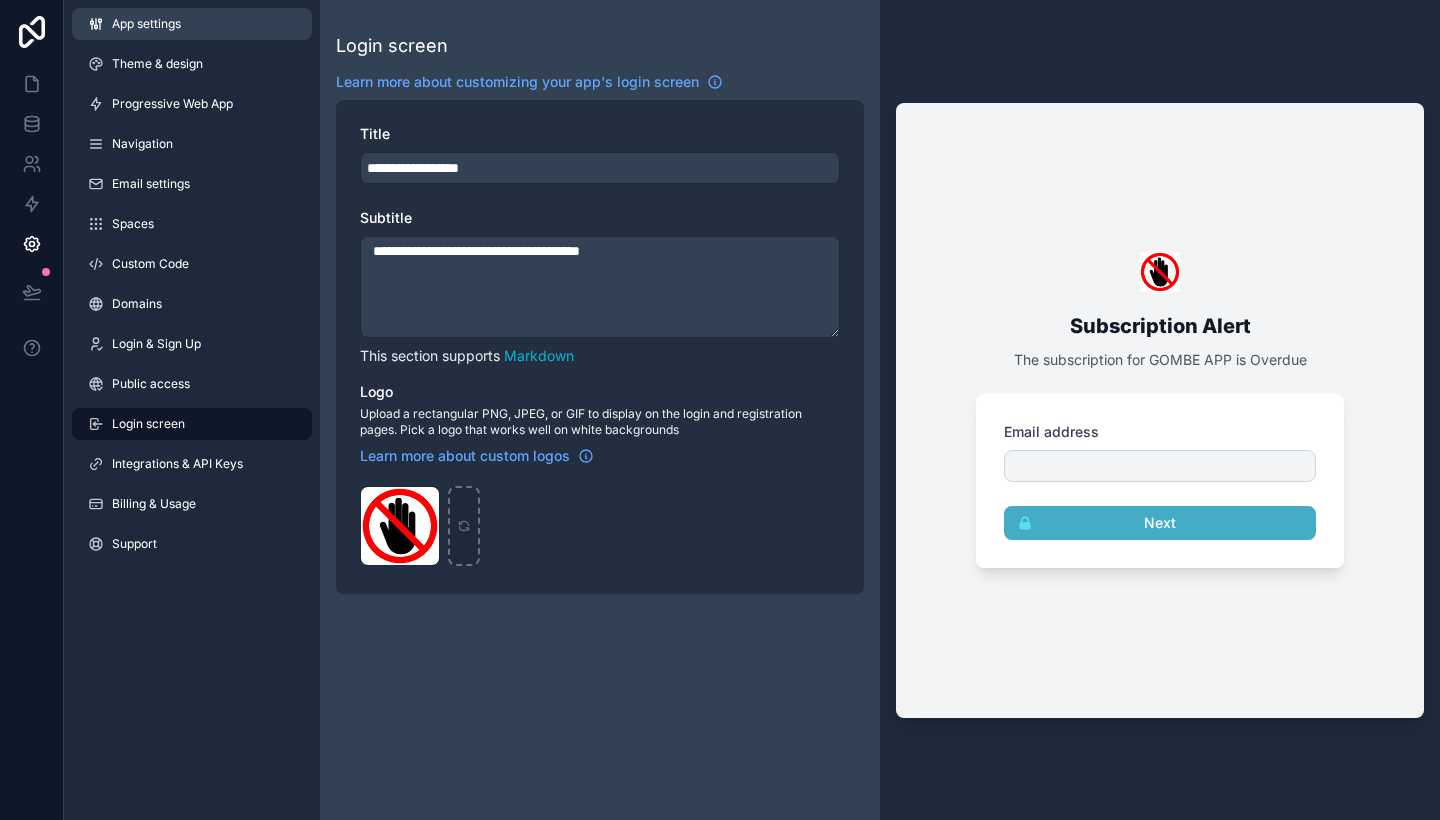 click on "App settings" at bounding box center [146, 24] 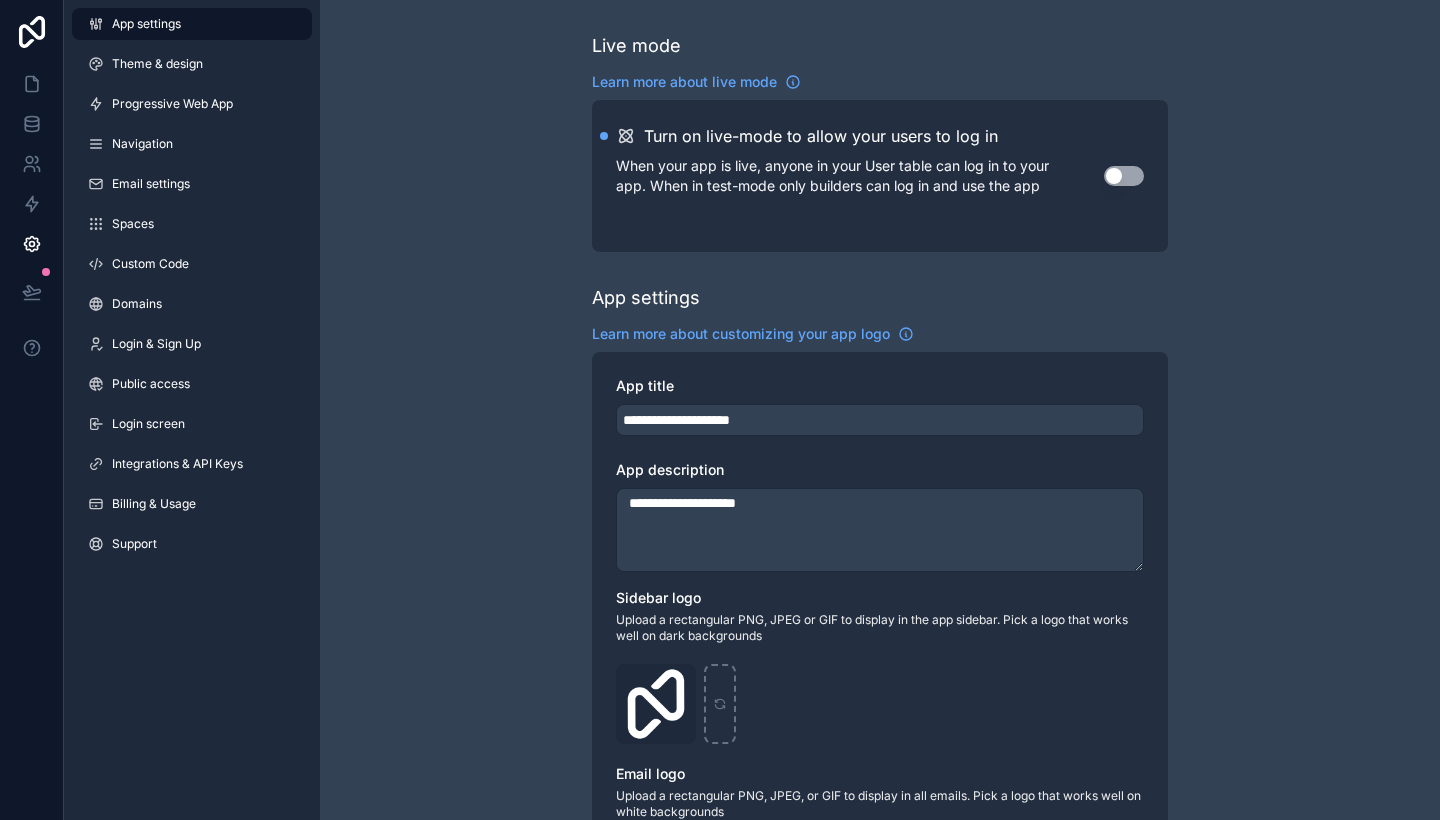 click on "Use setting" at bounding box center (1124, 176) 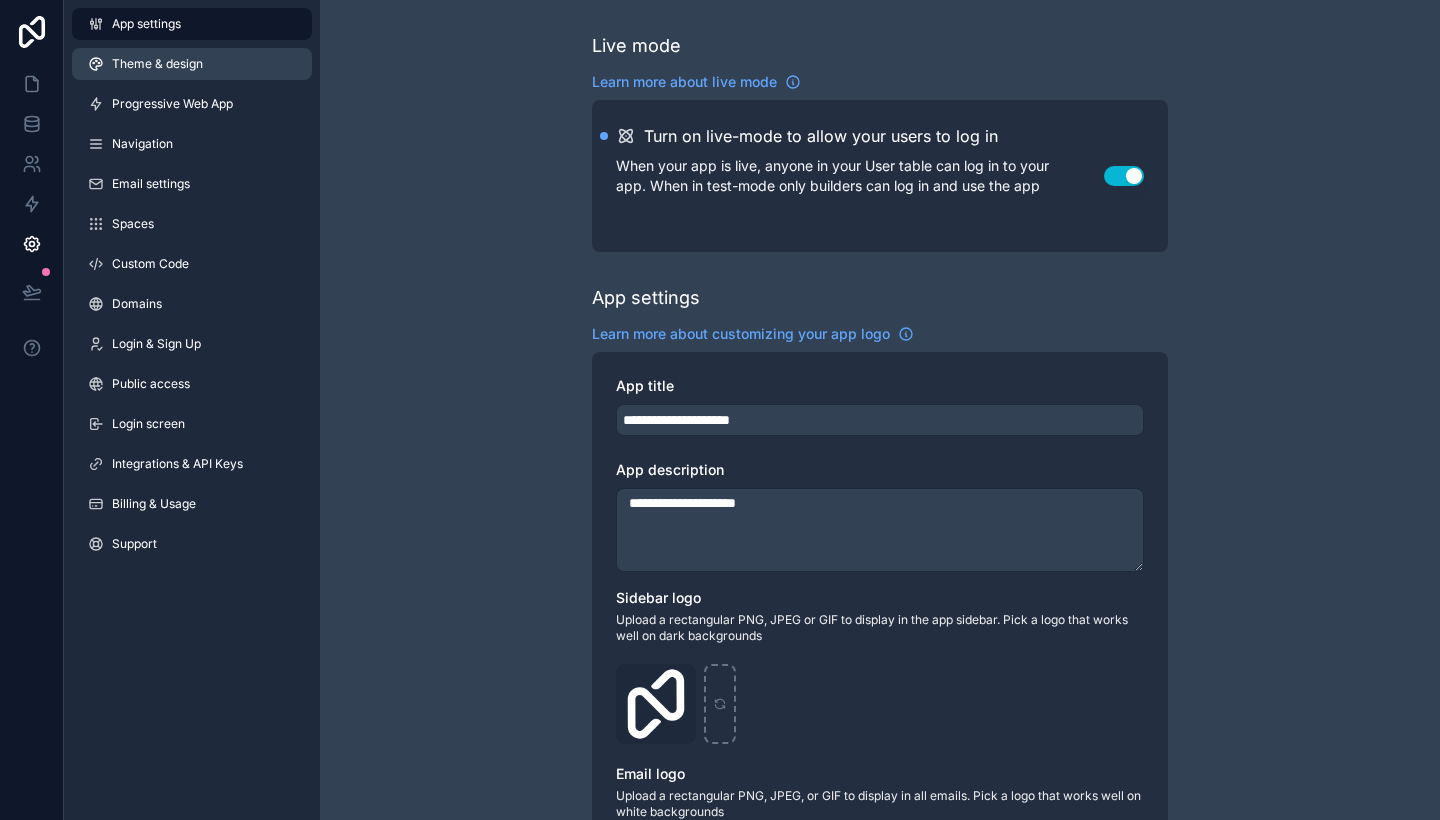 click on "Theme & design" at bounding box center [157, 64] 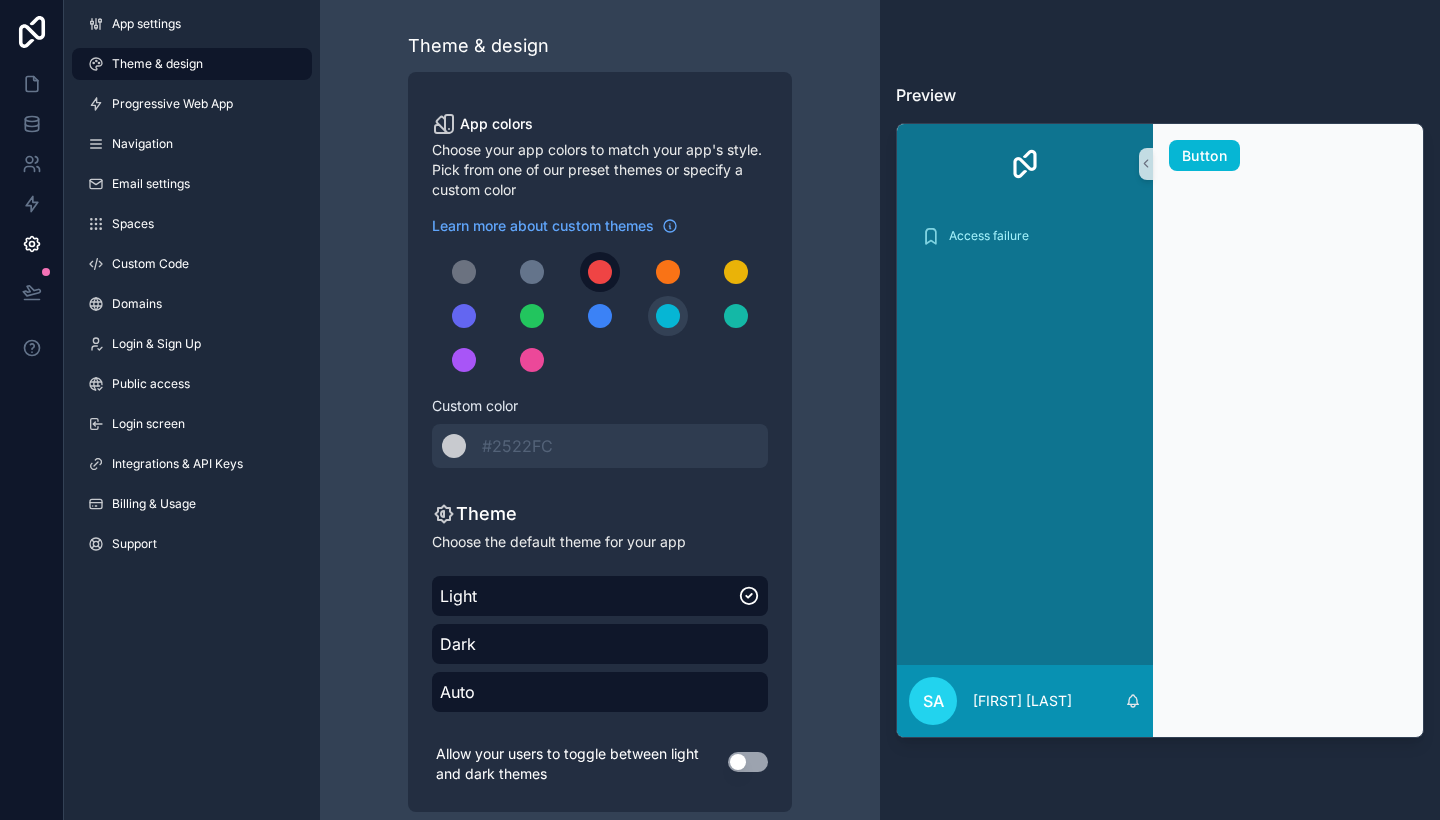 click at bounding box center [600, 272] 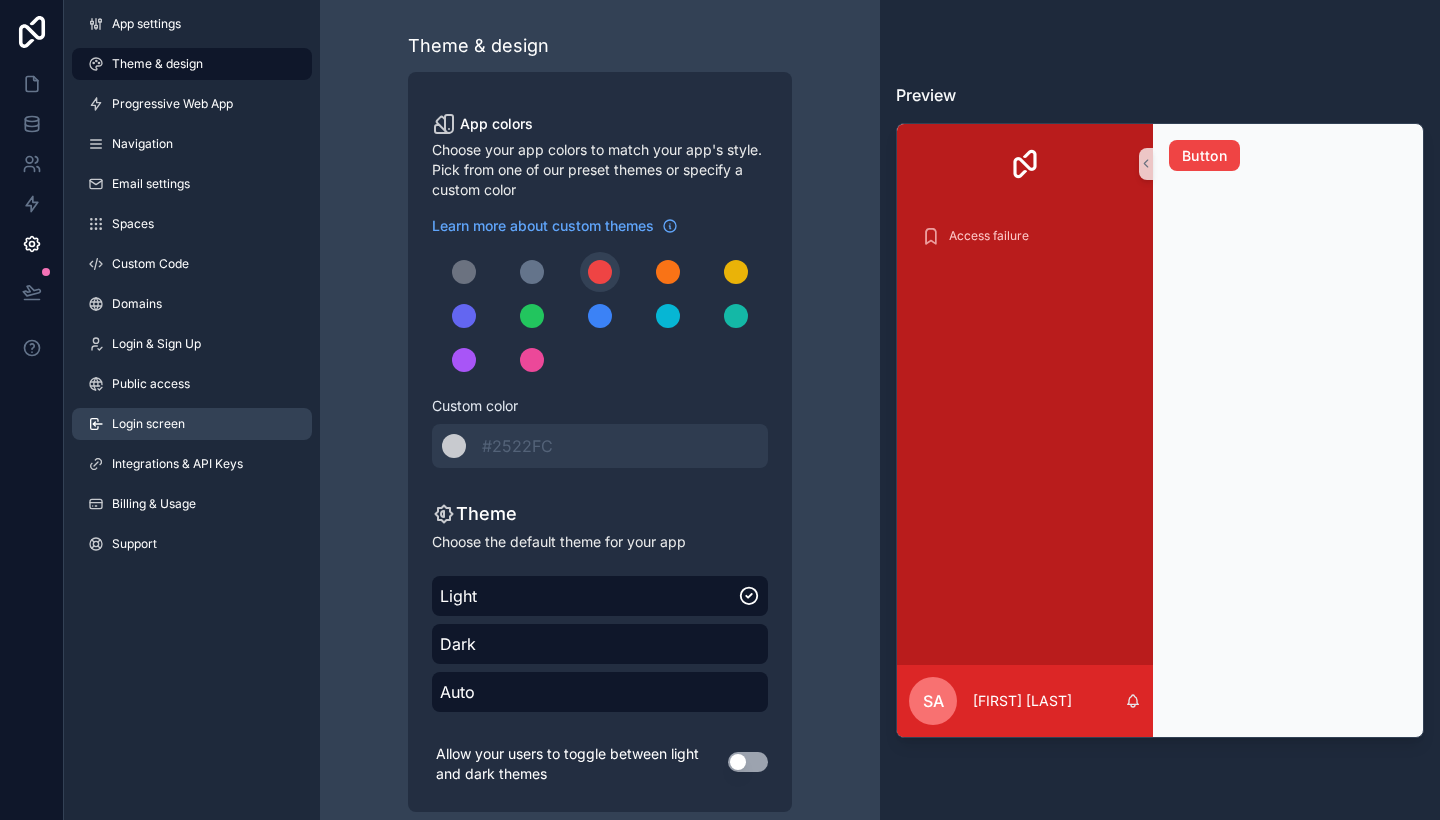 click on "Login screen" at bounding box center [148, 424] 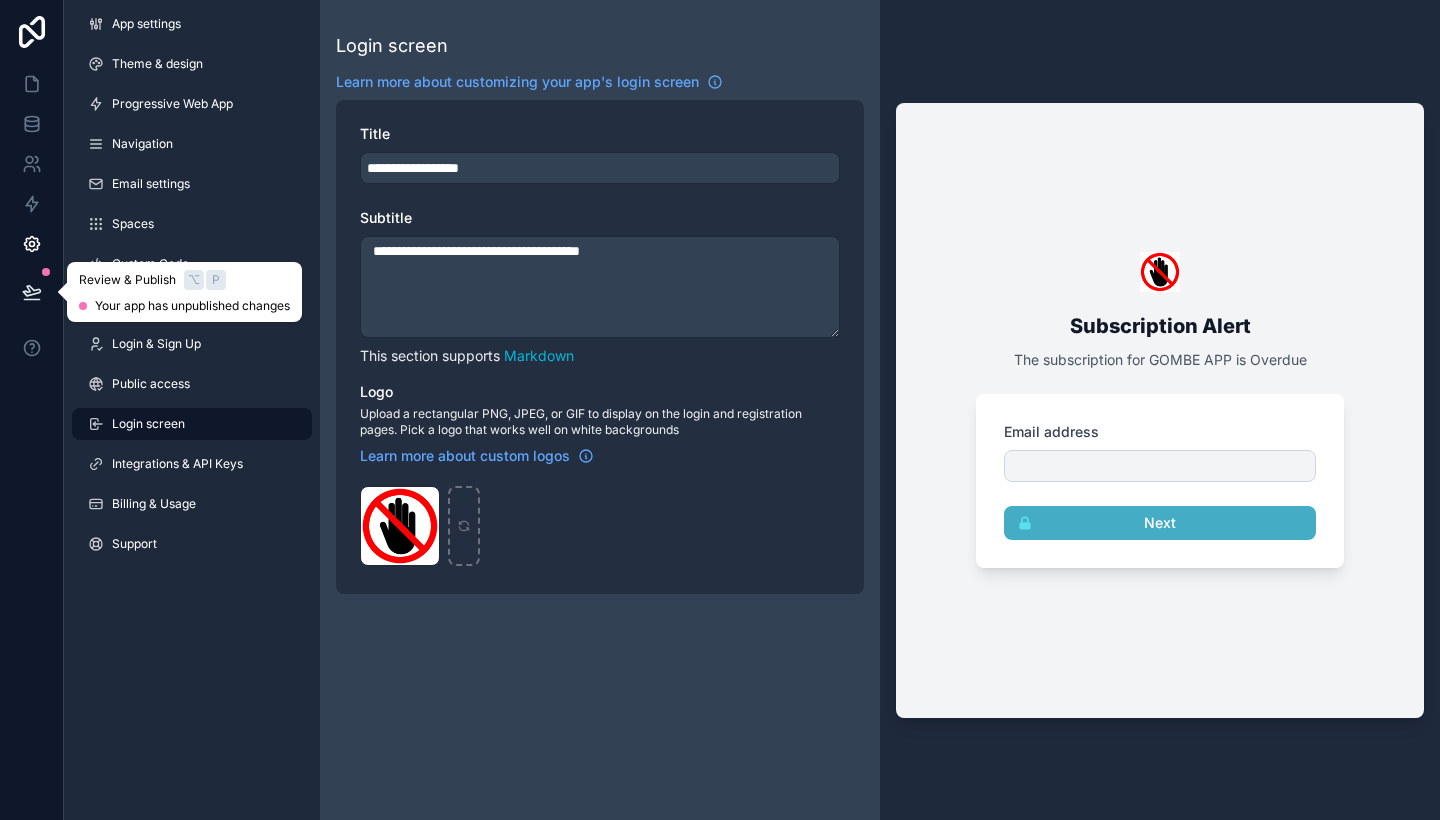 click 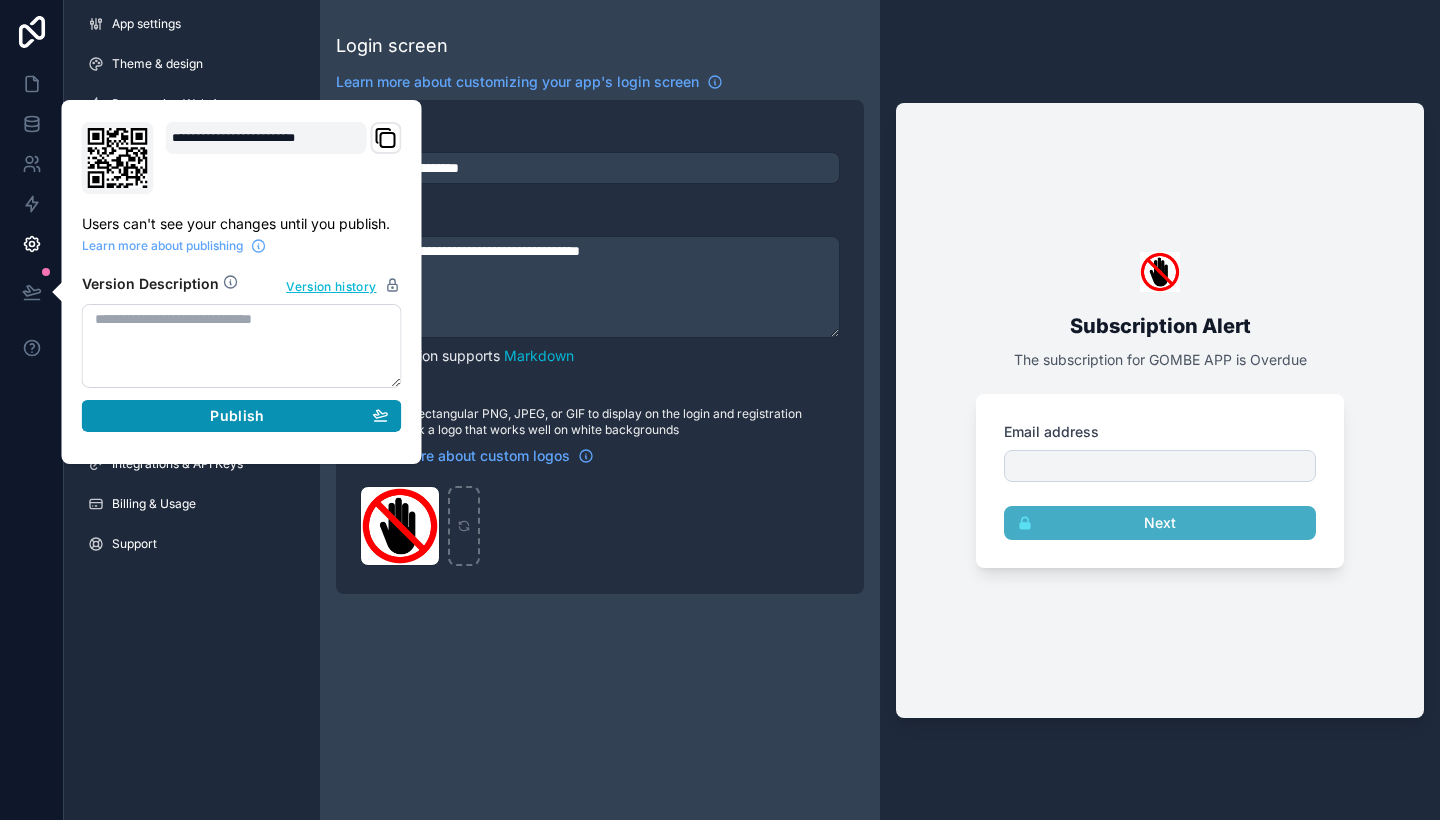click on "Publish" at bounding box center (237, 416) 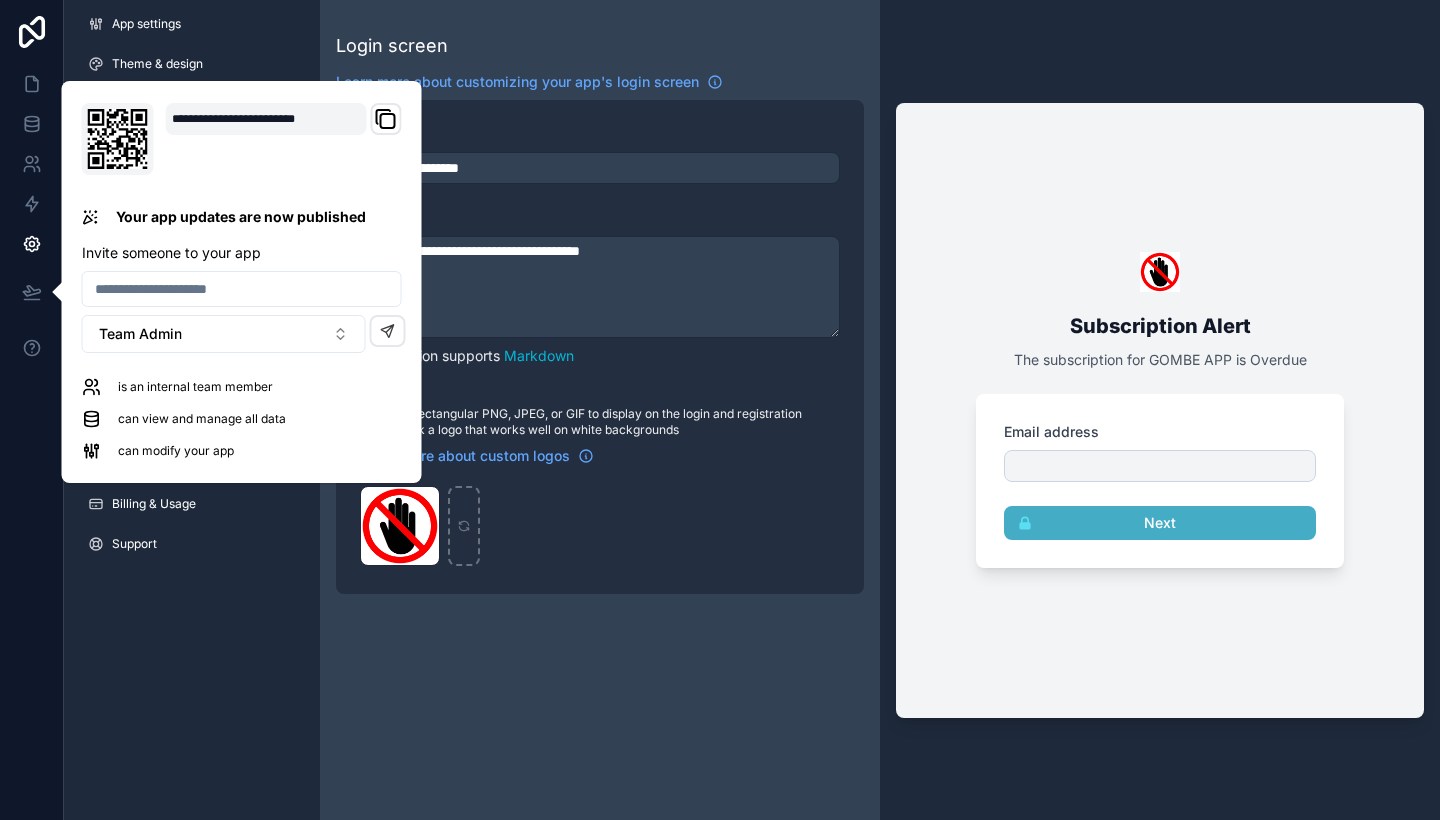 click on "**********" at bounding box center [600, 410] 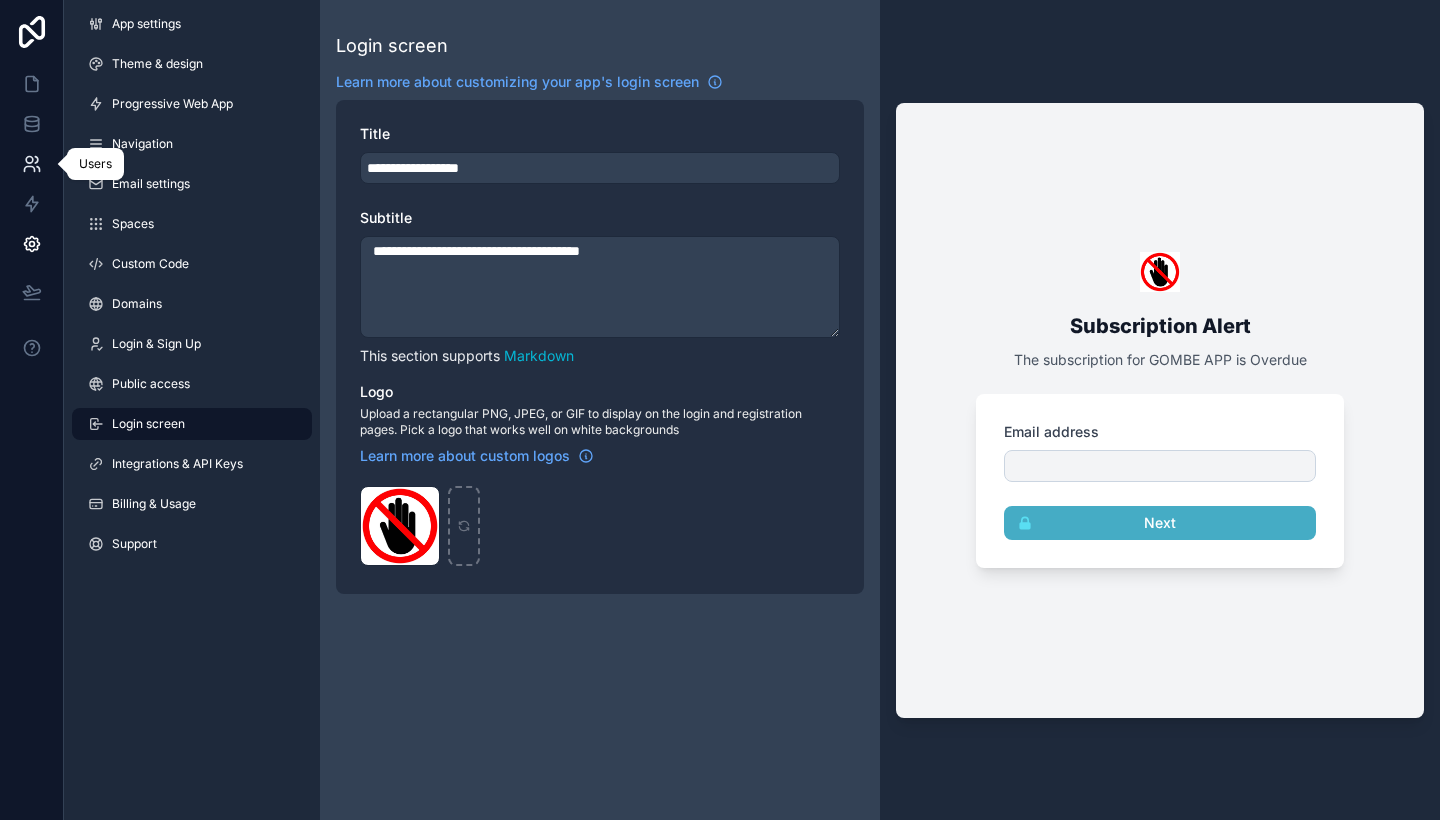 click 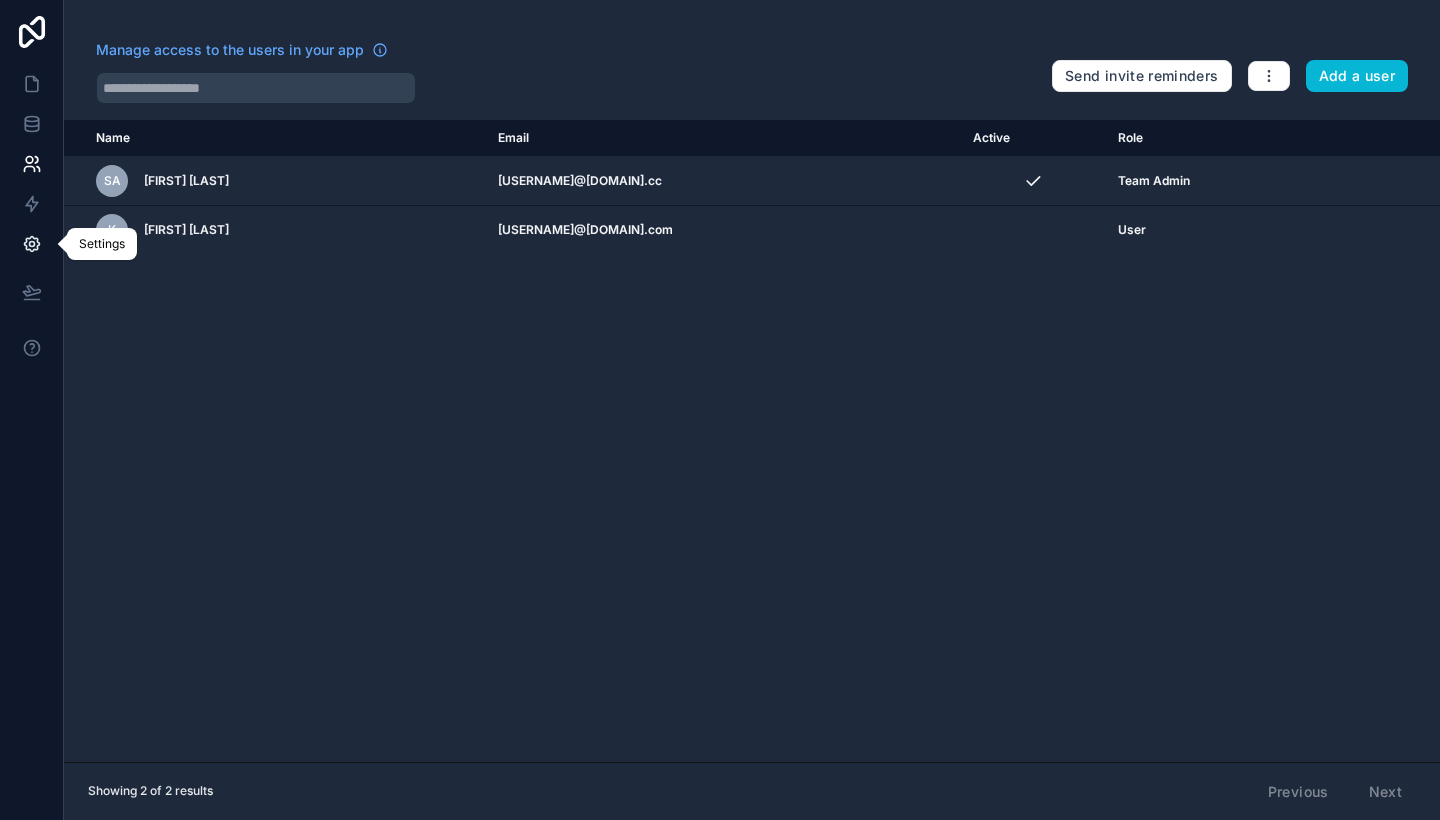 click 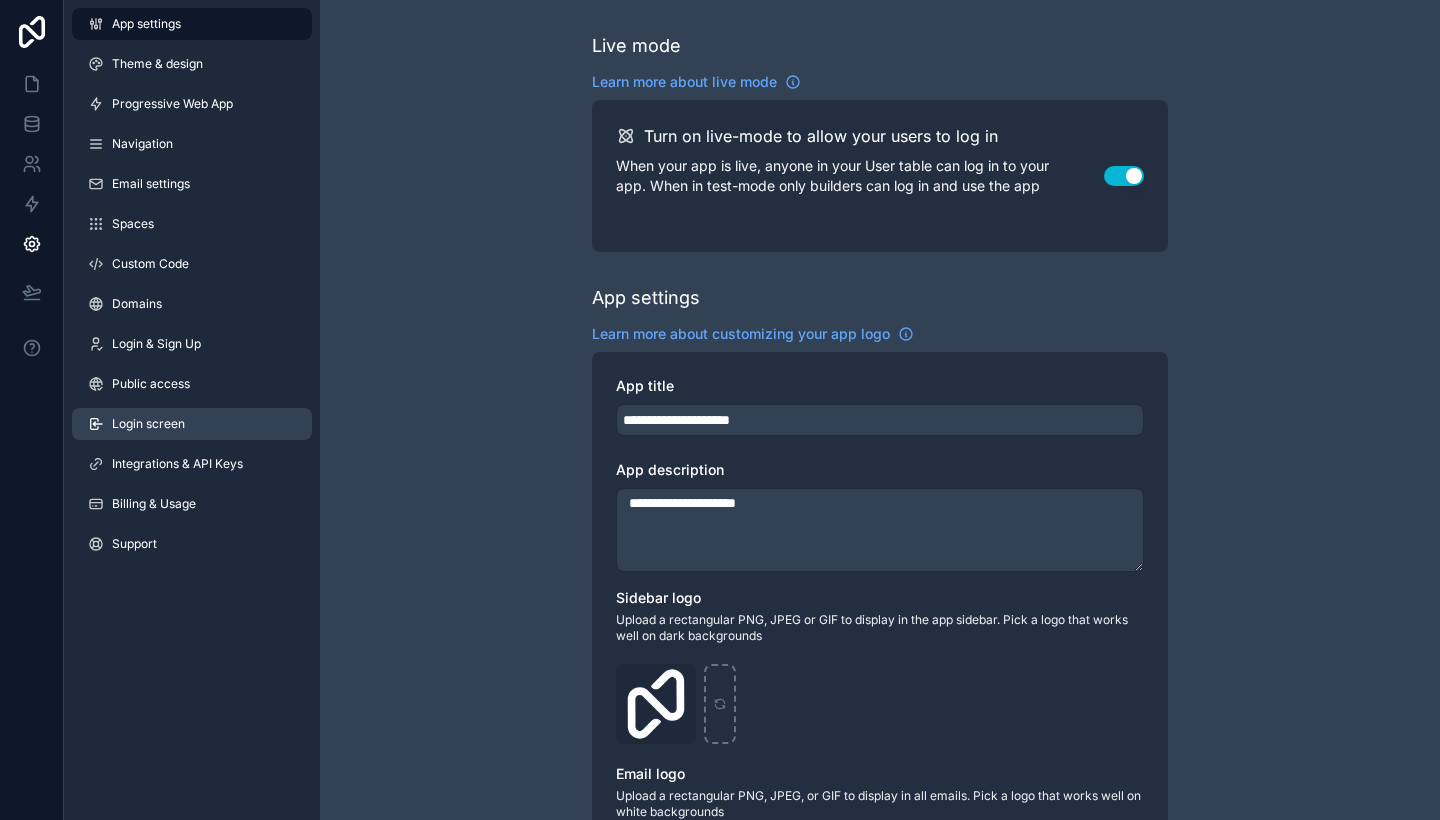 click on "Login screen" at bounding box center [192, 424] 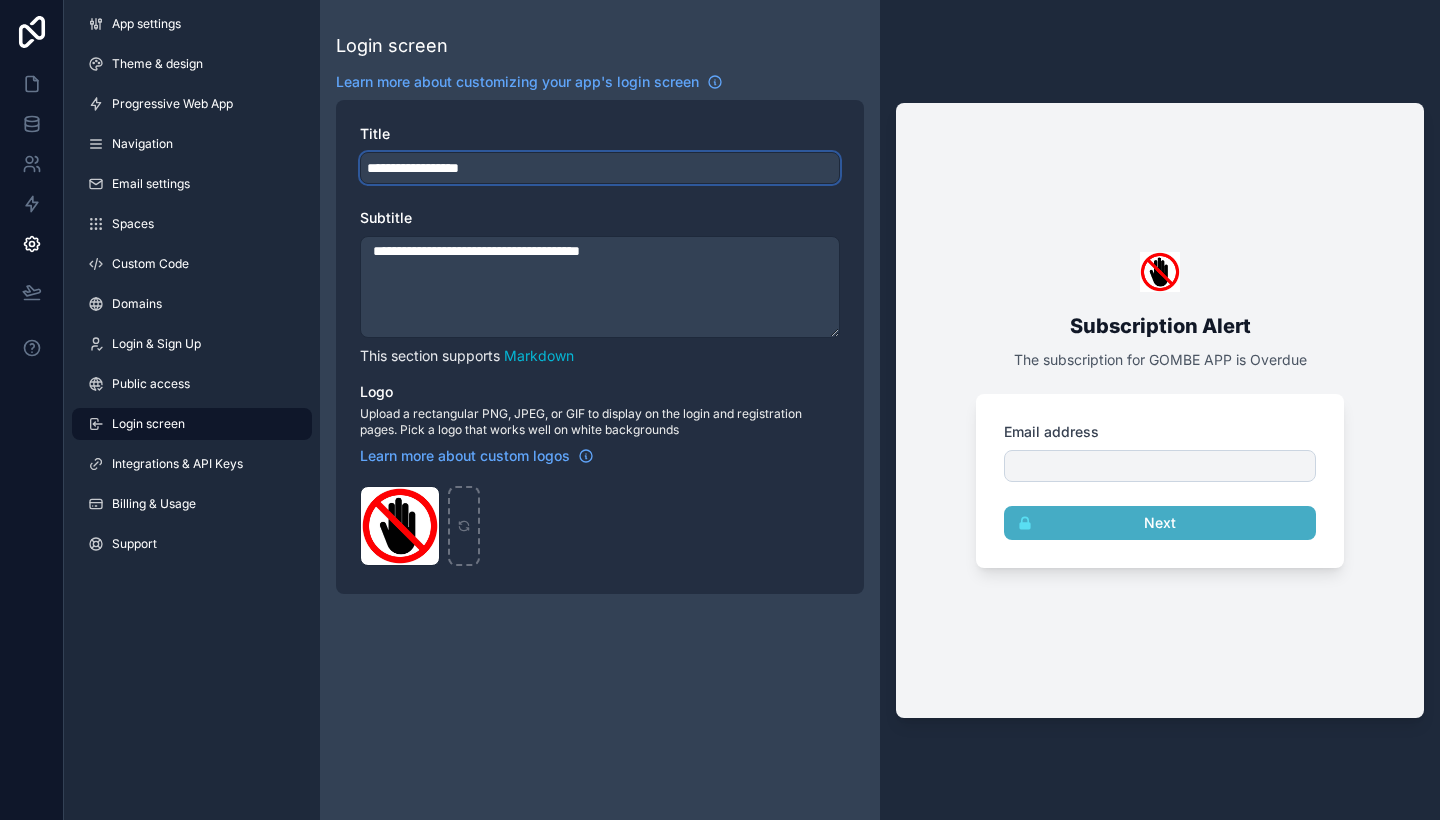 click on "**********" at bounding box center (600, 168) 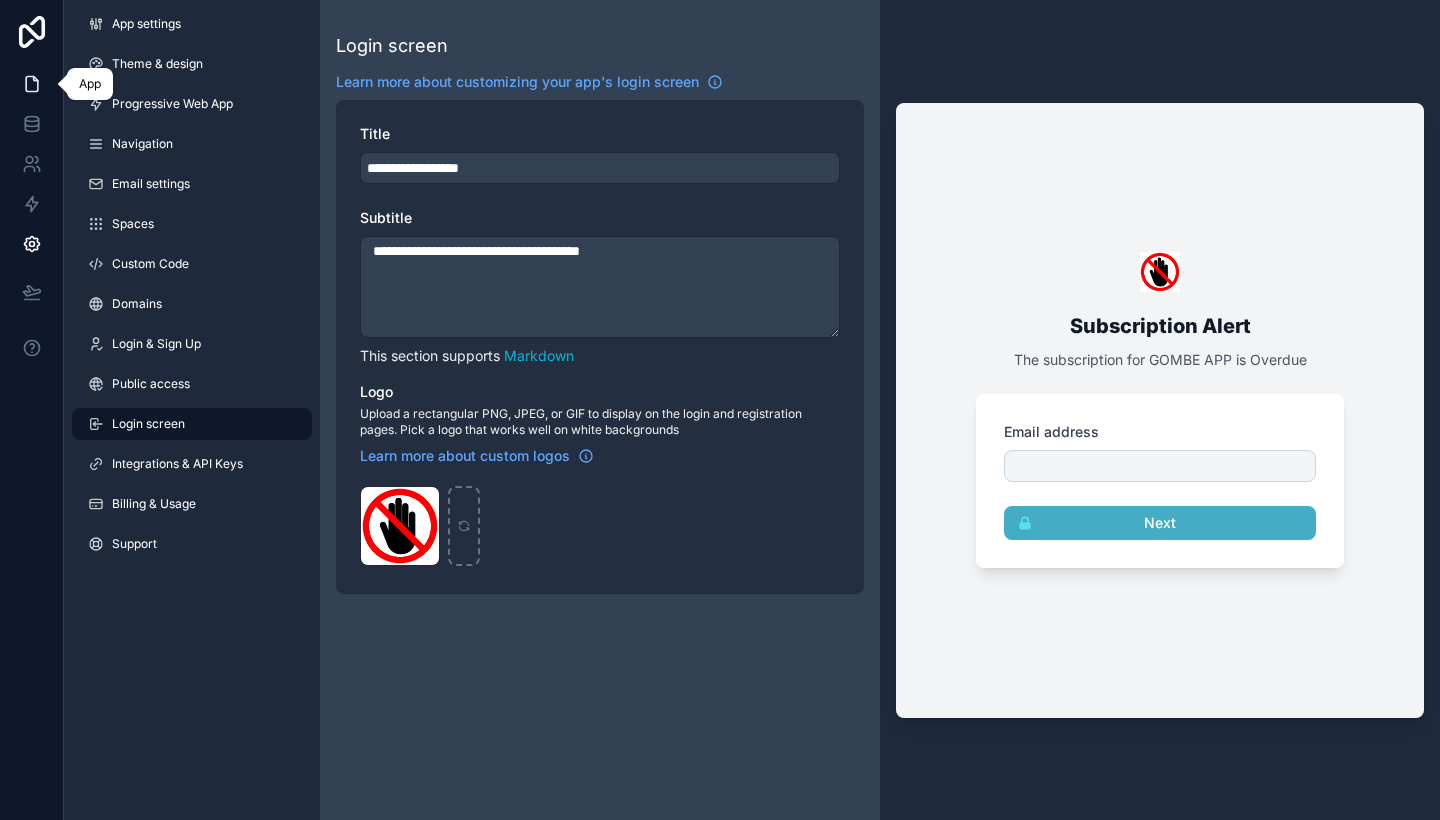 click 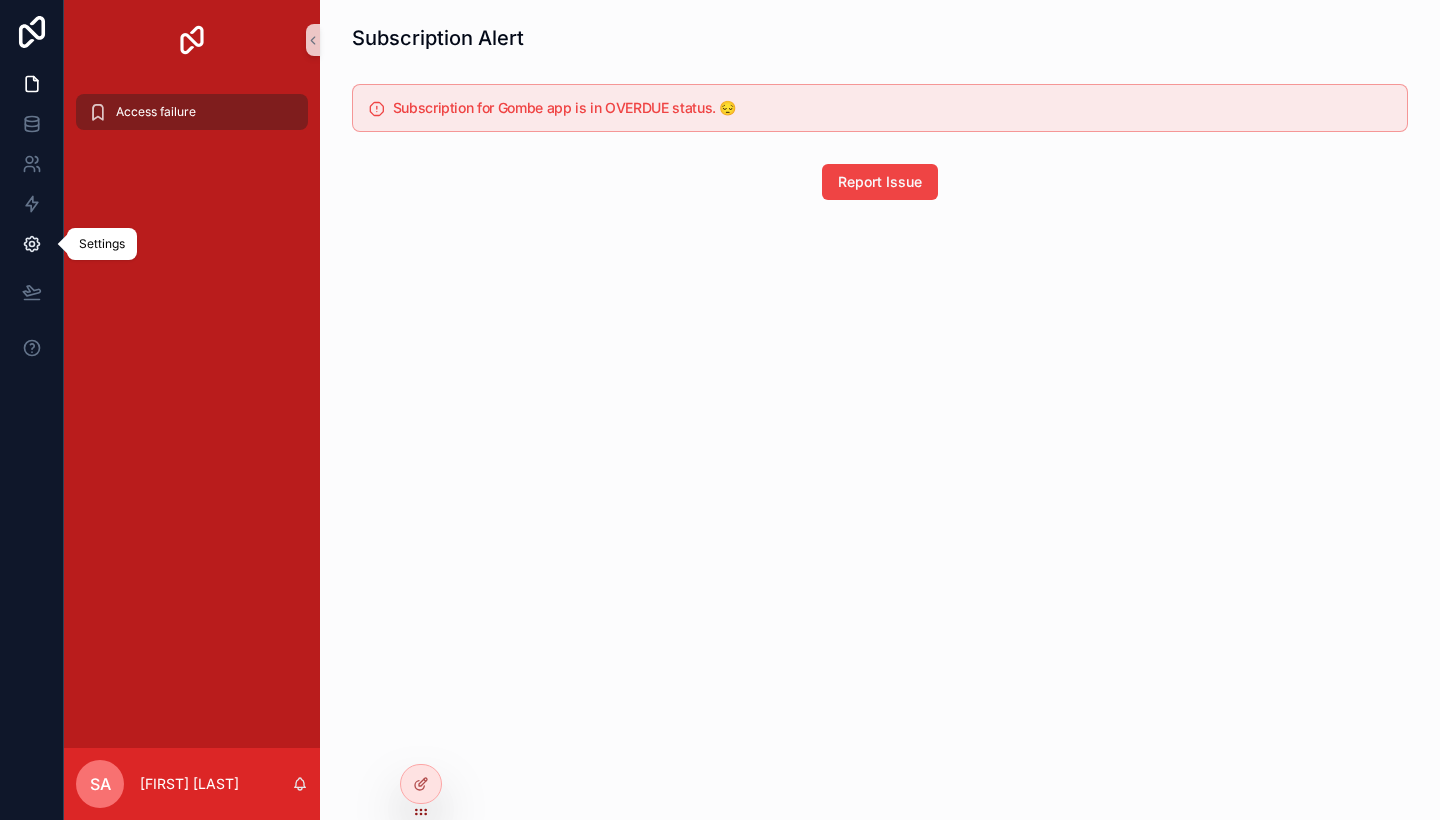 click 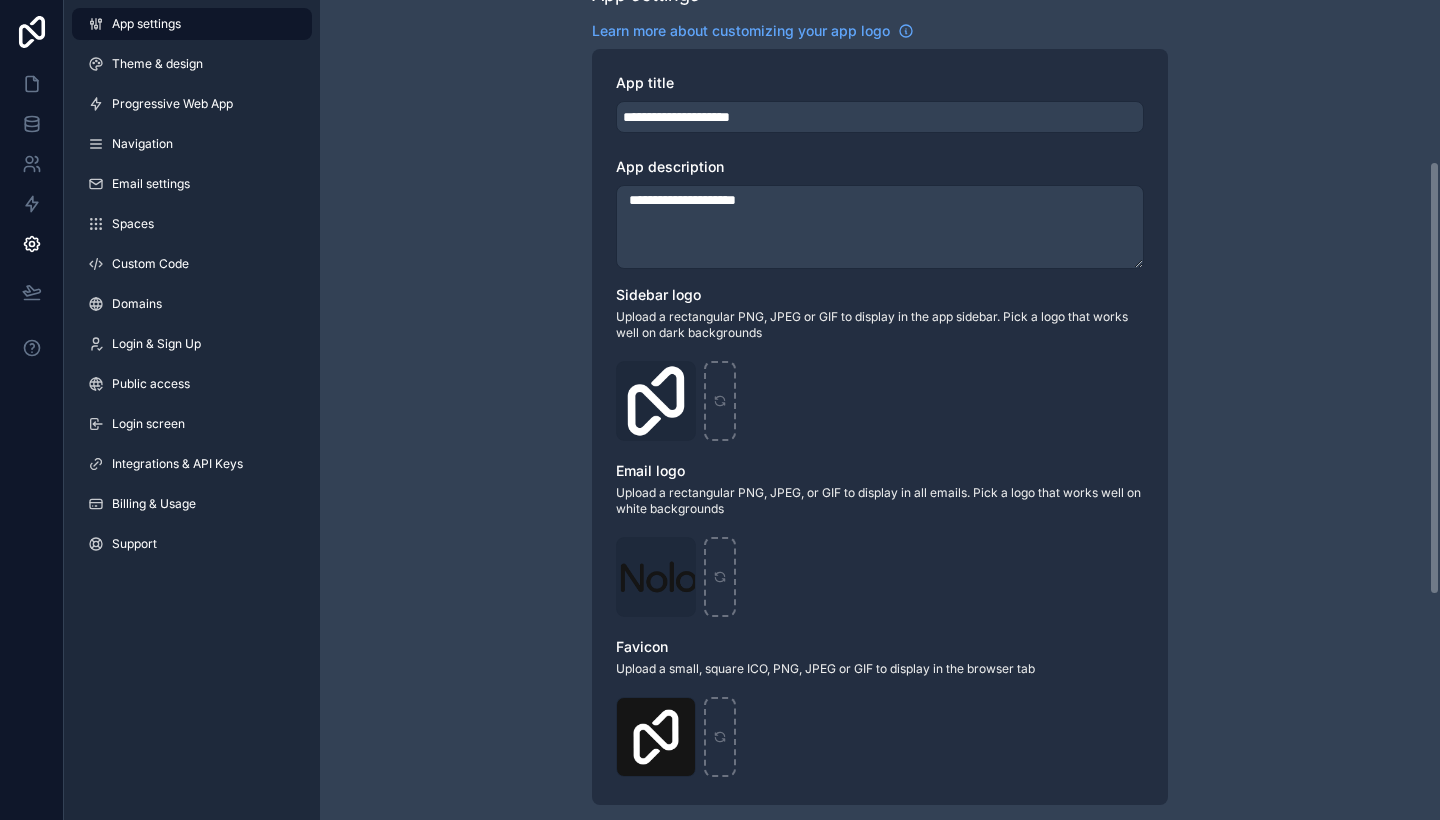 scroll, scrollTop: 304, scrollLeft: 0, axis: vertical 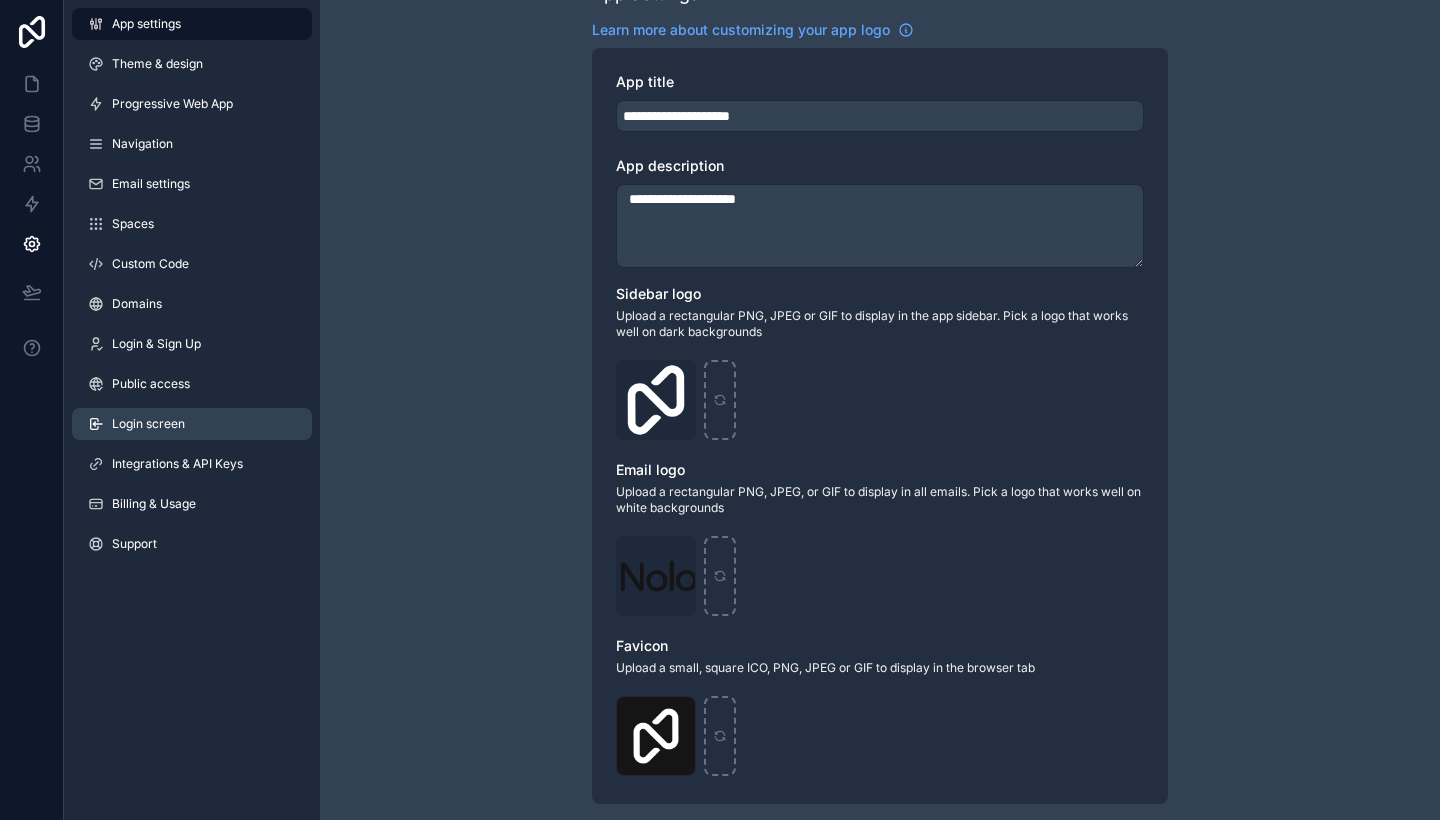 click on "Login screen" at bounding box center (148, 424) 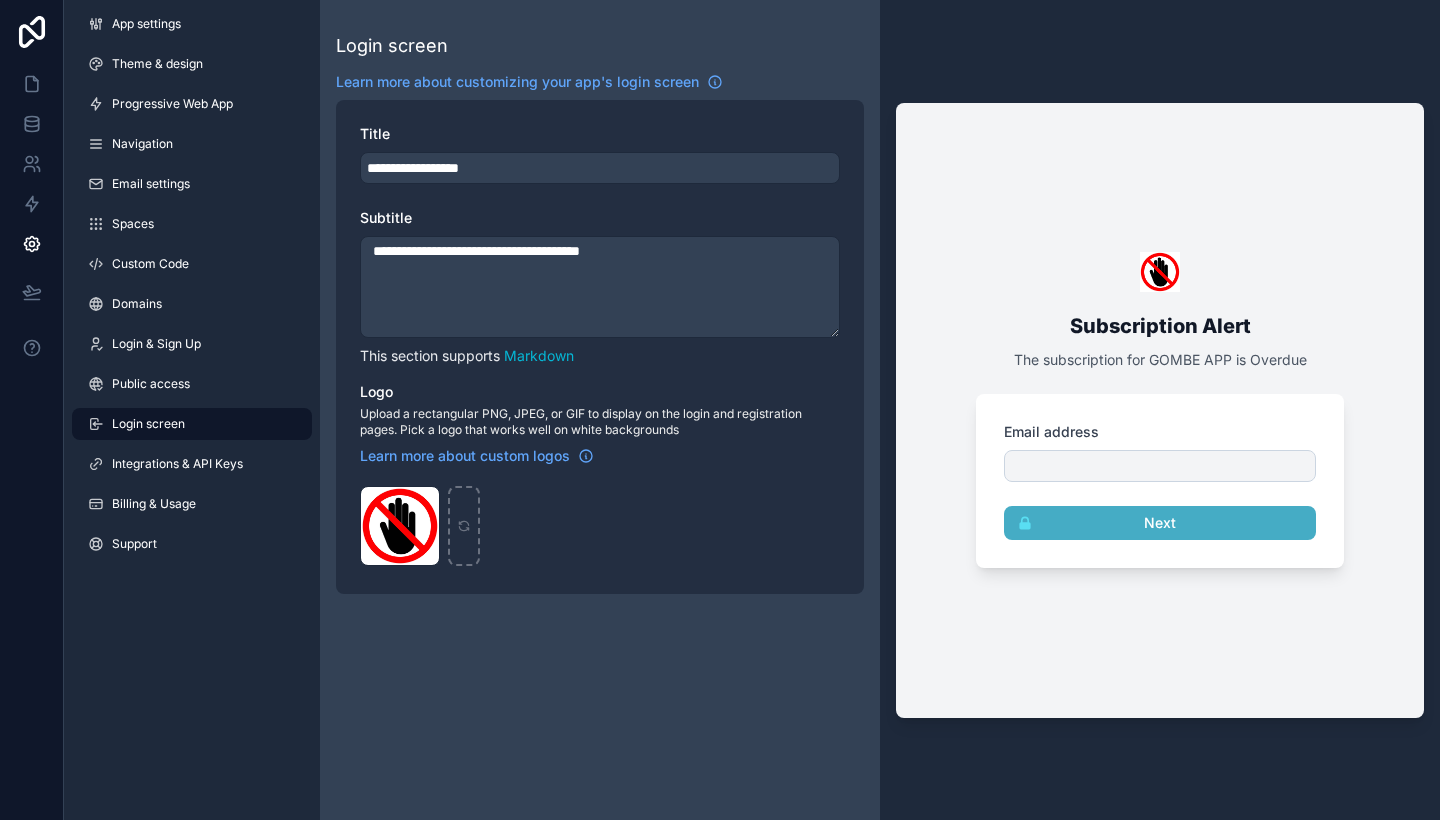 scroll, scrollTop: 0, scrollLeft: 0, axis: both 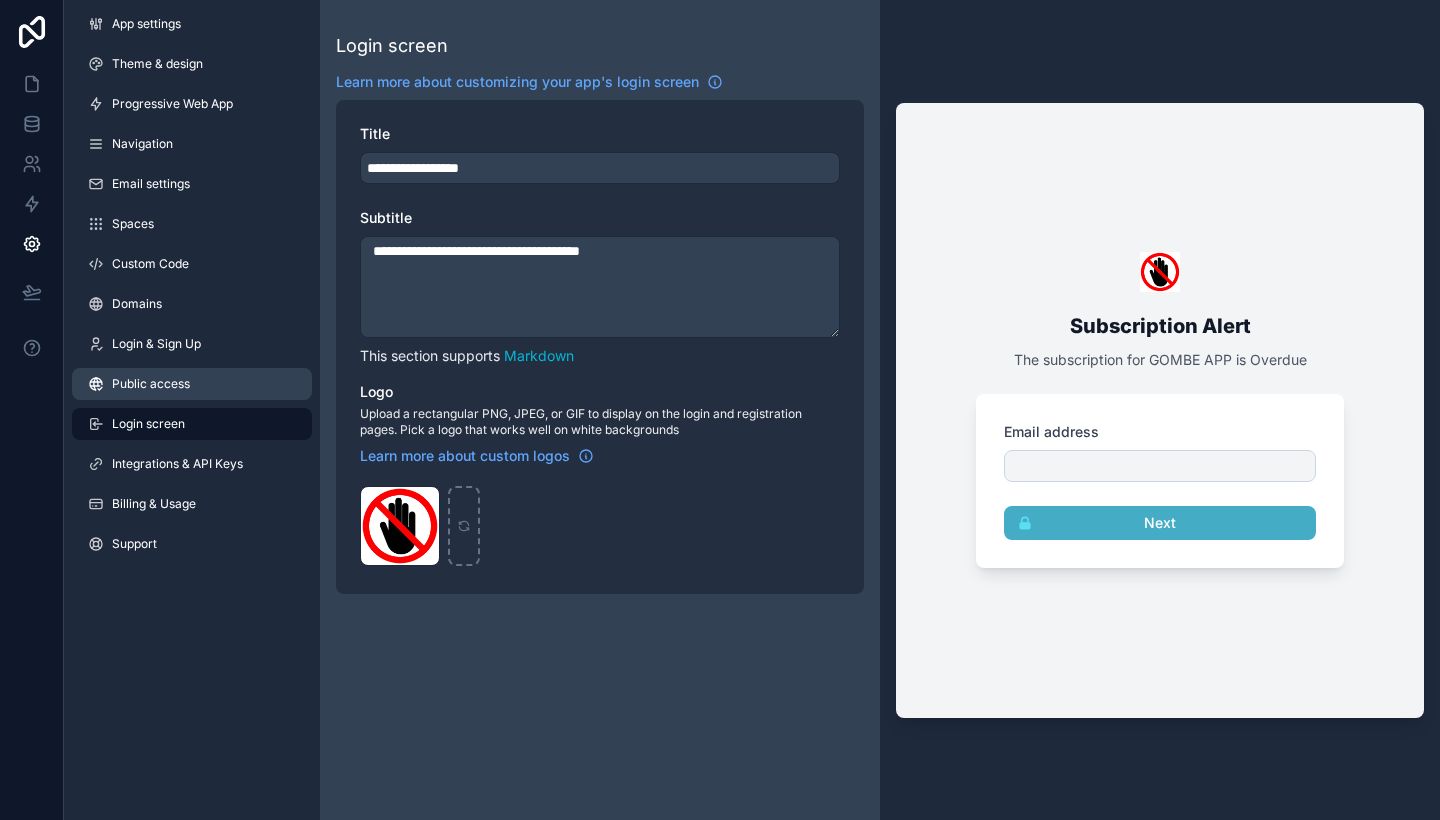 click on "Public access" at bounding box center (151, 384) 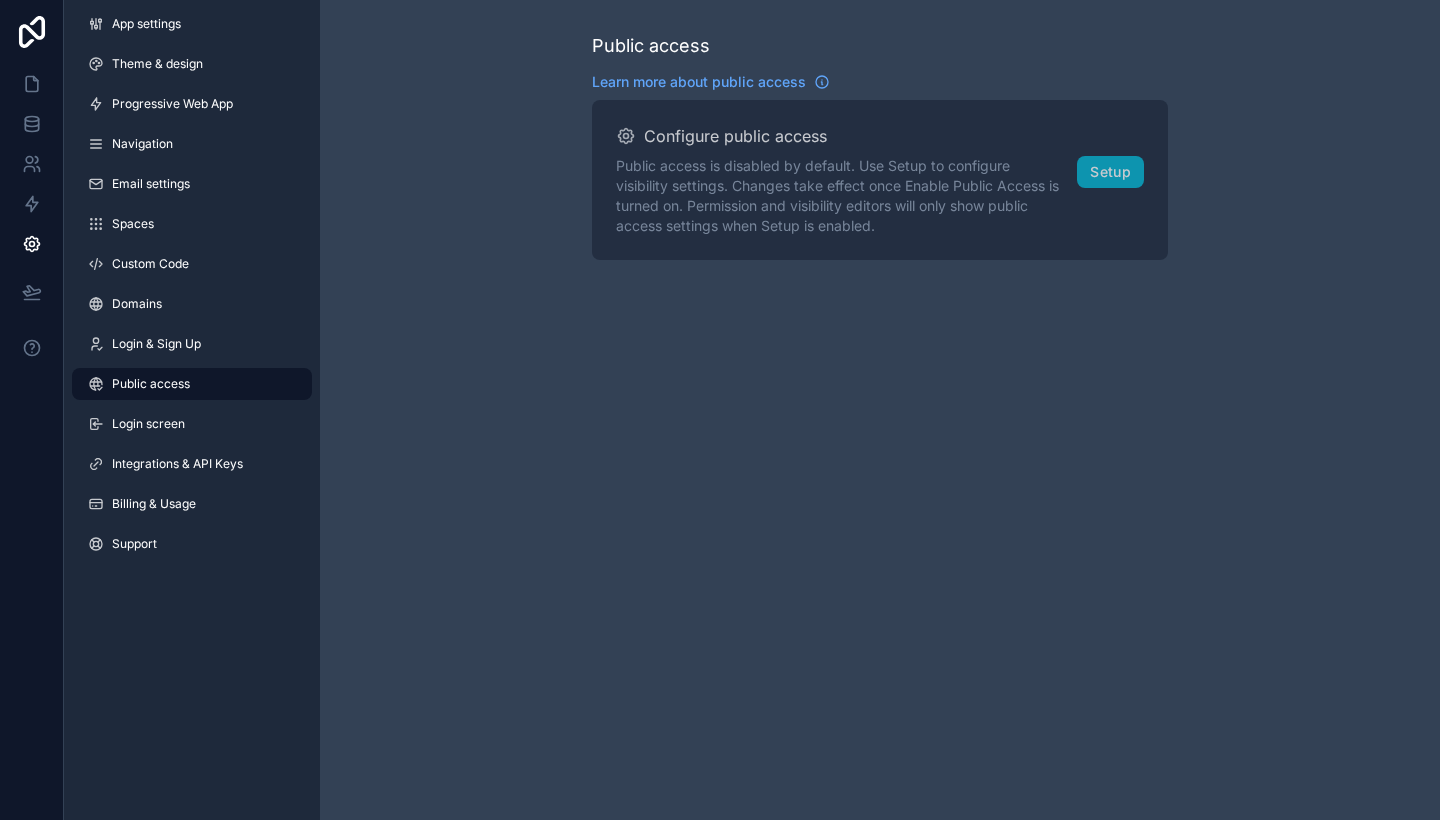 click on "Public access Learn more about public access Configure public access Public access is disabled by default. Use Setup to configure visibility settings. Changes take effect once Enable Public Access is turned on. Permission and visibility editors will only show public access settings when Setup is enabled. Setup Business To use public apps you can upgrade to the Business plan. Compare our plans and view your usage" at bounding box center [880, 410] 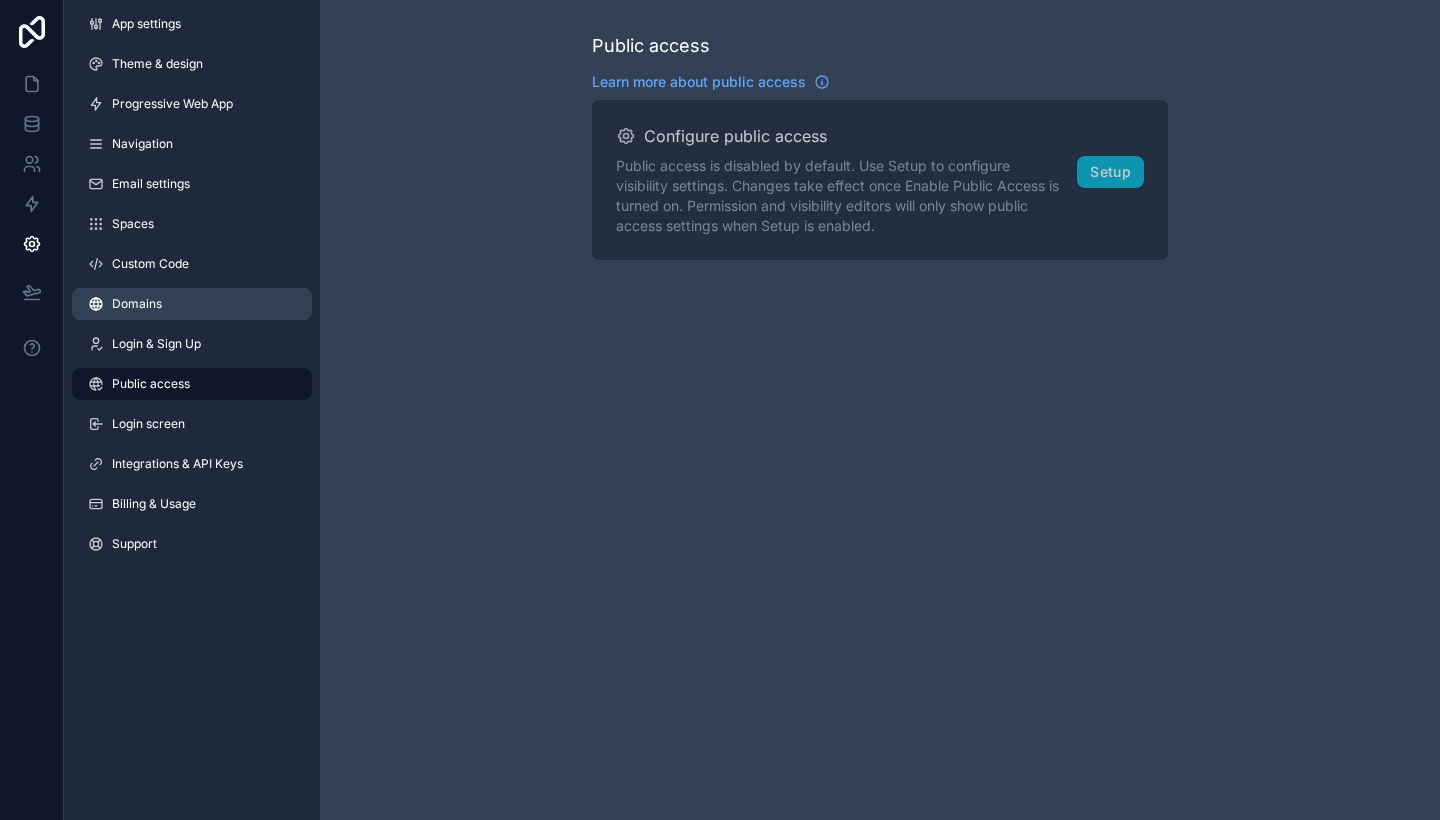click on "Domains" at bounding box center [192, 304] 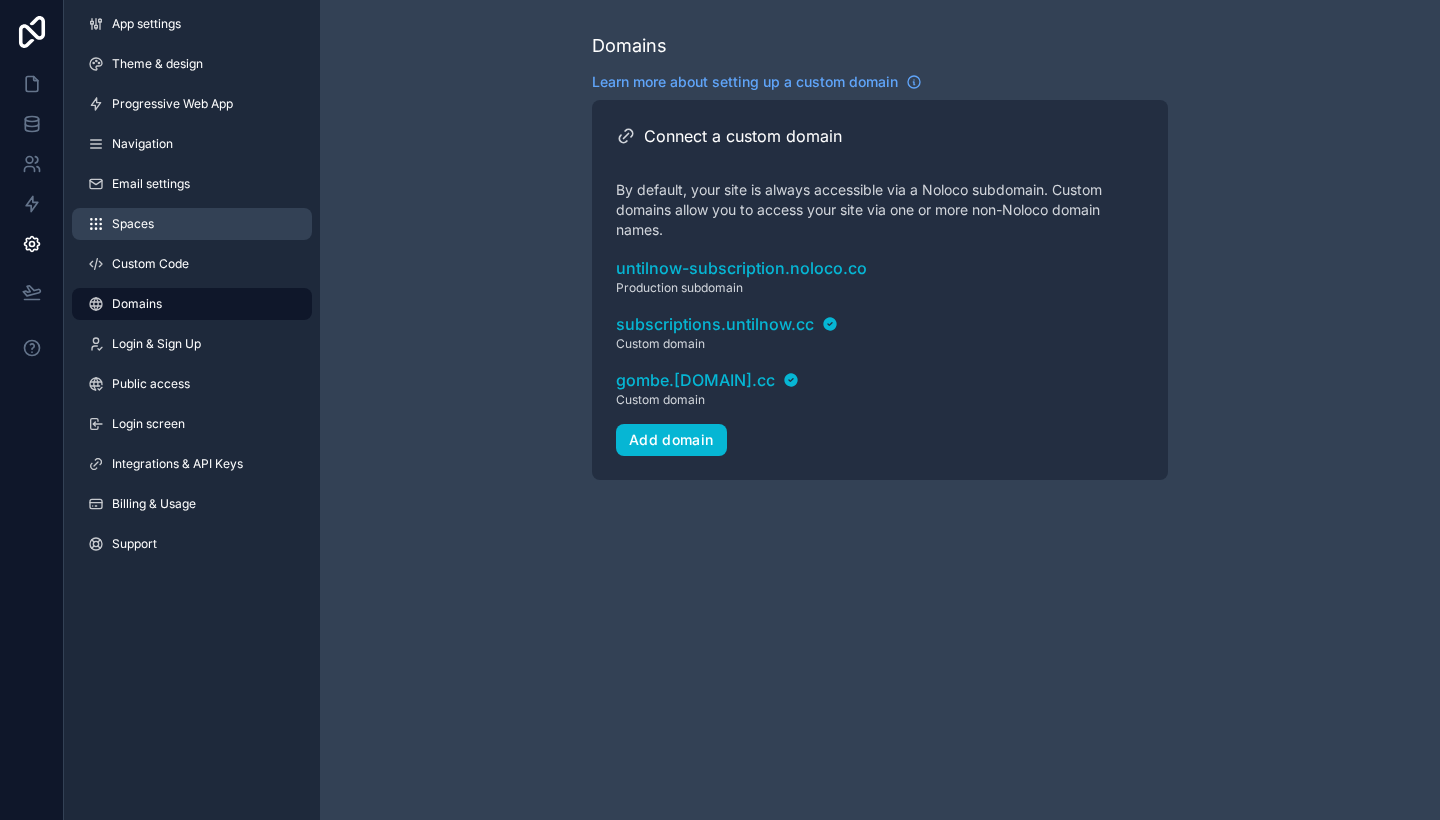 click on "Spaces" at bounding box center [192, 224] 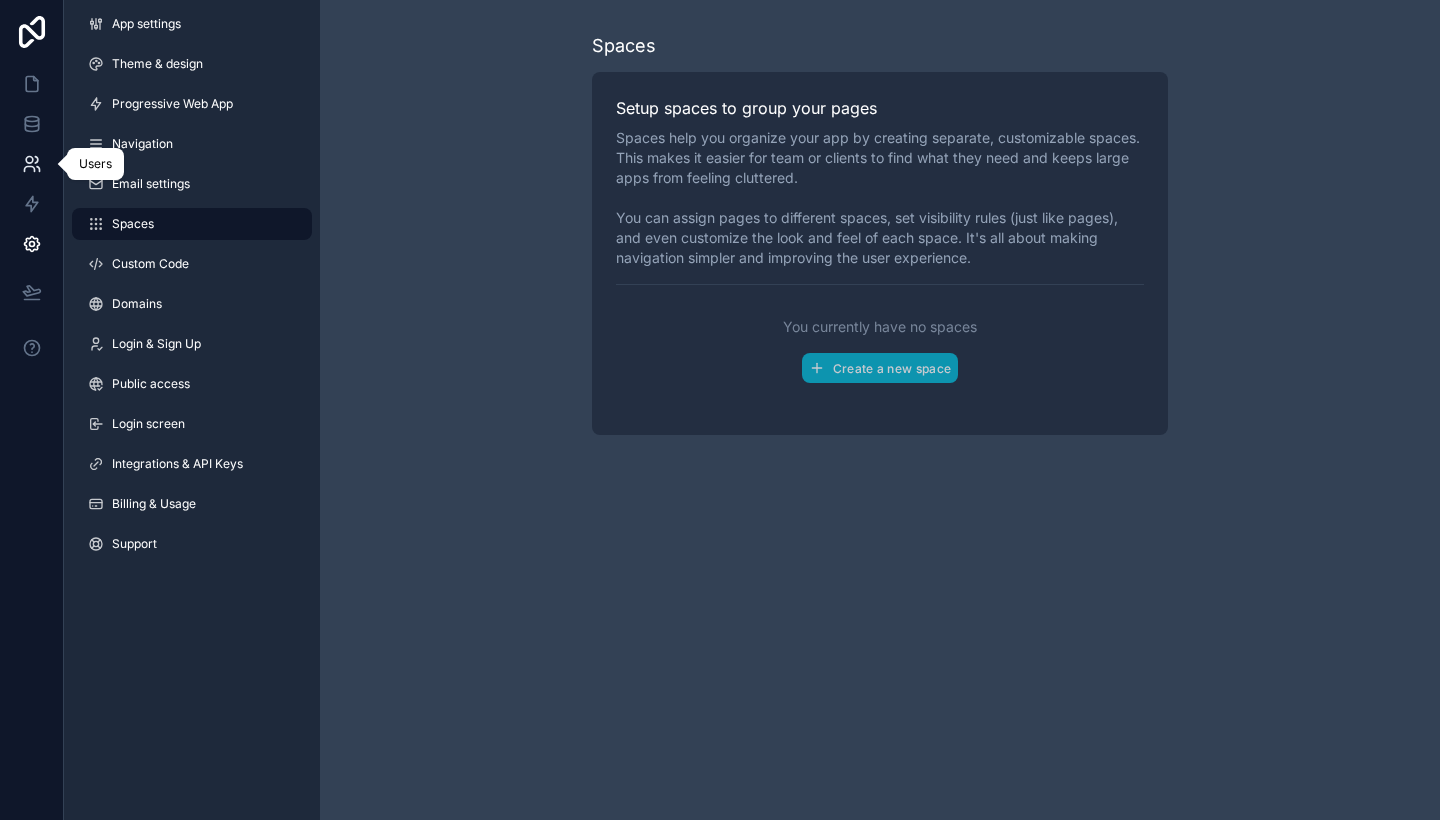 click 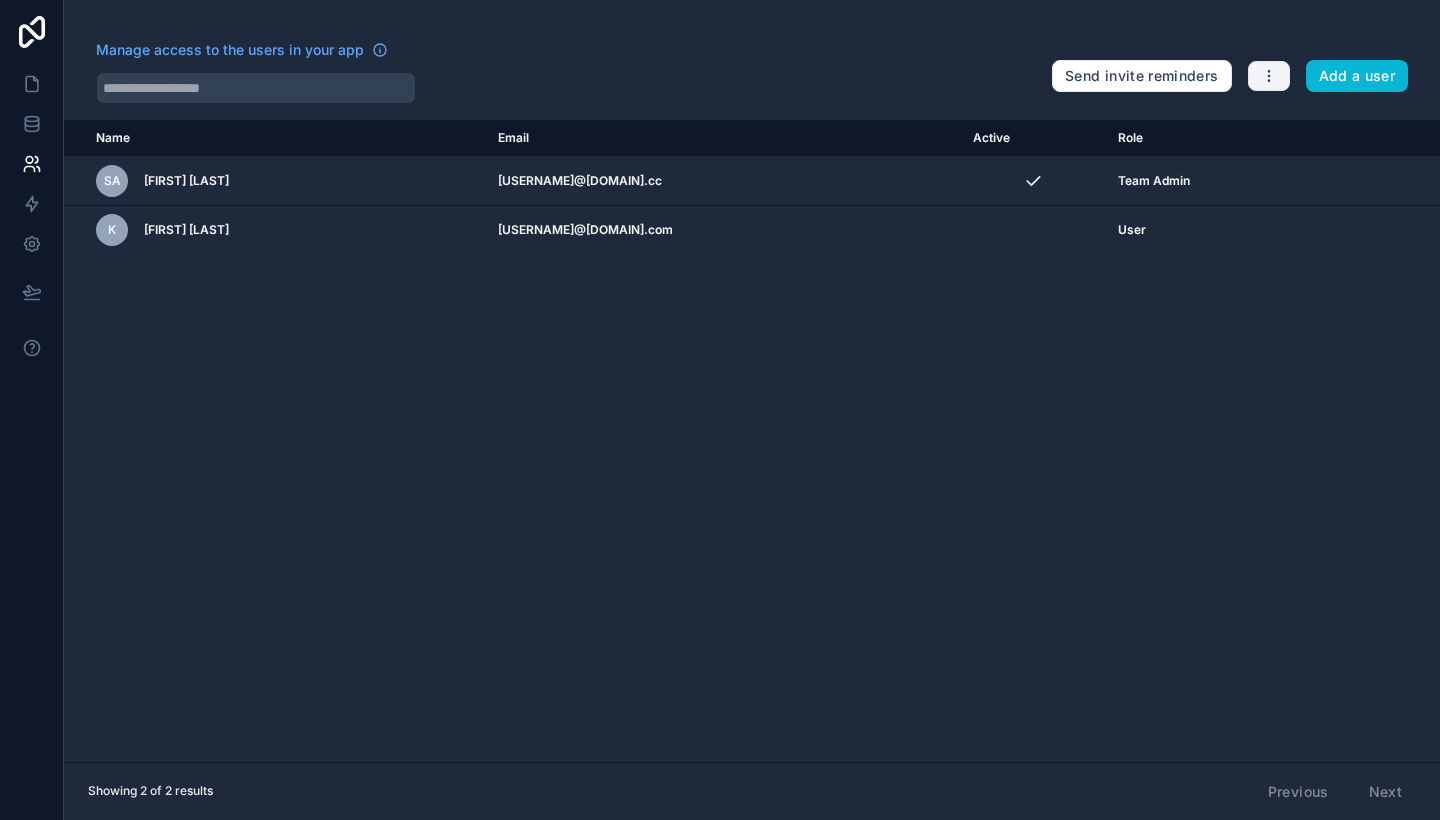 click 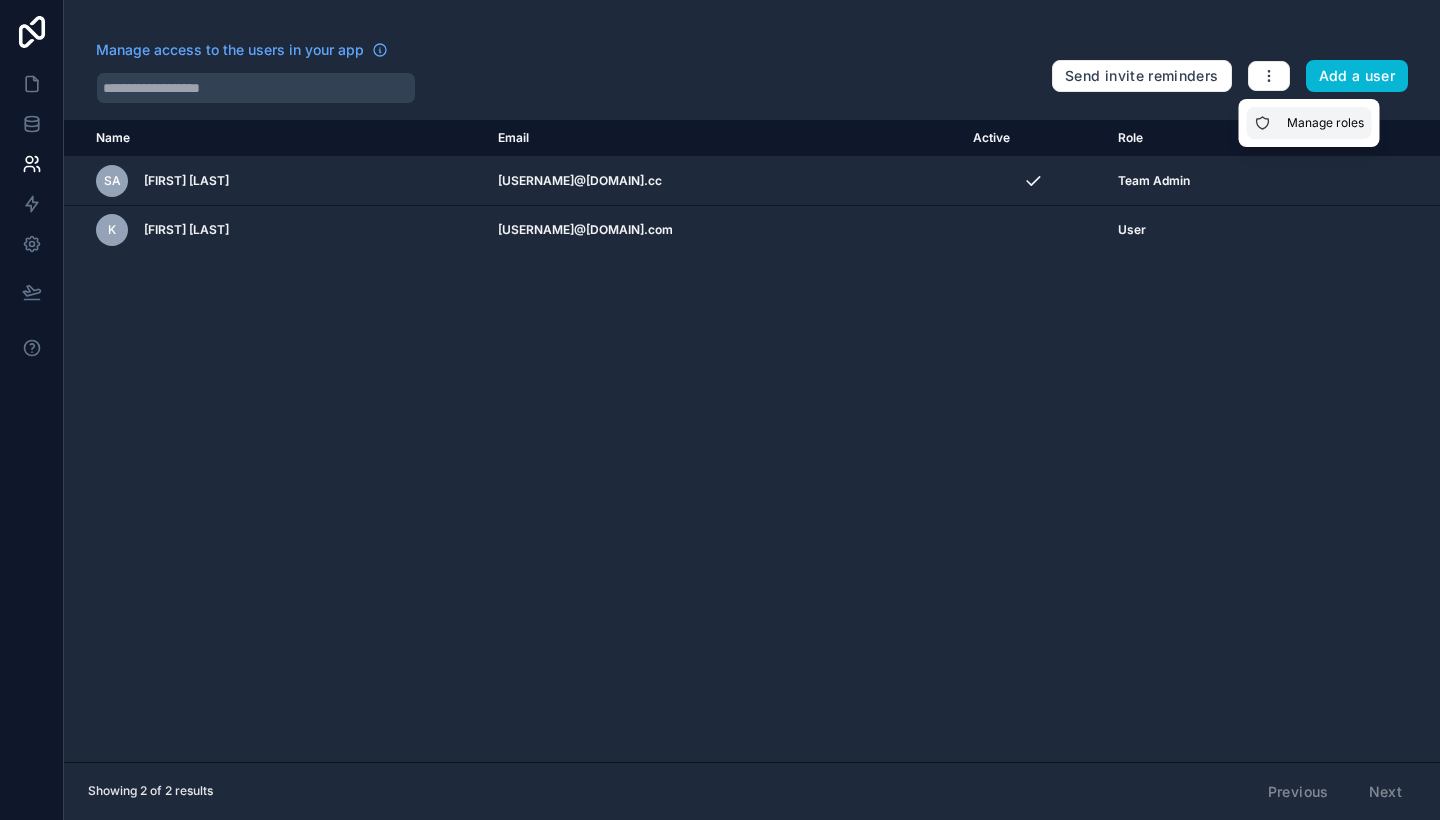 click on "Manage roles" at bounding box center (1309, 123) 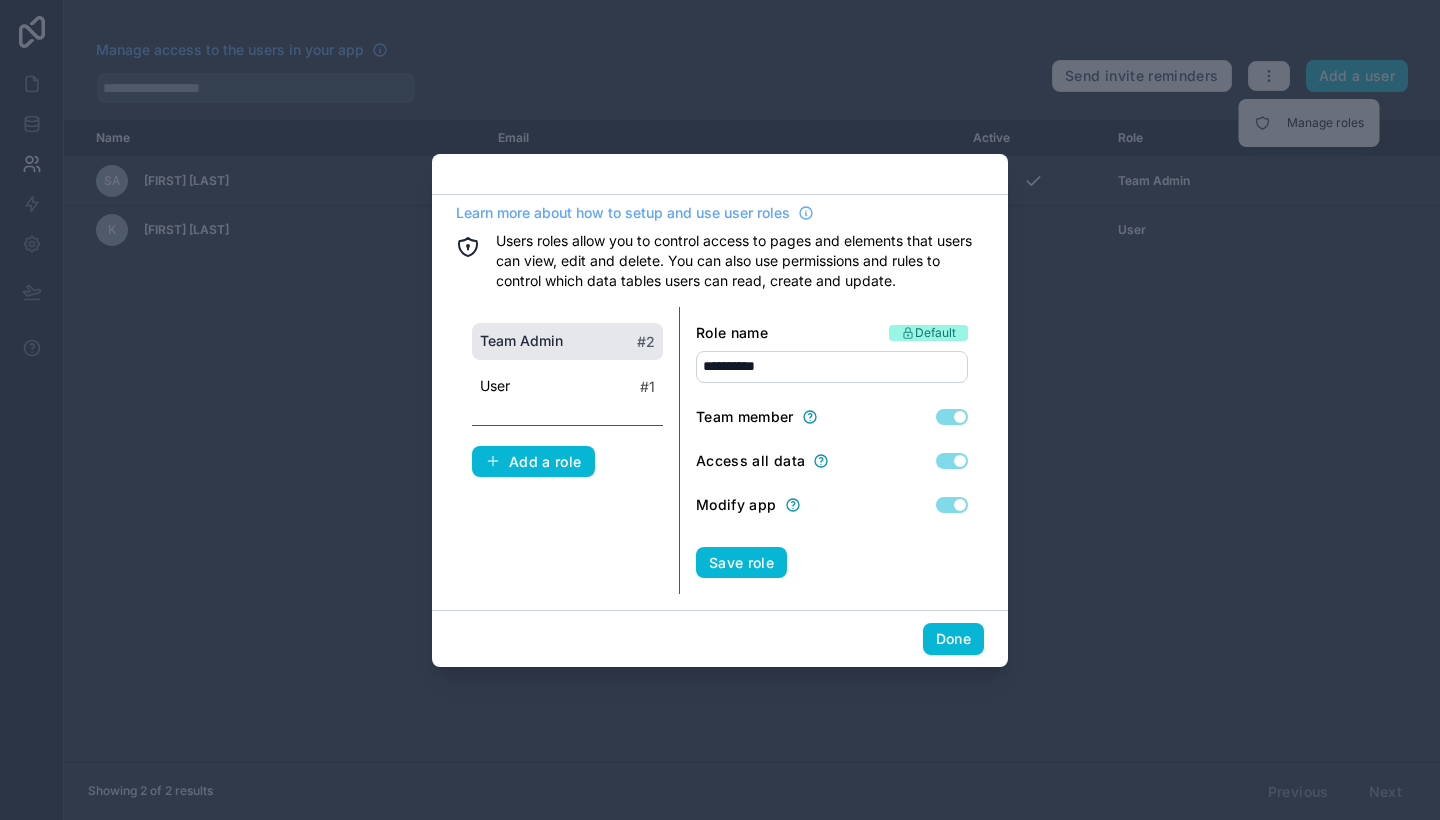 click at bounding box center (720, 410) 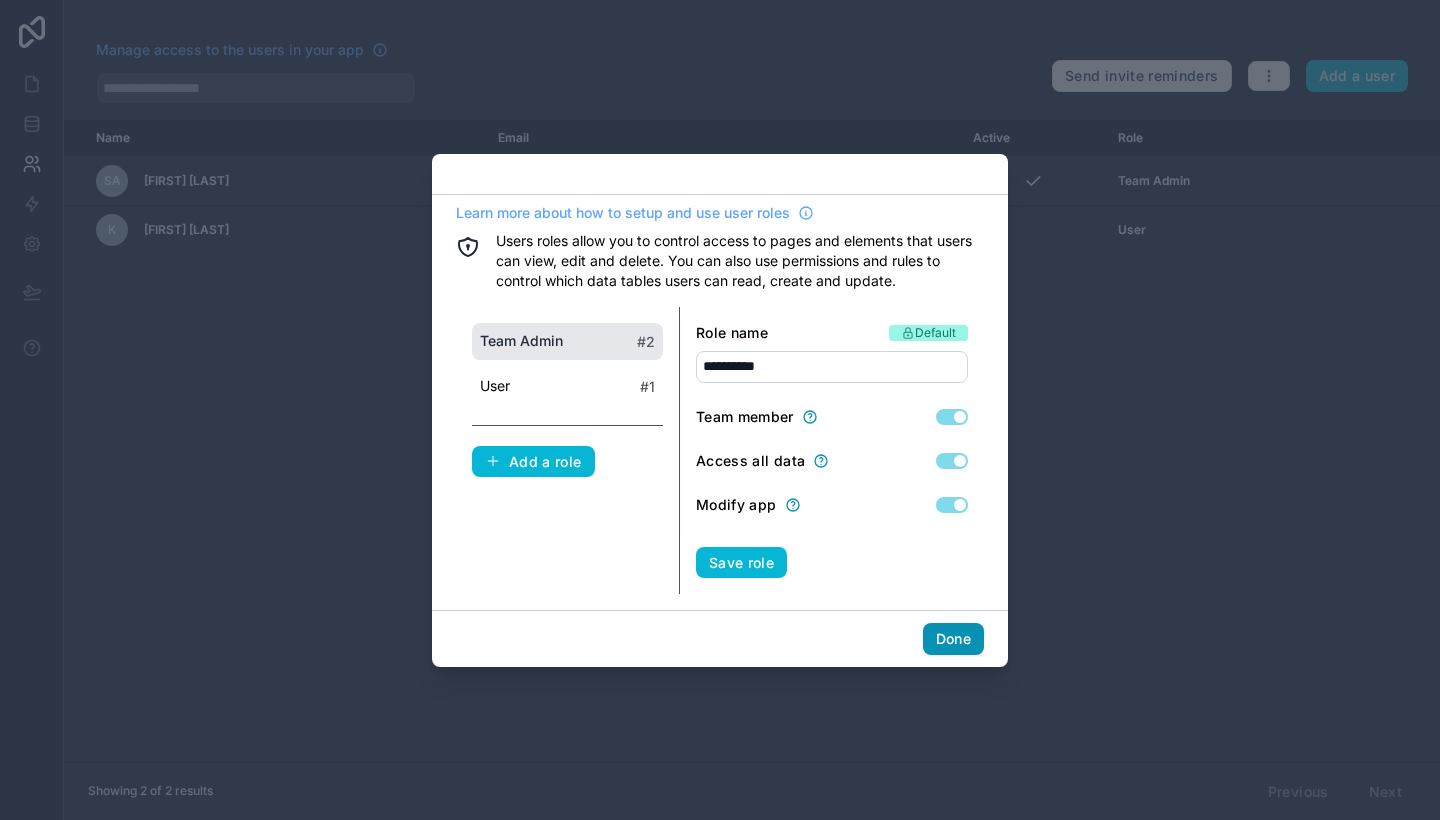 click on "Done" at bounding box center (953, 639) 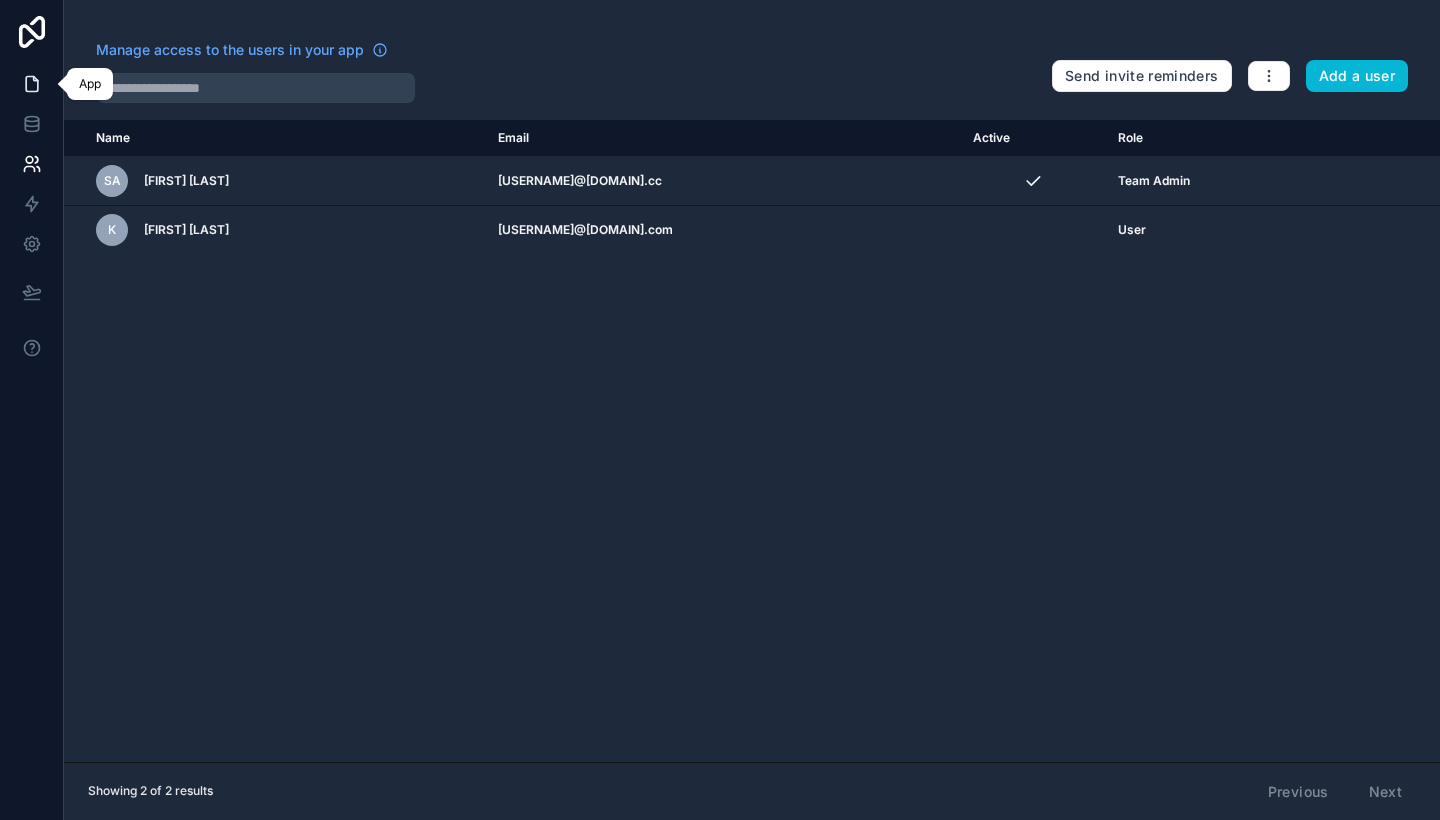 click 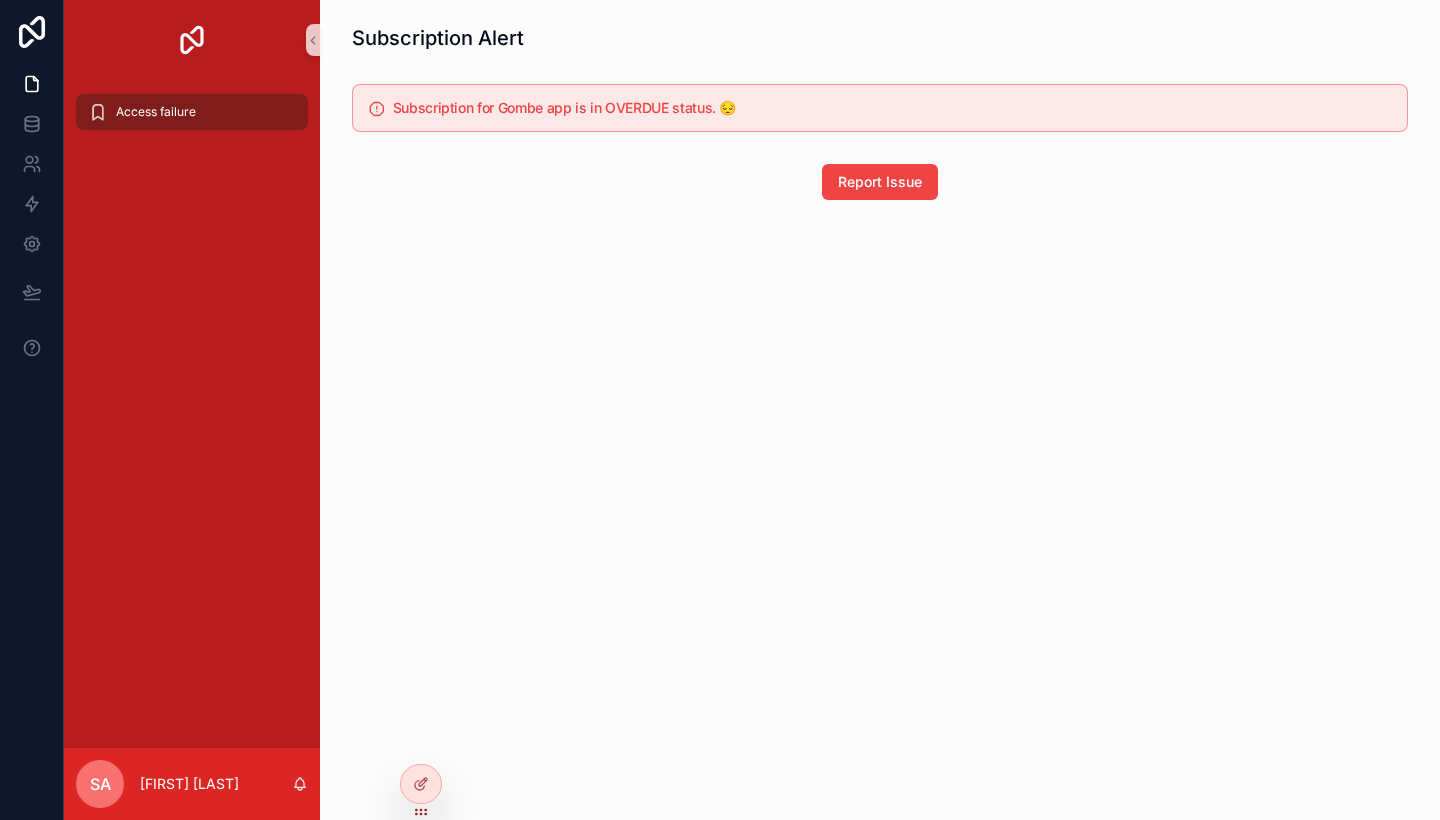 drag, startPoint x: 758, startPoint y: 97, endPoint x: 392, endPoint y: 101, distance: 366.02185 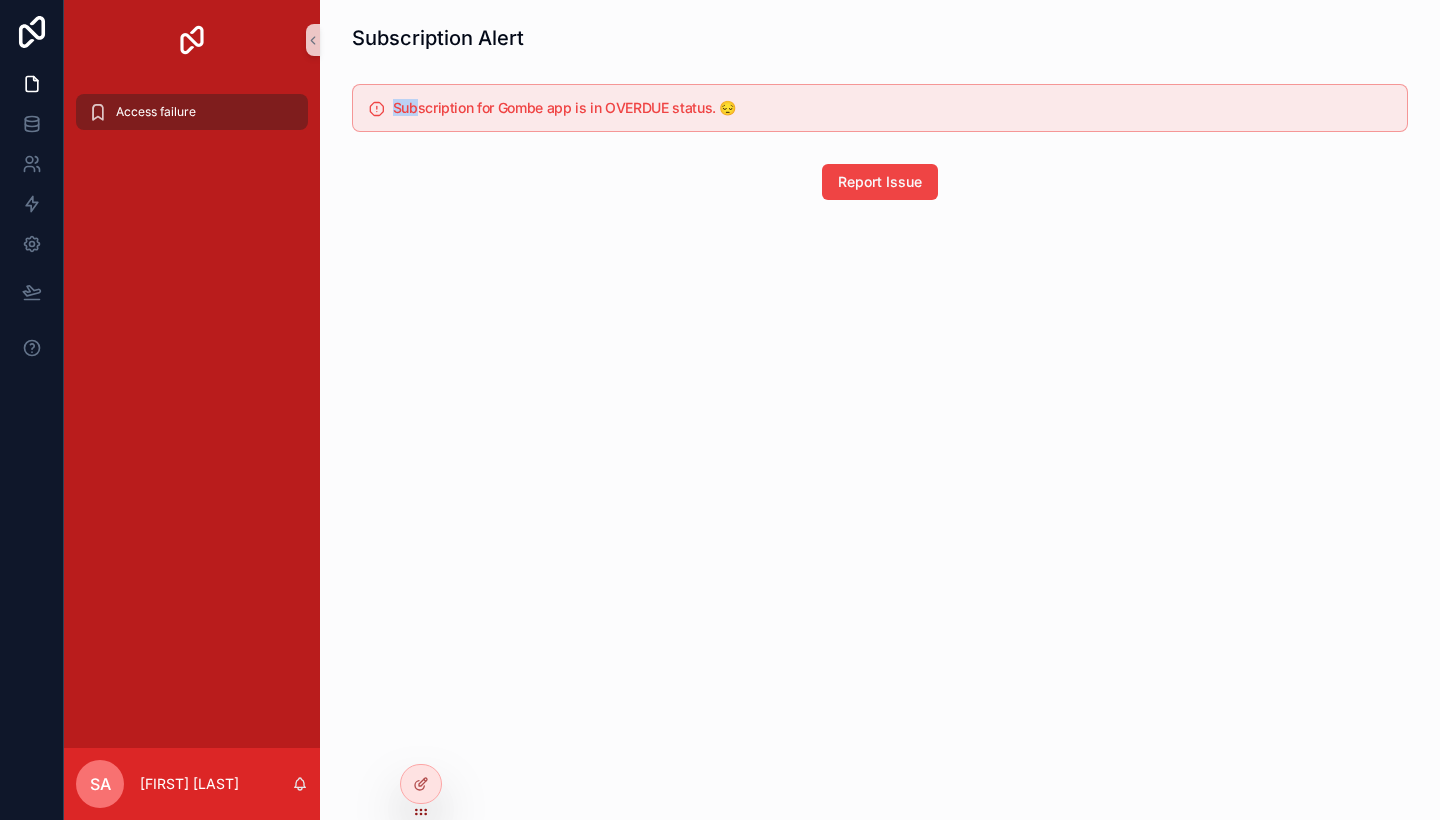 click on "Subscription for Gombe app is in OVERDUE status. 😔" at bounding box center [892, 108] 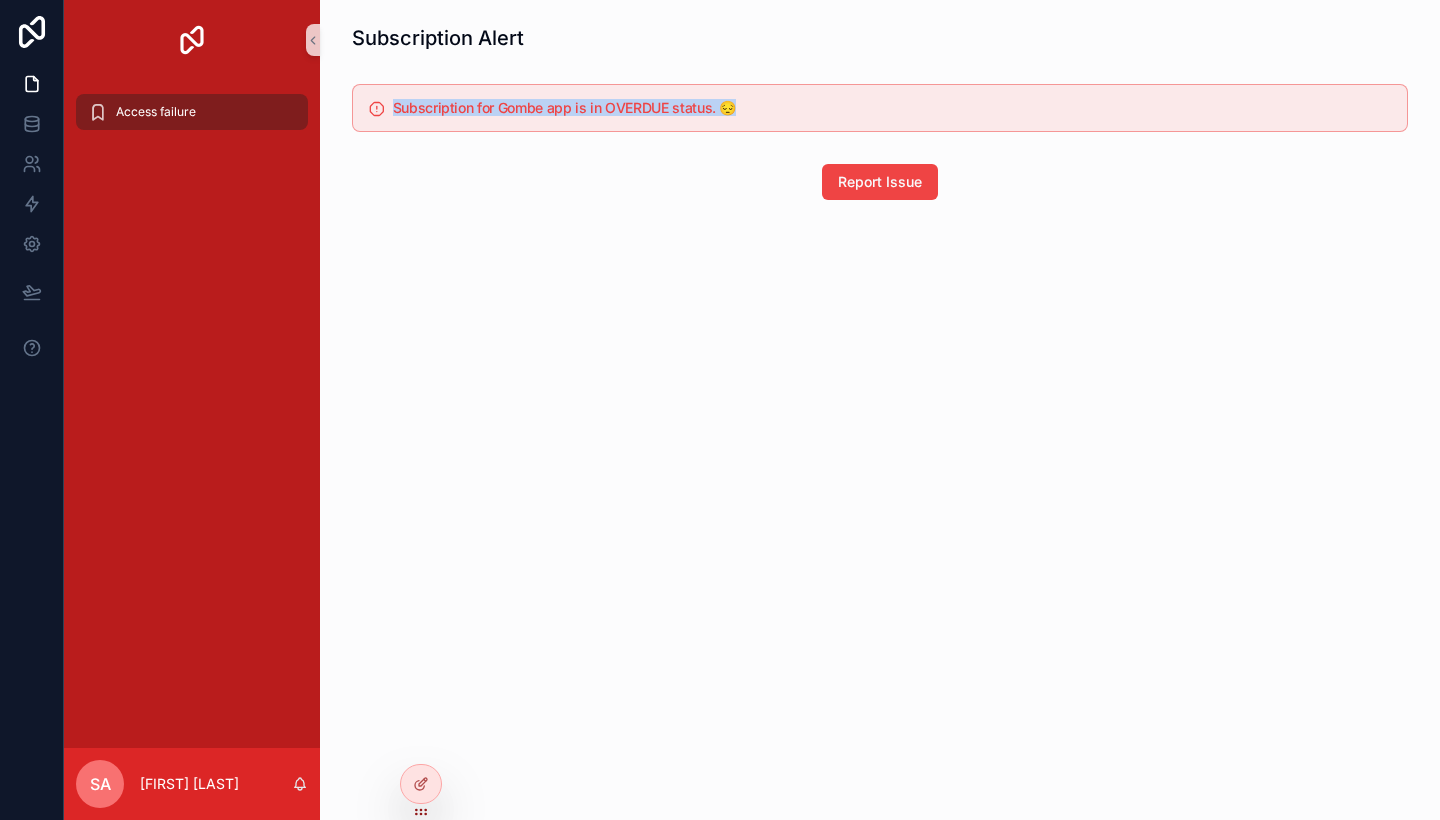 drag, startPoint x: 392, startPoint y: 102, endPoint x: 790, endPoint y: 131, distance: 399.05515 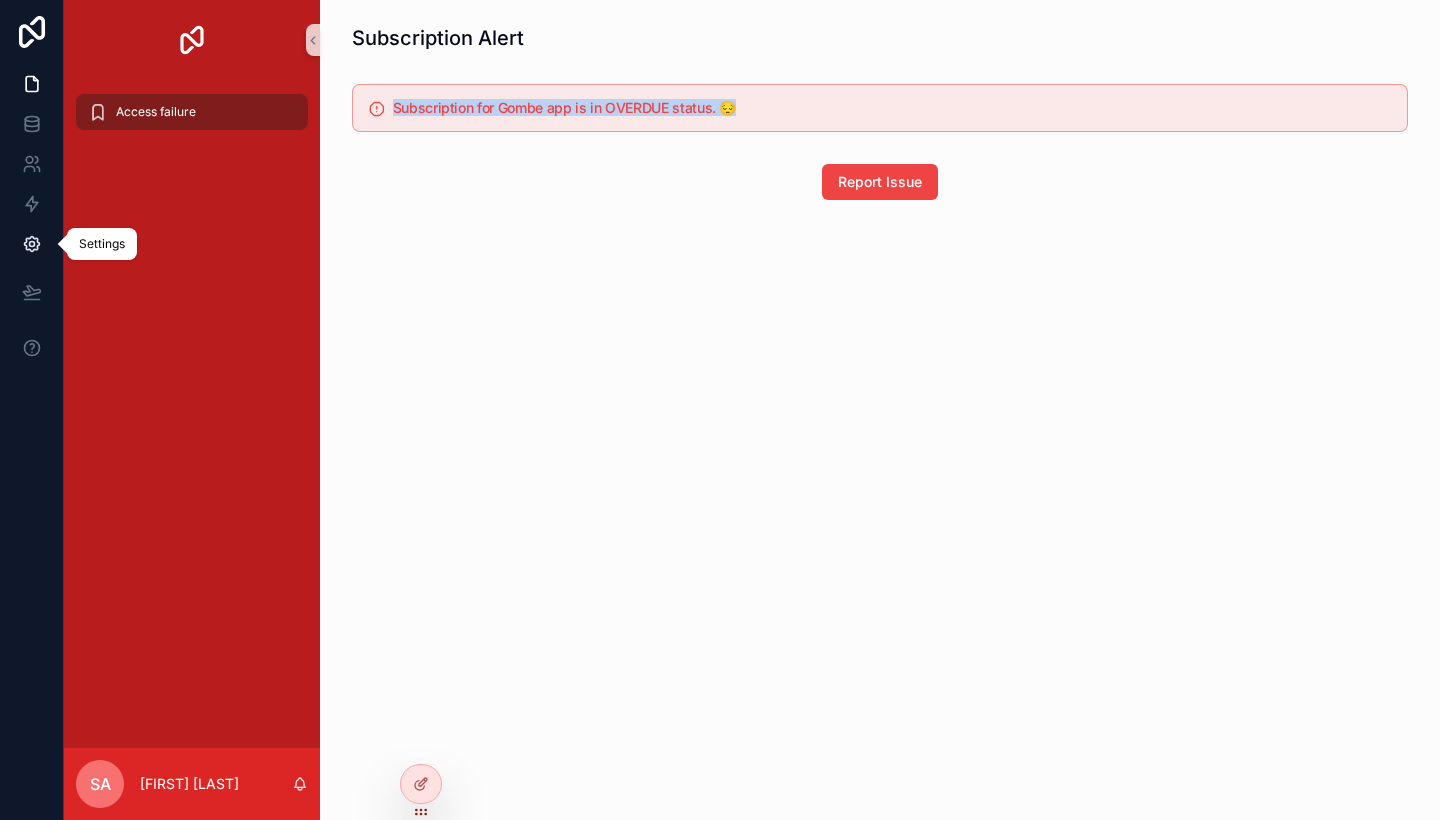 click 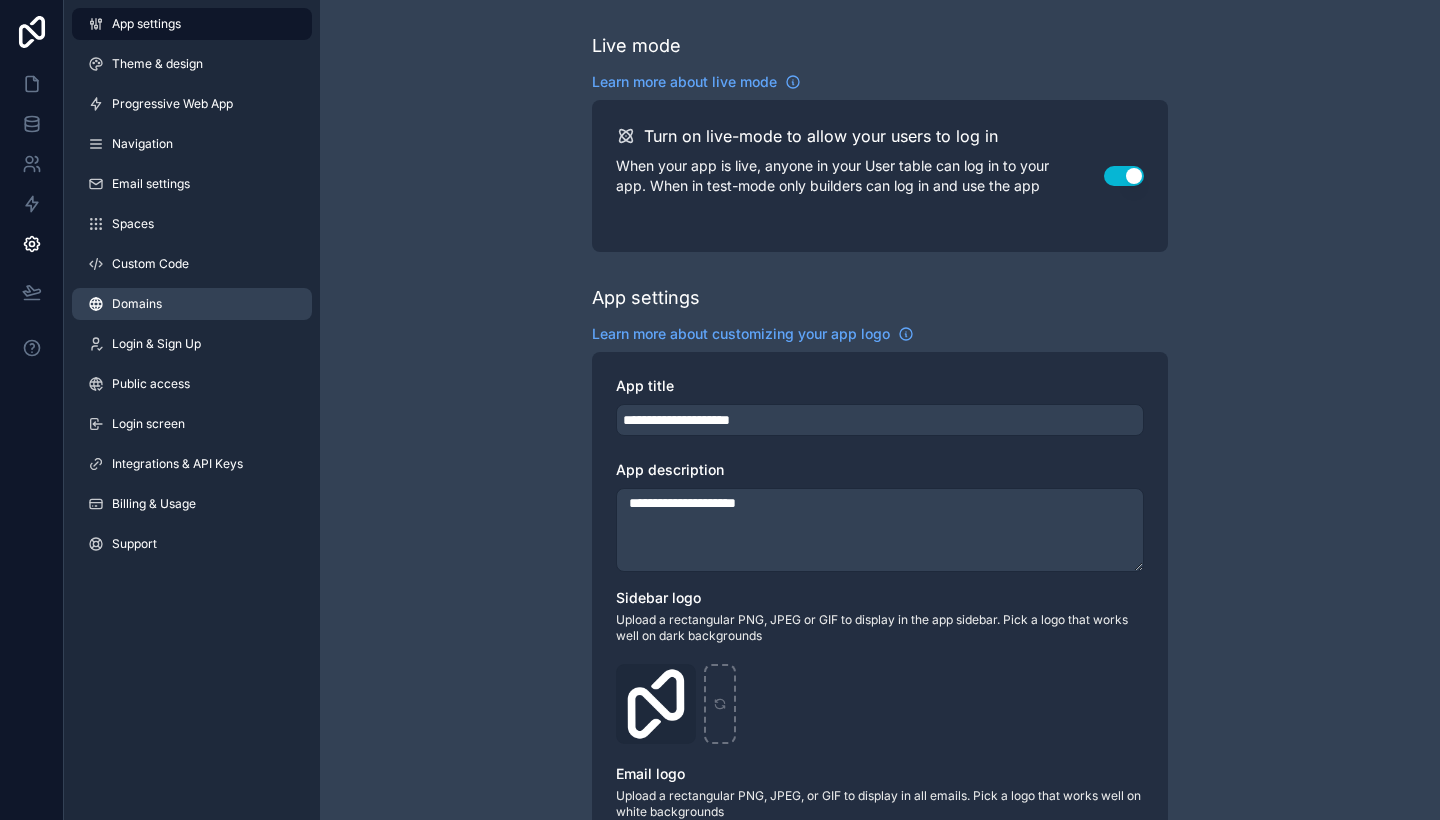 click on "Domains" at bounding box center (137, 304) 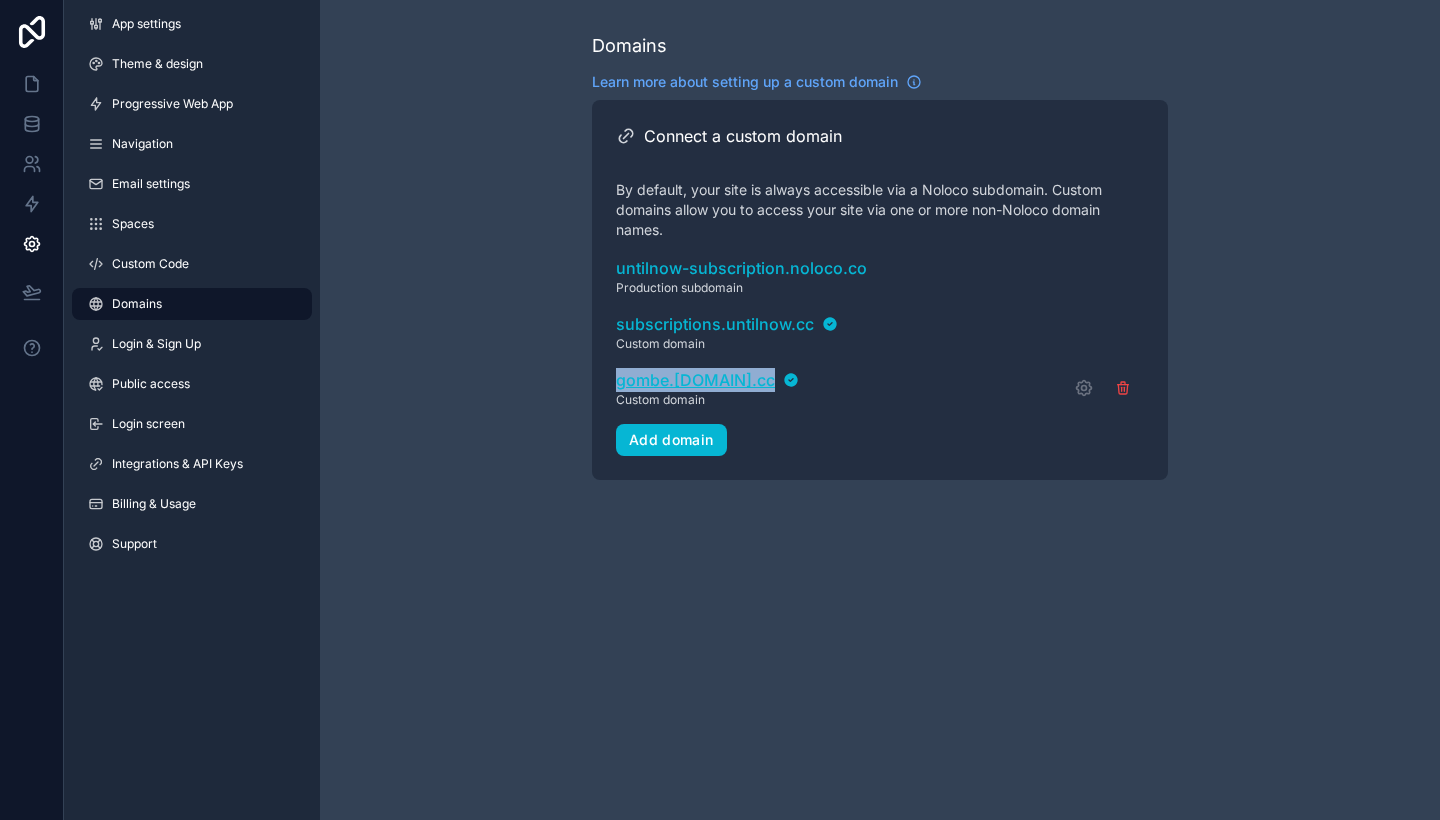 drag, startPoint x: 606, startPoint y: 377, endPoint x: 760, endPoint y: 379, distance: 154.01299 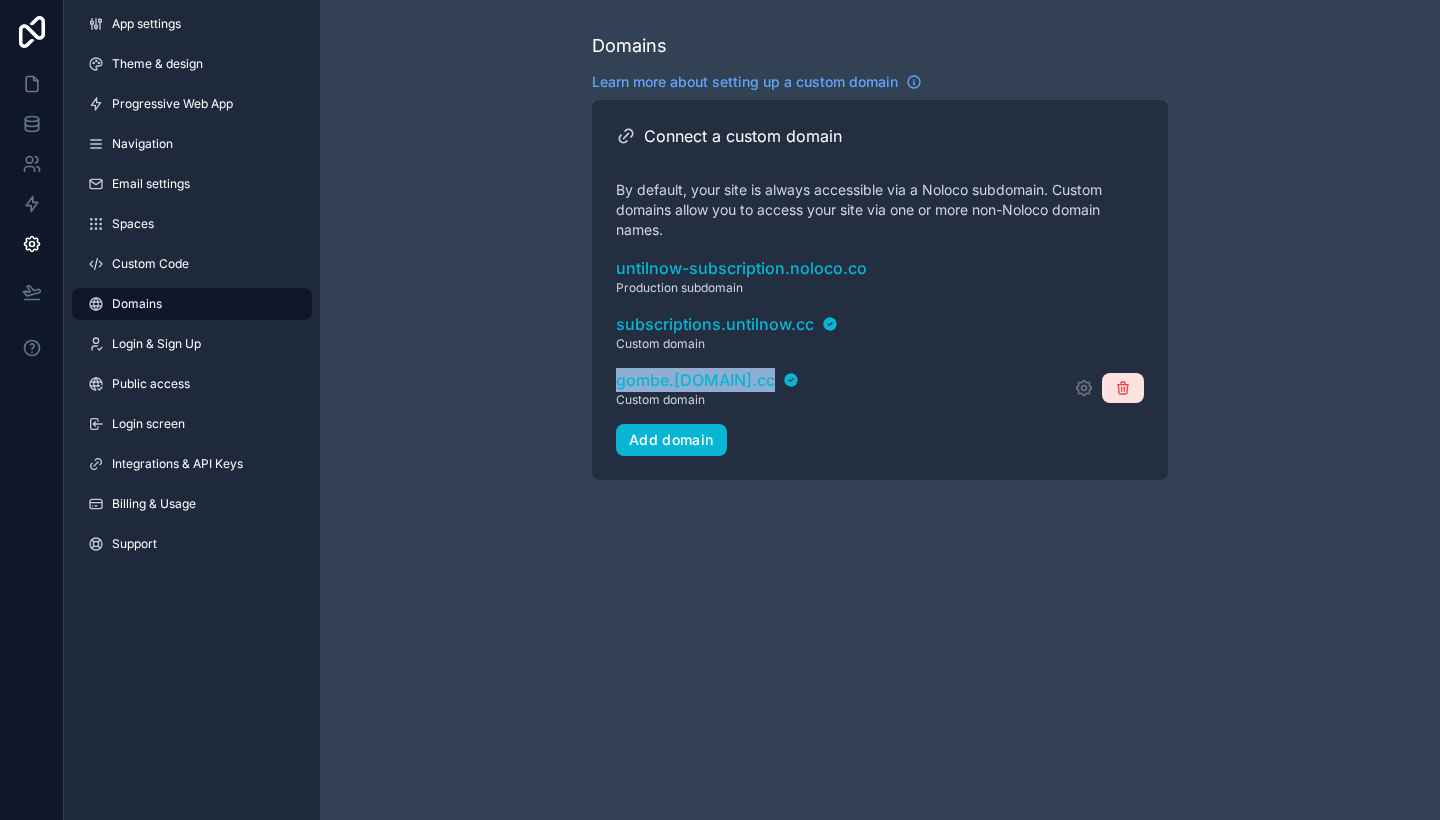 click 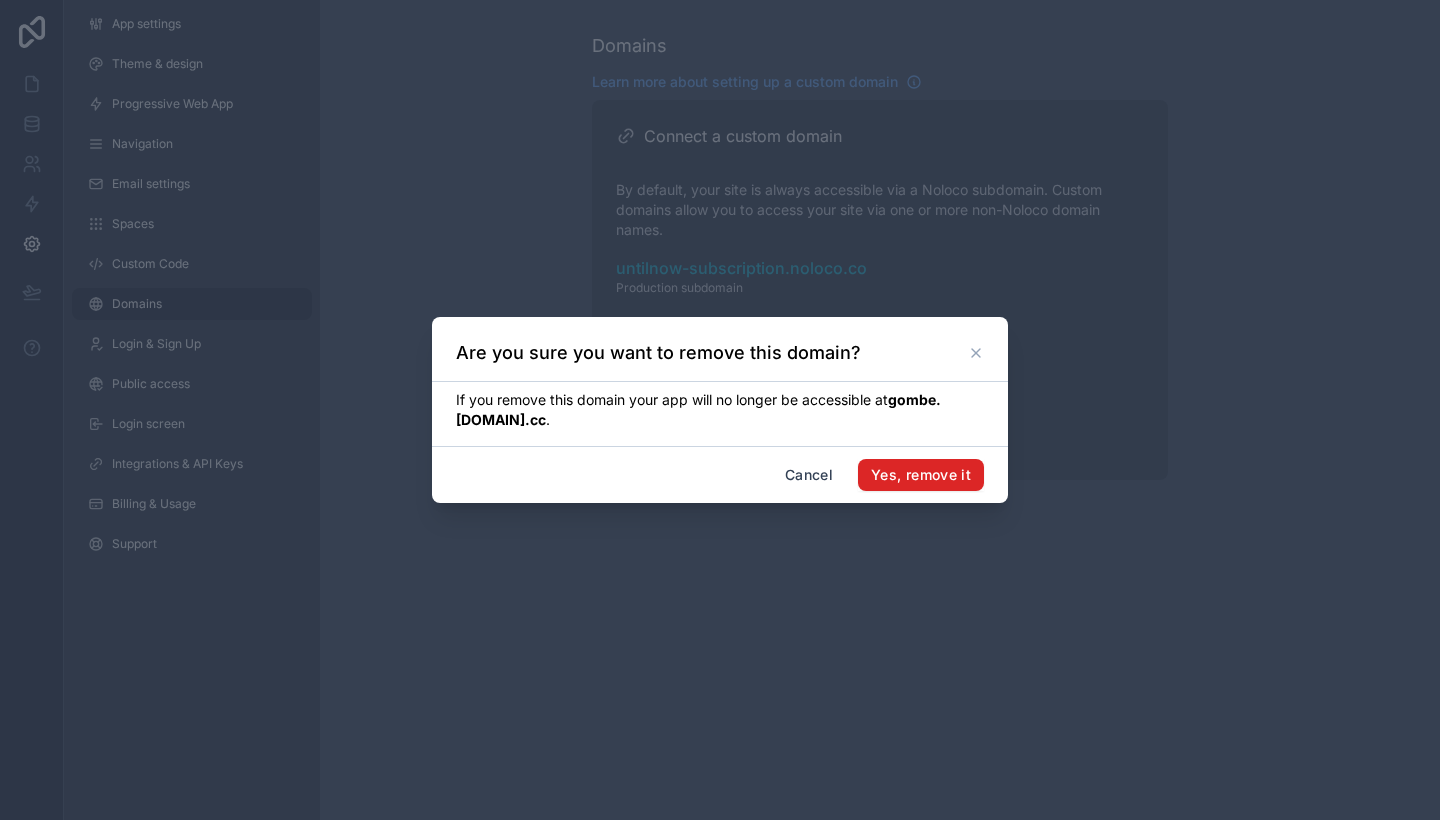 click on "Yes, remove it" at bounding box center [921, 475] 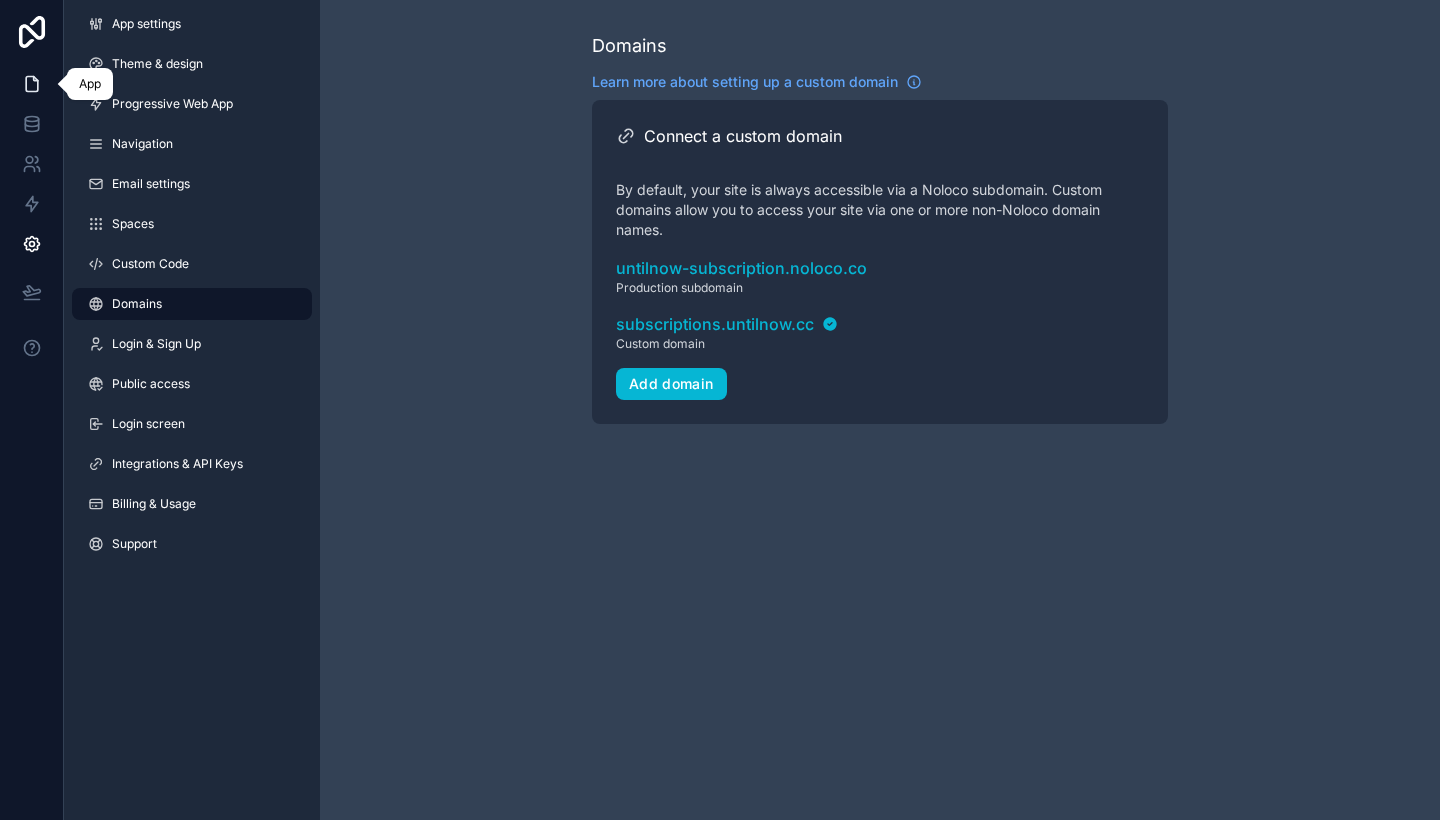 click 